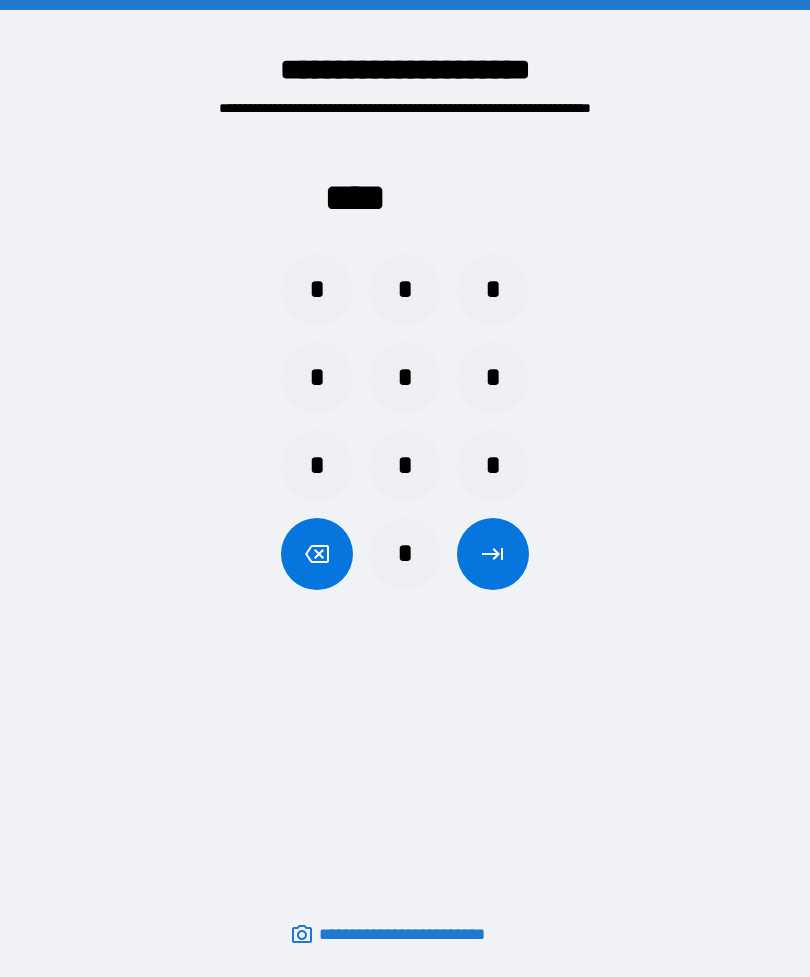 scroll, scrollTop: 64, scrollLeft: 0, axis: vertical 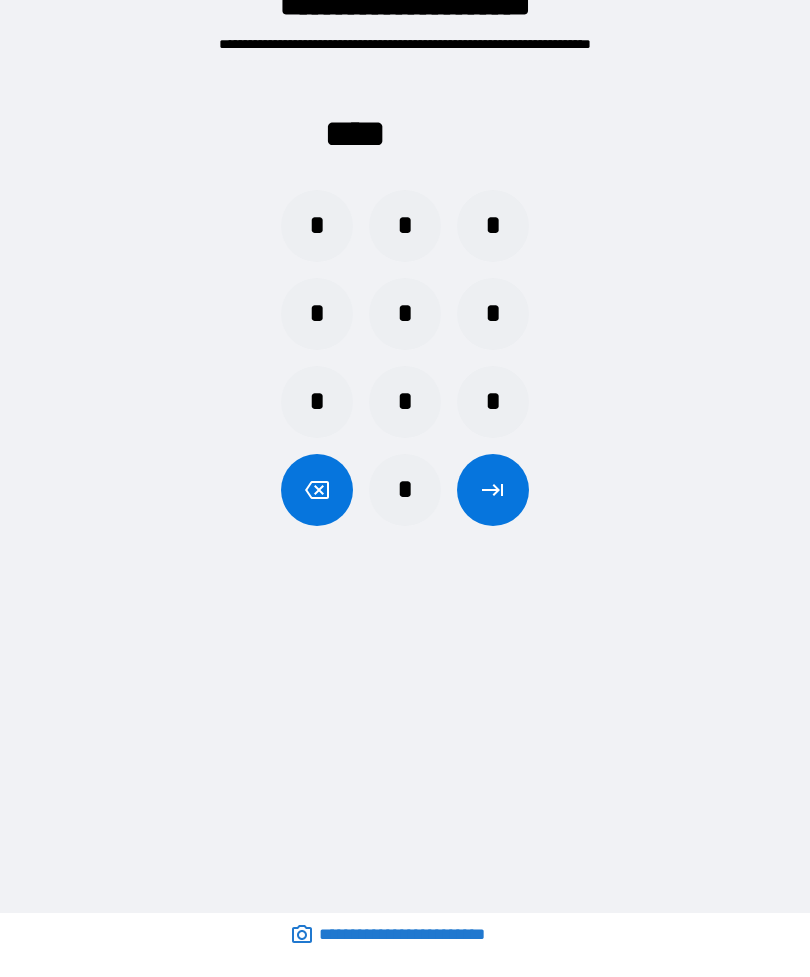 click on "*" at bounding box center [405, 490] 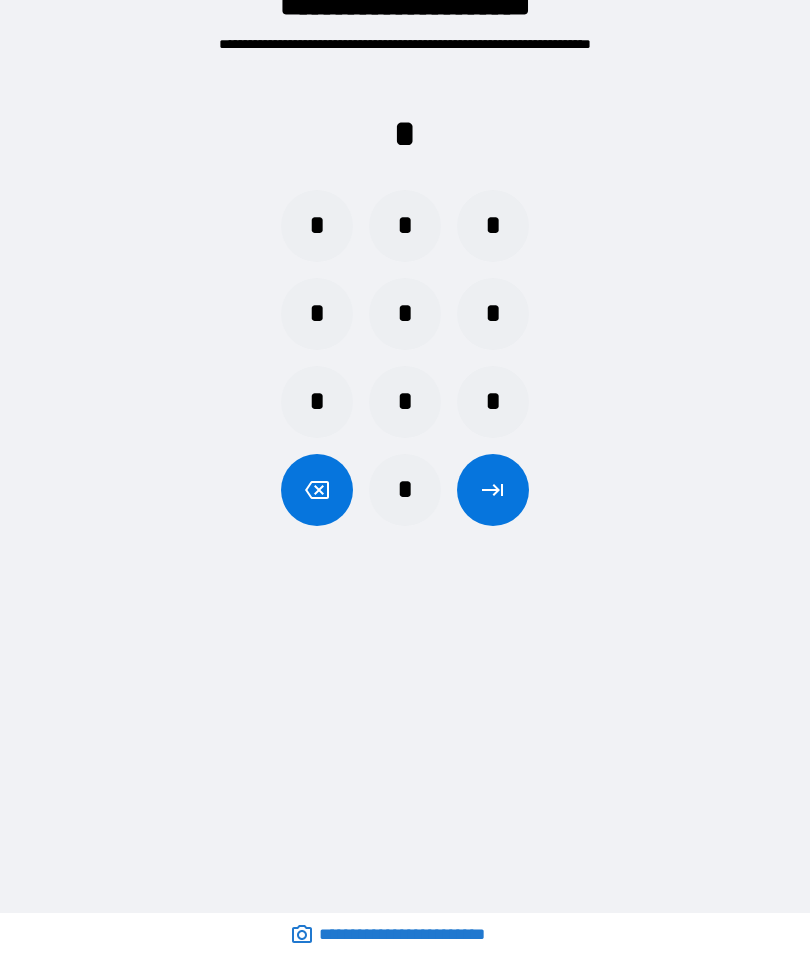 click on "*" at bounding box center [405, 226] 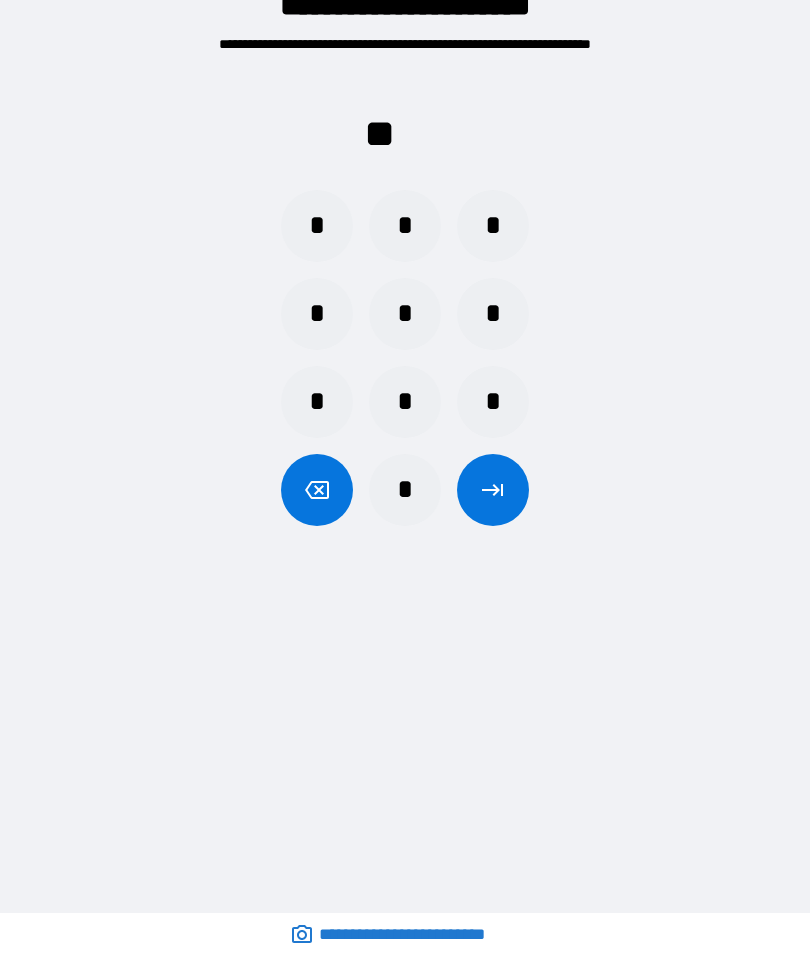 click on "*" at bounding box center [405, 490] 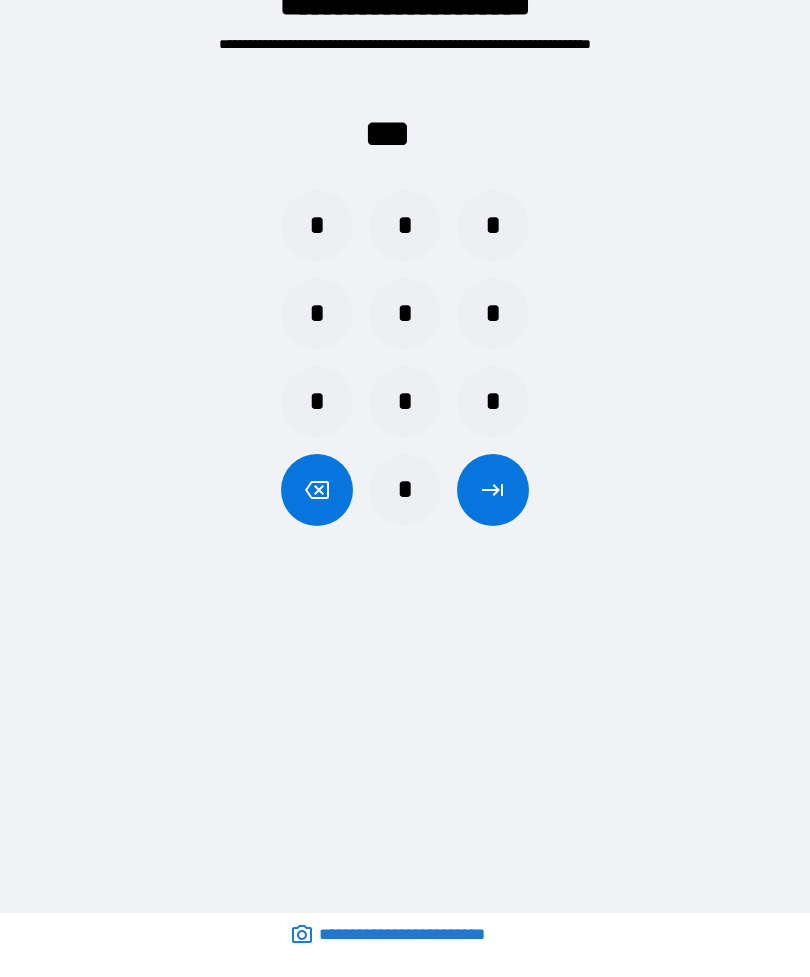 click on "*" at bounding box center [405, 314] 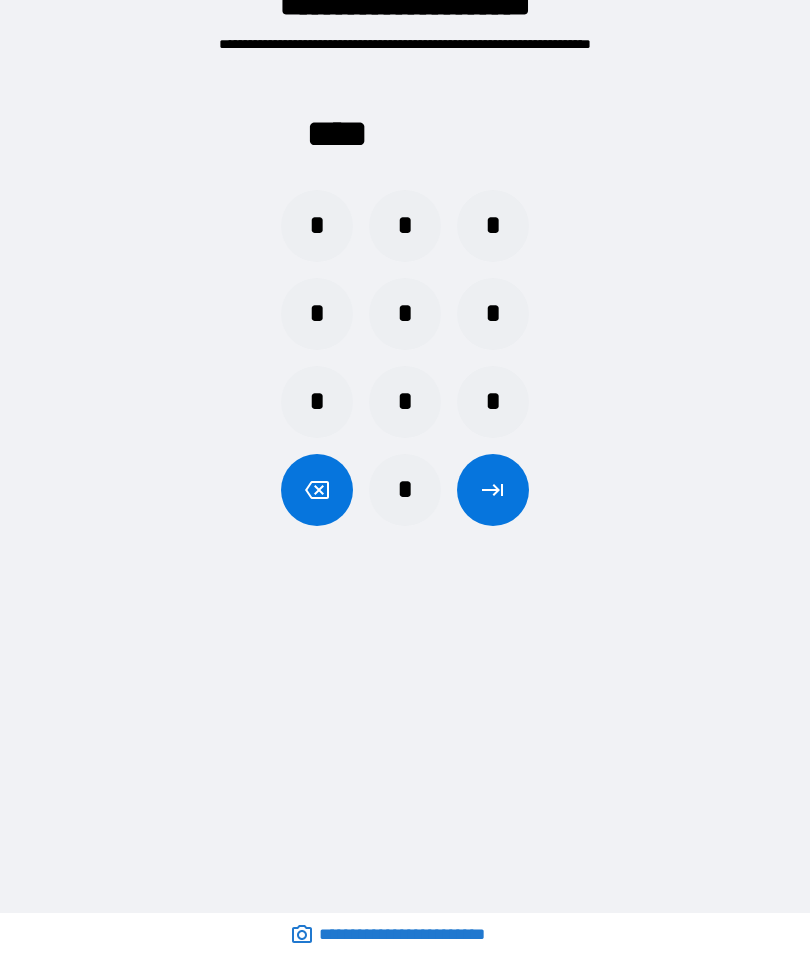 click 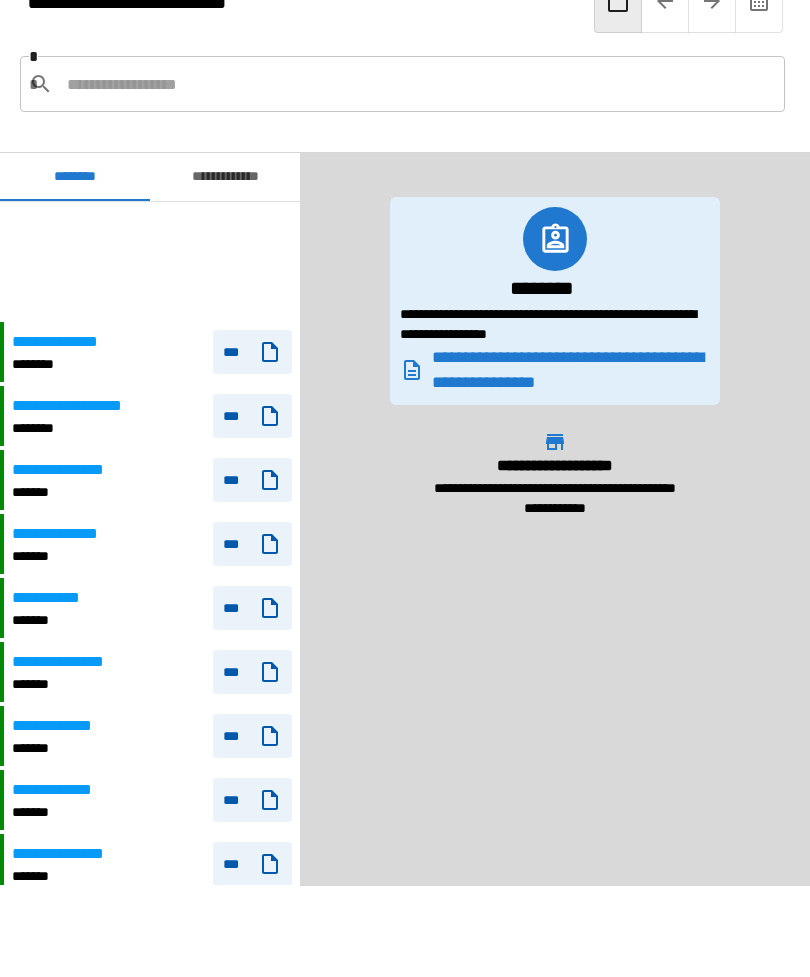 scroll, scrollTop: 120, scrollLeft: 0, axis: vertical 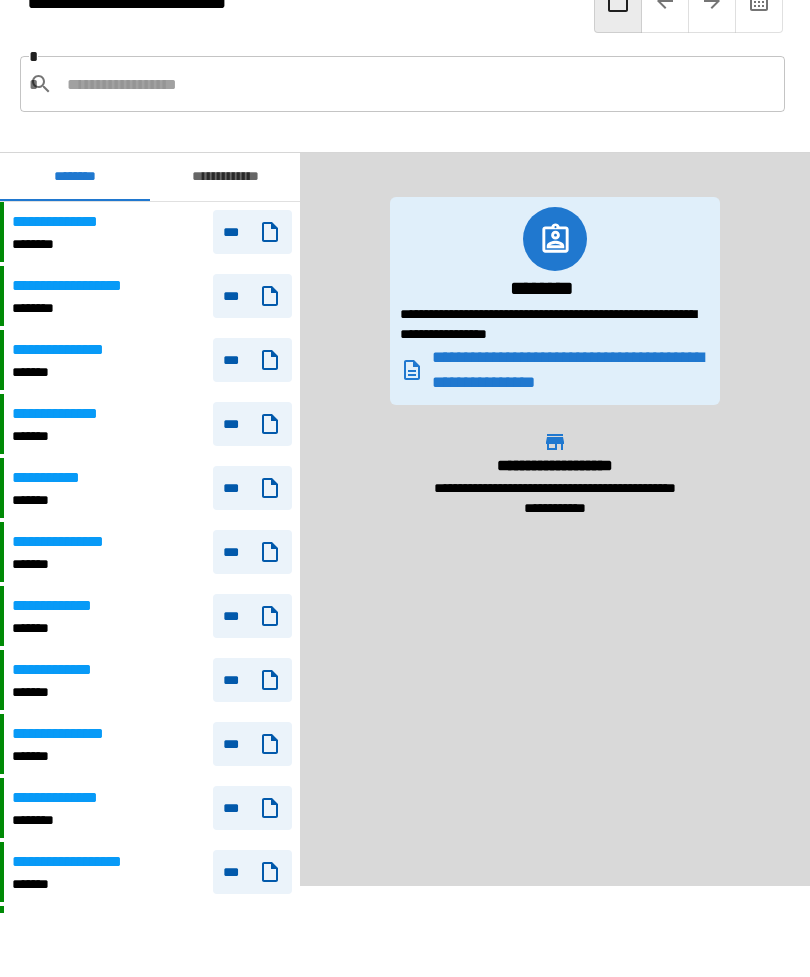 click 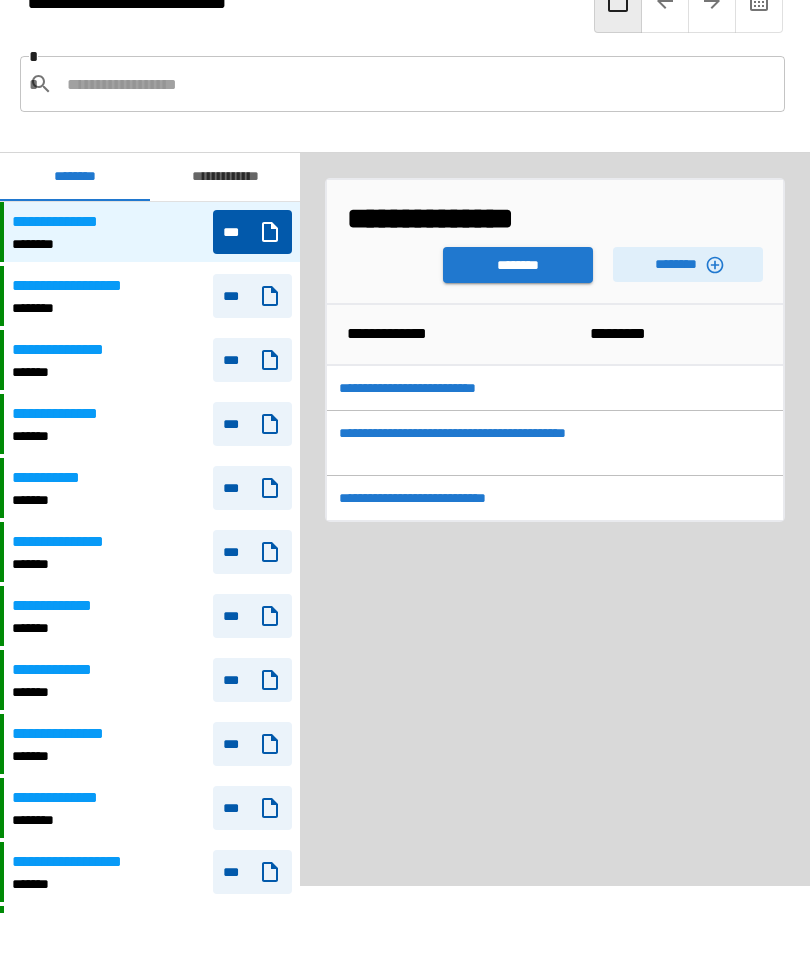 click on "********" at bounding box center [518, 265] 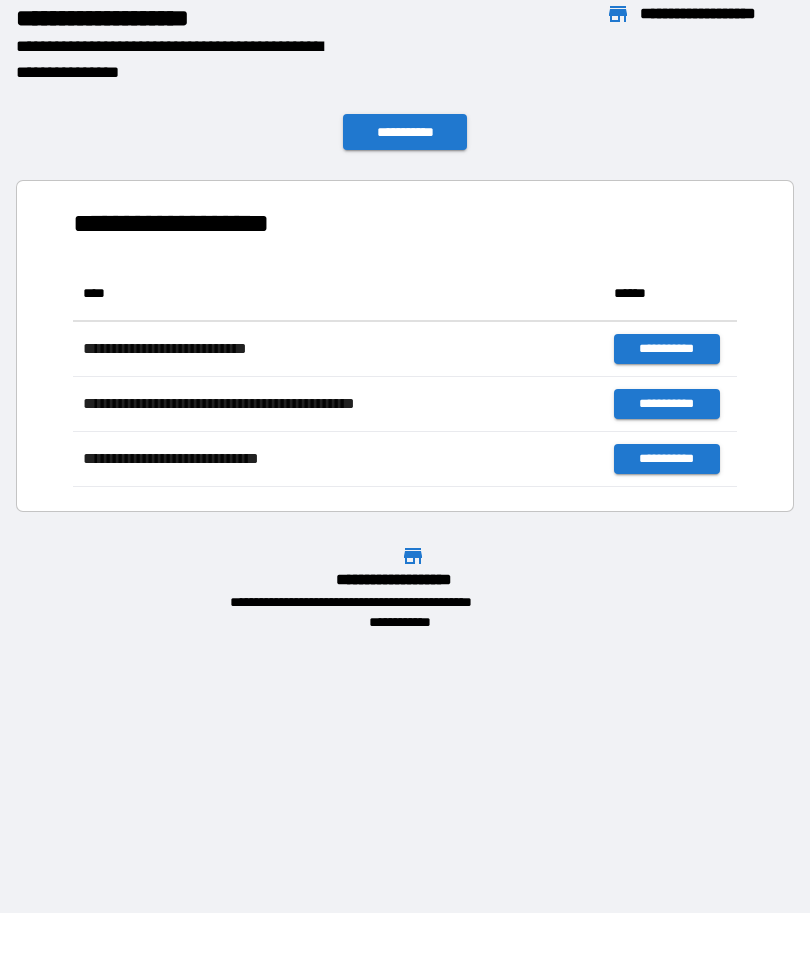 scroll, scrollTop: 221, scrollLeft: 664, axis: both 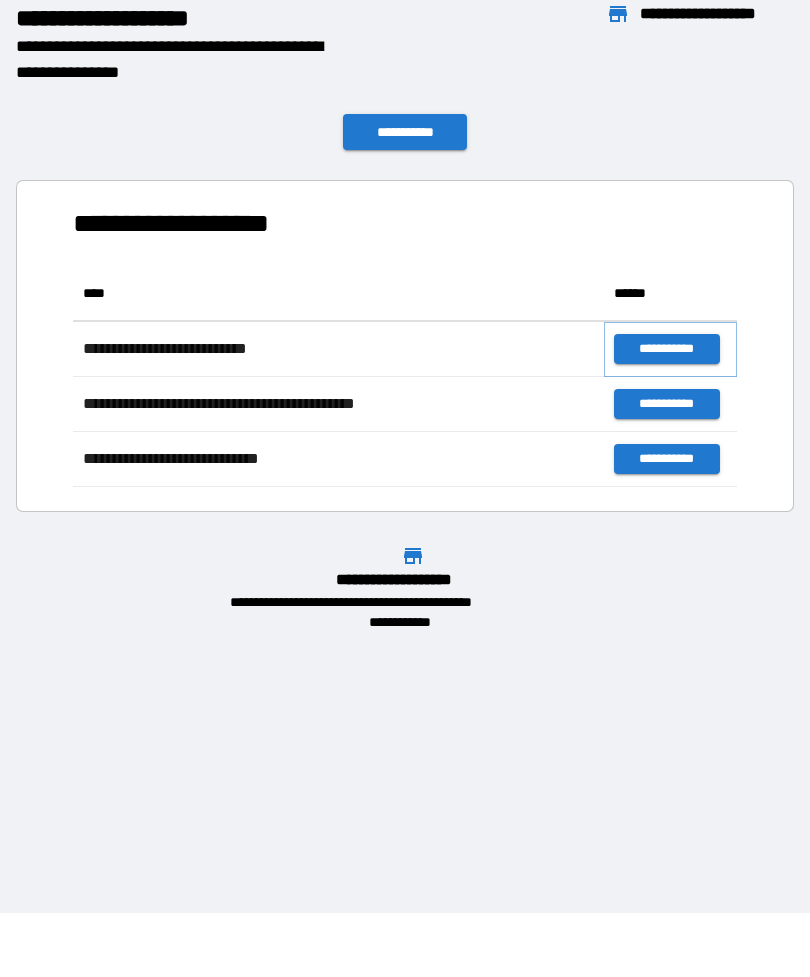 click on "**********" at bounding box center [666, 349] 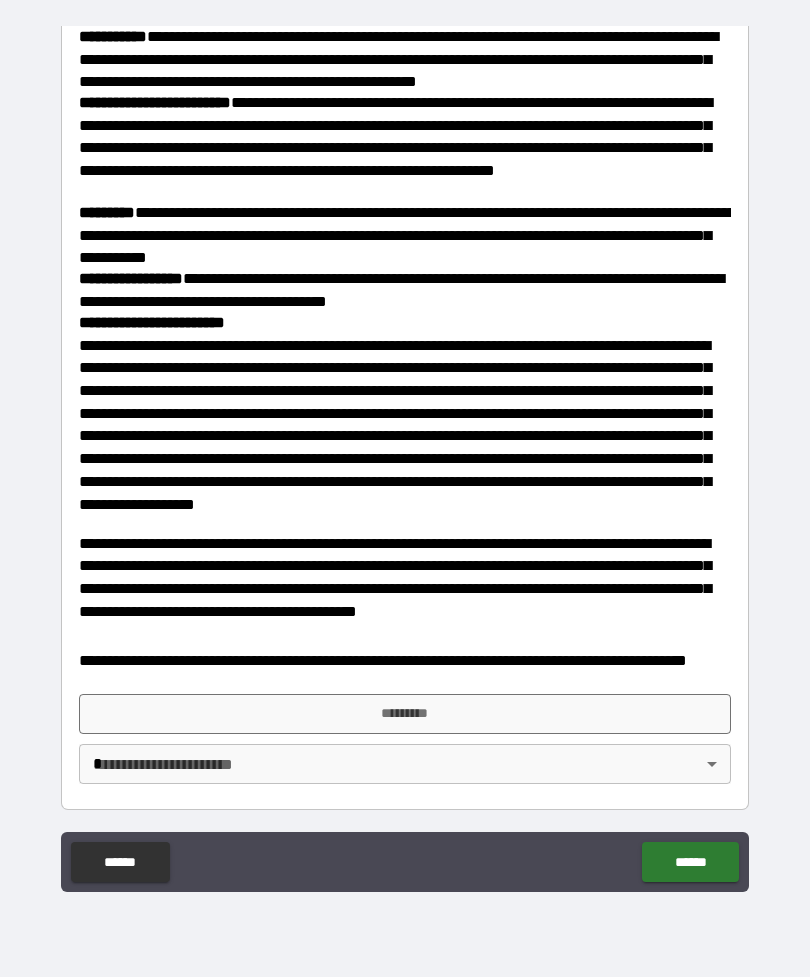 scroll, scrollTop: 2036, scrollLeft: 0, axis: vertical 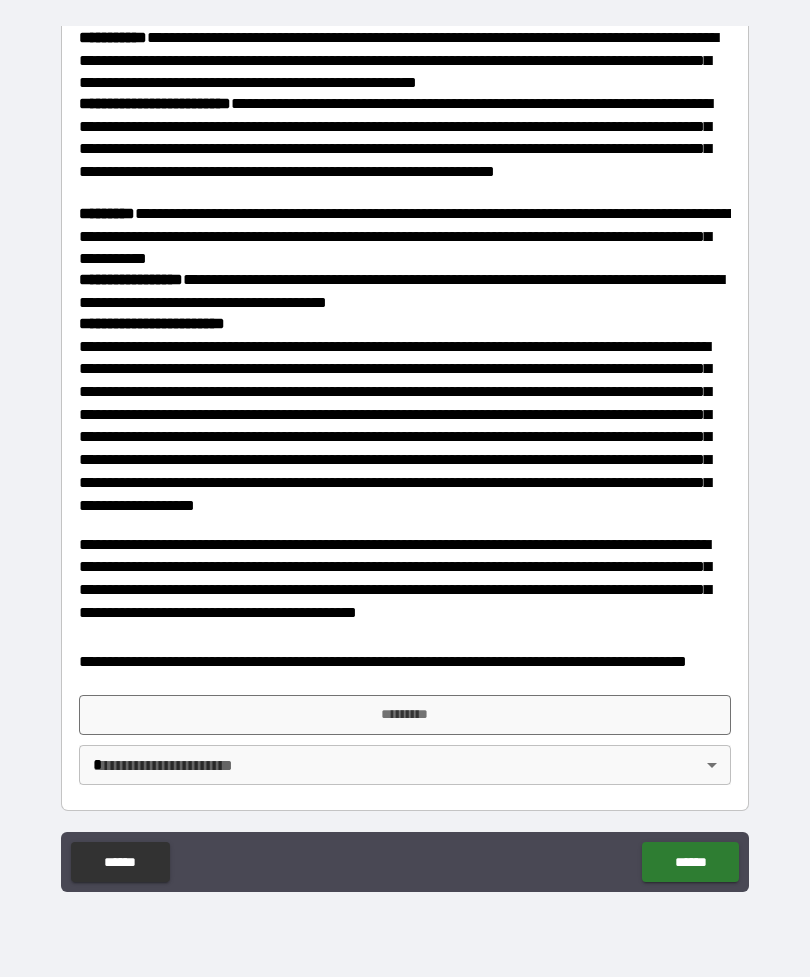click on "*********" at bounding box center [405, 715] 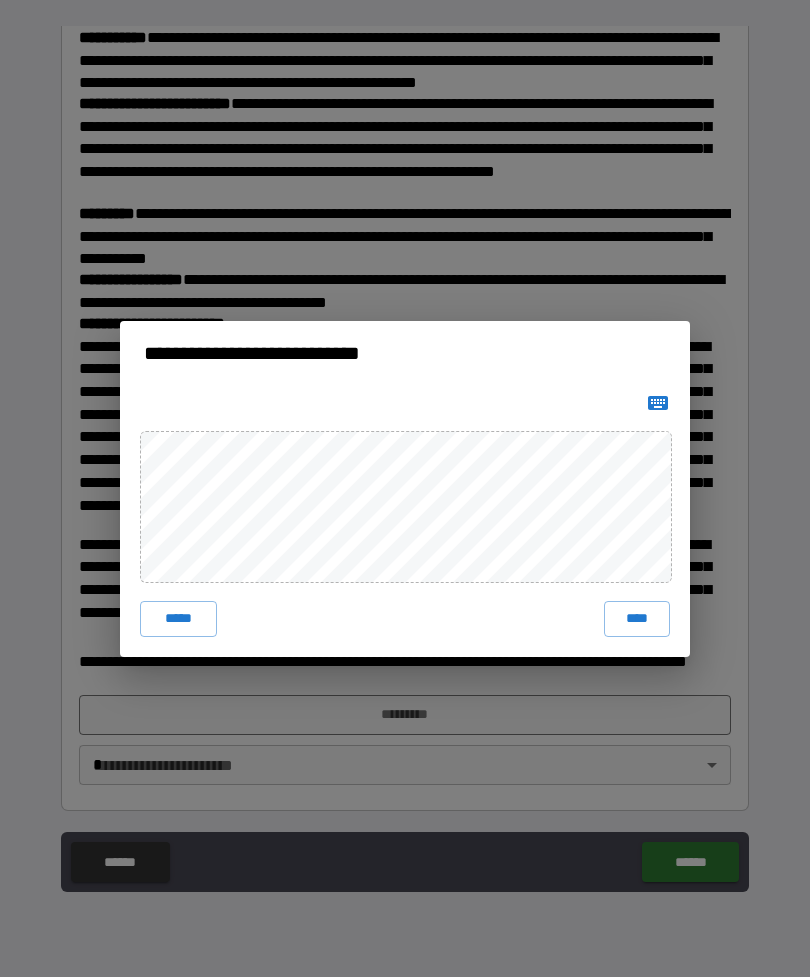 click on "****" at bounding box center [637, 619] 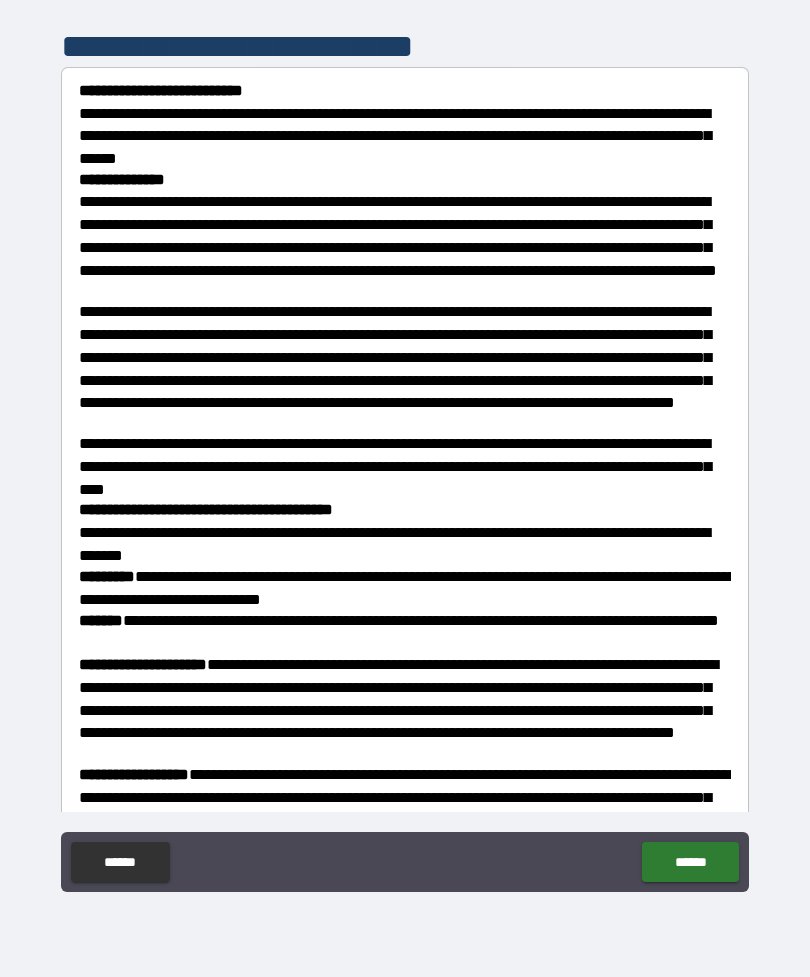 scroll, scrollTop: 0, scrollLeft: 0, axis: both 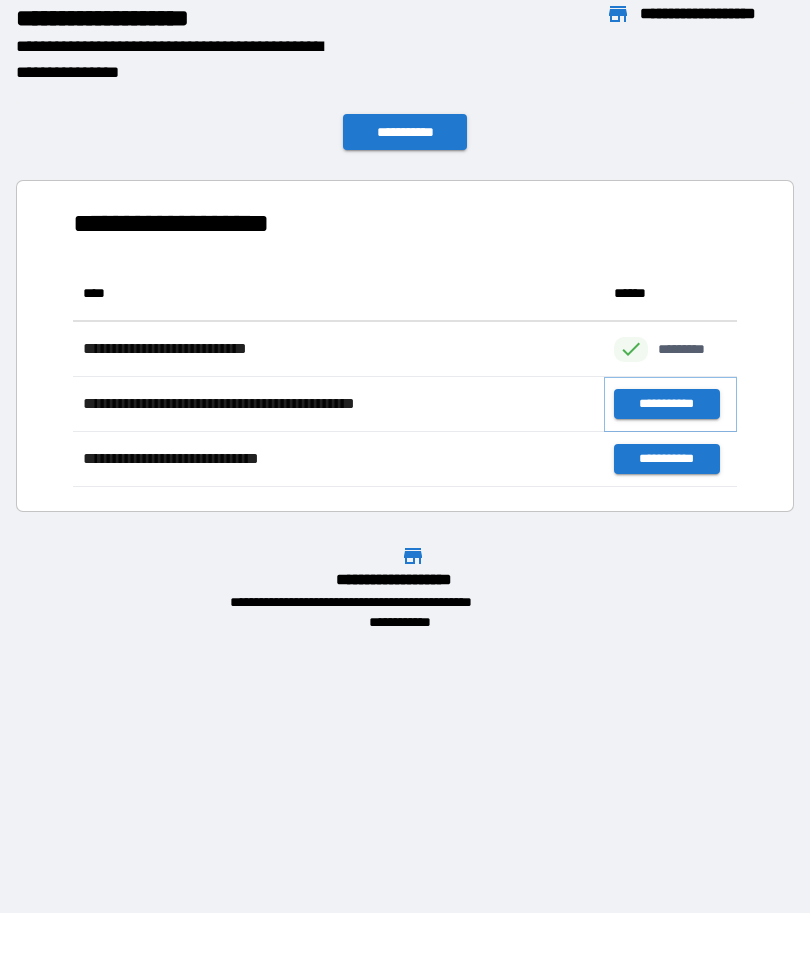 click on "**********" at bounding box center (666, 404) 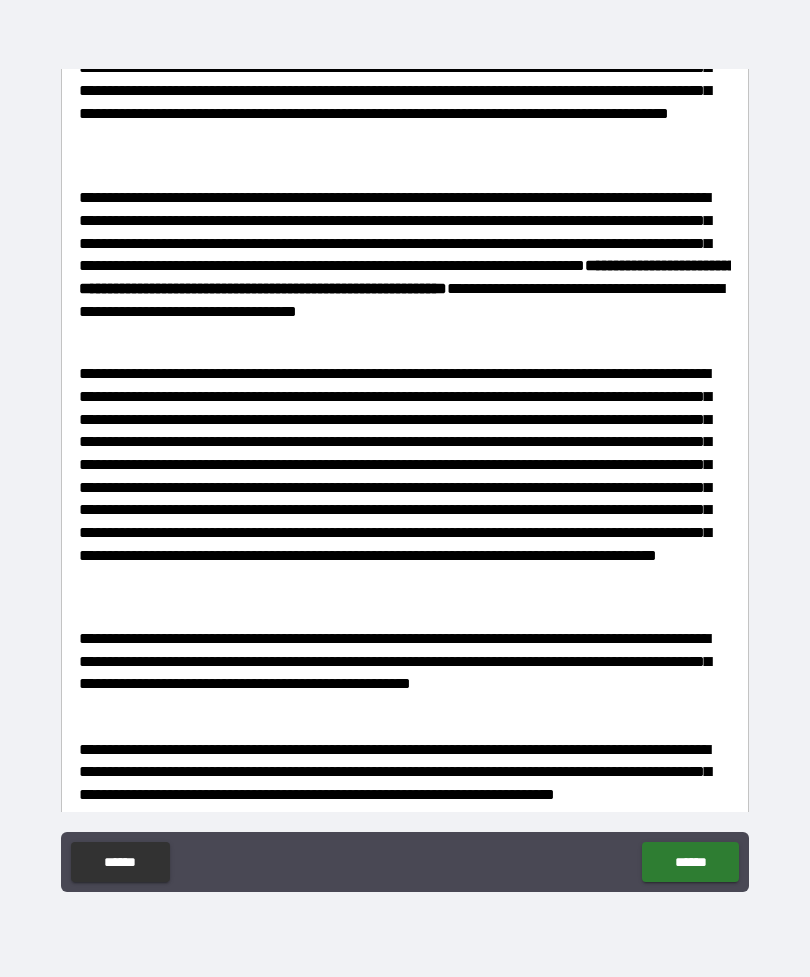 scroll, scrollTop: 377, scrollLeft: 0, axis: vertical 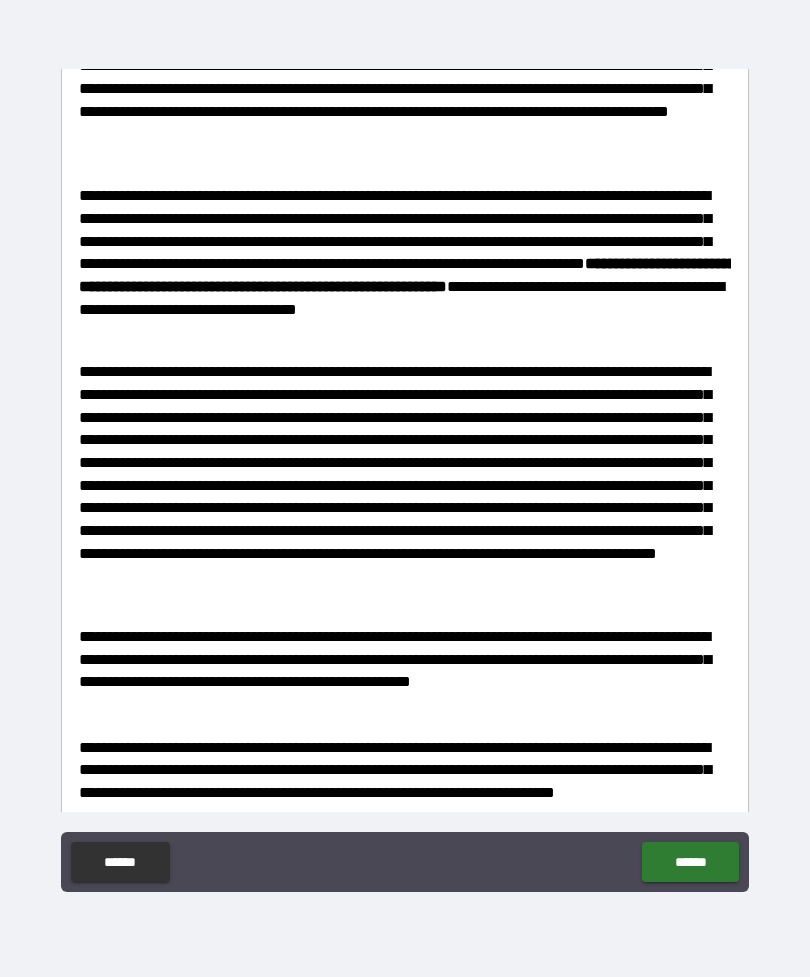 click on "**********" at bounding box center (405, 262) 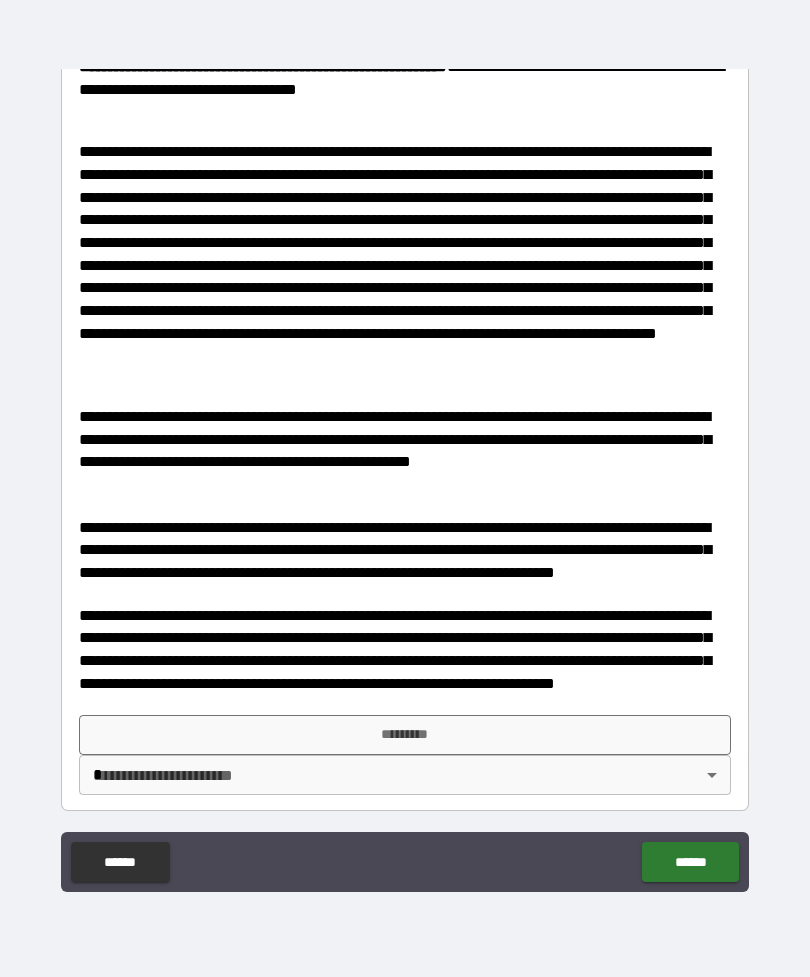 scroll, scrollTop: 597, scrollLeft: 0, axis: vertical 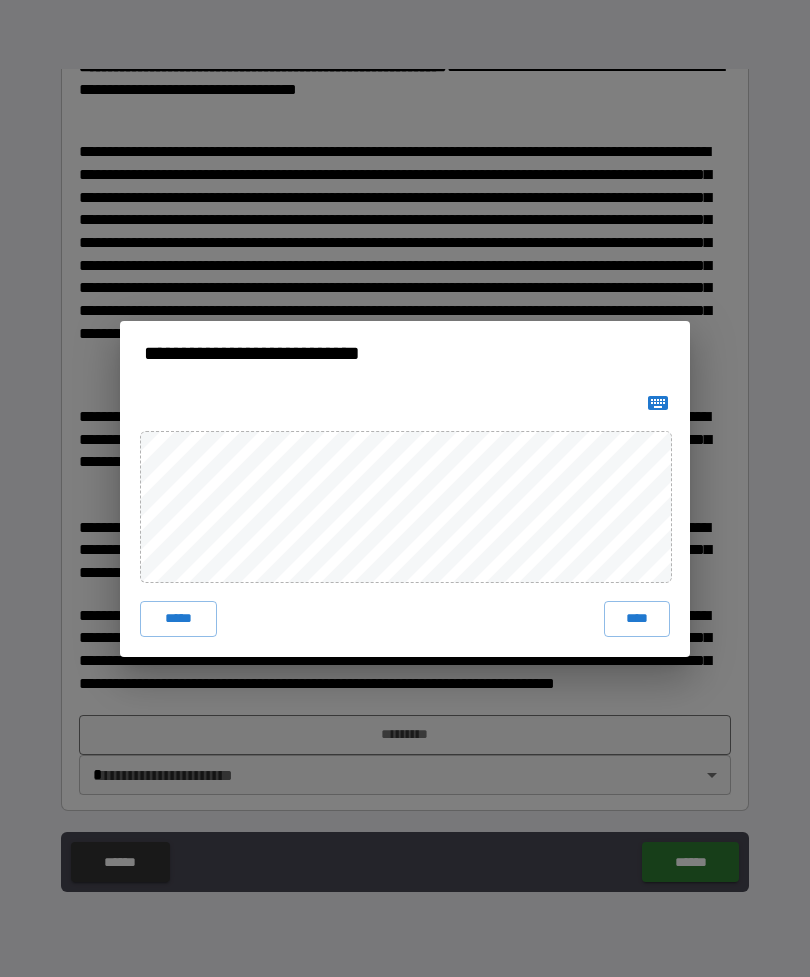 click on "****" at bounding box center [637, 619] 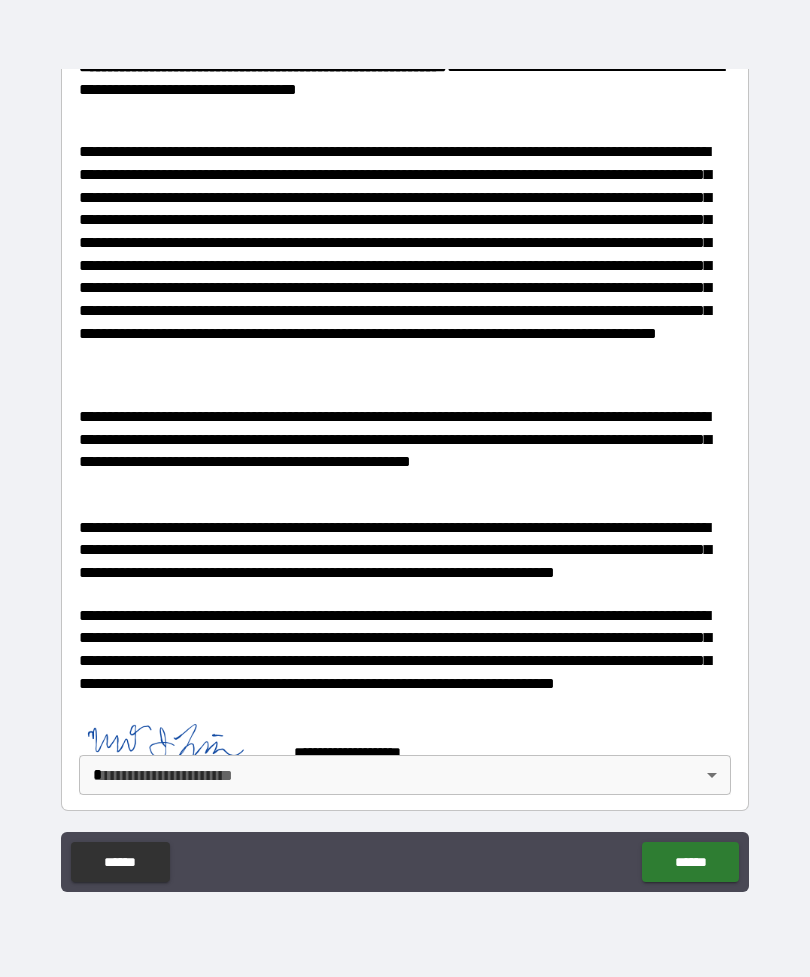 scroll, scrollTop: 587, scrollLeft: 0, axis: vertical 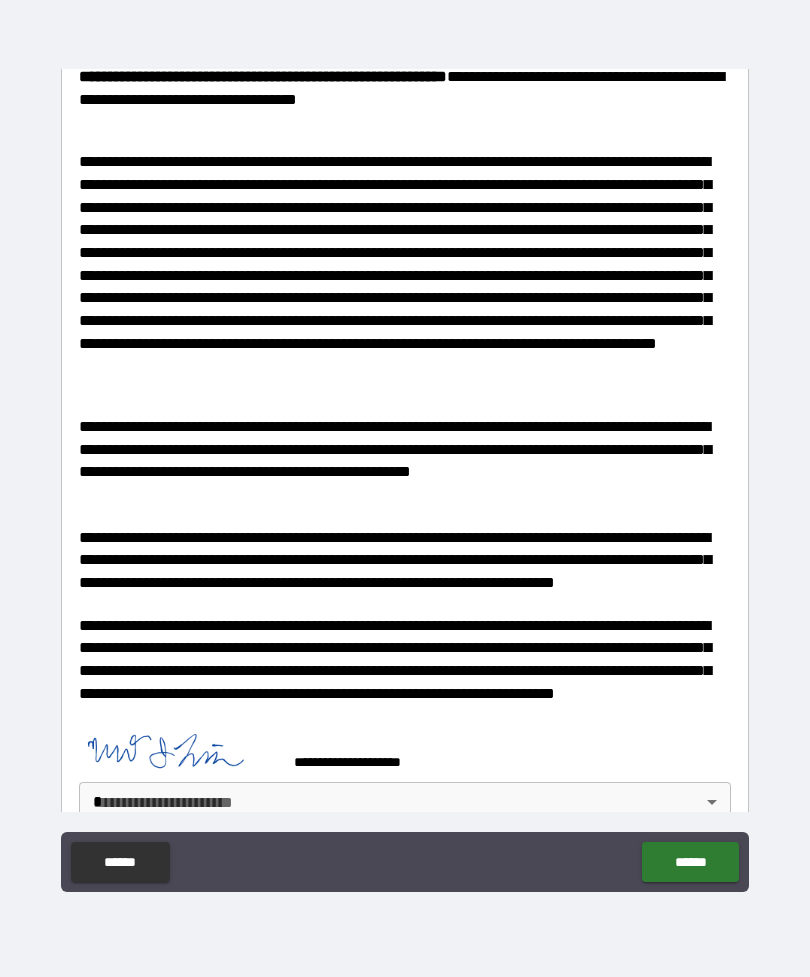 click on "******" at bounding box center [690, 862] 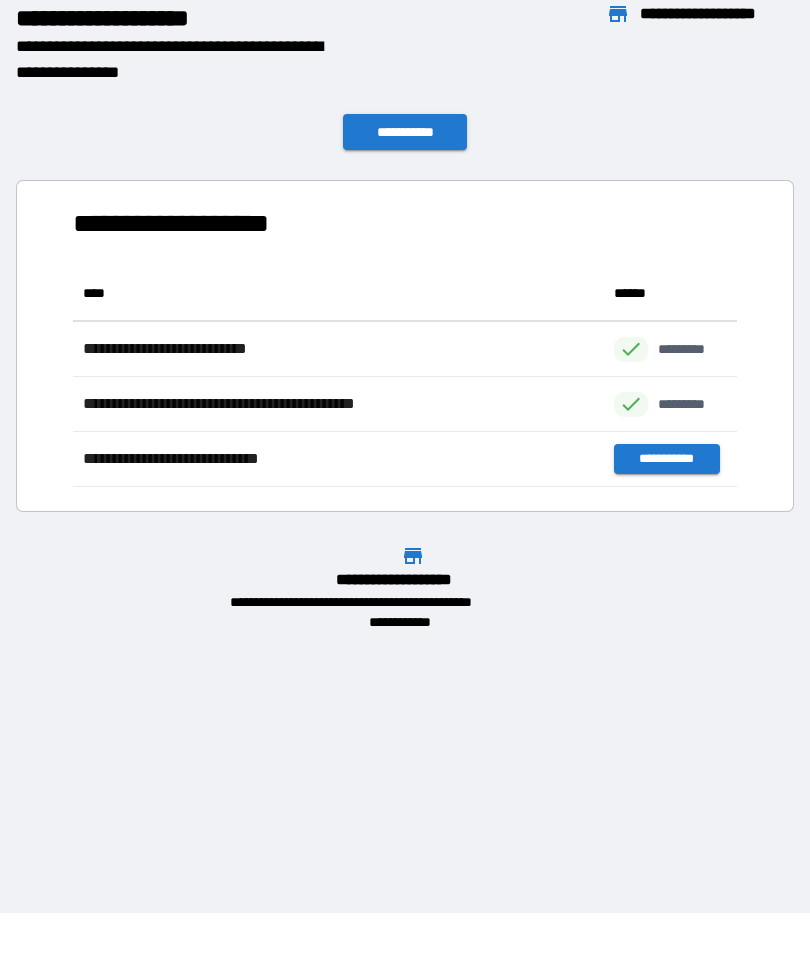 scroll, scrollTop: 1, scrollLeft: 1, axis: both 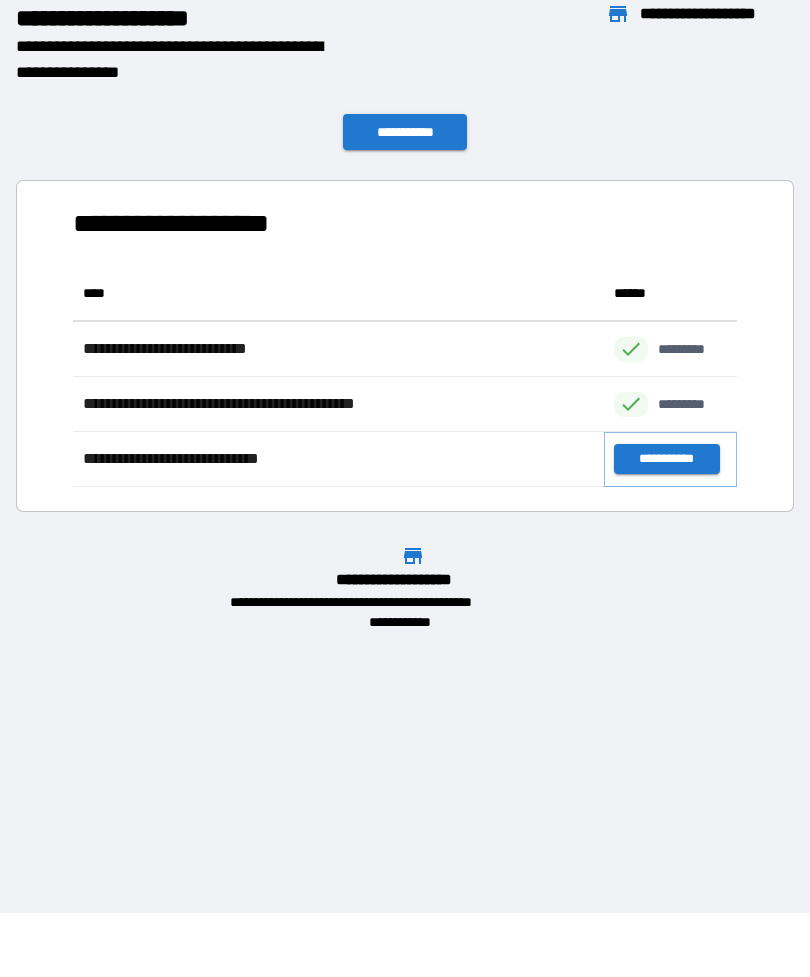 click on "**********" at bounding box center [666, 459] 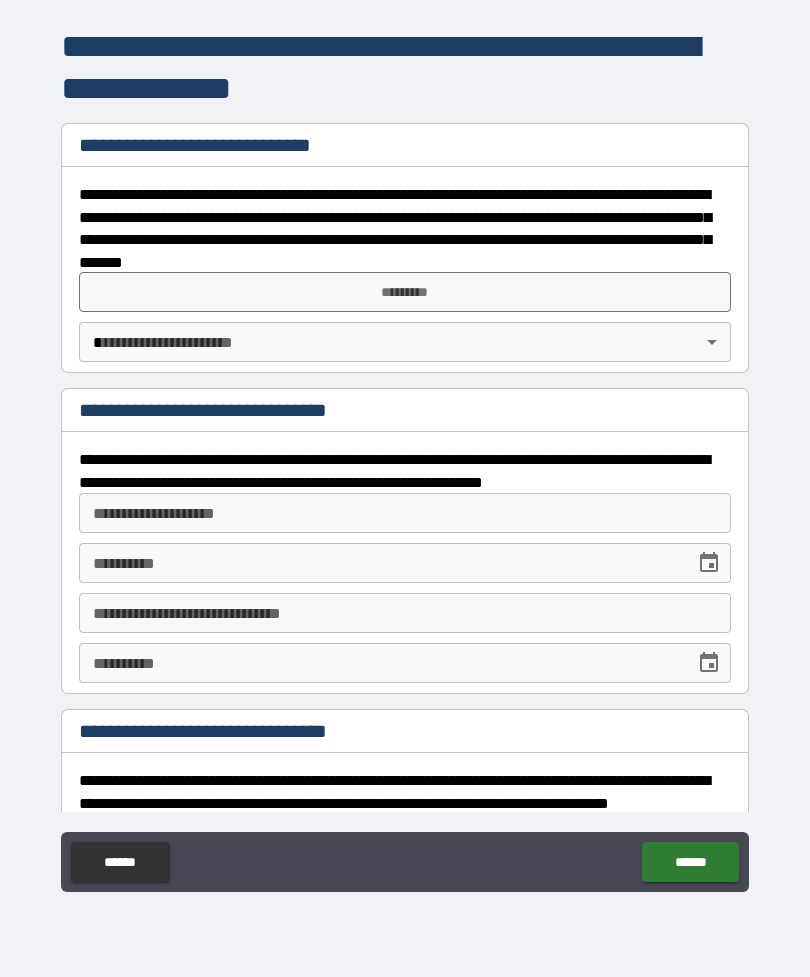 click on "**********" at bounding box center [405, 456] 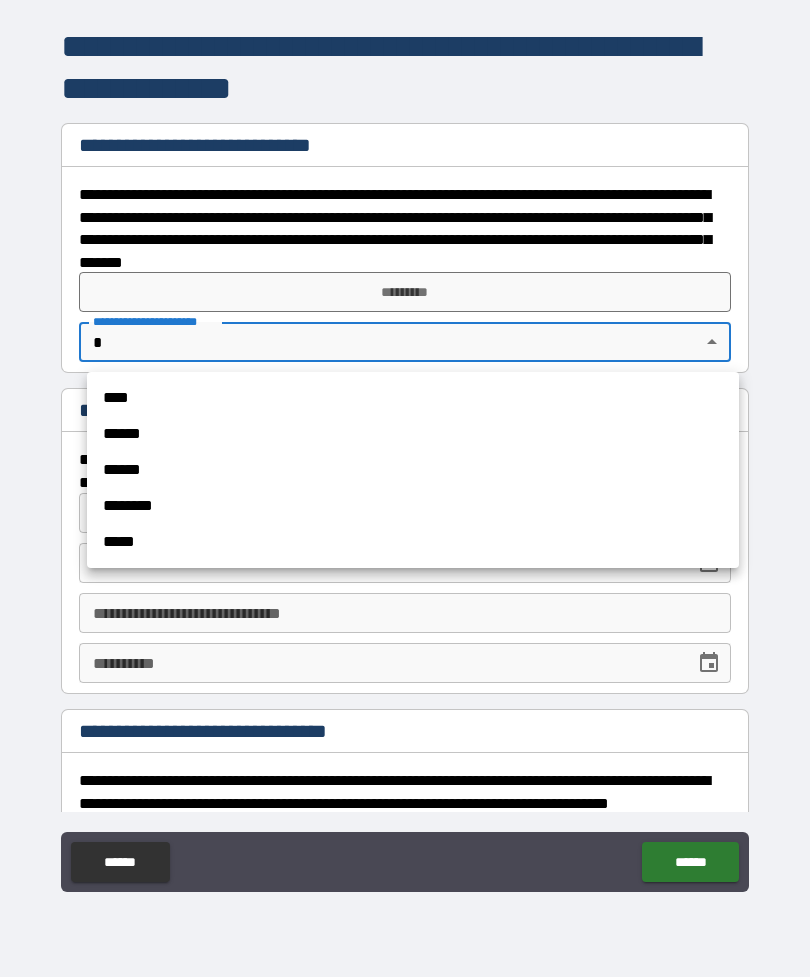 click on "****" at bounding box center (413, 398) 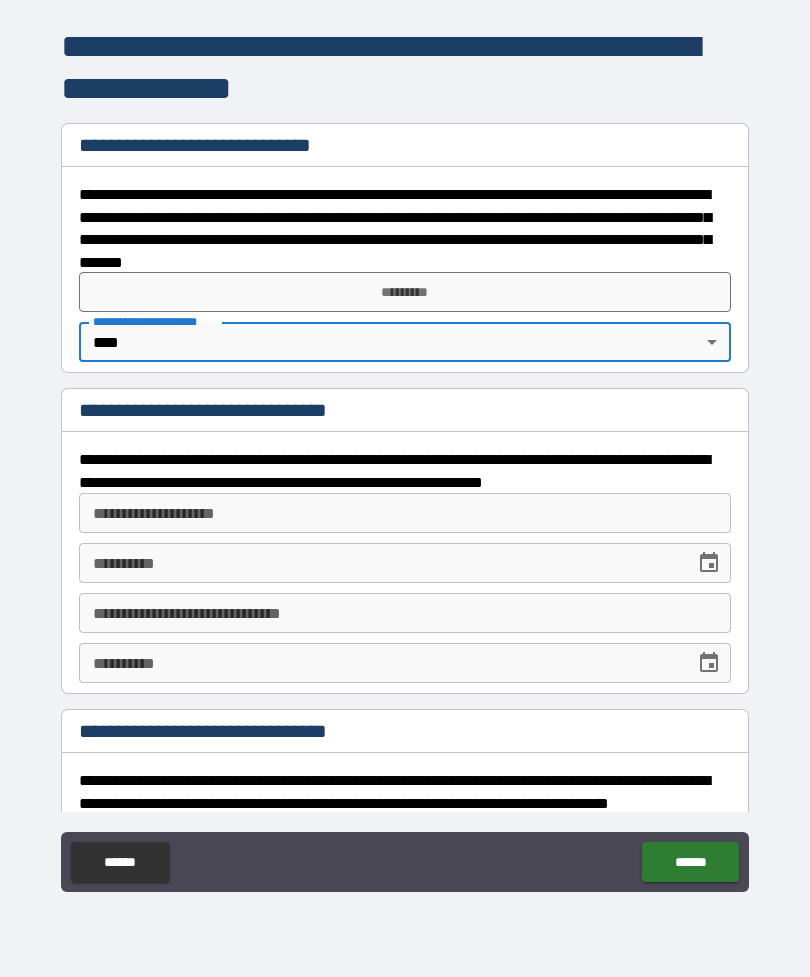 click on "*********" at bounding box center [405, 292] 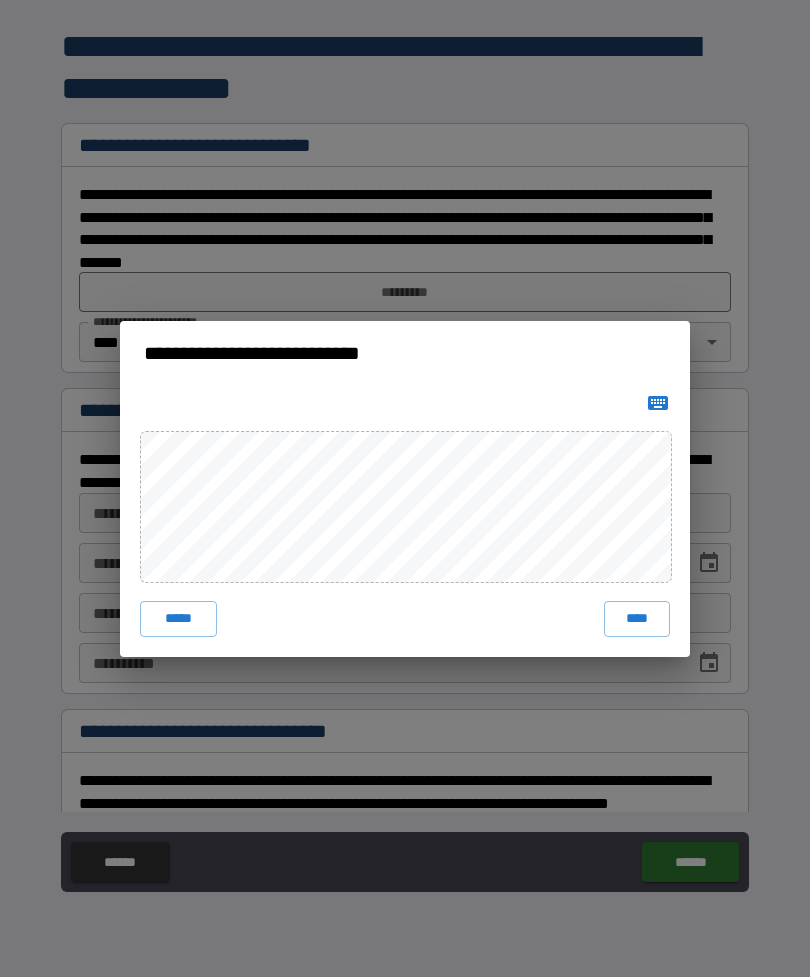 click on "****" at bounding box center (637, 619) 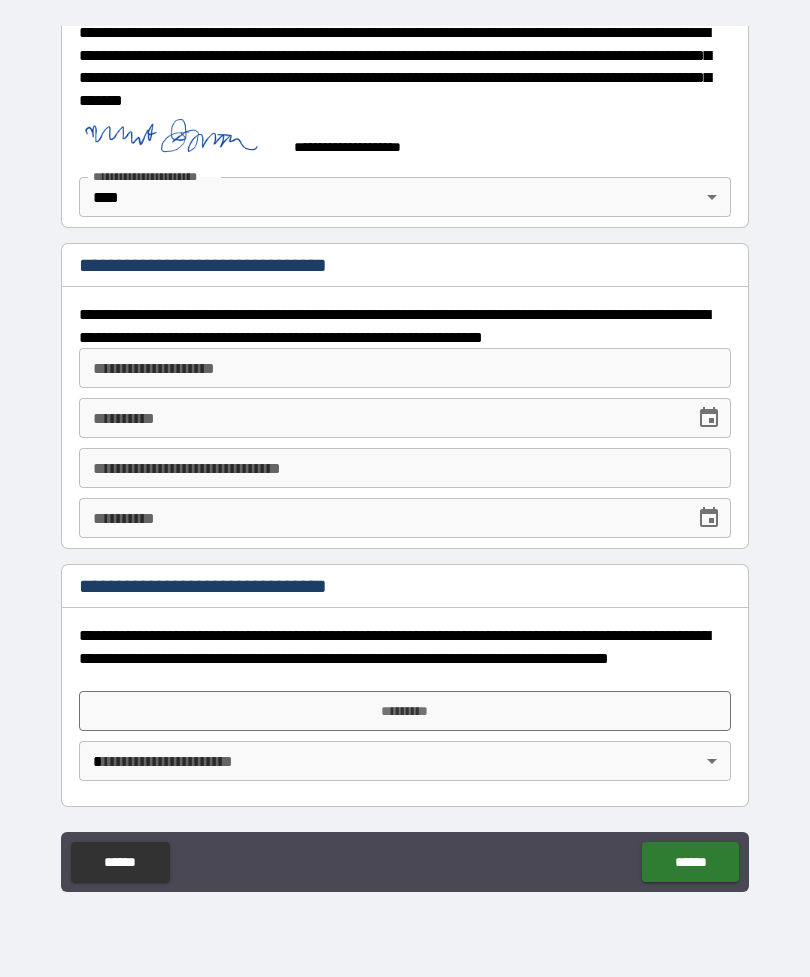 scroll, scrollTop: 162, scrollLeft: 0, axis: vertical 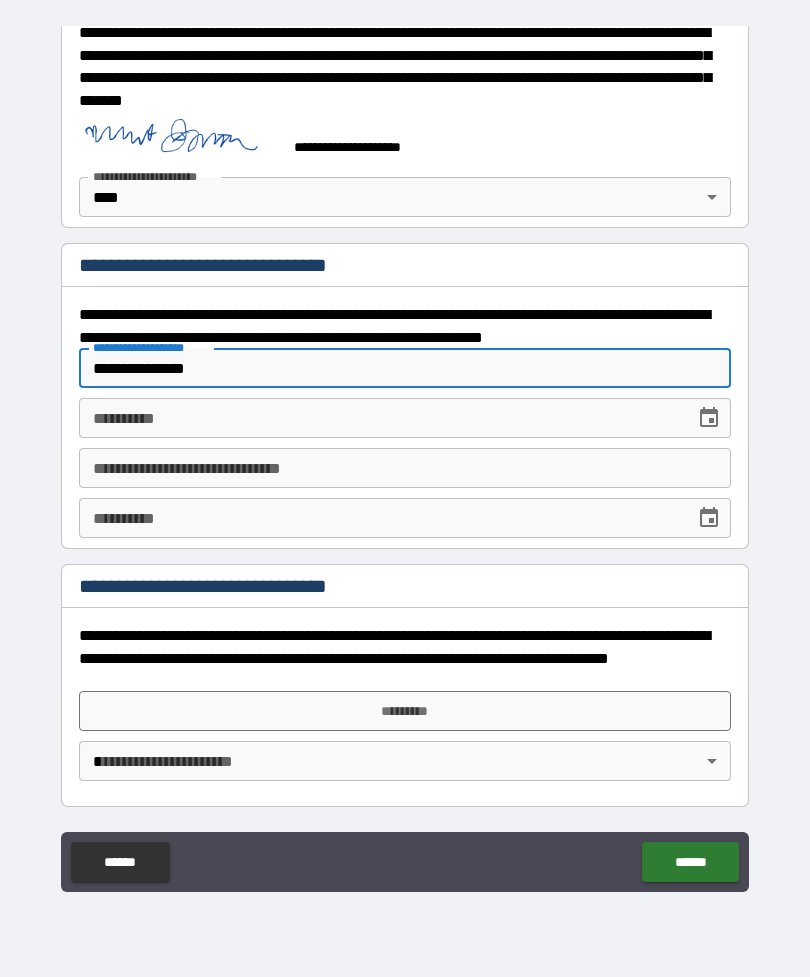 type on "**********" 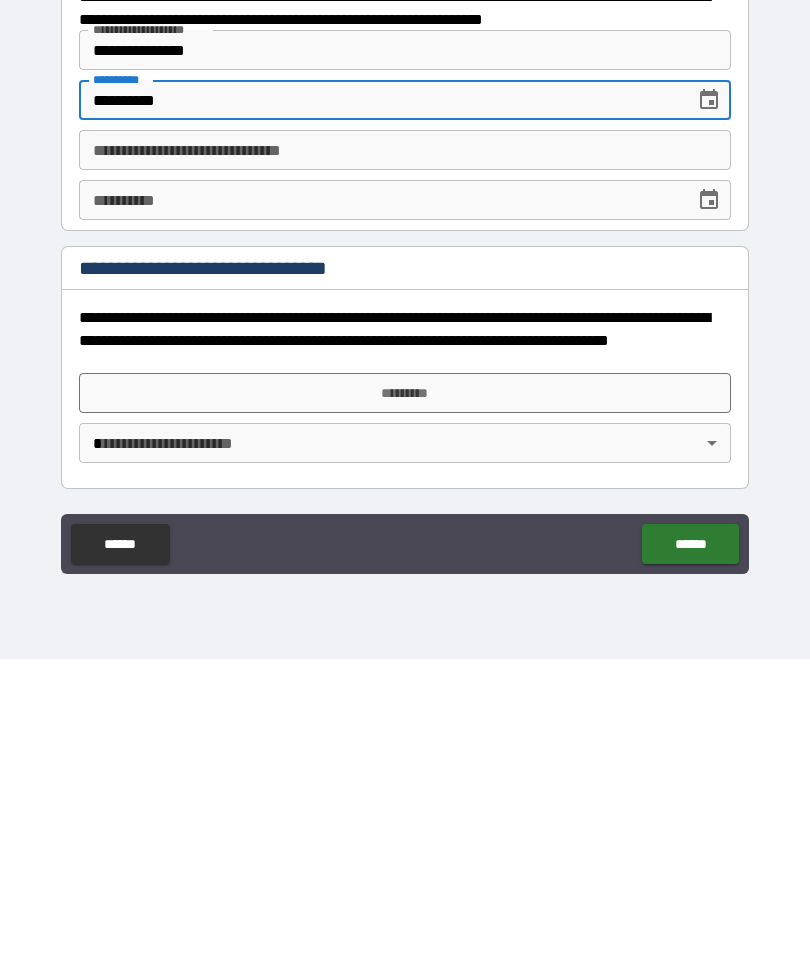 type on "**********" 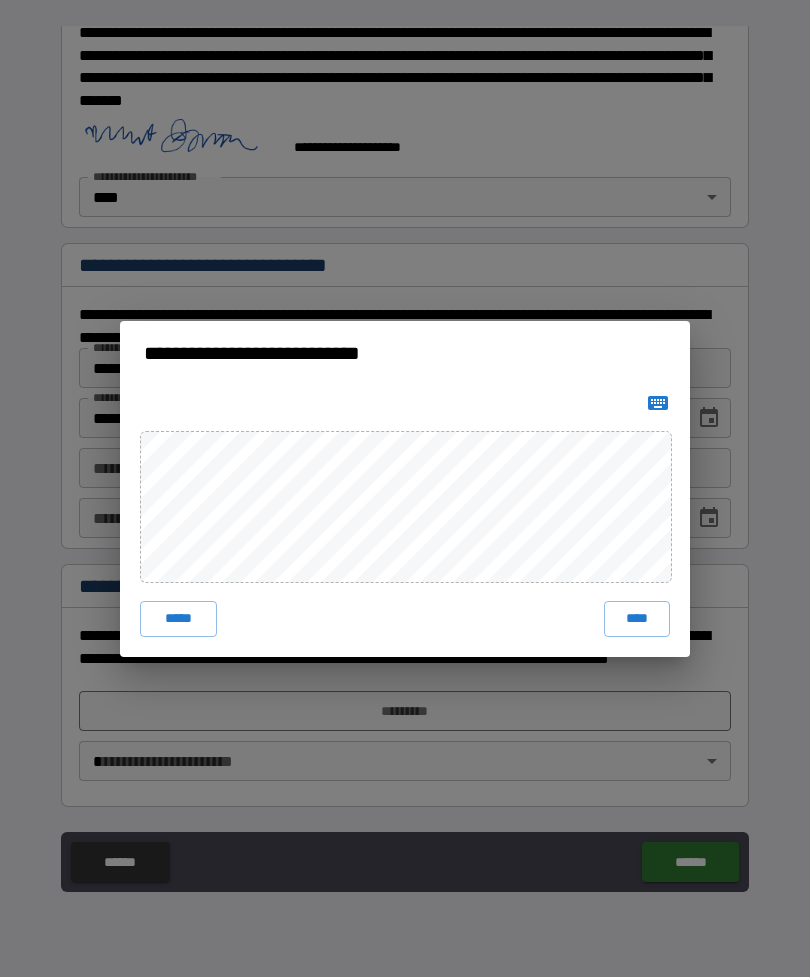 click on "****" at bounding box center [637, 619] 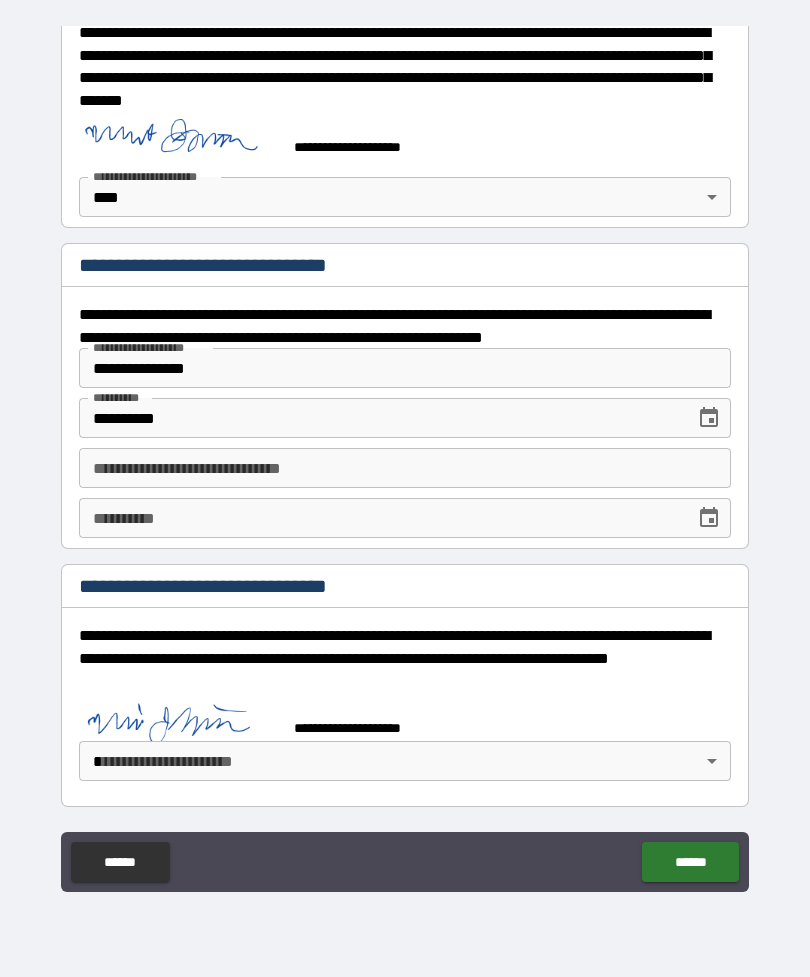 scroll, scrollTop: 152, scrollLeft: 0, axis: vertical 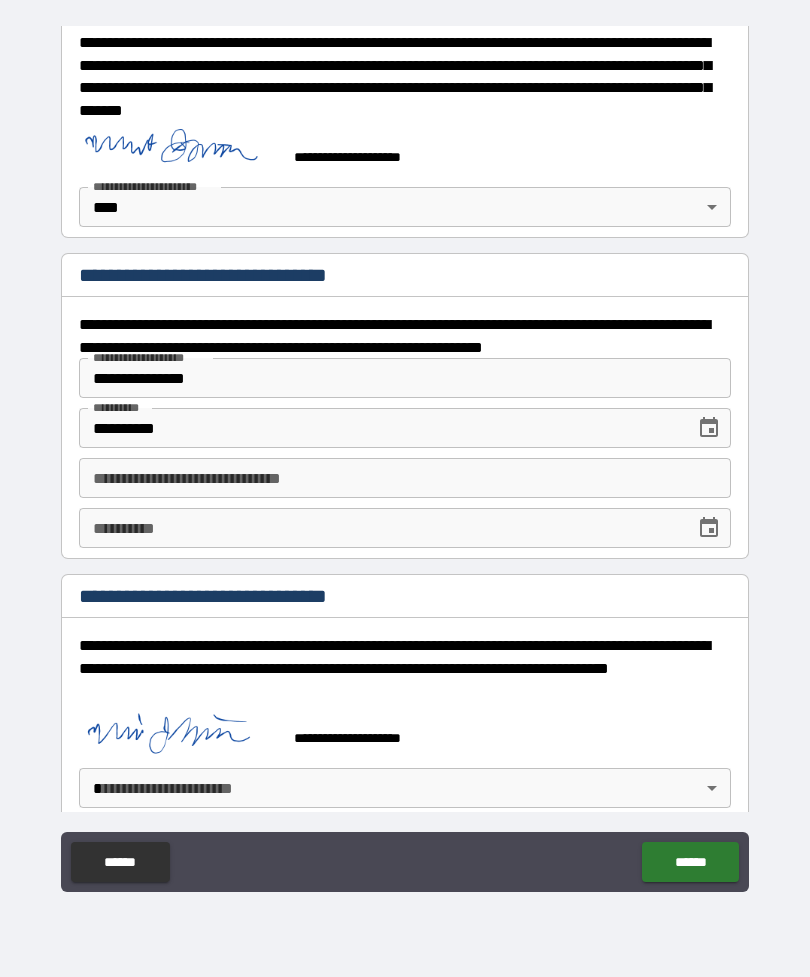 click on "**********" at bounding box center (405, 456) 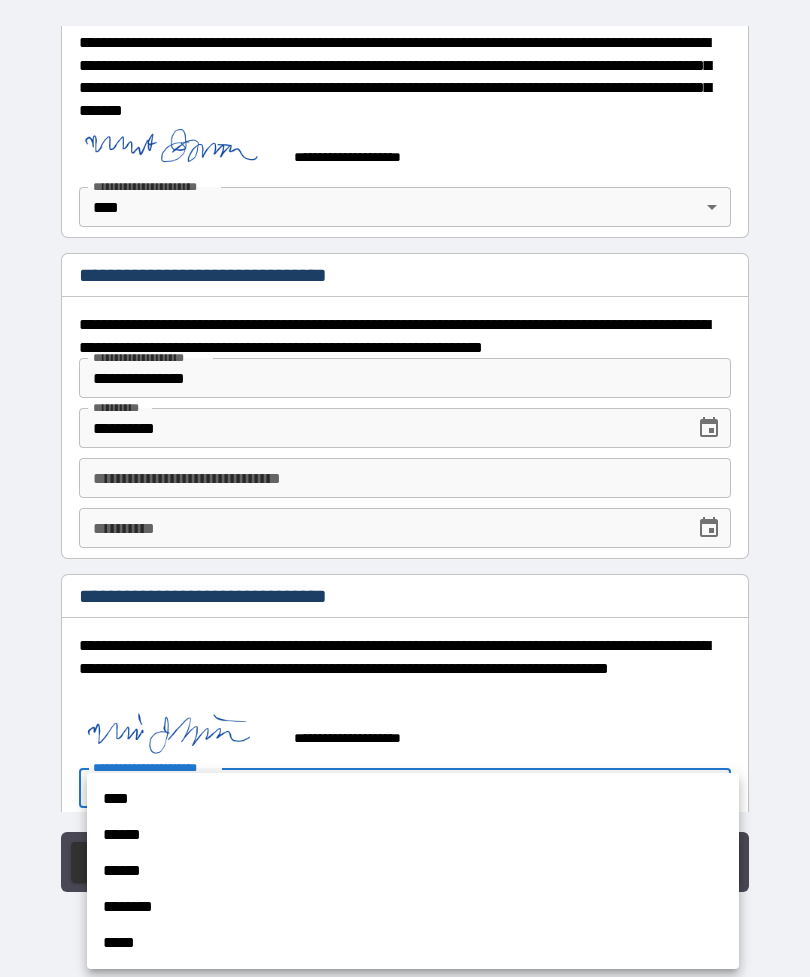 click on "****" at bounding box center [413, 799] 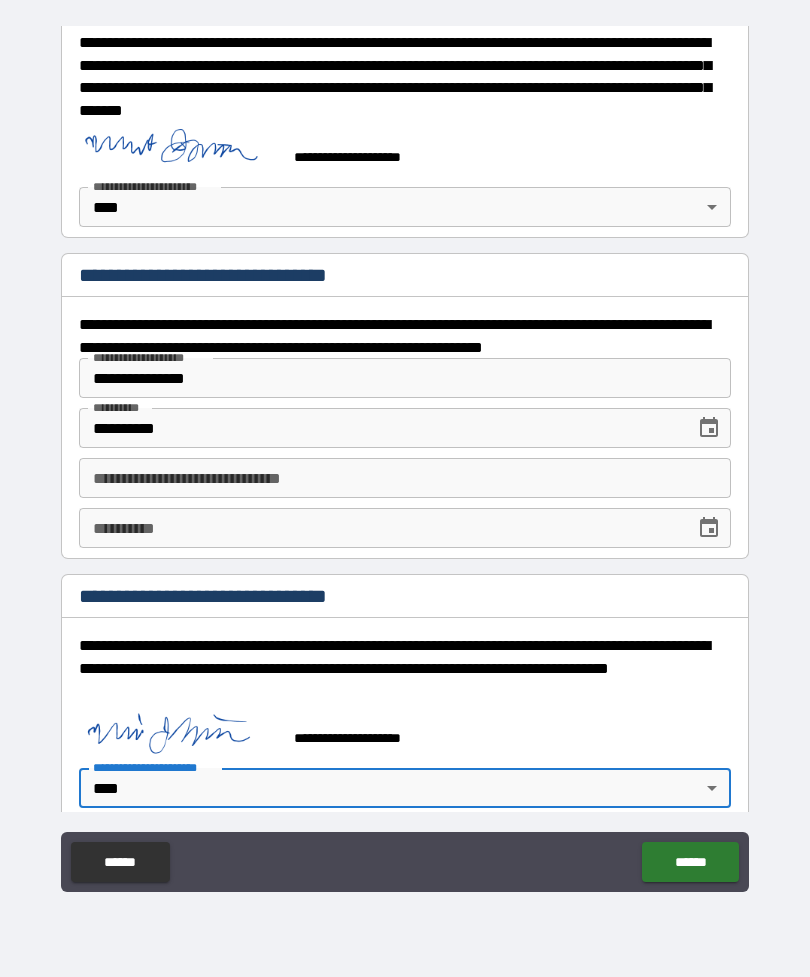 type on "*" 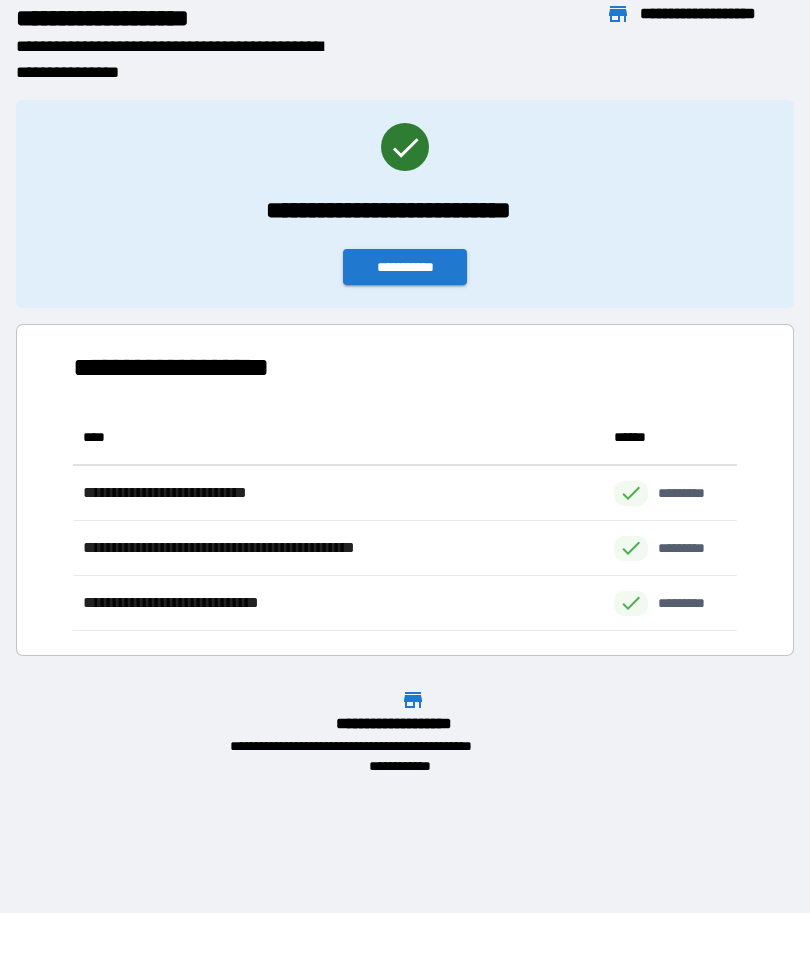 scroll, scrollTop: 1, scrollLeft: 1, axis: both 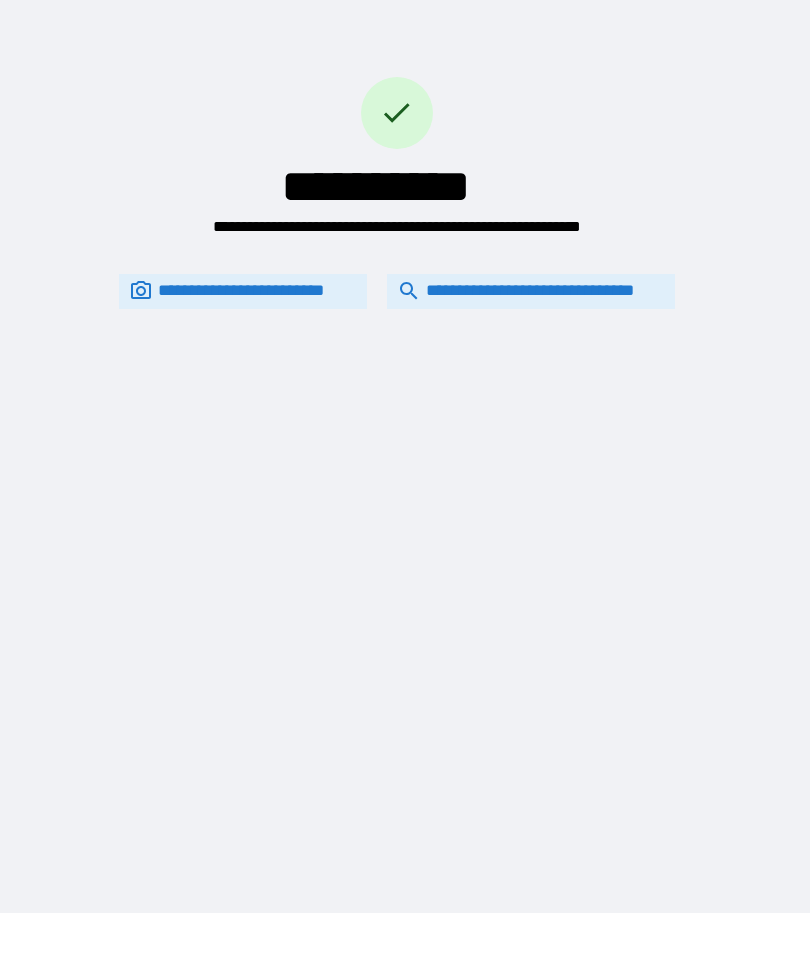 click on "**********" at bounding box center [531, 291] 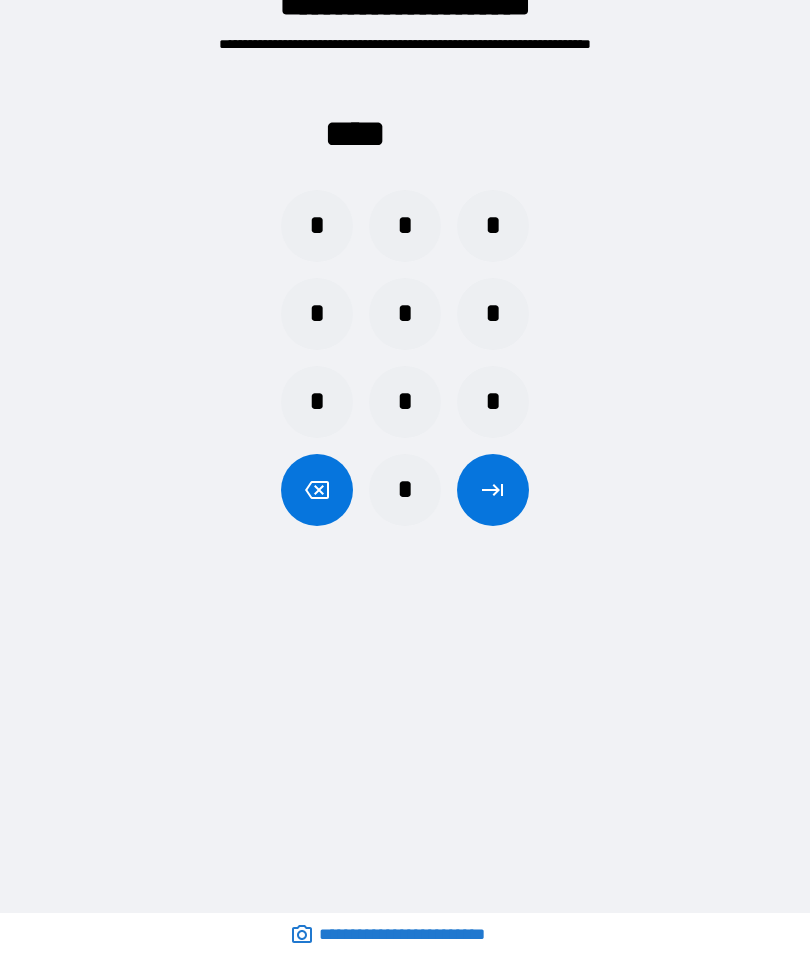 click on "*" at bounding box center [405, 490] 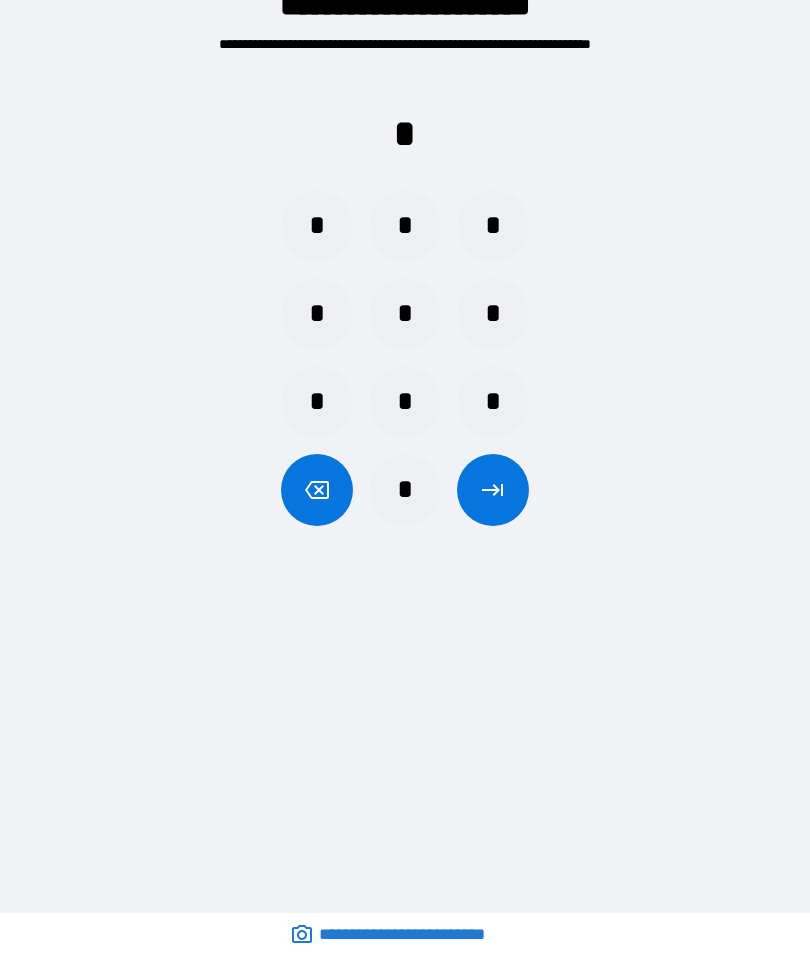 click on "*" at bounding box center (405, 226) 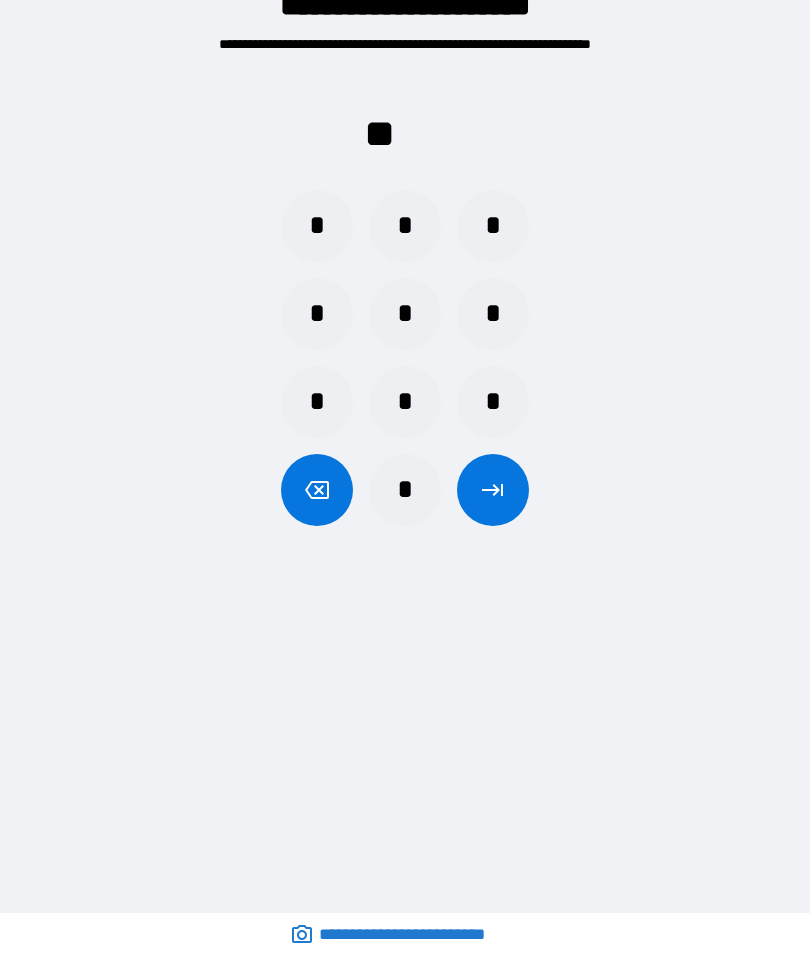 click on "*" at bounding box center [405, 490] 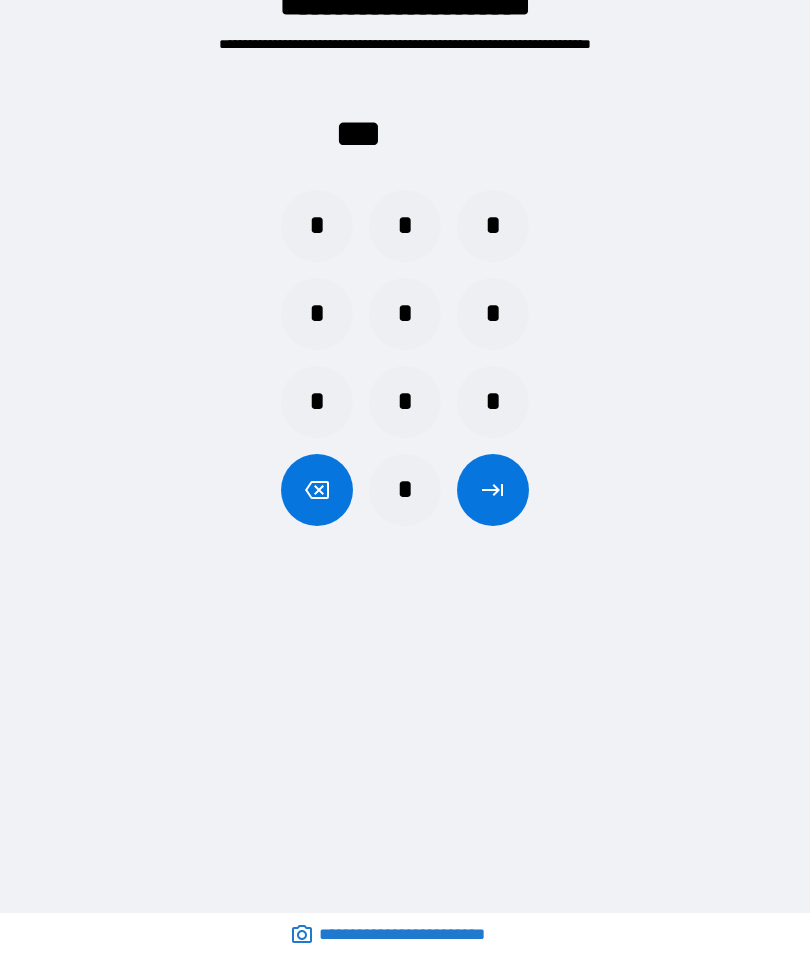 click on "*" at bounding box center (317, 314) 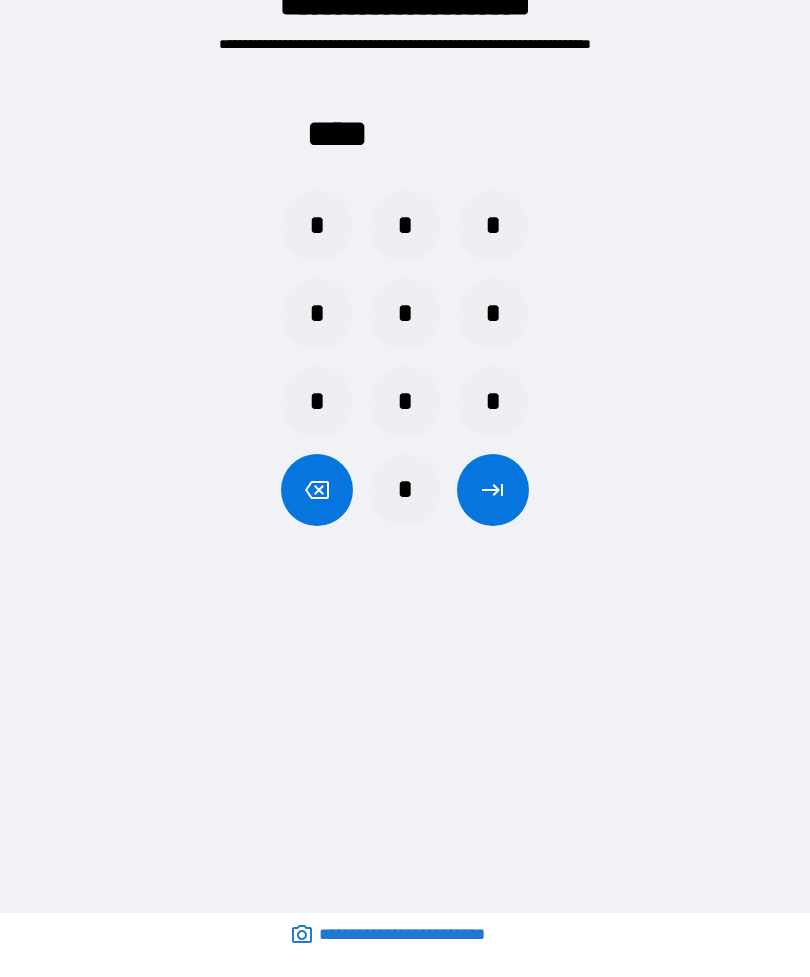 click 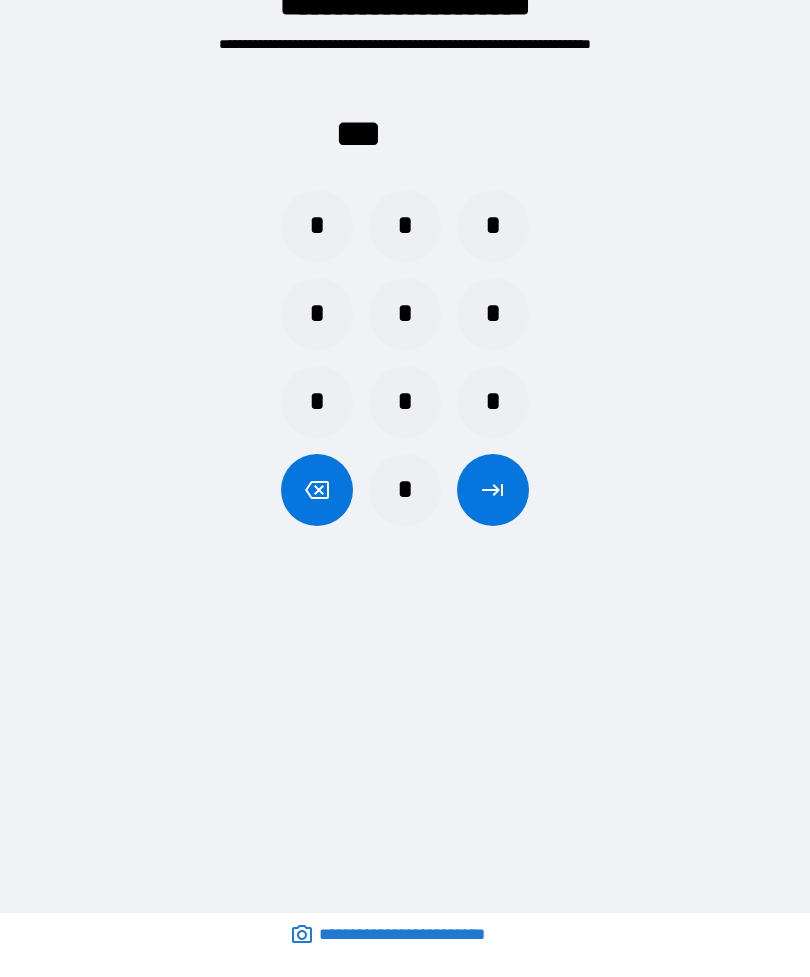 click on "*" at bounding box center (405, 314) 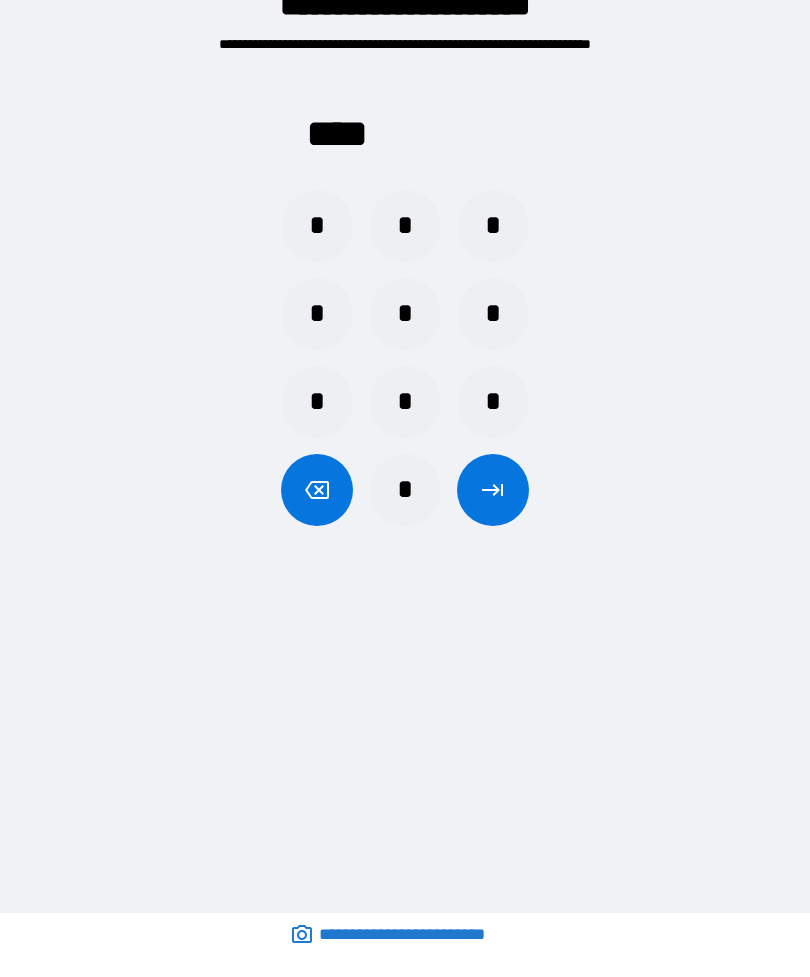 click at bounding box center (493, 490) 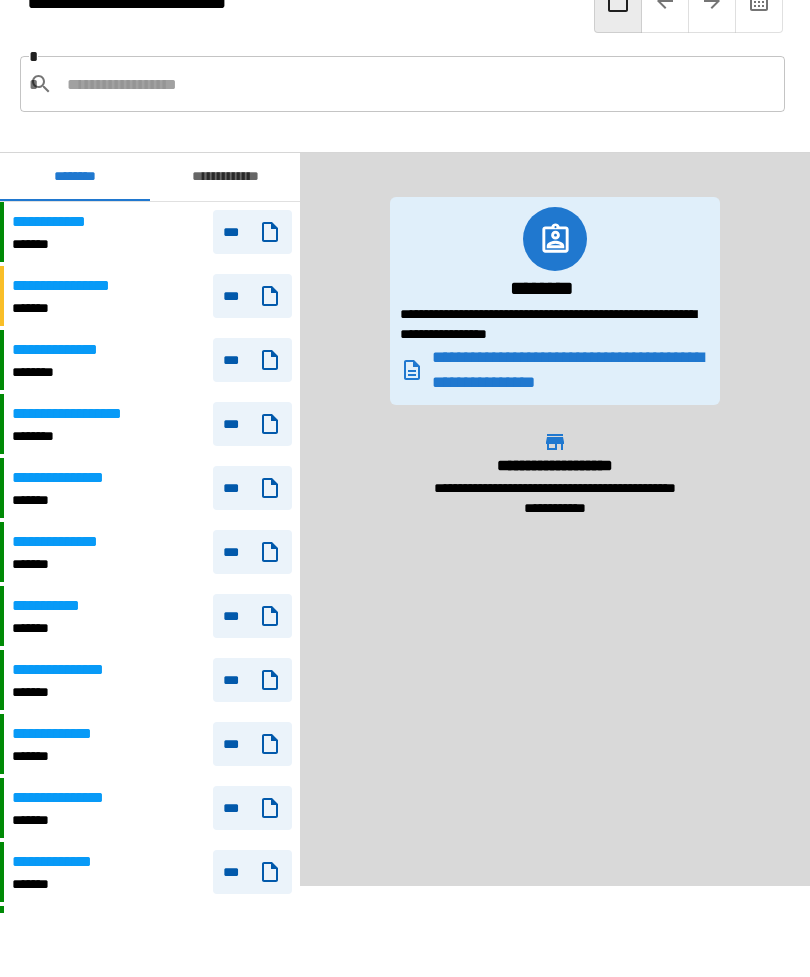scroll, scrollTop: -1, scrollLeft: 0, axis: vertical 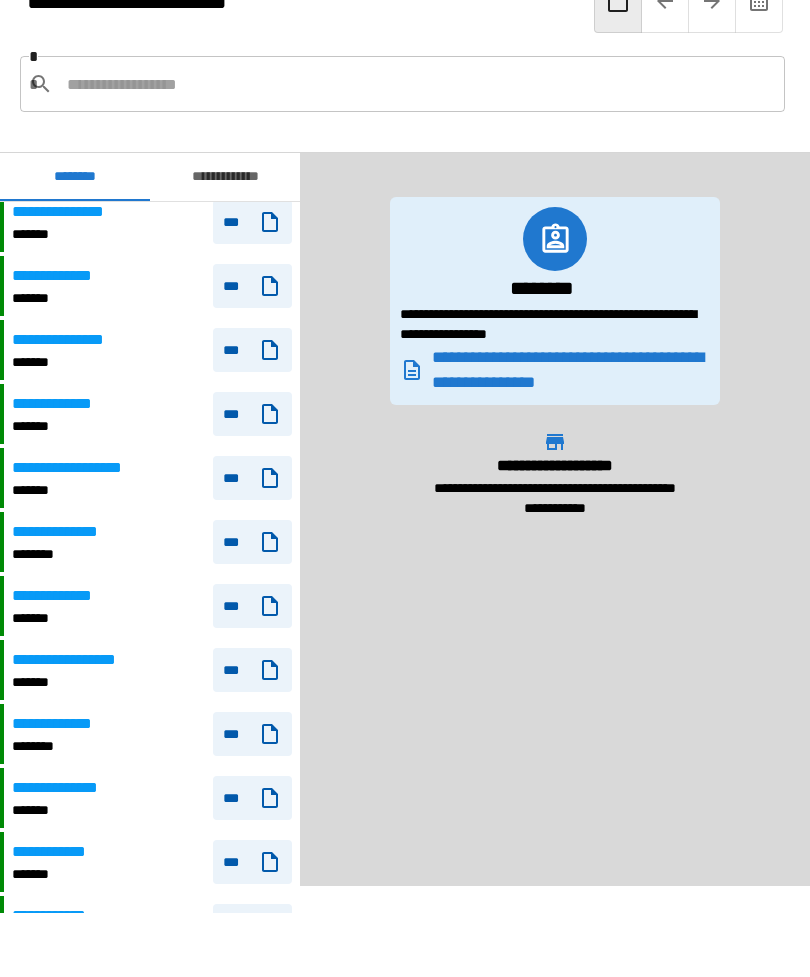 click on "***" at bounding box center [252, 542] 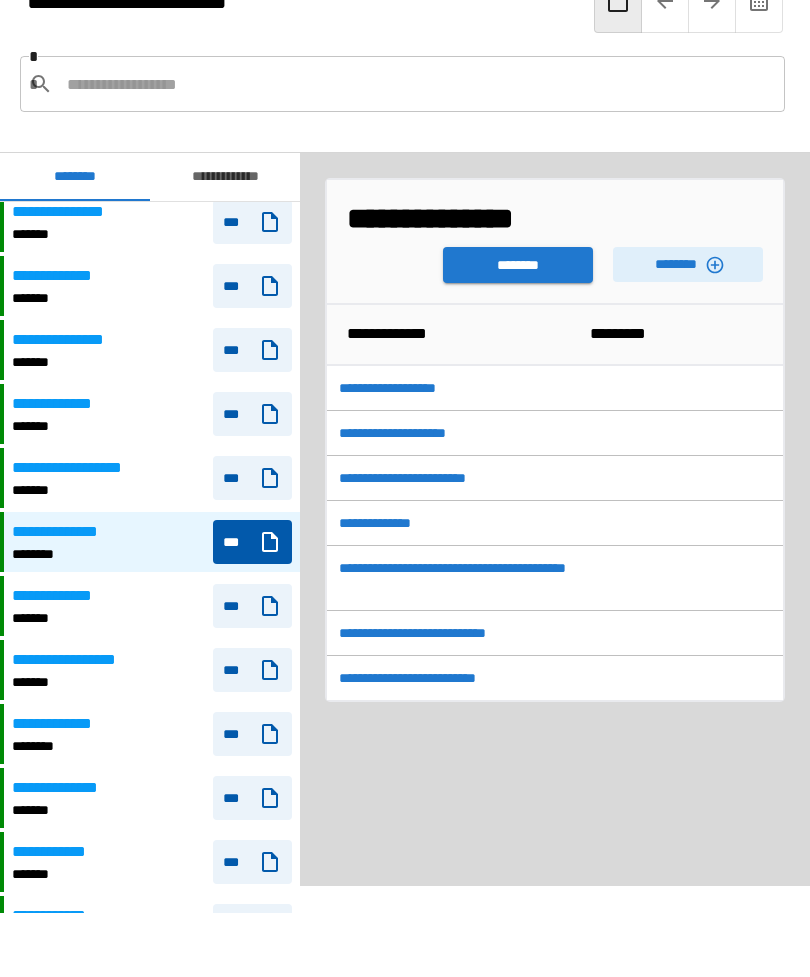 click on "********" at bounding box center (518, 265) 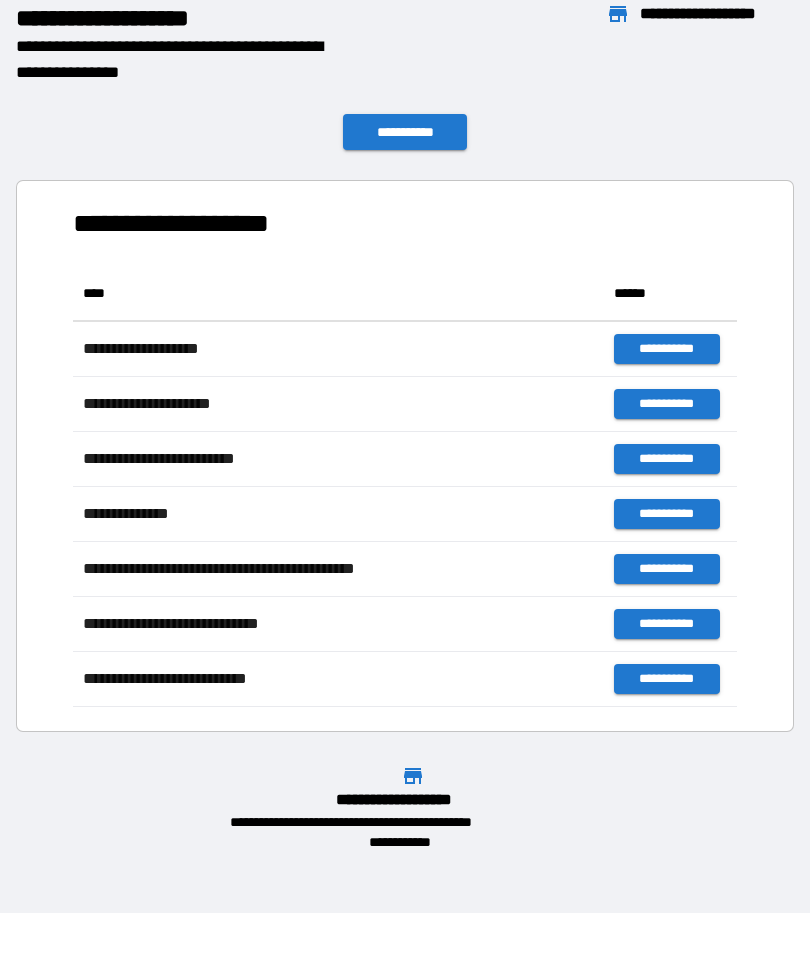 scroll, scrollTop: 1, scrollLeft: 1, axis: both 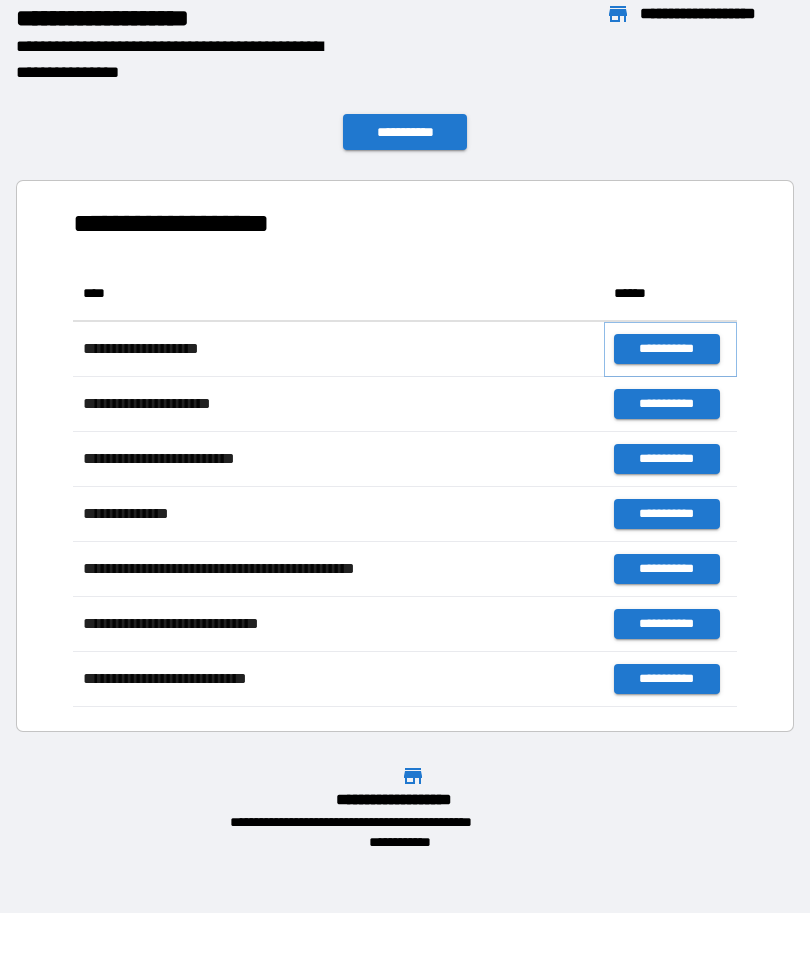 click on "**********" at bounding box center [666, 349] 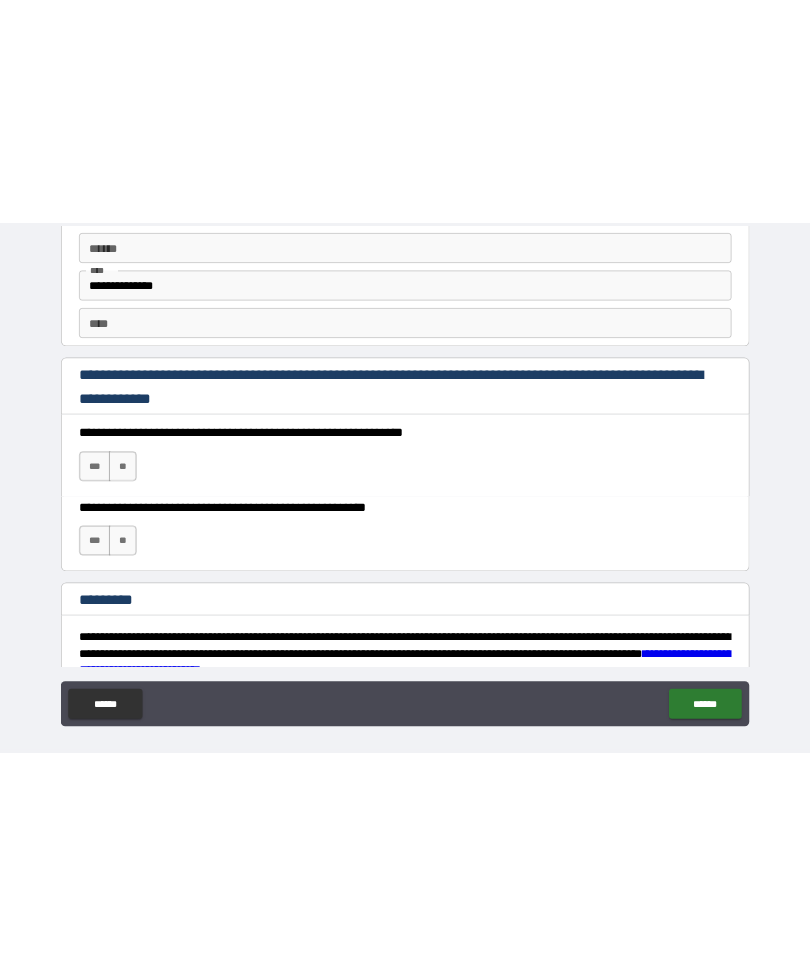 scroll, scrollTop: 2499, scrollLeft: 0, axis: vertical 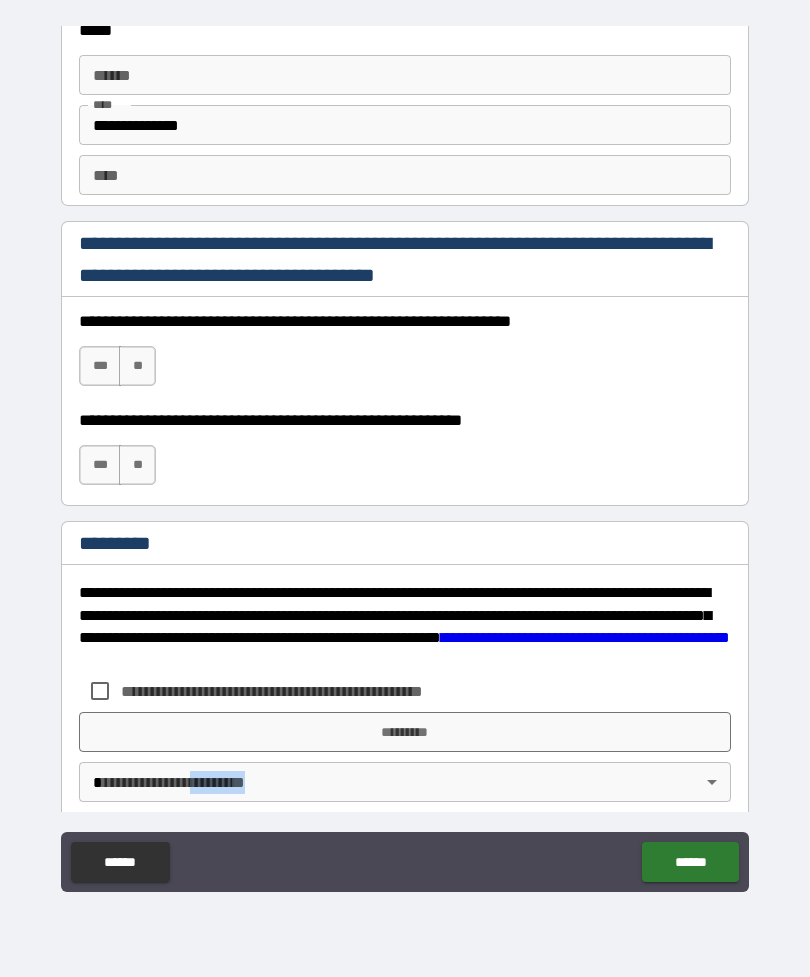 click on "**" at bounding box center (137, 366) 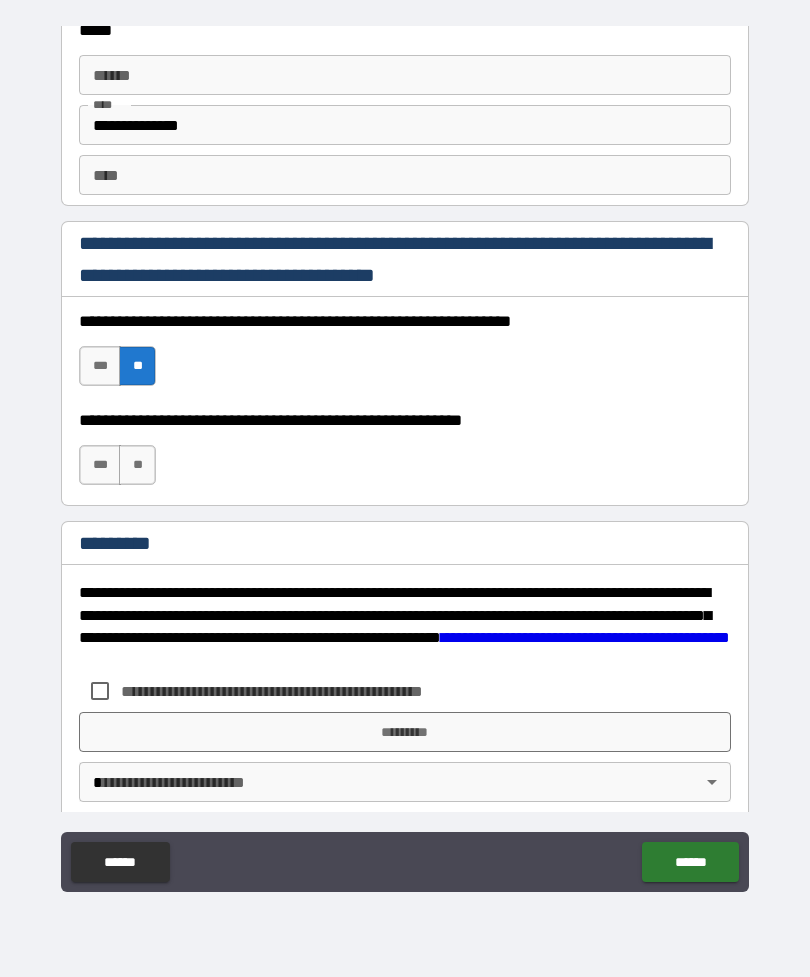 click on "***" at bounding box center (100, 465) 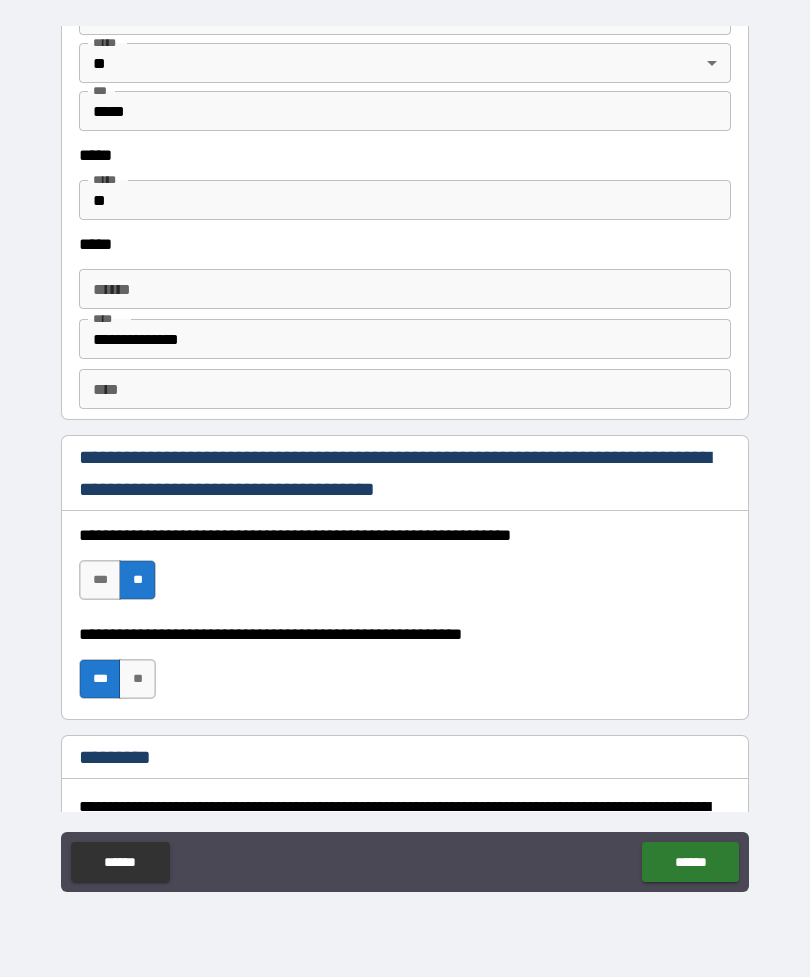 scroll, scrollTop: 2289, scrollLeft: 0, axis: vertical 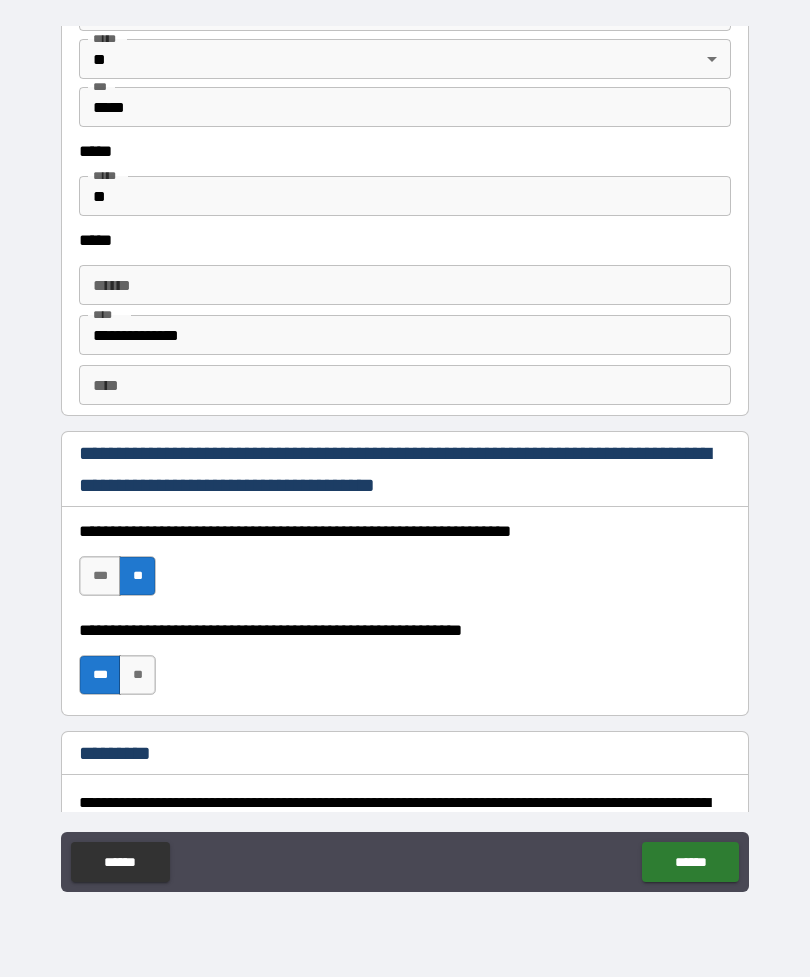 click on "**" at bounding box center (137, 675) 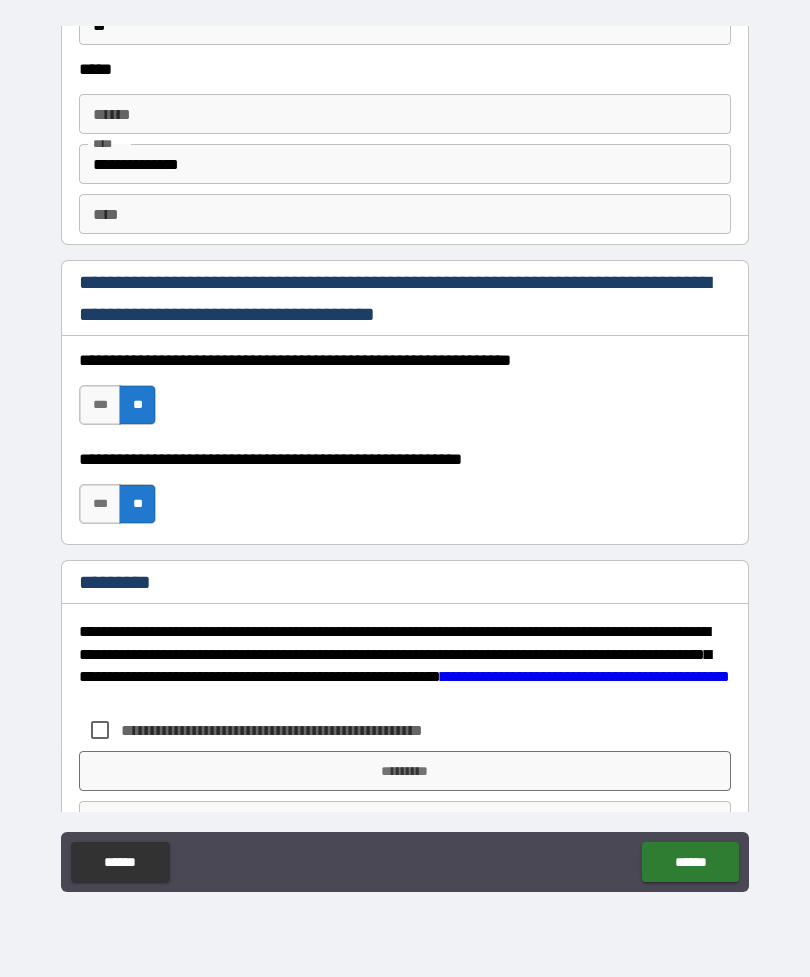 scroll, scrollTop: 2509, scrollLeft: 0, axis: vertical 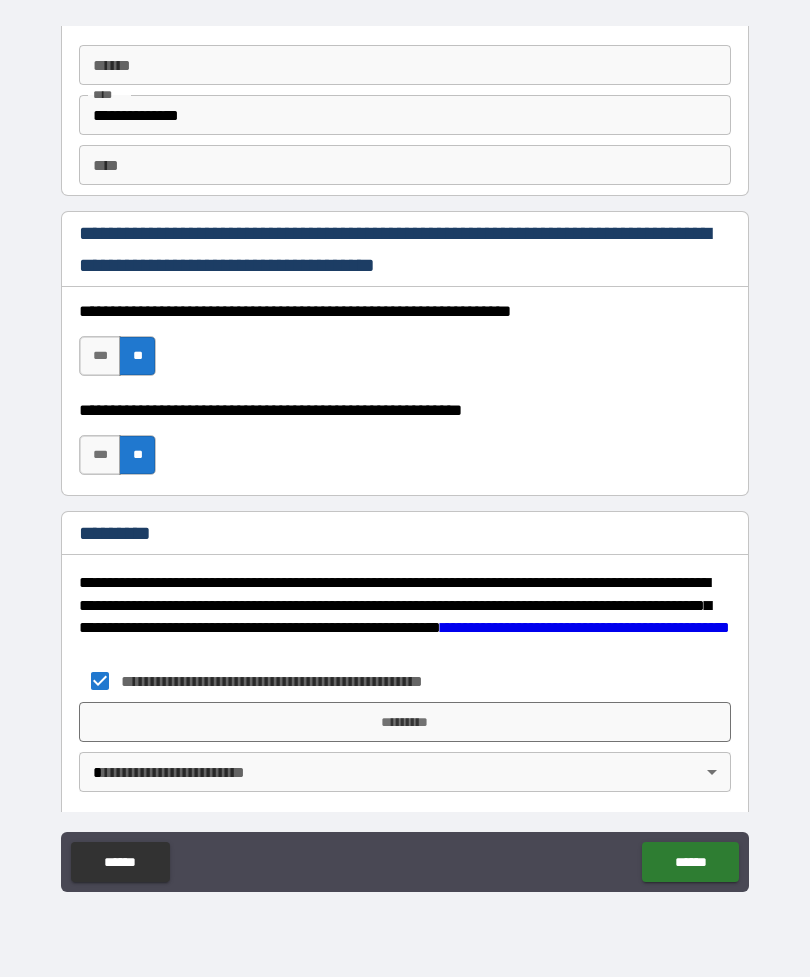 click on "**********" at bounding box center [405, 456] 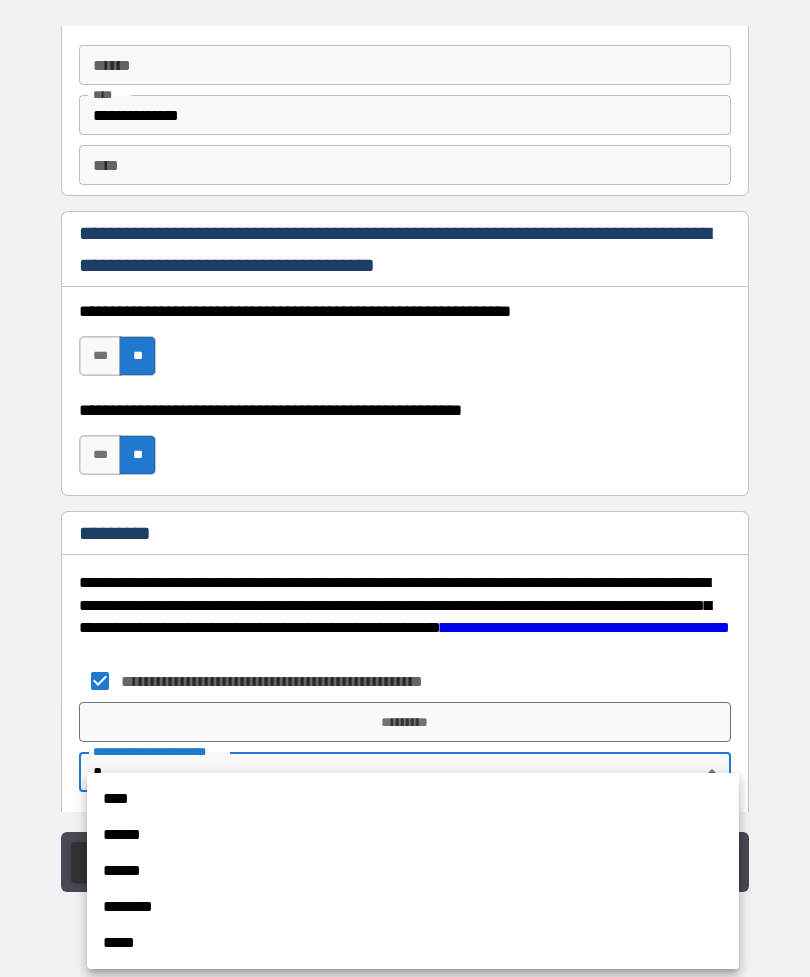 click on "****" at bounding box center (413, 799) 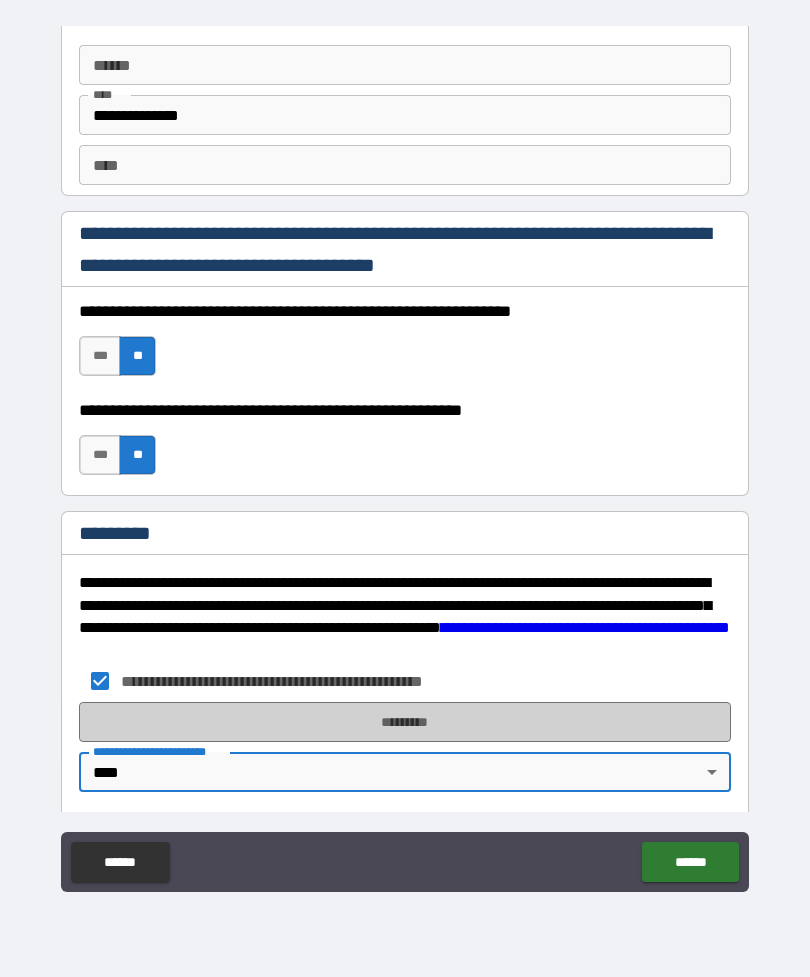 click on "*********" at bounding box center [405, 722] 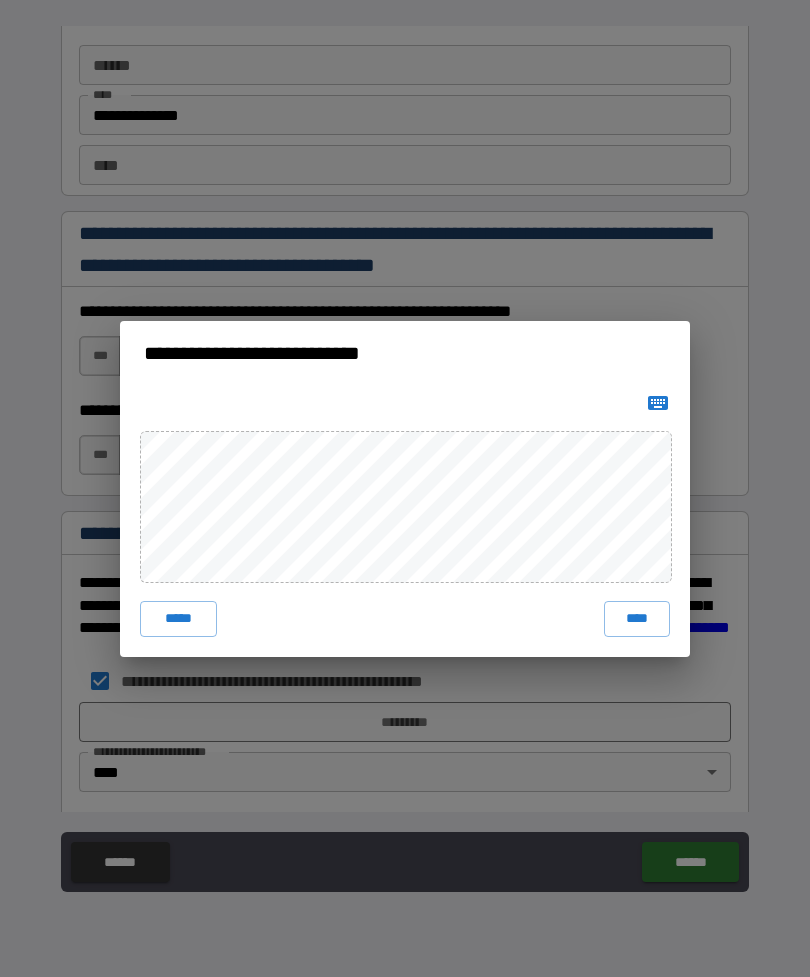 click on "**********" at bounding box center [405, 488] 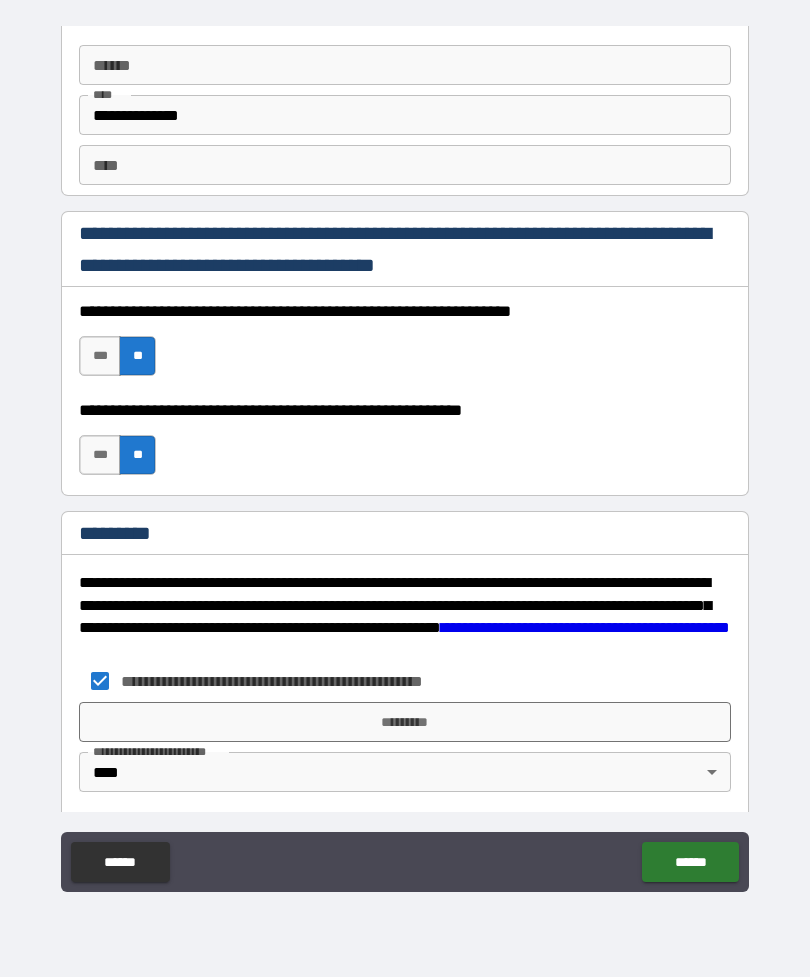 click on "*********" at bounding box center (405, 722) 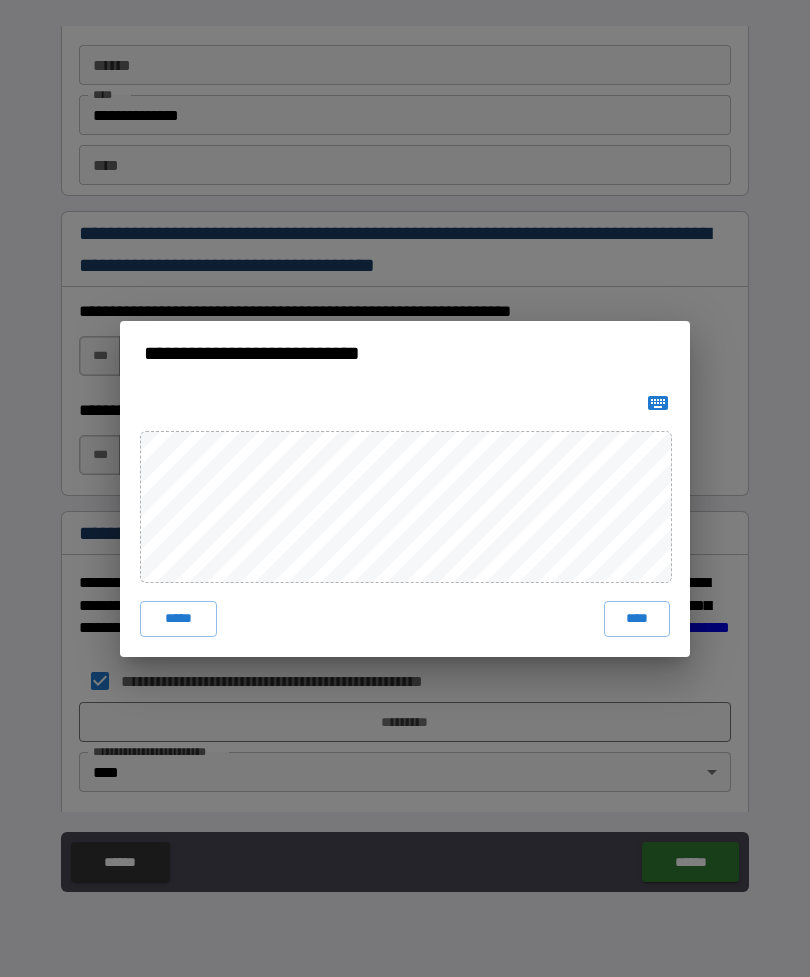 click on "***** ****" at bounding box center [405, 619] 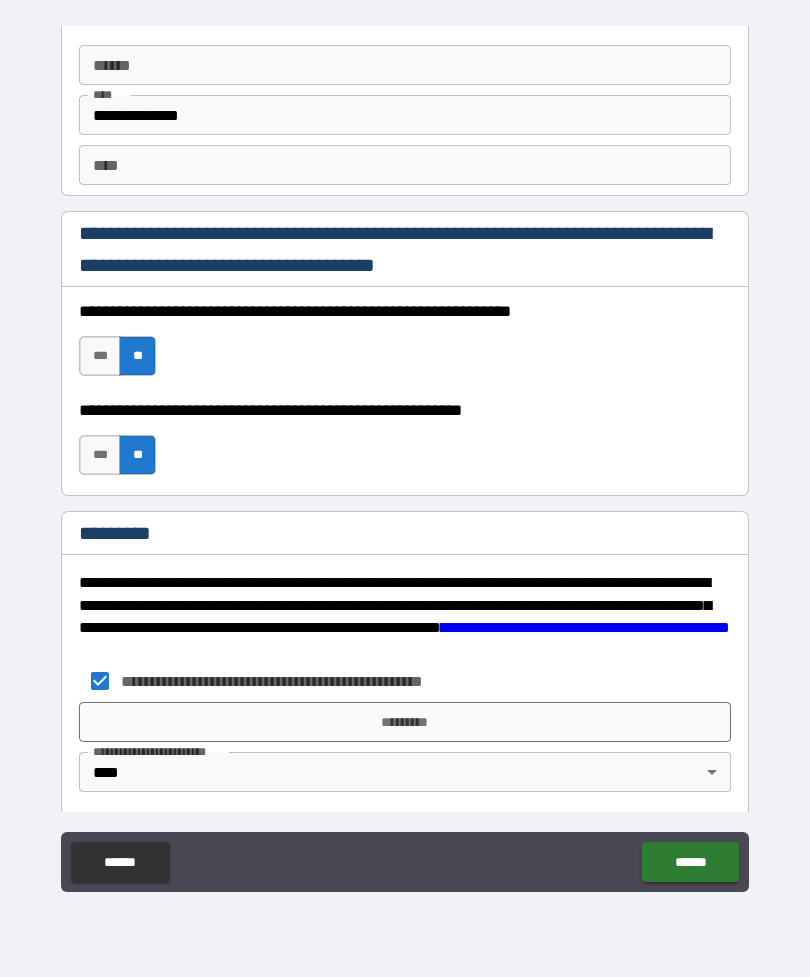 click on "**********" at bounding box center [405, 488] 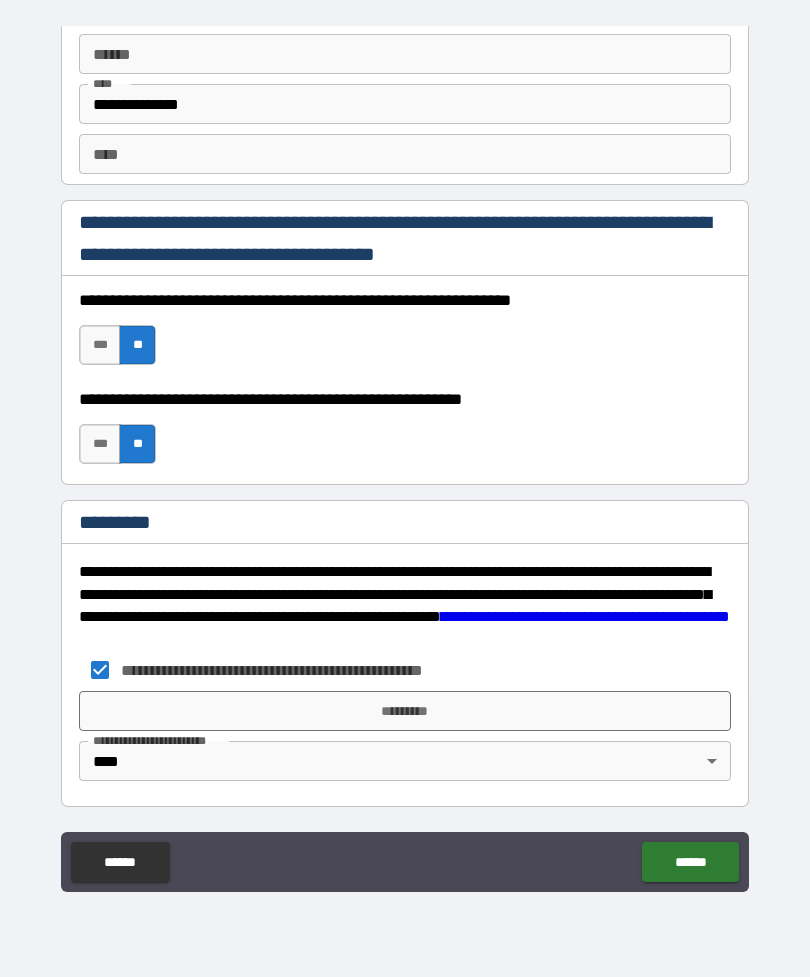 click on "*********" at bounding box center (405, 711) 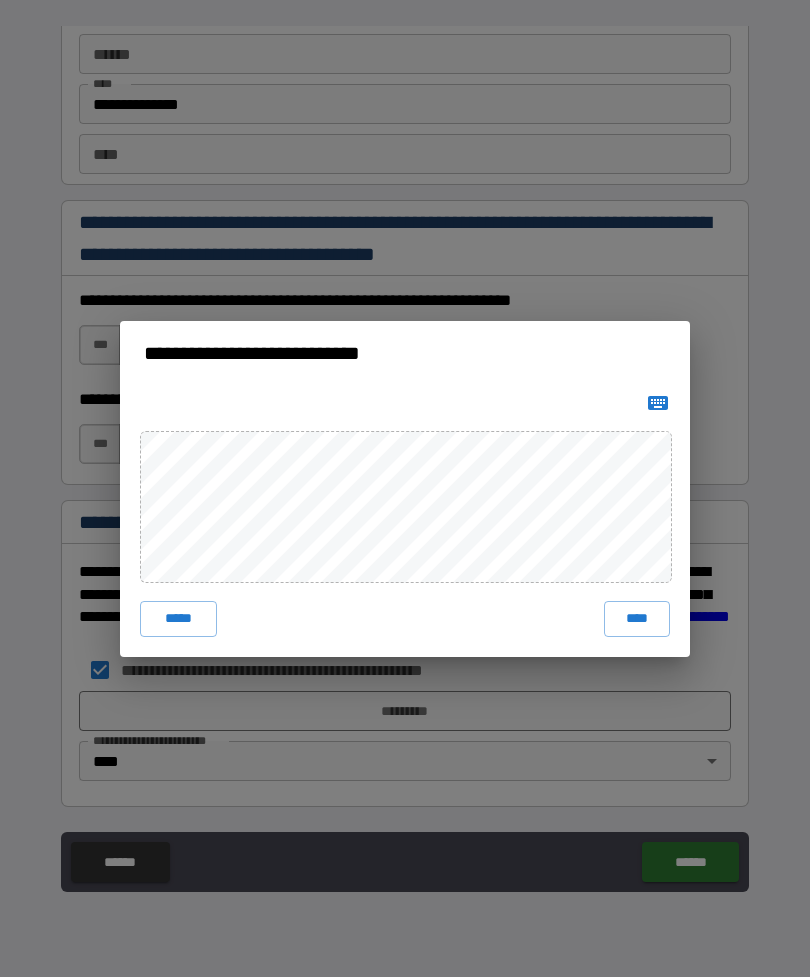 click on "*****" at bounding box center (178, 619) 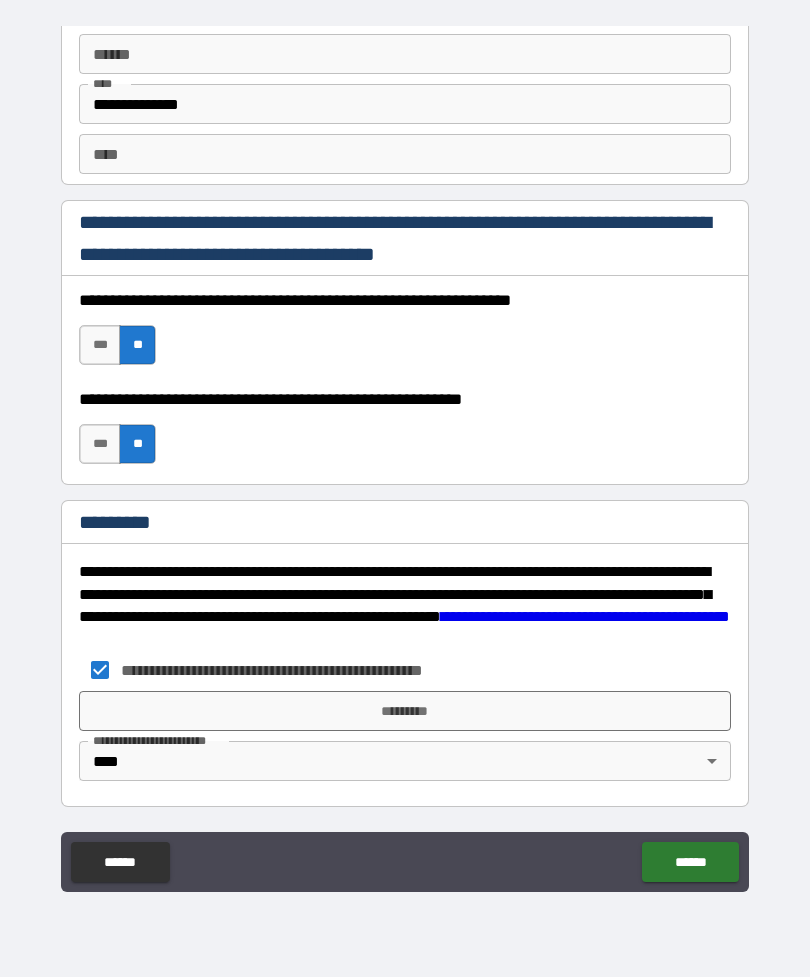 click on "*********" at bounding box center [405, 711] 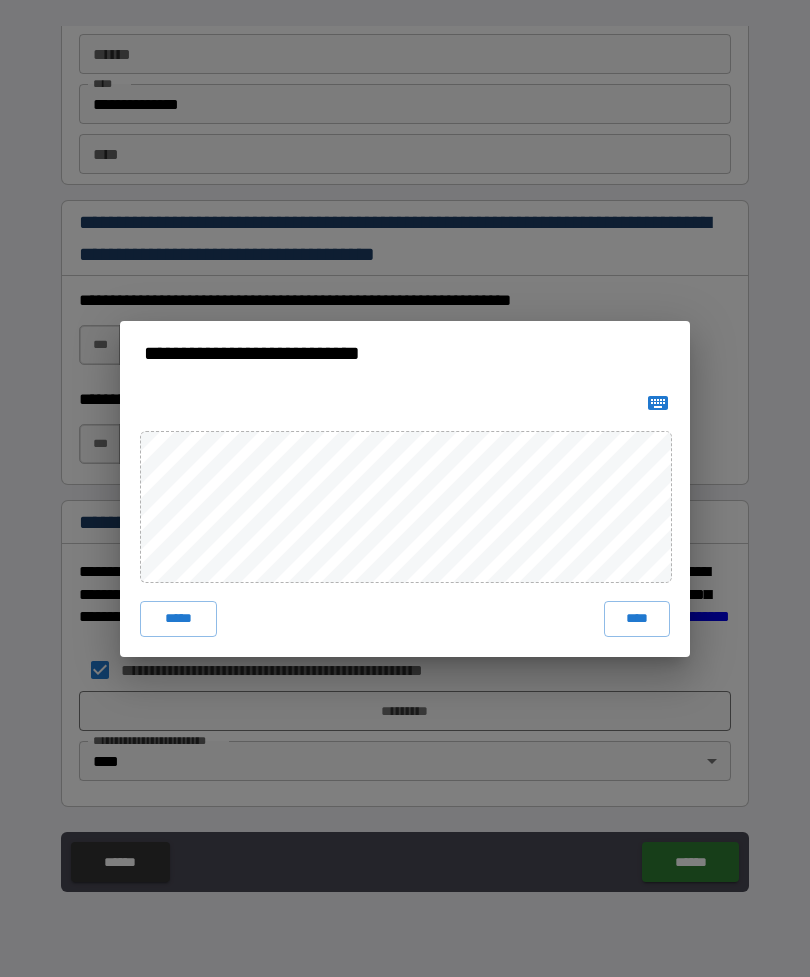 click on "****" at bounding box center (637, 619) 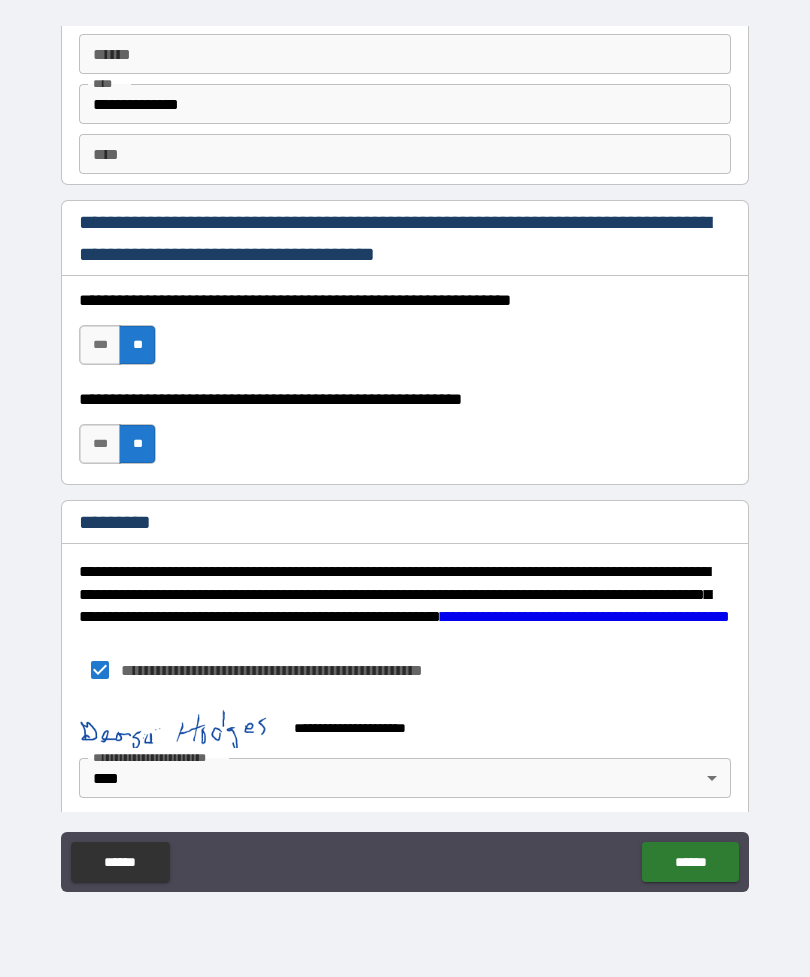 scroll, scrollTop: 2510, scrollLeft: 0, axis: vertical 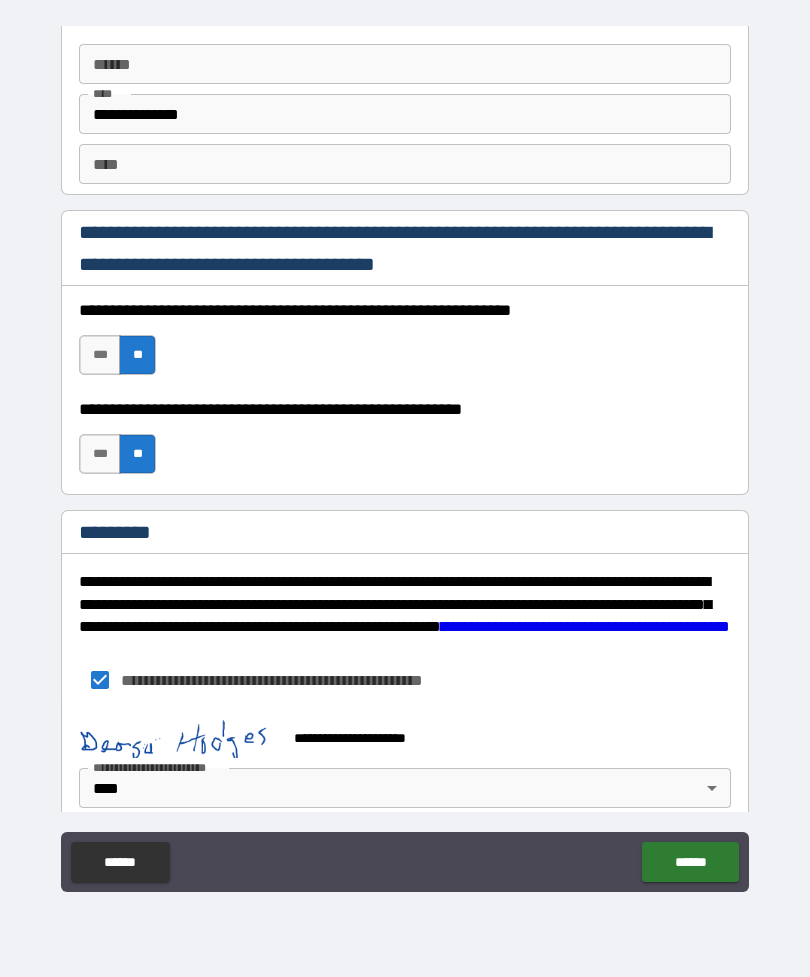 click on "******" at bounding box center (690, 862) 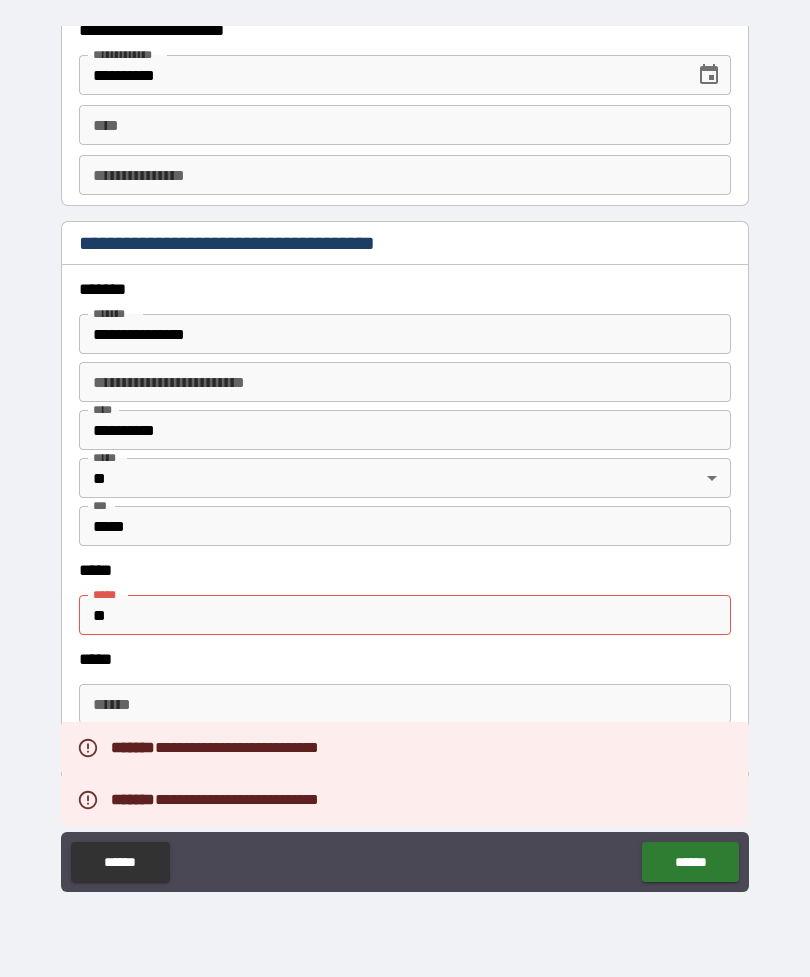 scroll, scrollTop: 1874, scrollLeft: 0, axis: vertical 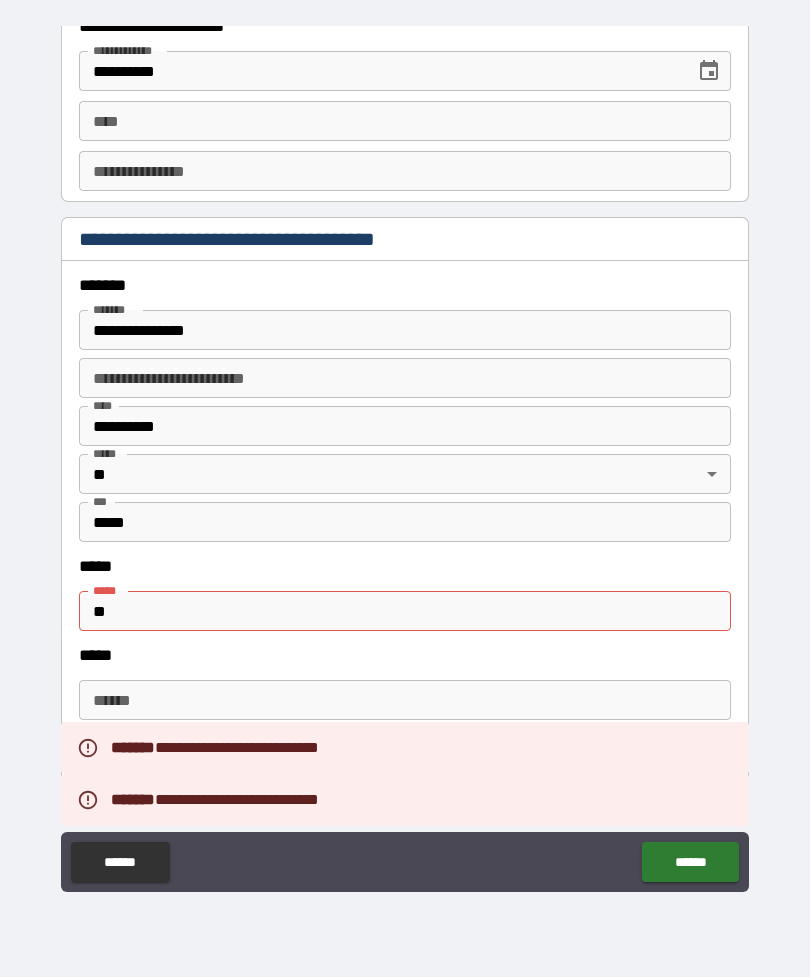 click on "**" at bounding box center [405, 611] 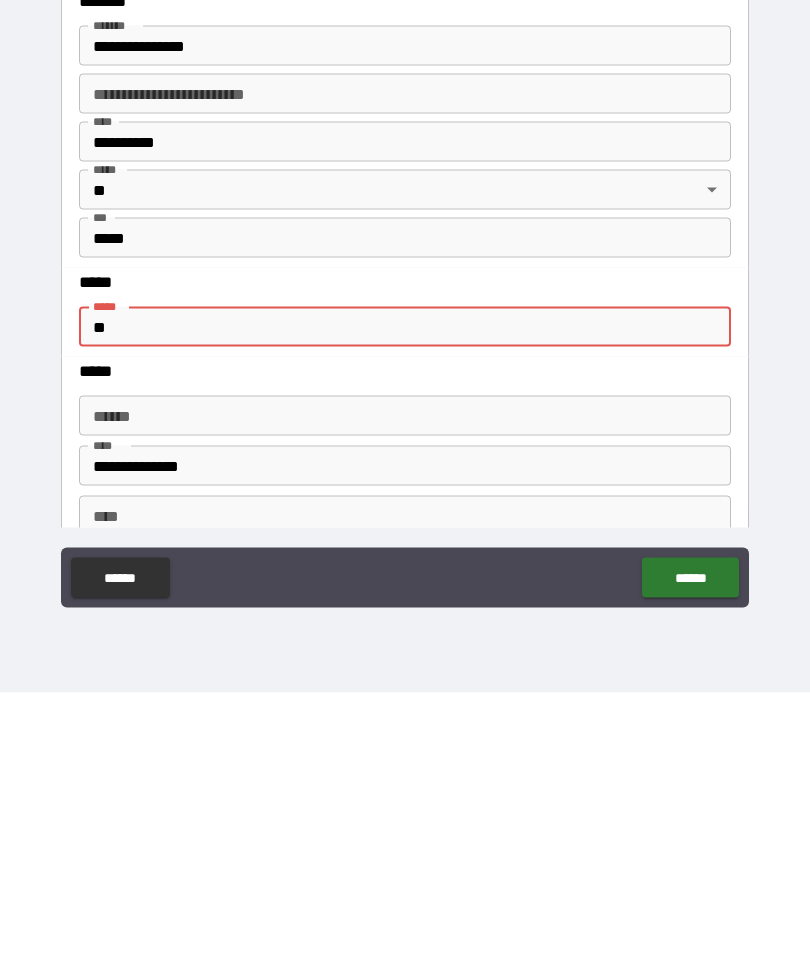 click on "**" at bounding box center [405, 611] 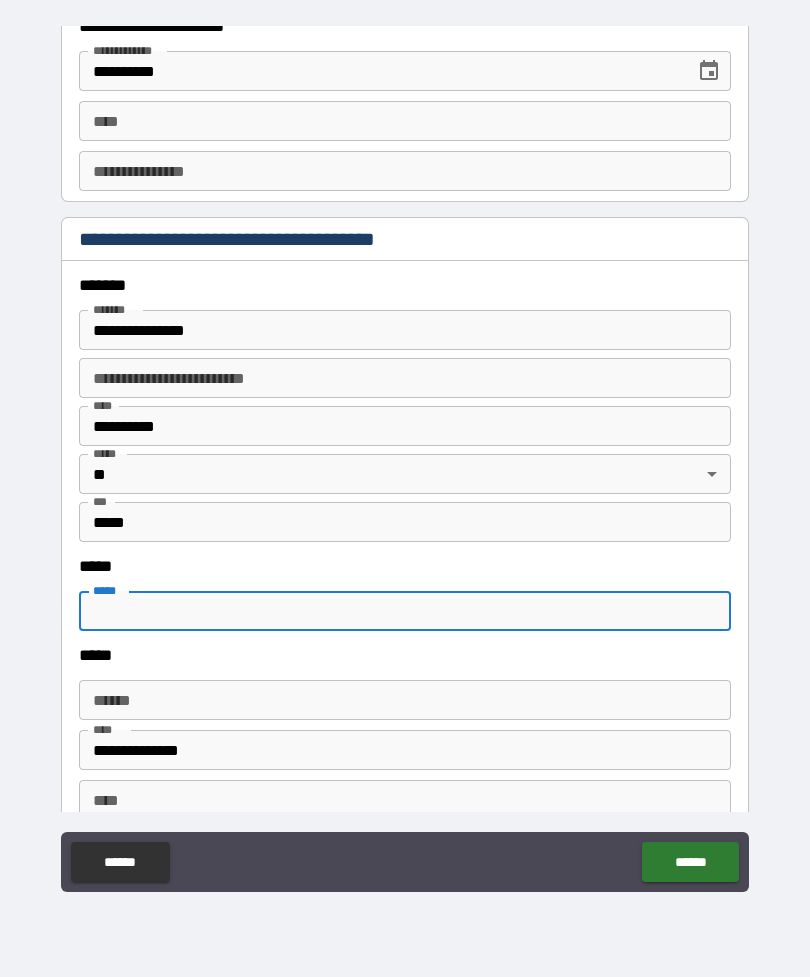 type 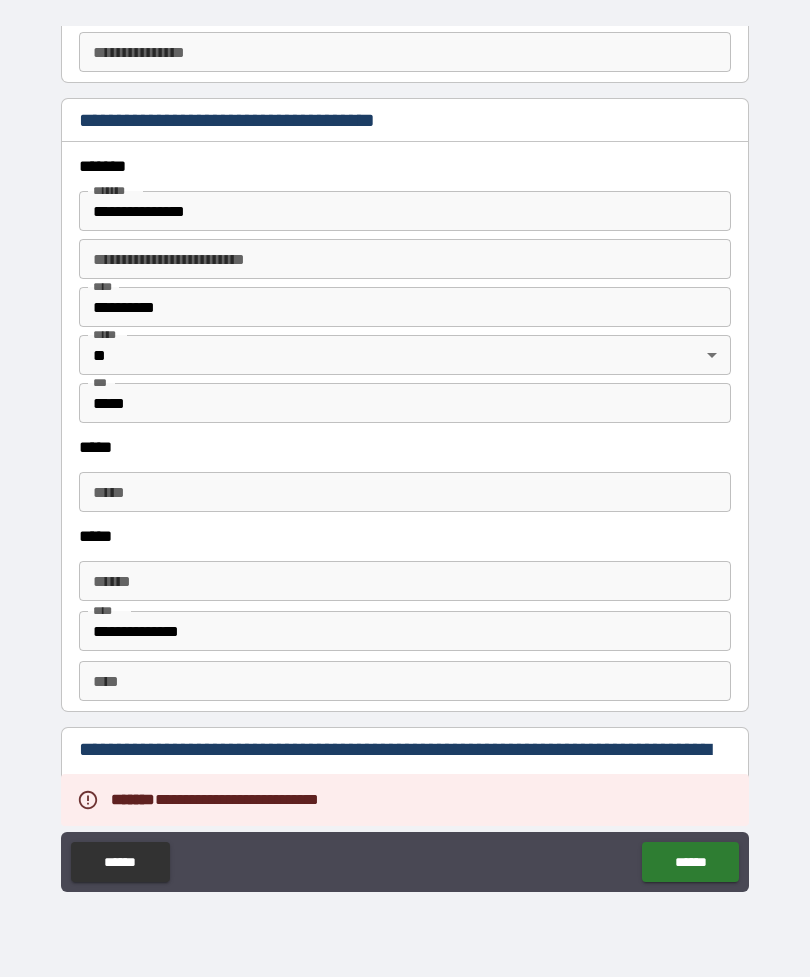 scroll, scrollTop: 2026, scrollLeft: 0, axis: vertical 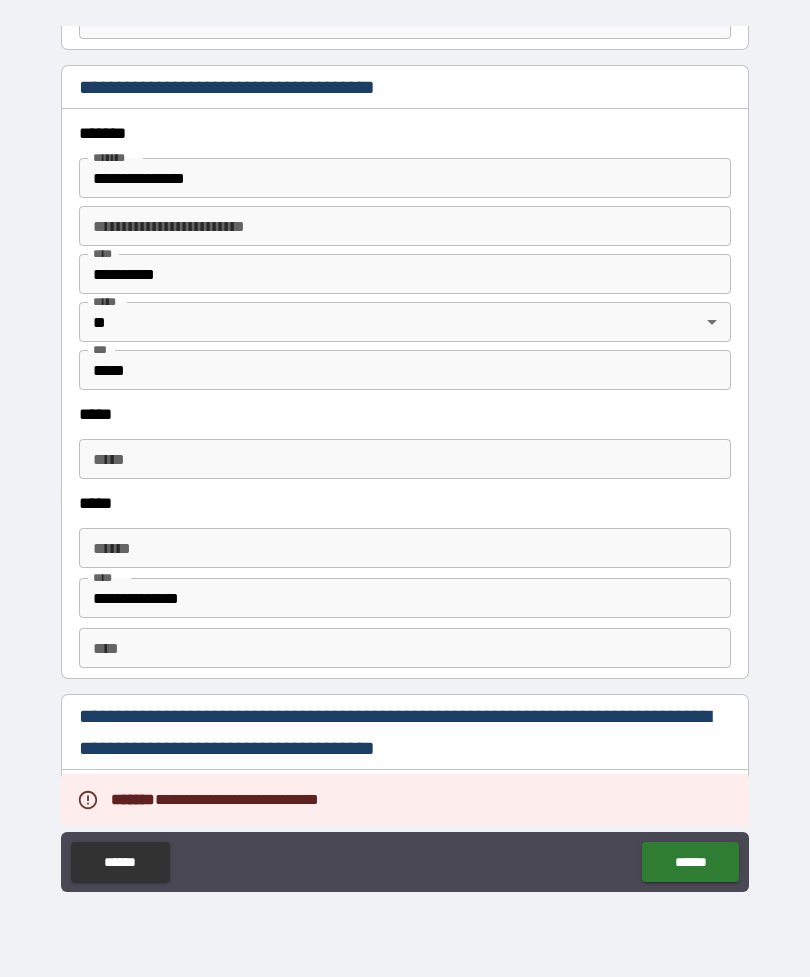 click on "*****" at bounding box center [405, 459] 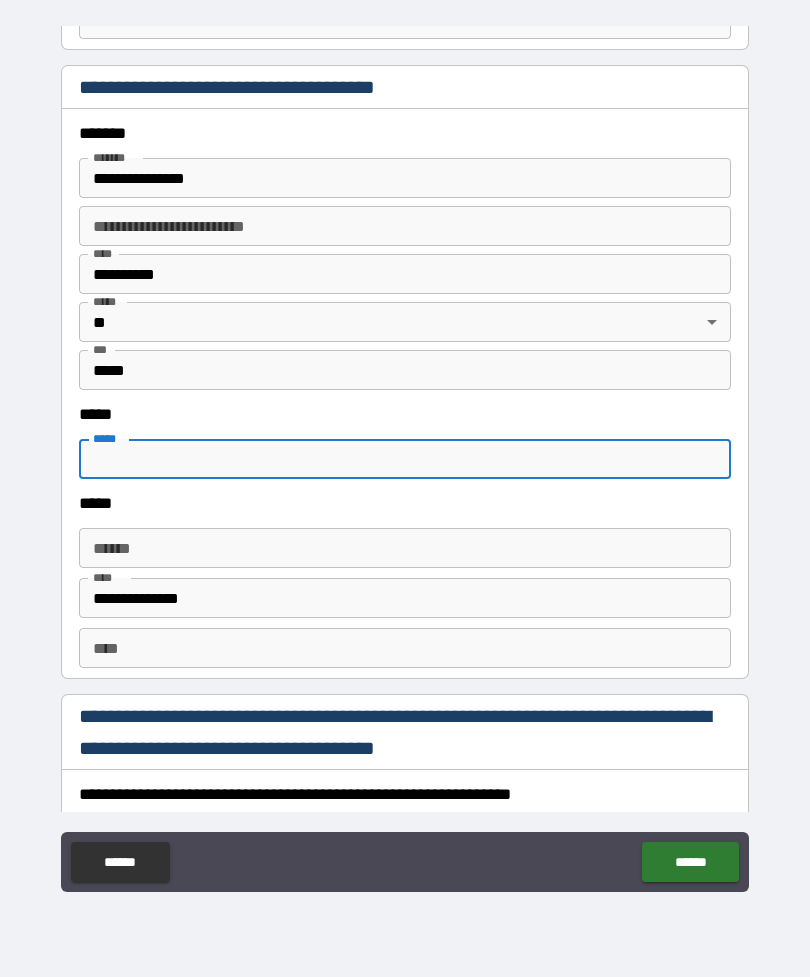 scroll, scrollTop: 2100, scrollLeft: 0, axis: vertical 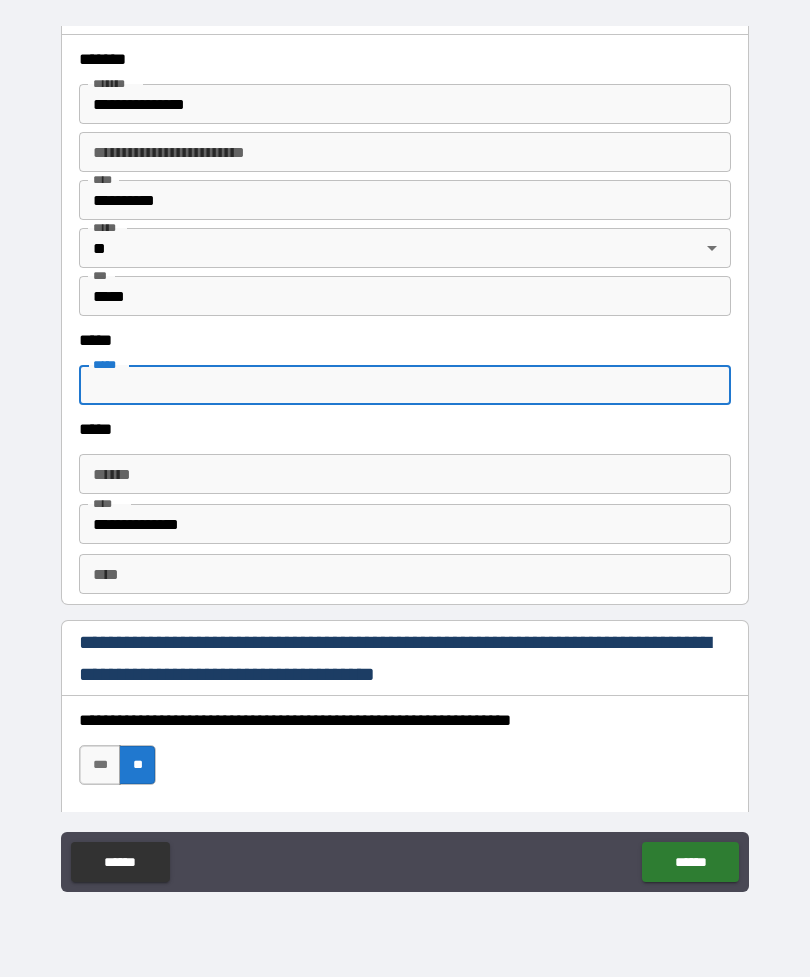 click on "******" at bounding box center [690, 862] 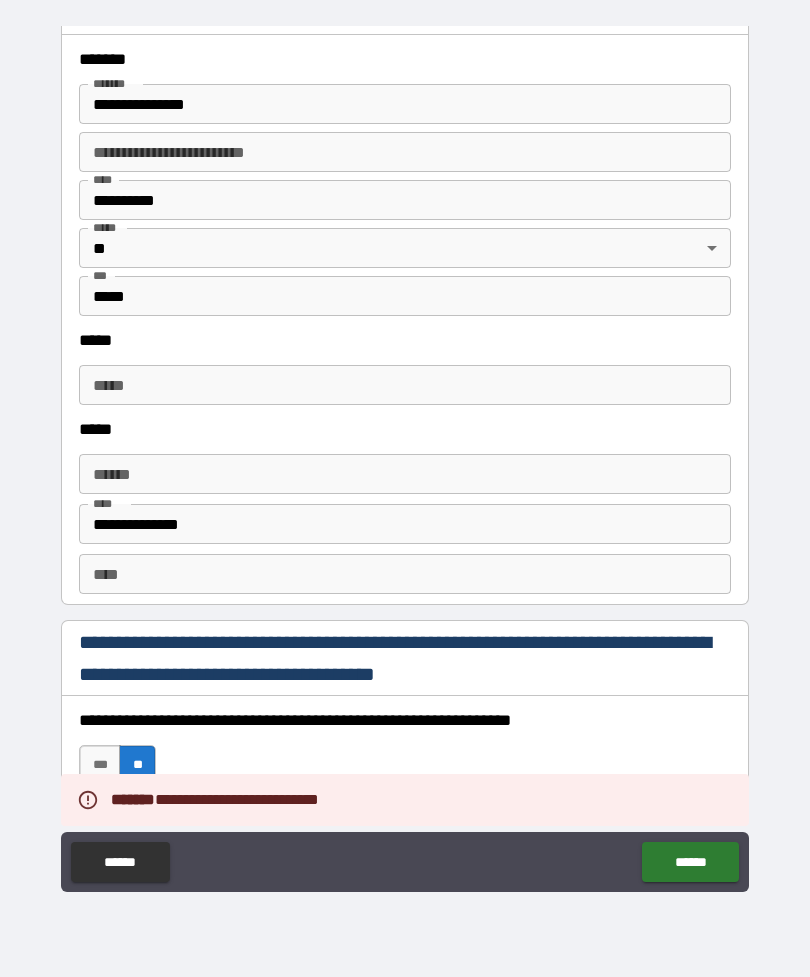 click on "*****" at bounding box center (405, 385) 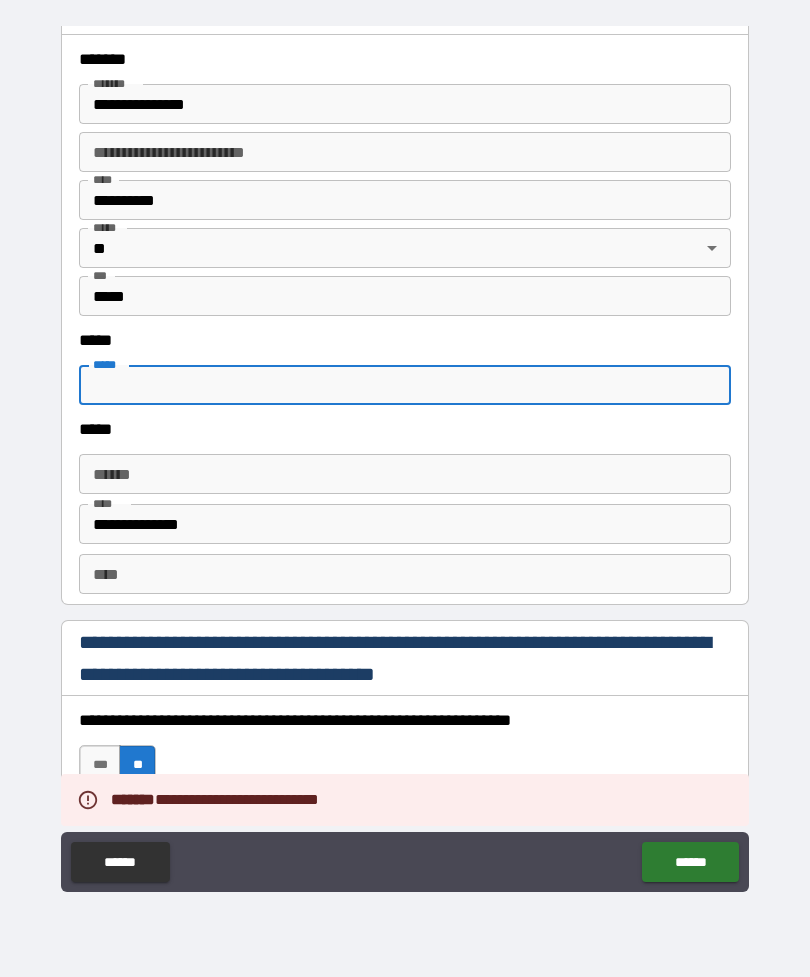 click on "******" at bounding box center (405, 474) 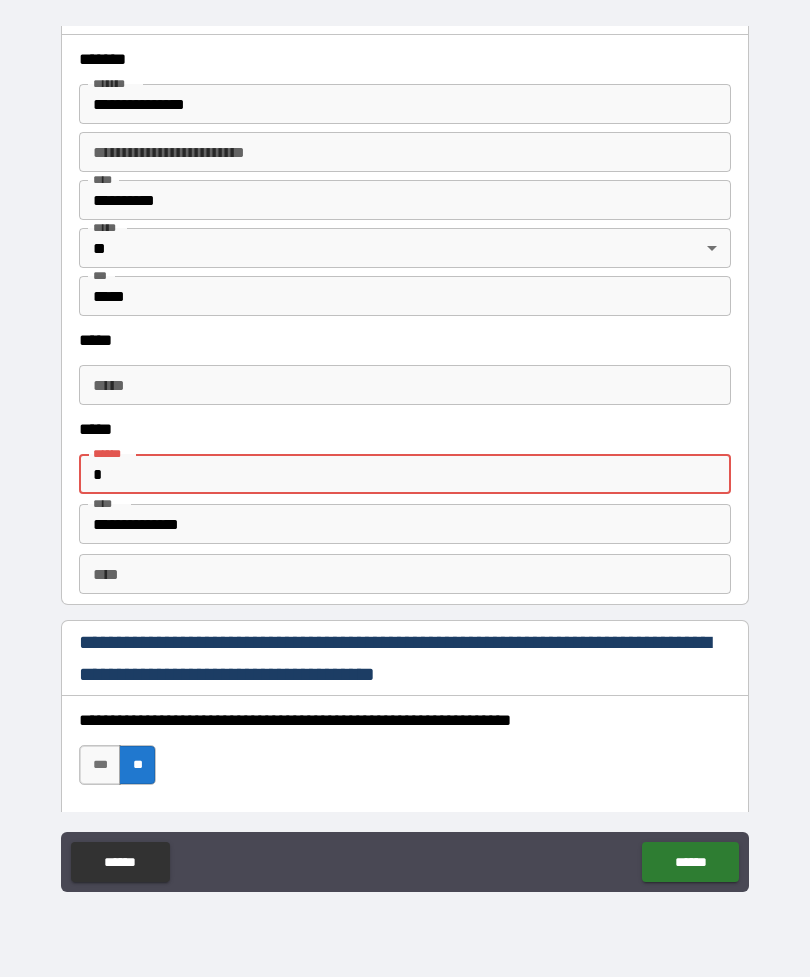 click on "****" at bounding box center (405, 574) 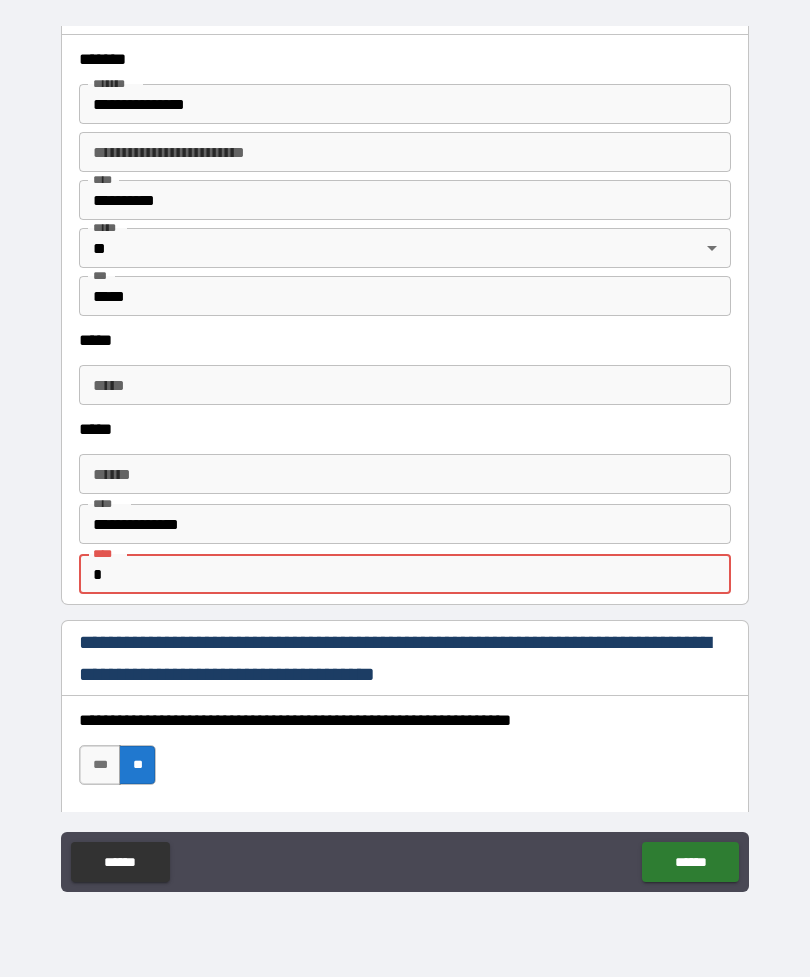 click on "******" at bounding box center (690, 862) 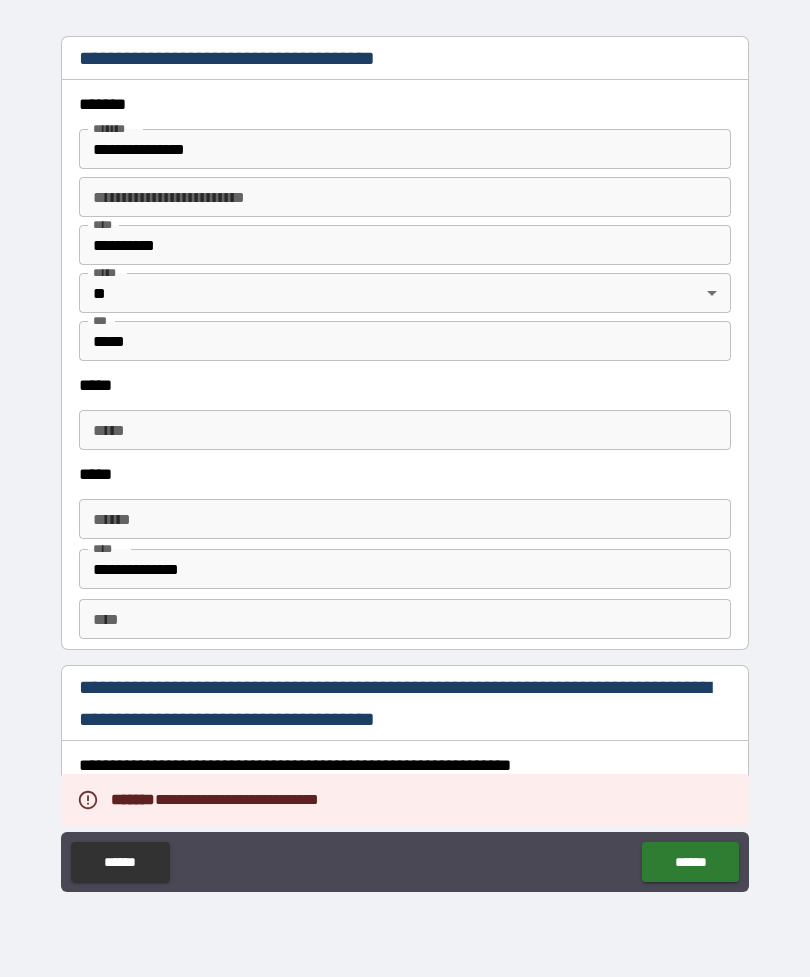scroll, scrollTop: 2040, scrollLeft: 0, axis: vertical 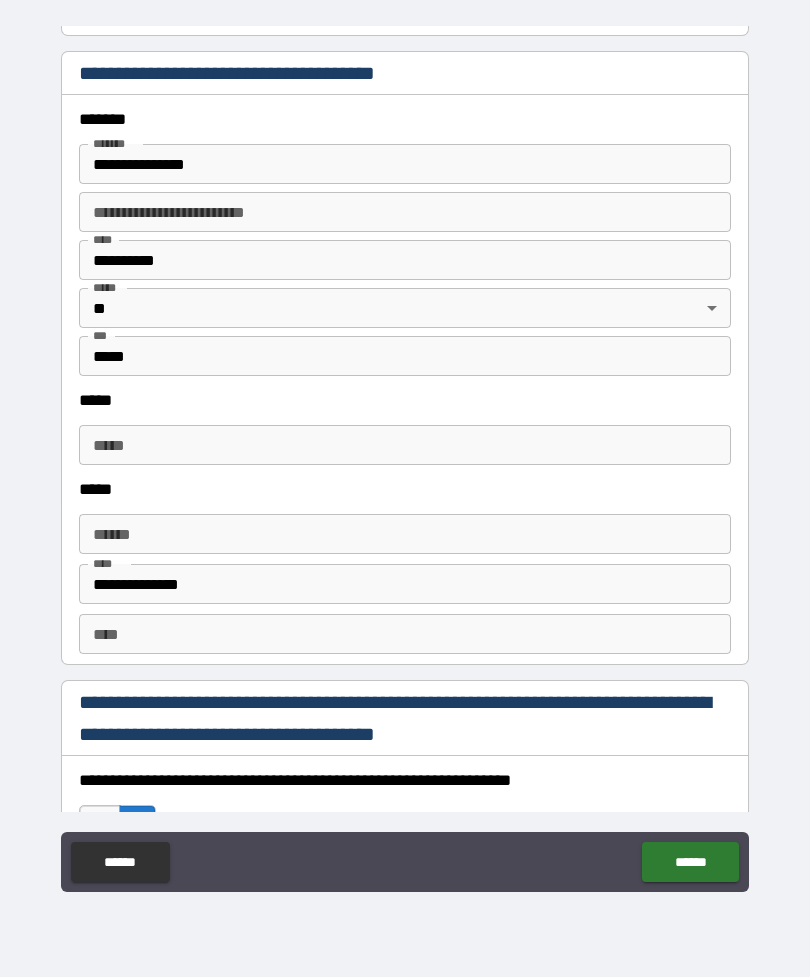 click on "*****" at bounding box center (405, 445) 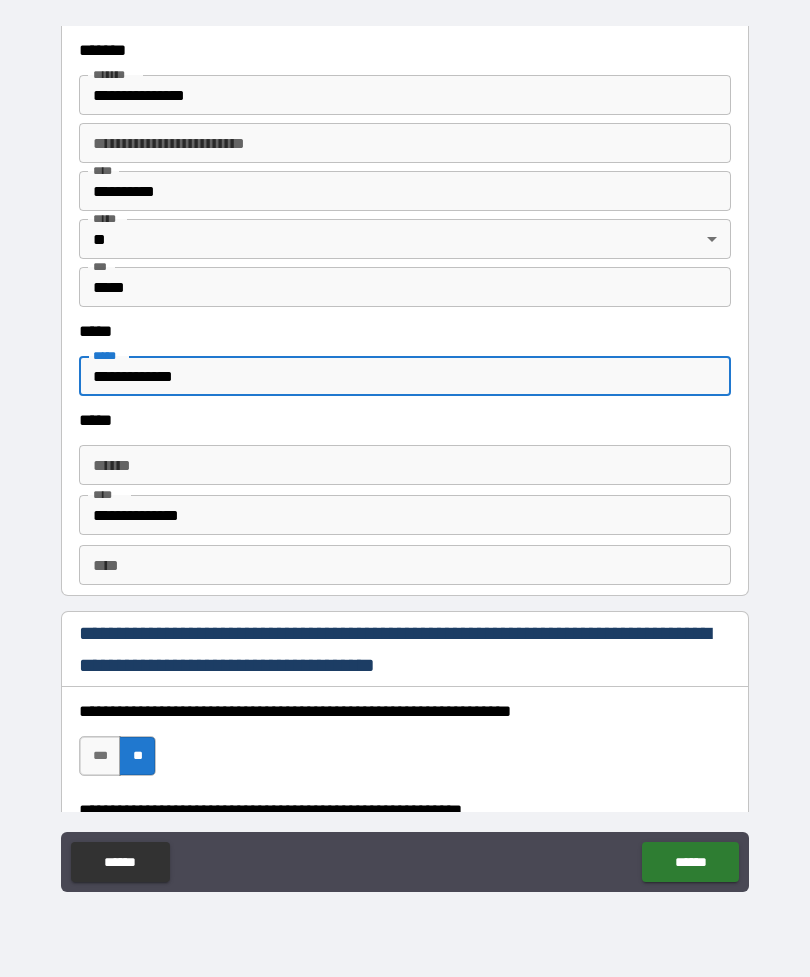 scroll, scrollTop: 2134, scrollLeft: 0, axis: vertical 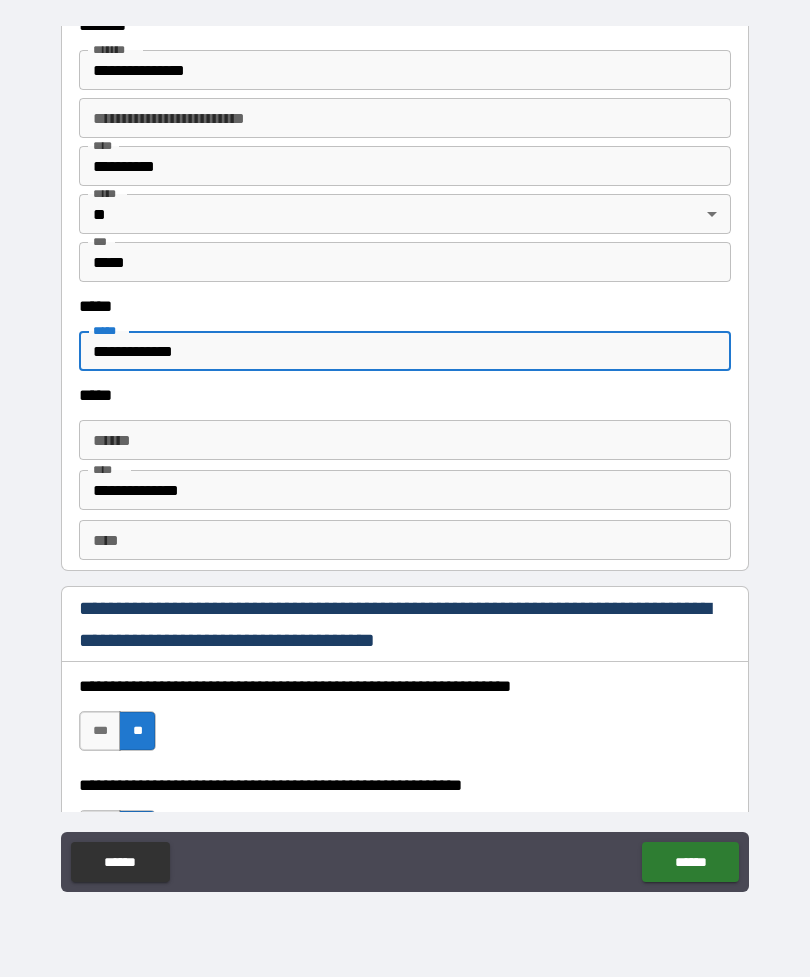 type on "**********" 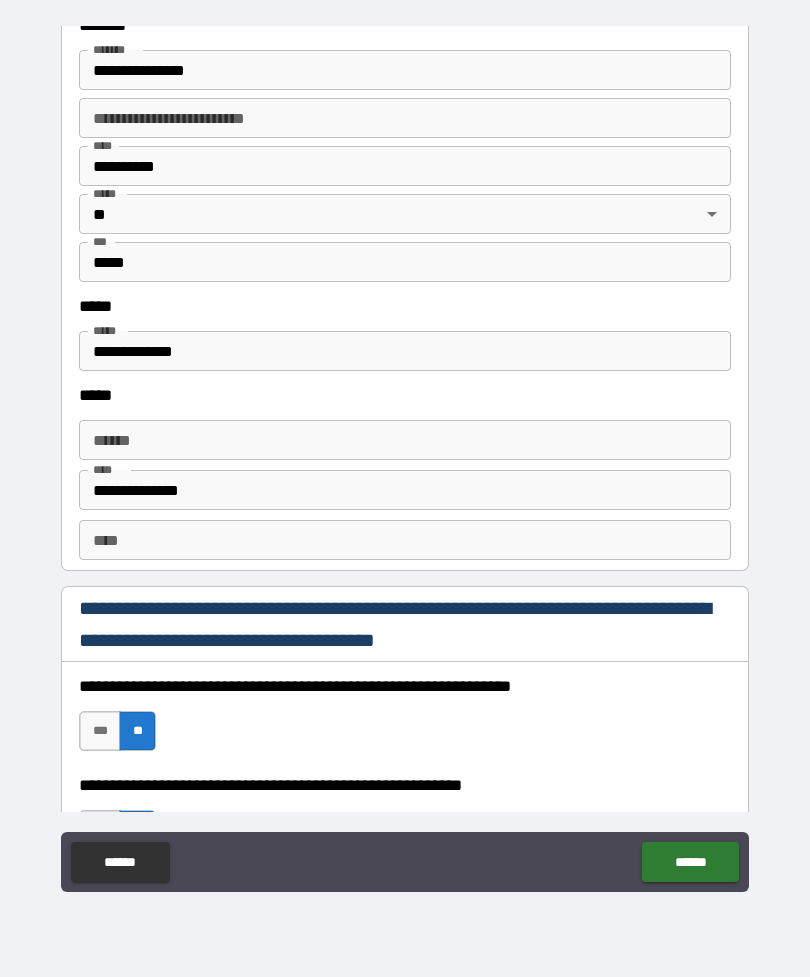 click on "**********" at bounding box center [405, 351] 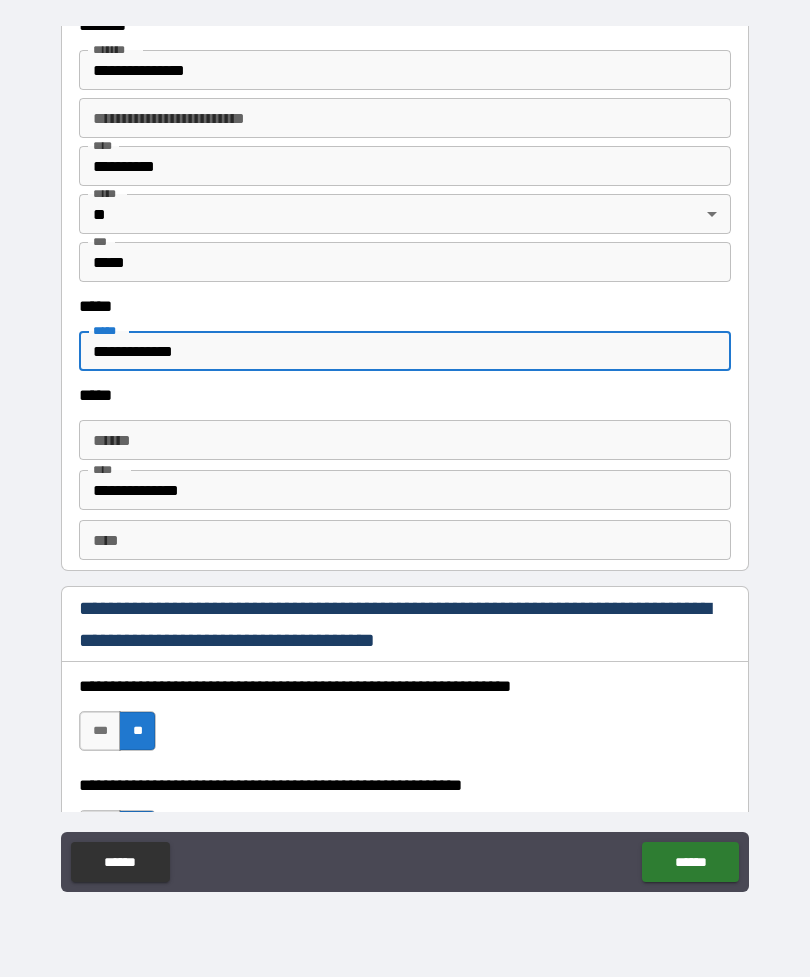 click on "**********" at bounding box center [405, 351] 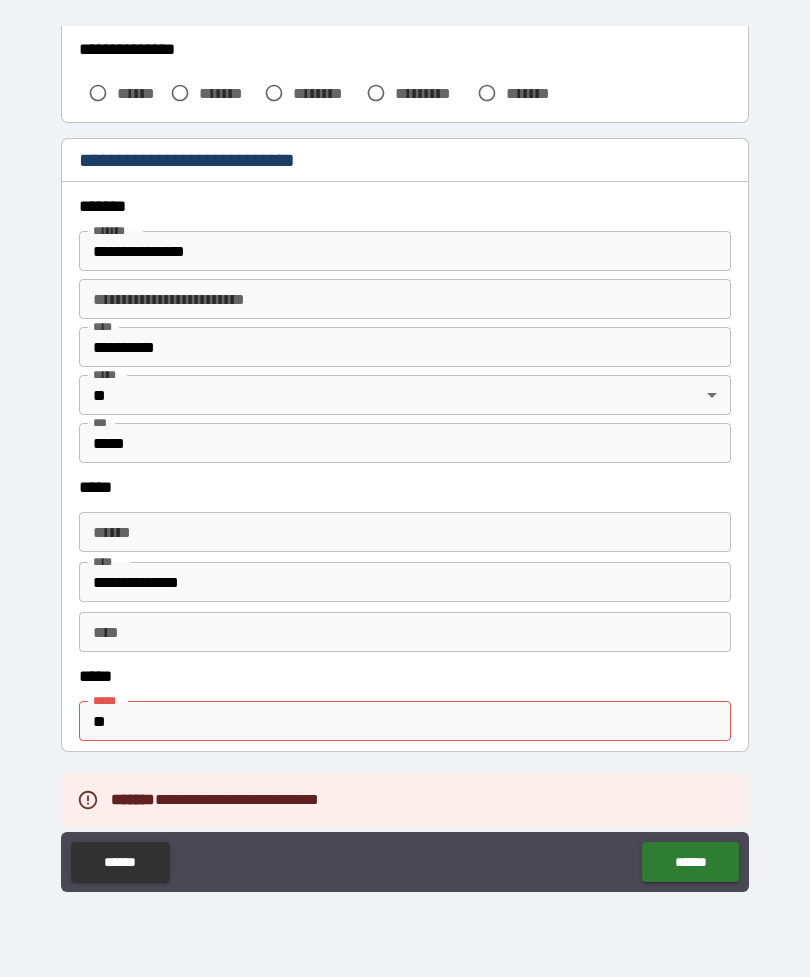 scroll, scrollTop: 702, scrollLeft: 0, axis: vertical 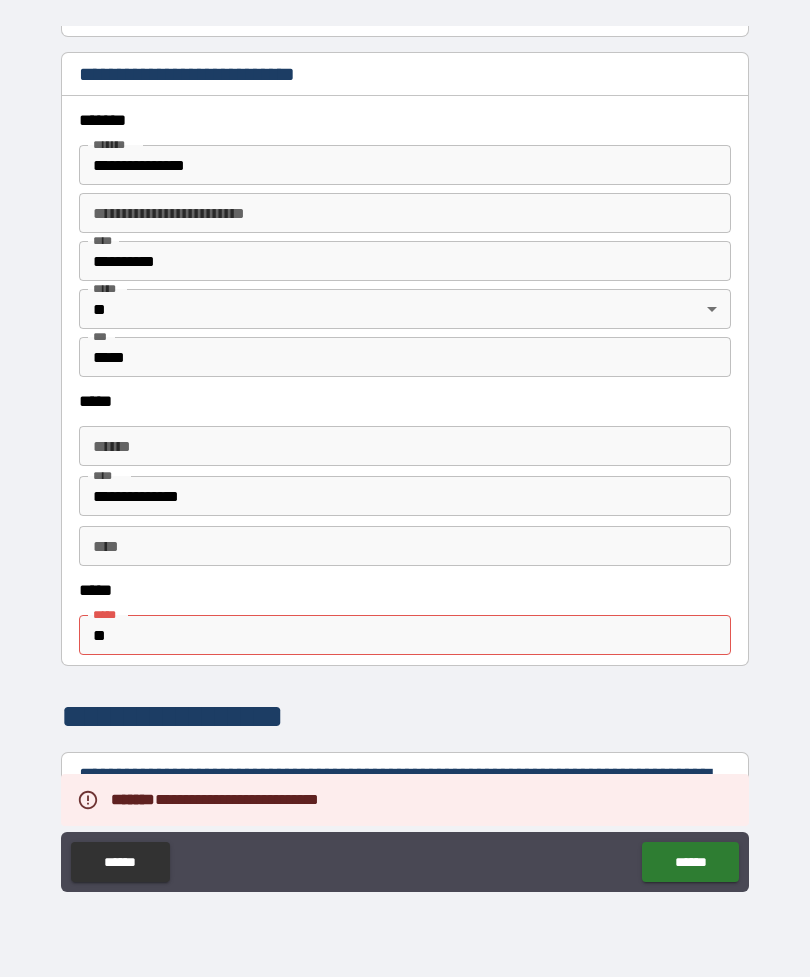 click on "**" at bounding box center (405, 635) 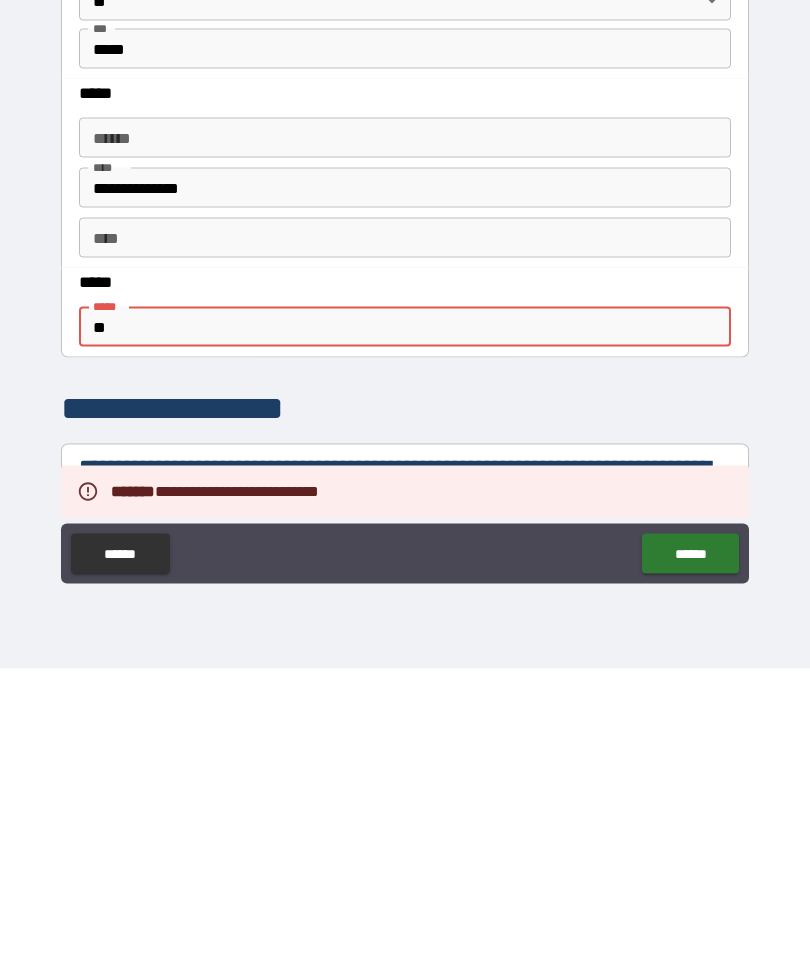 type on "*" 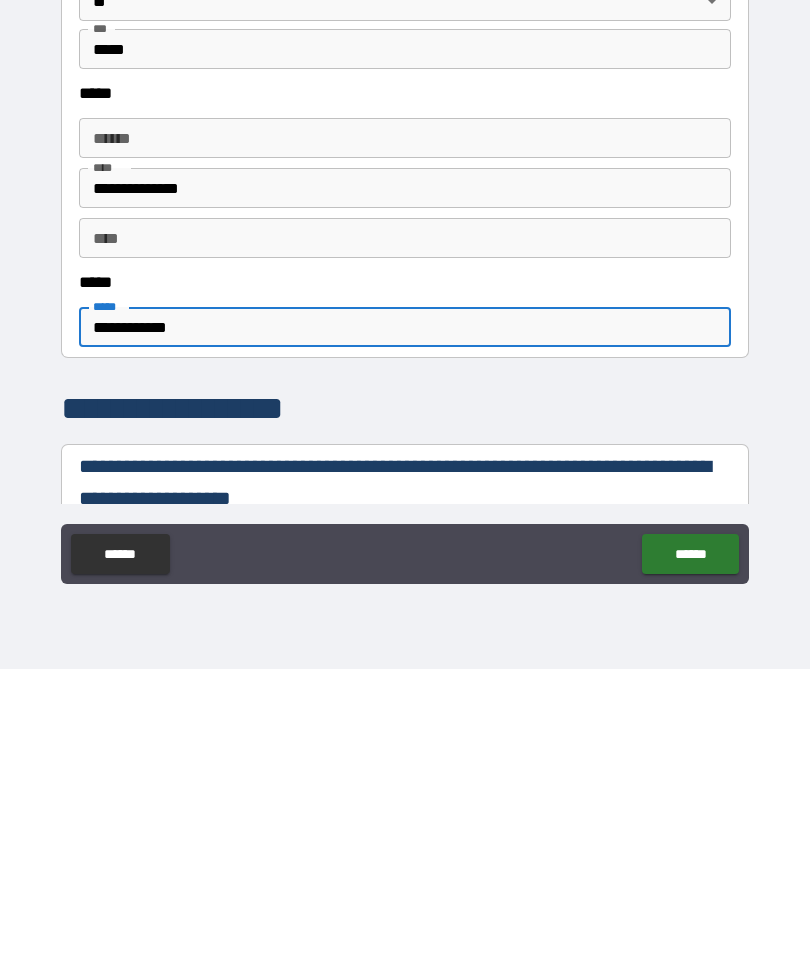 type on "**********" 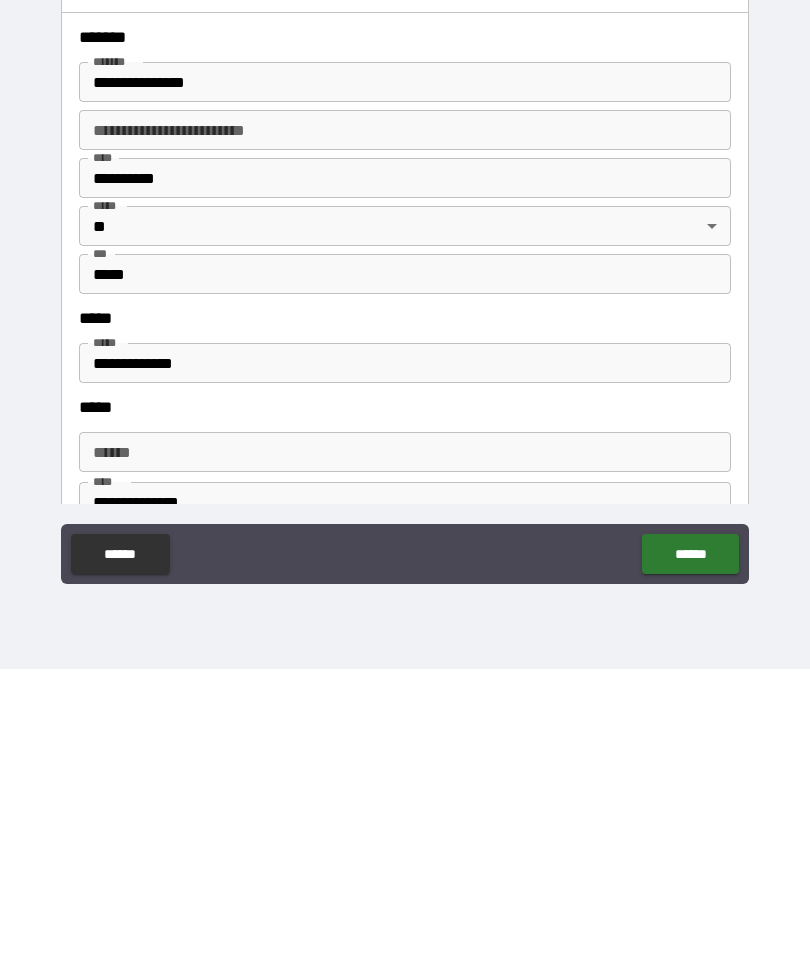 scroll, scrollTop: 1822, scrollLeft: 0, axis: vertical 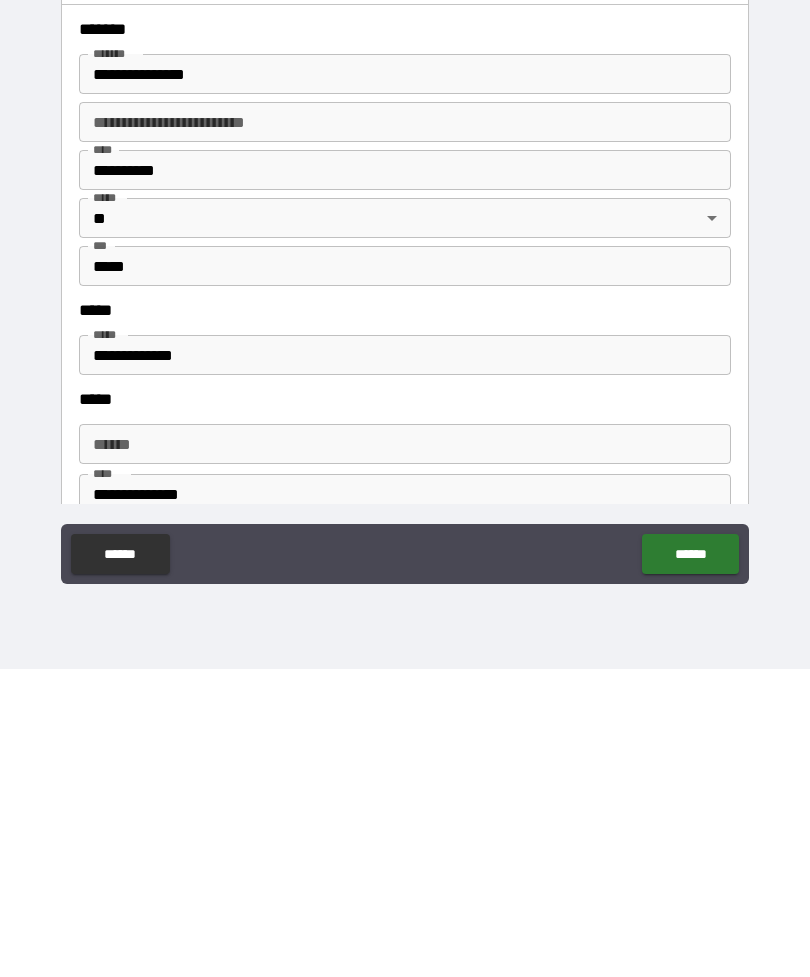 click on "******" at bounding box center (690, 862) 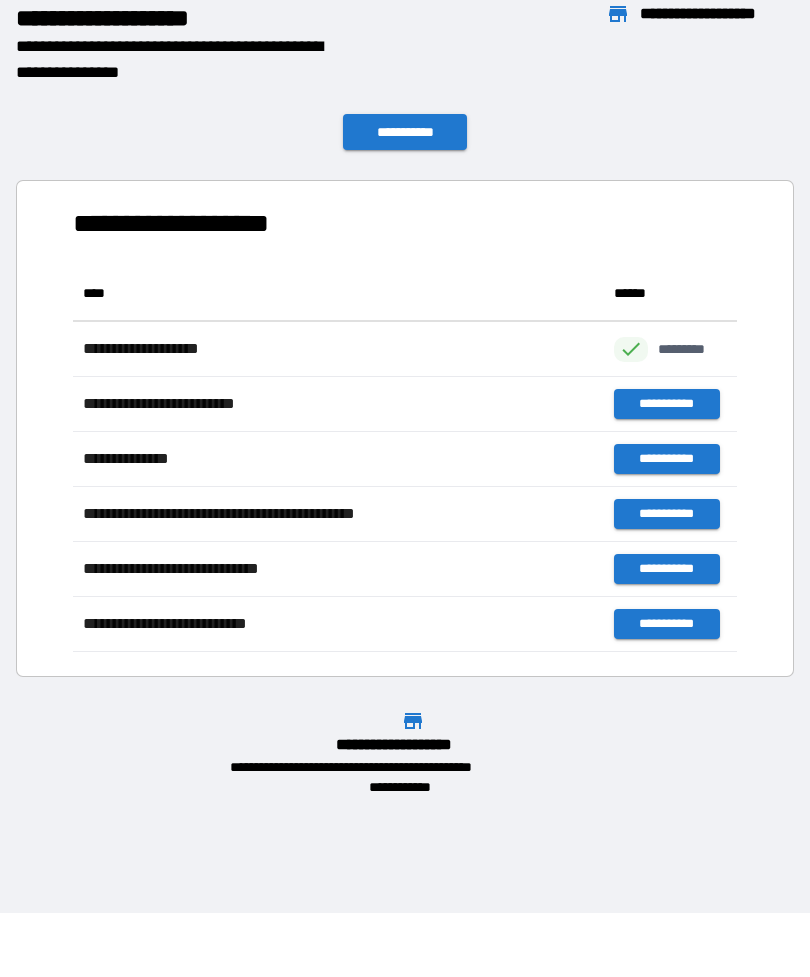 scroll, scrollTop: 386, scrollLeft: 664, axis: both 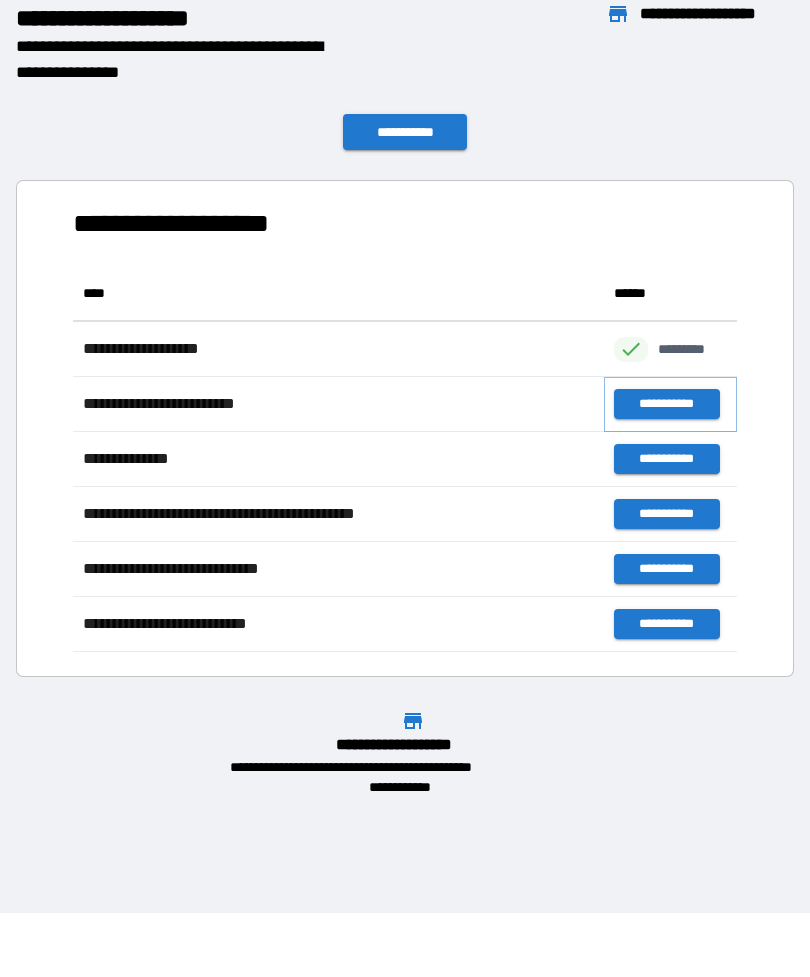 click on "**********" at bounding box center (666, 404) 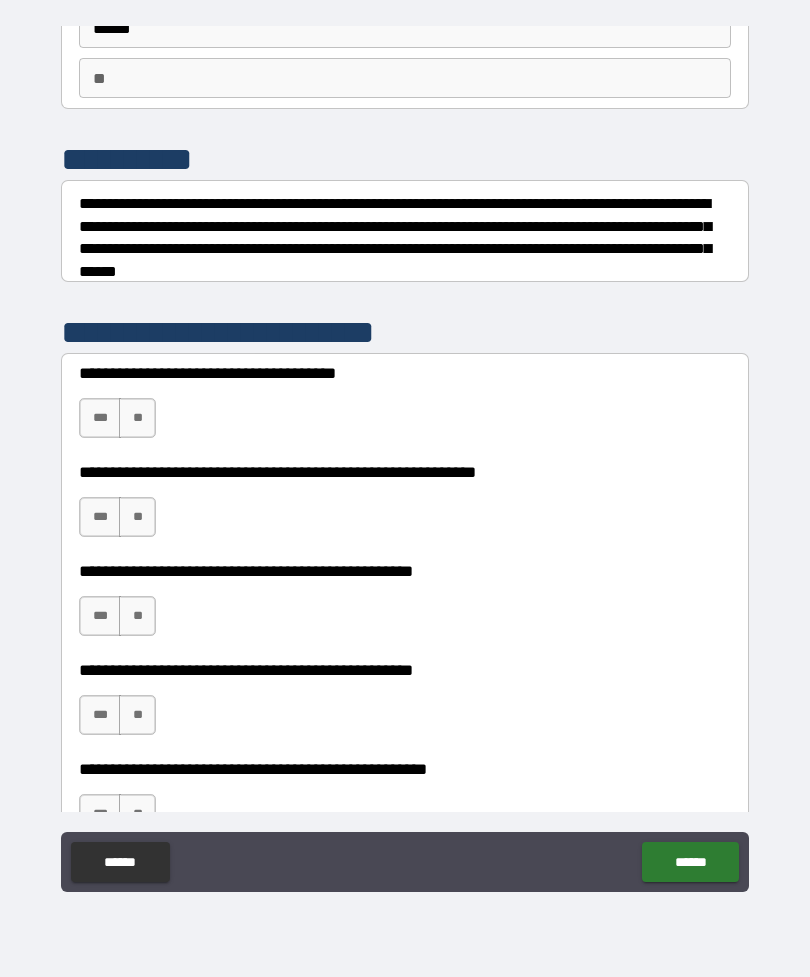 scroll, scrollTop: 166, scrollLeft: 0, axis: vertical 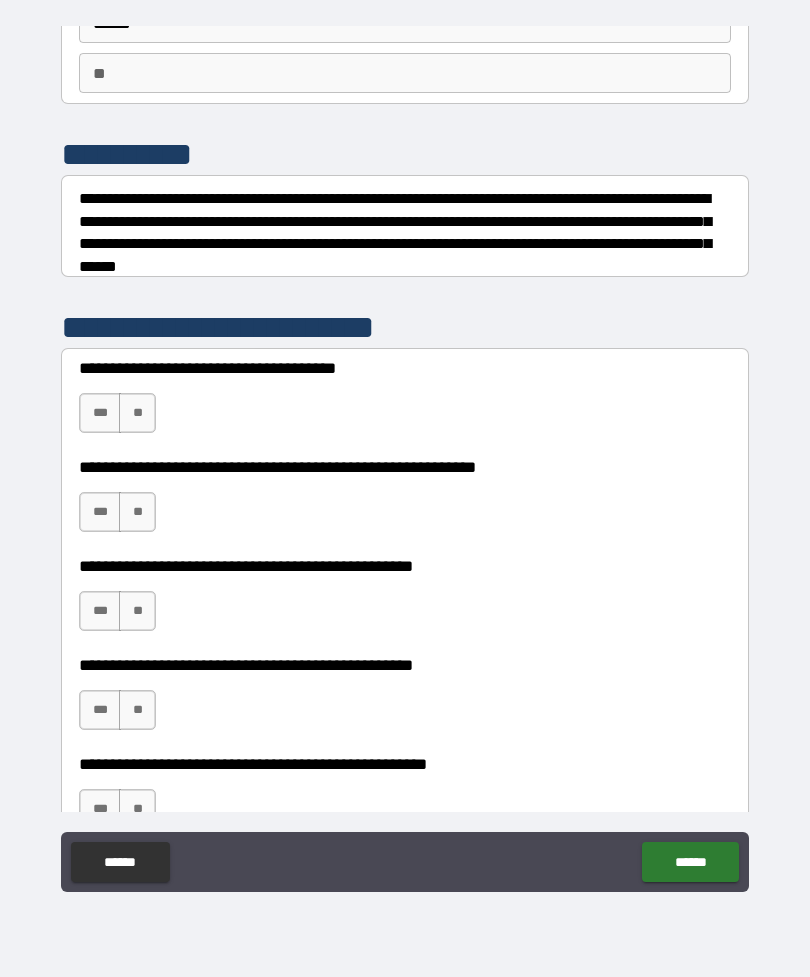click on "**" at bounding box center (137, 413) 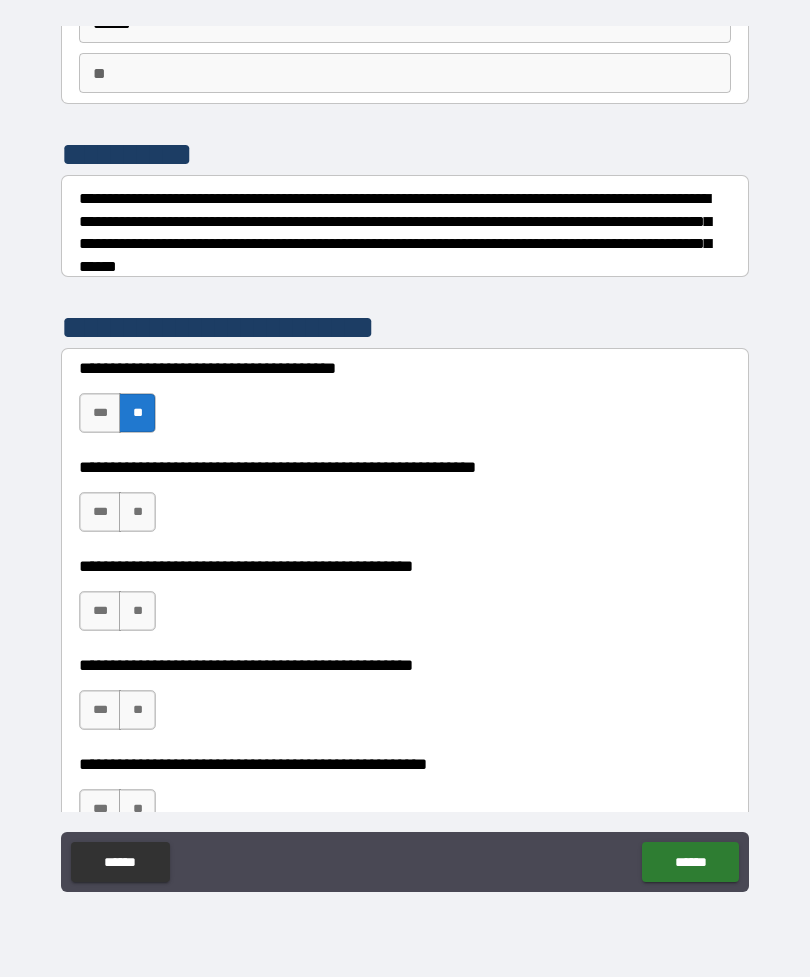 click on "***" at bounding box center [100, 512] 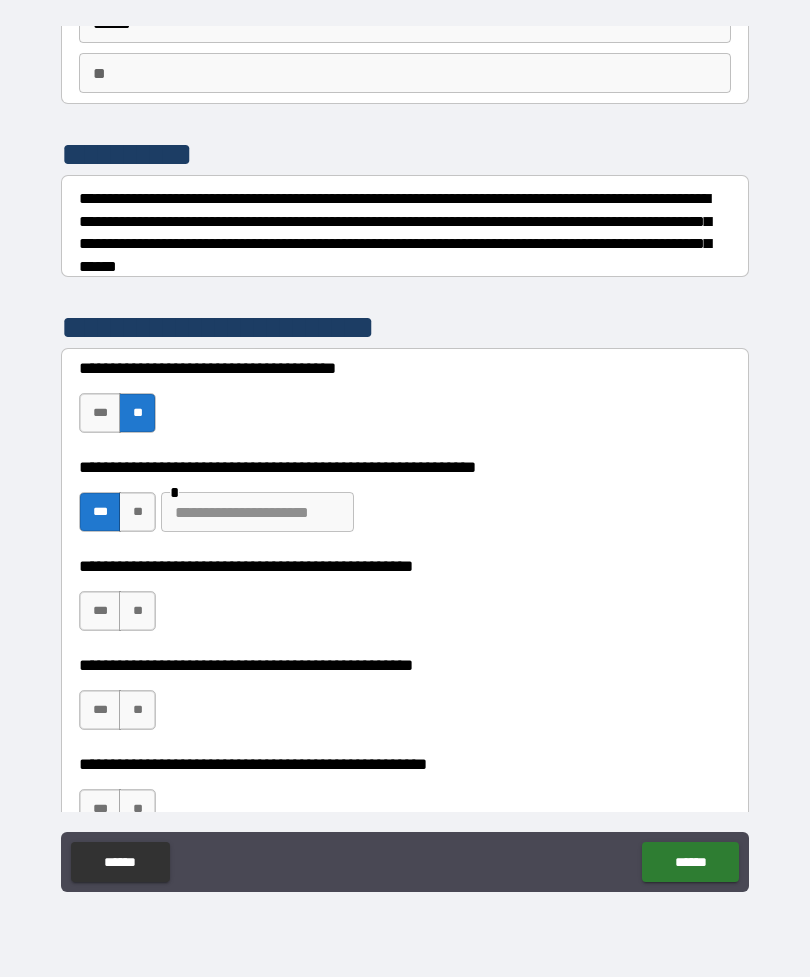 click at bounding box center (257, 512) 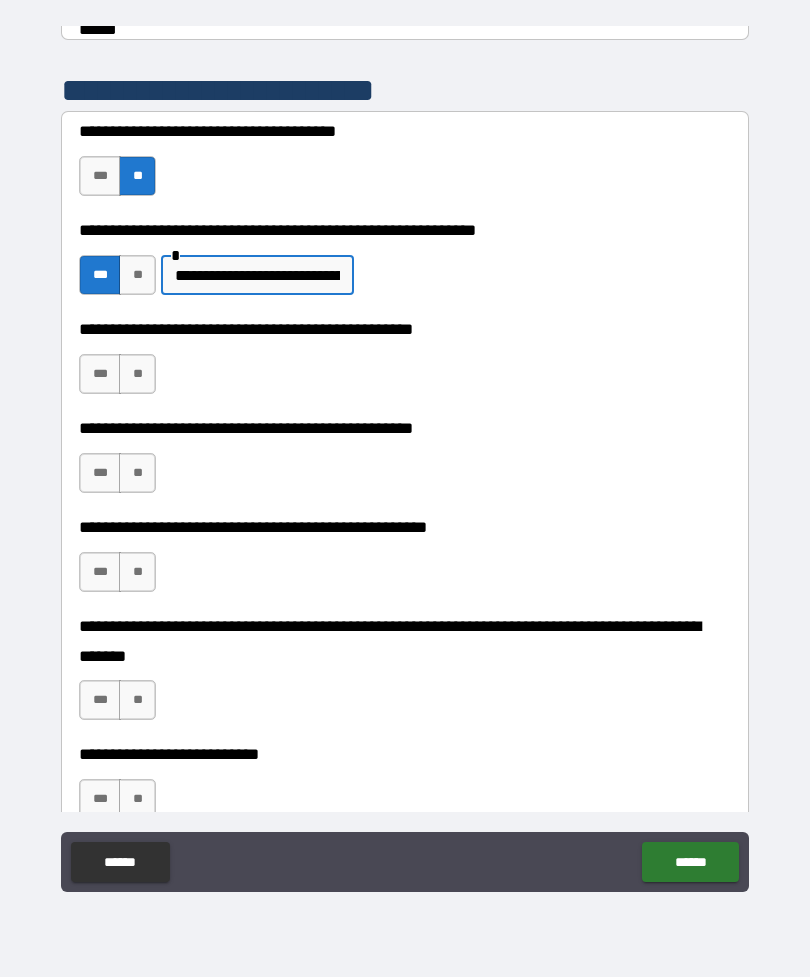 scroll, scrollTop: 404, scrollLeft: 0, axis: vertical 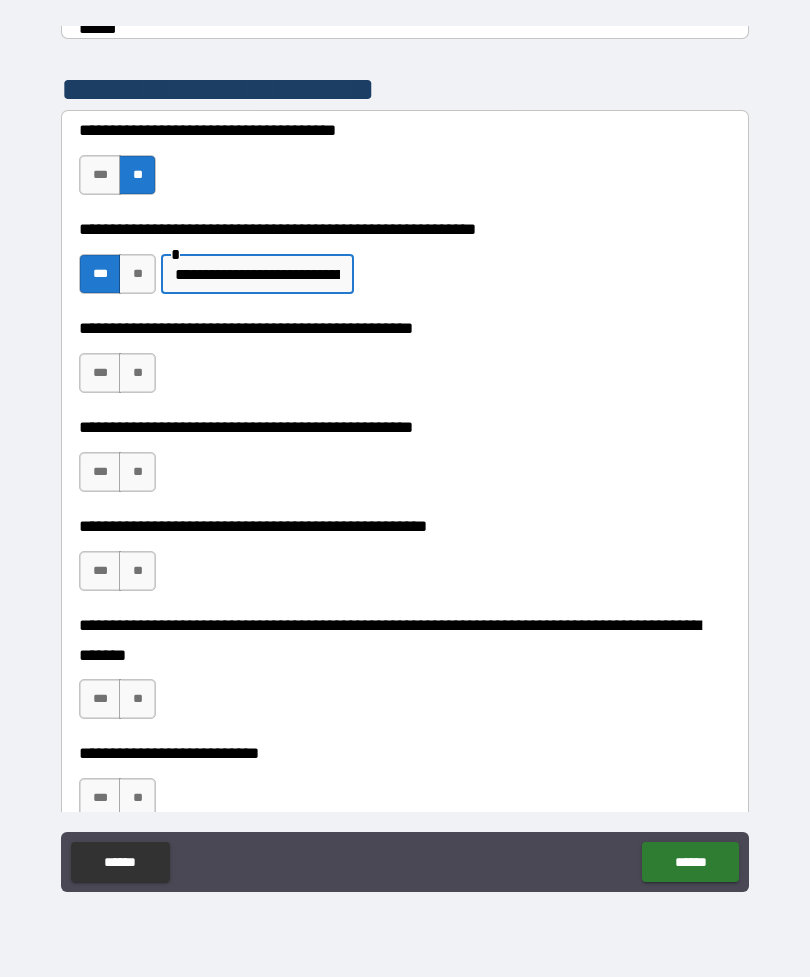 type on "**********" 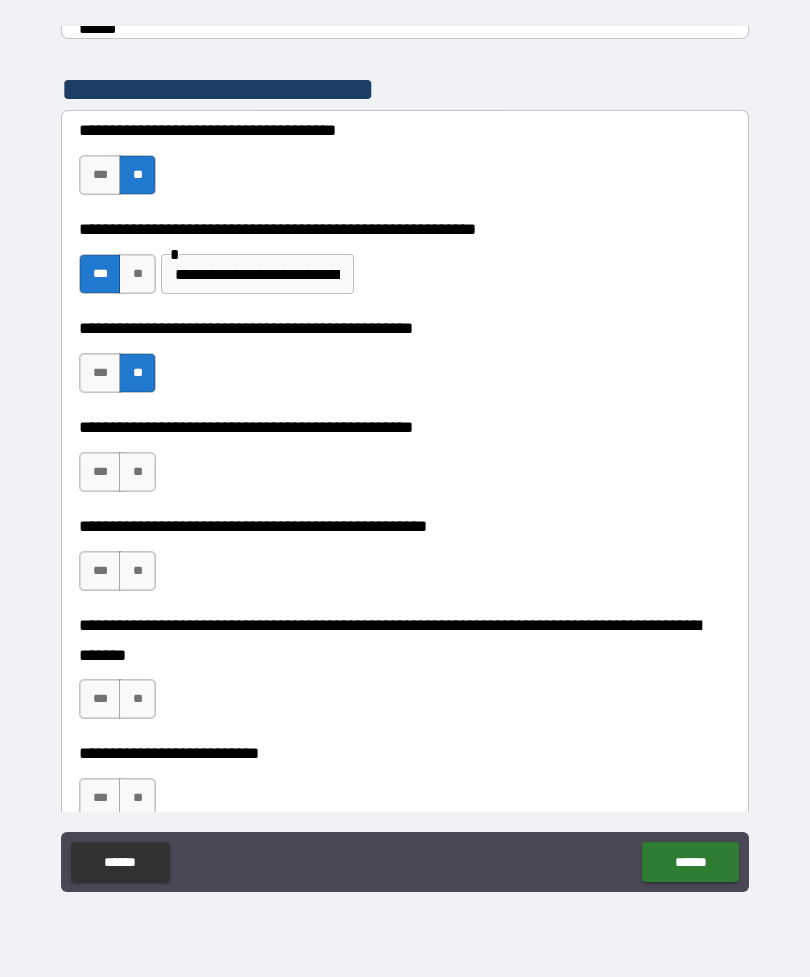 click on "***" at bounding box center (100, 472) 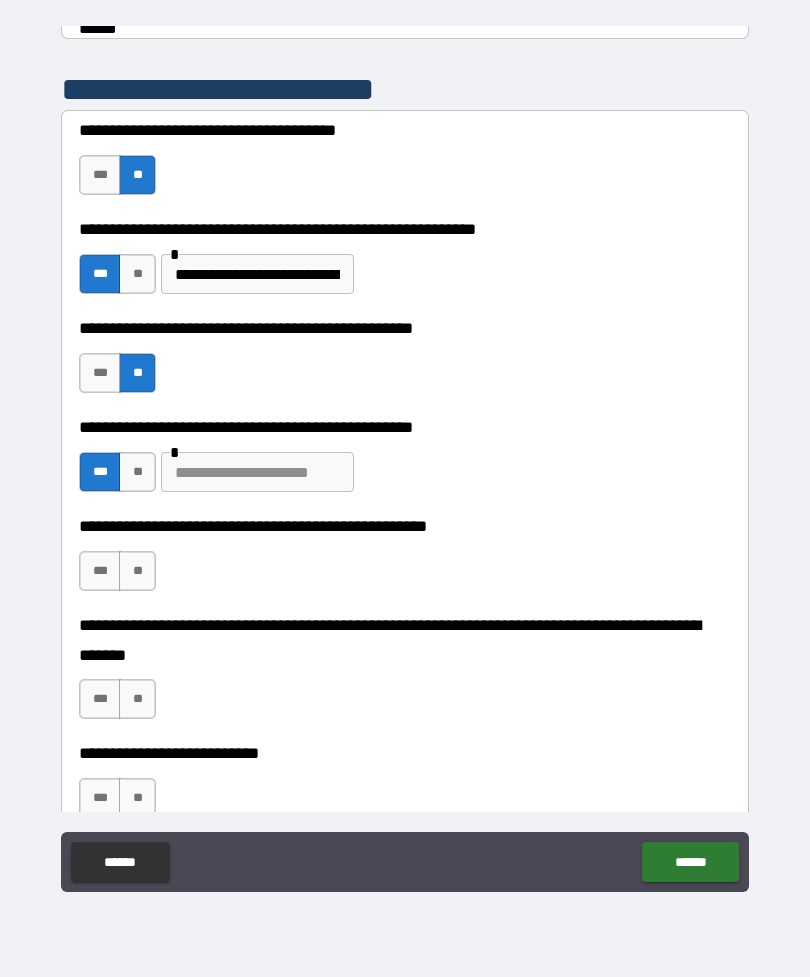 click at bounding box center [257, 472] 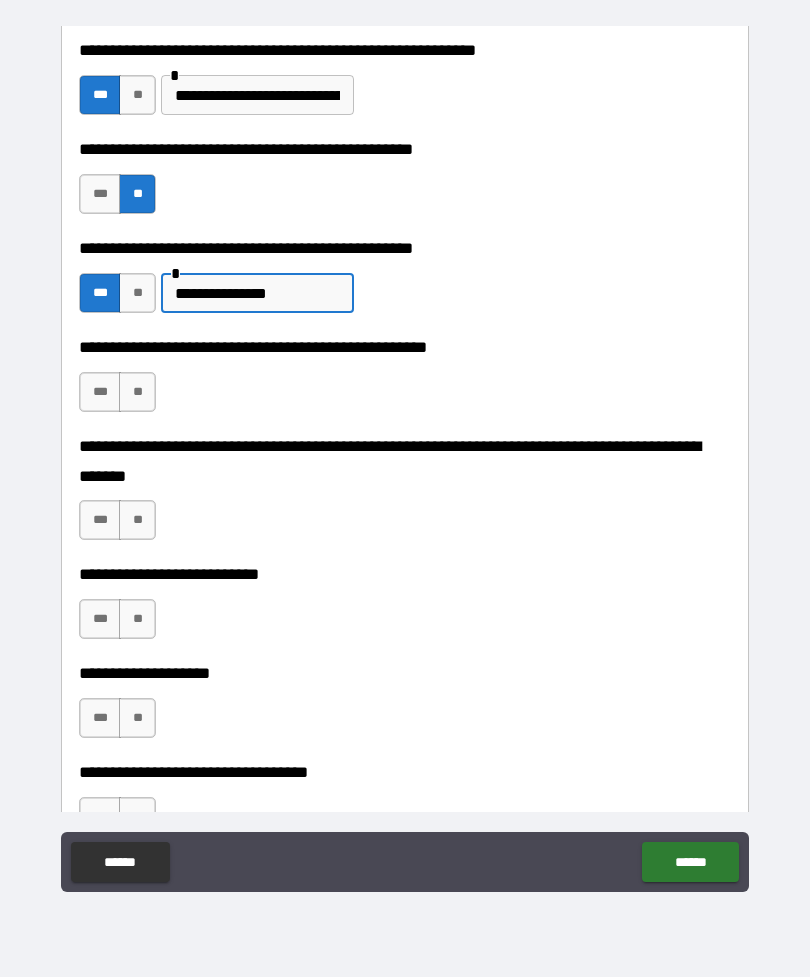 scroll, scrollTop: 584, scrollLeft: 0, axis: vertical 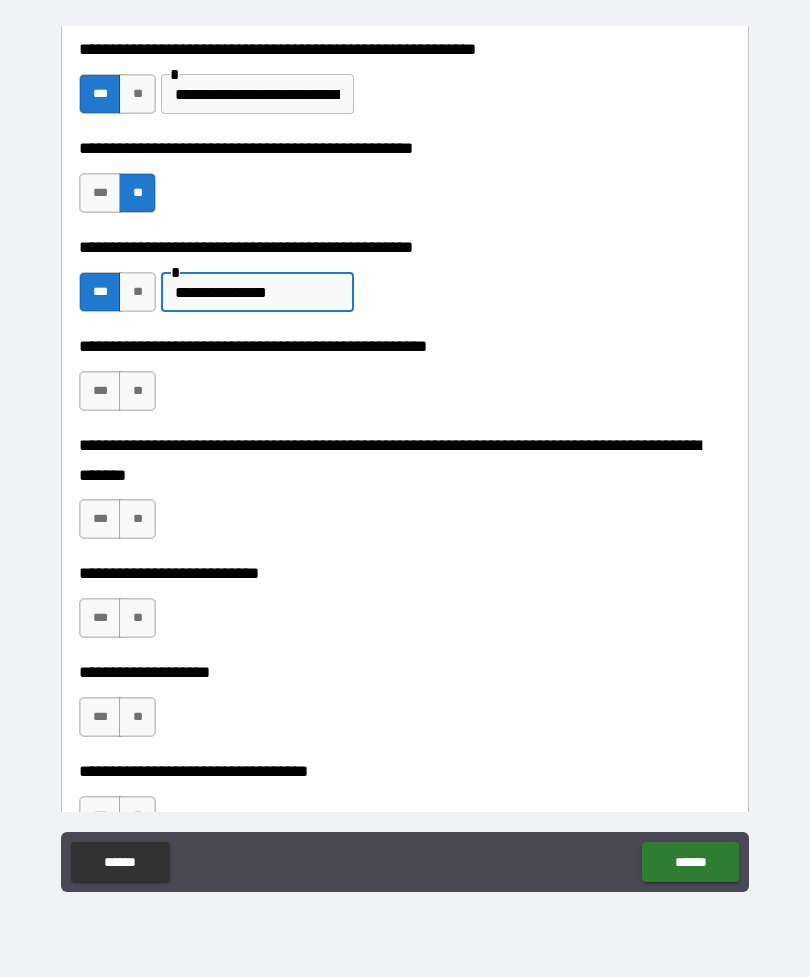 type on "**********" 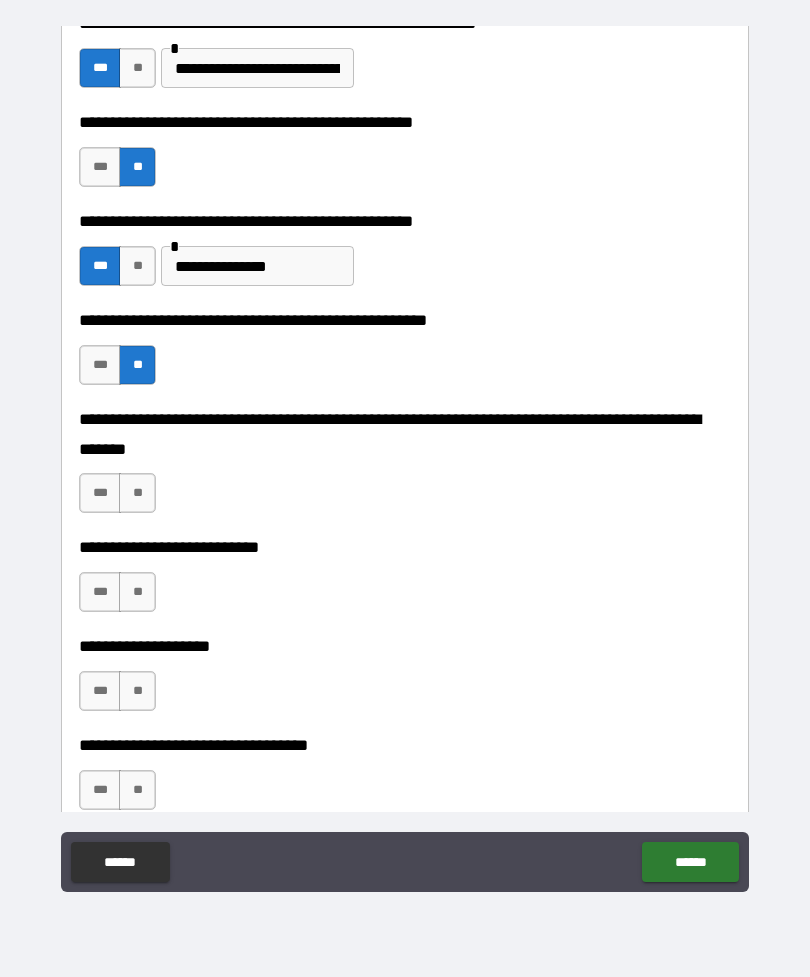 scroll, scrollTop: 615, scrollLeft: 0, axis: vertical 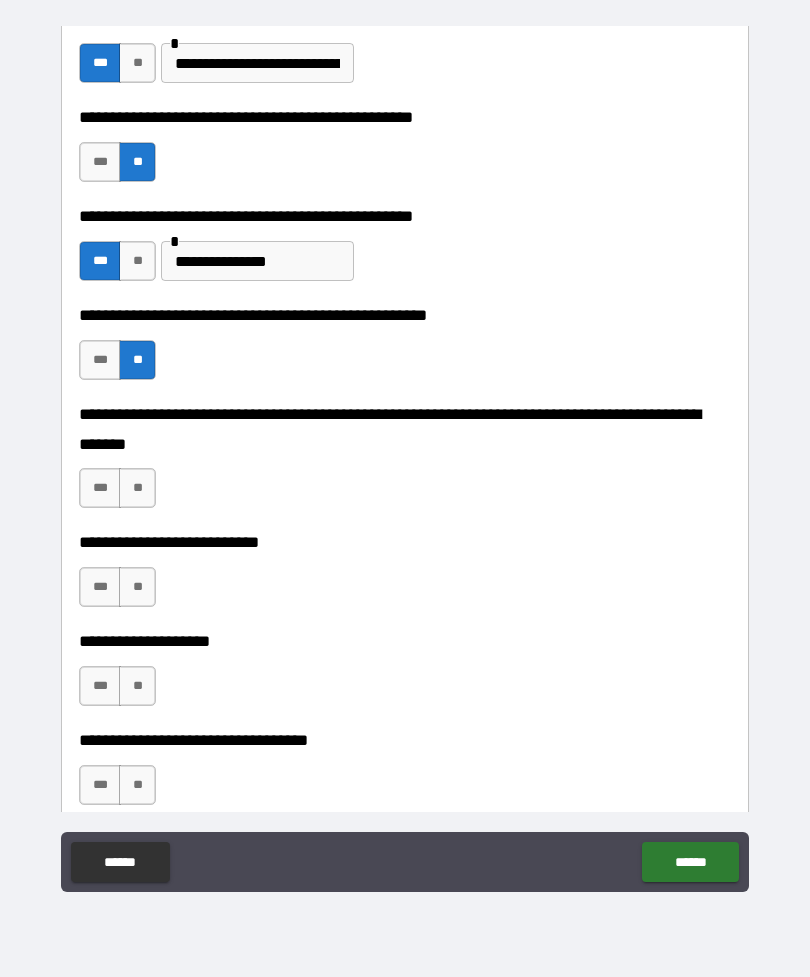 click on "**" at bounding box center [137, 488] 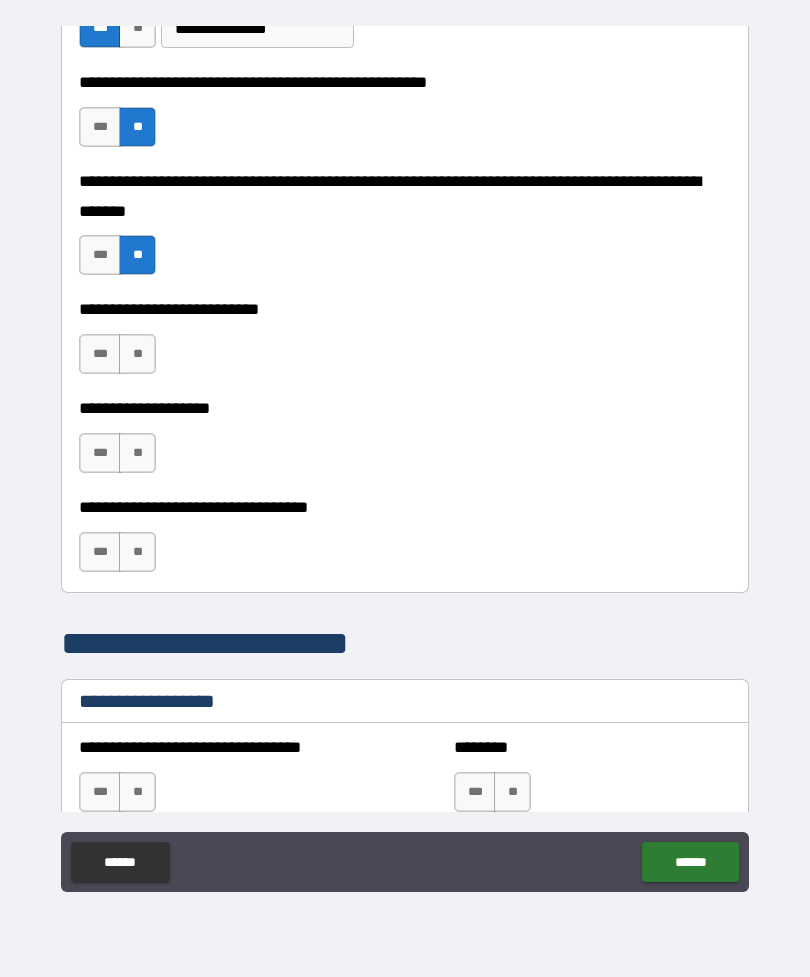 scroll, scrollTop: 849, scrollLeft: 0, axis: vertical 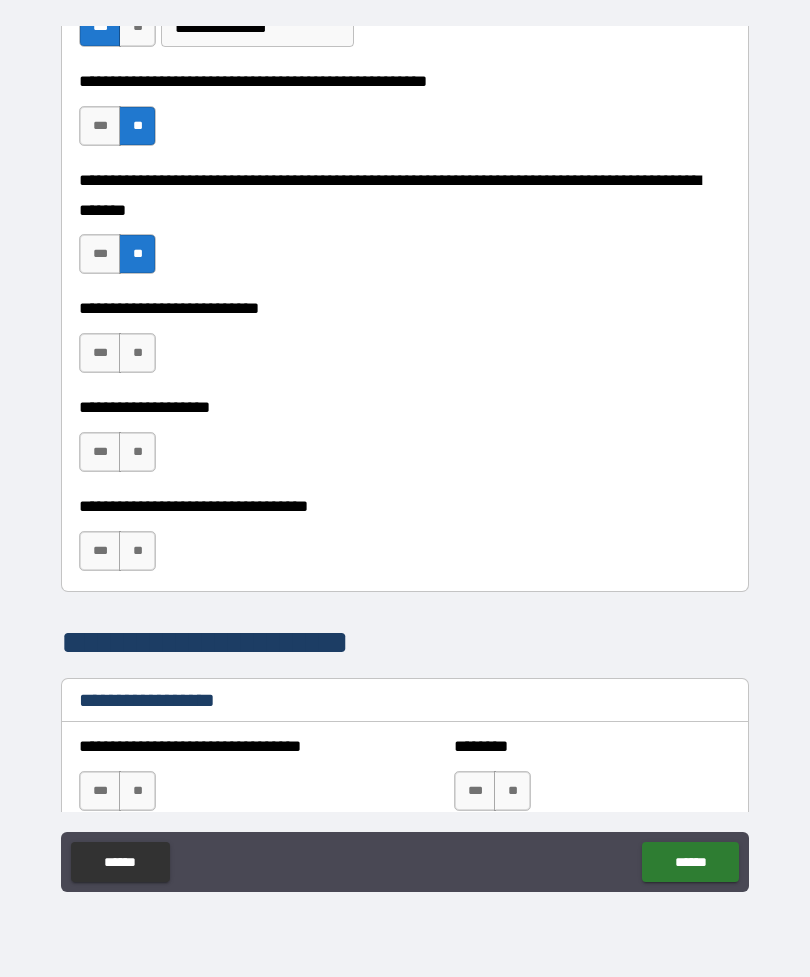 click on "**" at bounding box center (137, 353) 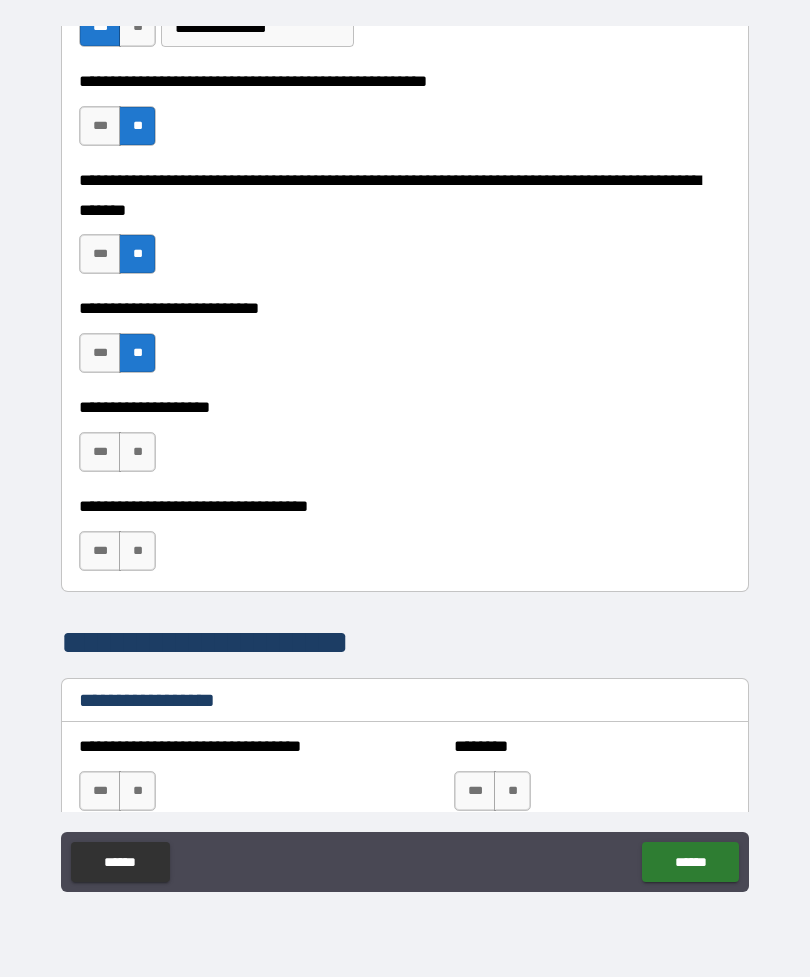 click on "**" at bounding box center (137, 452) 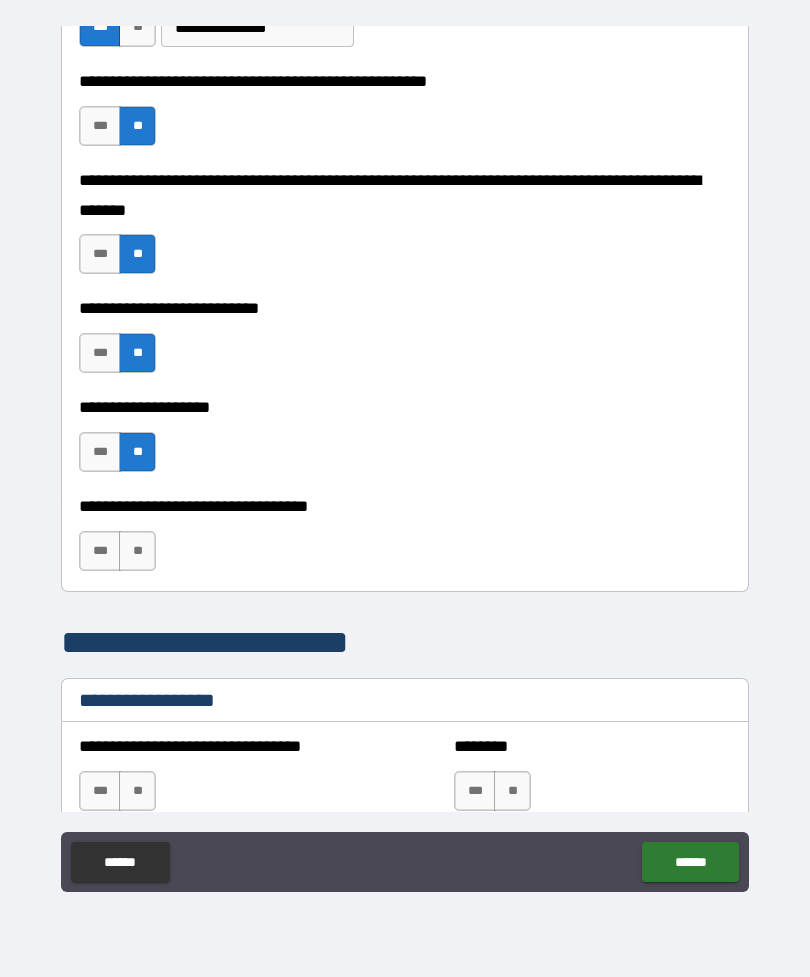 click on "**" at bounding box center [137, 551] 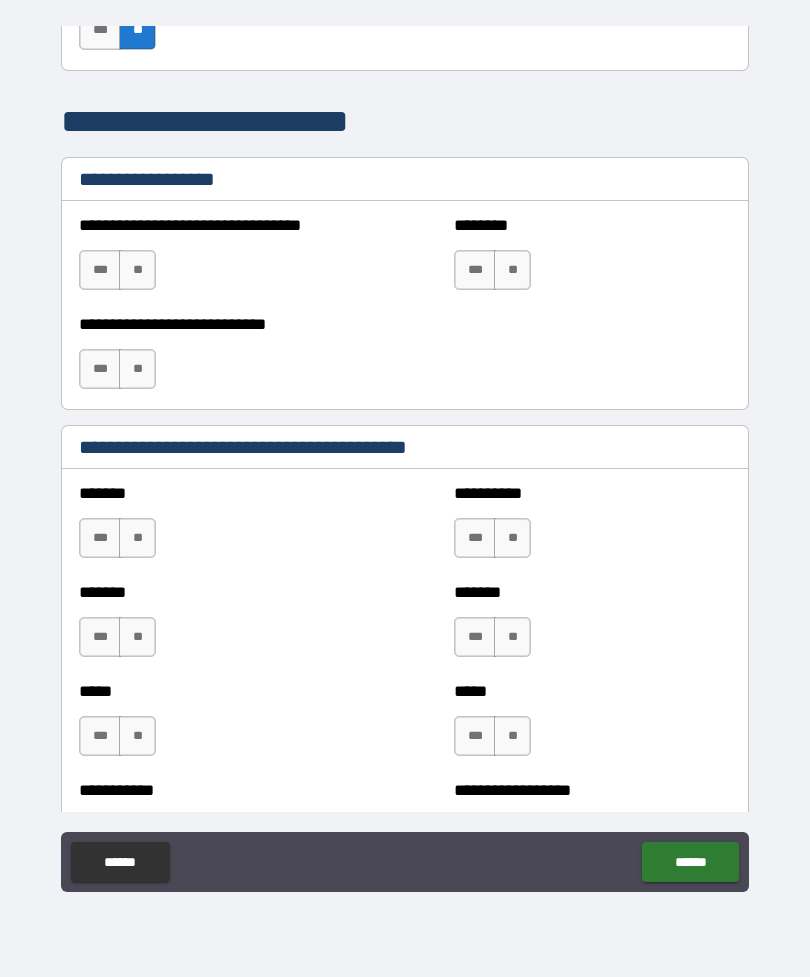 scroll, scrollTop: 1395, scrollLeft: 0, axis: vertical 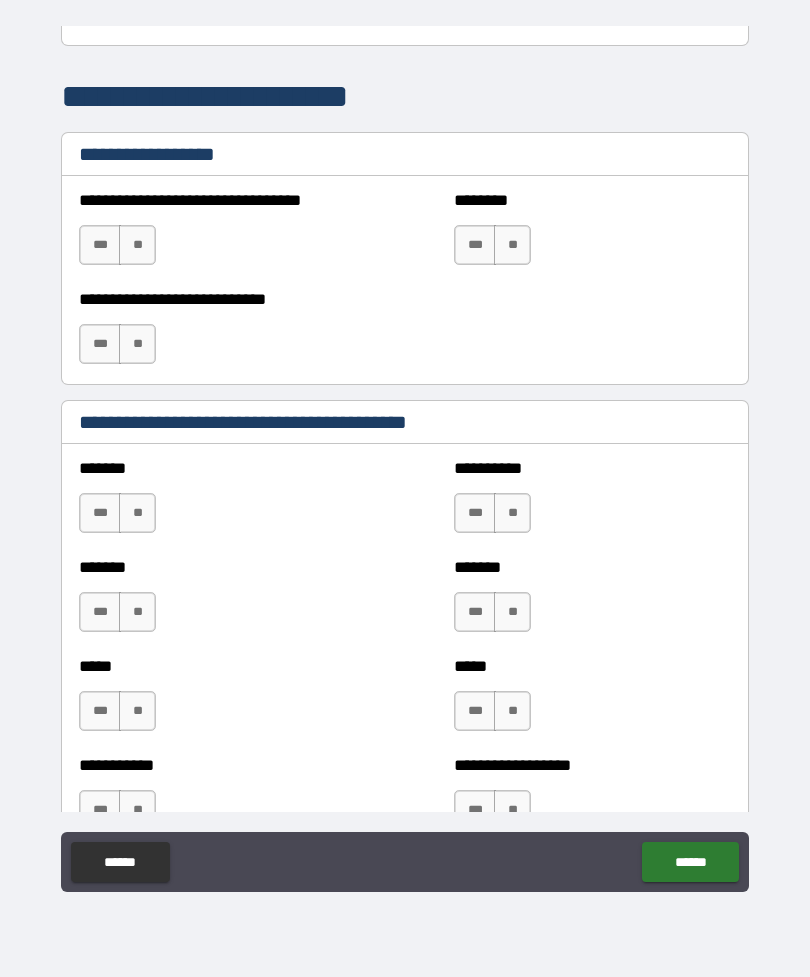 click on "**" at bounding box center (512, 245) 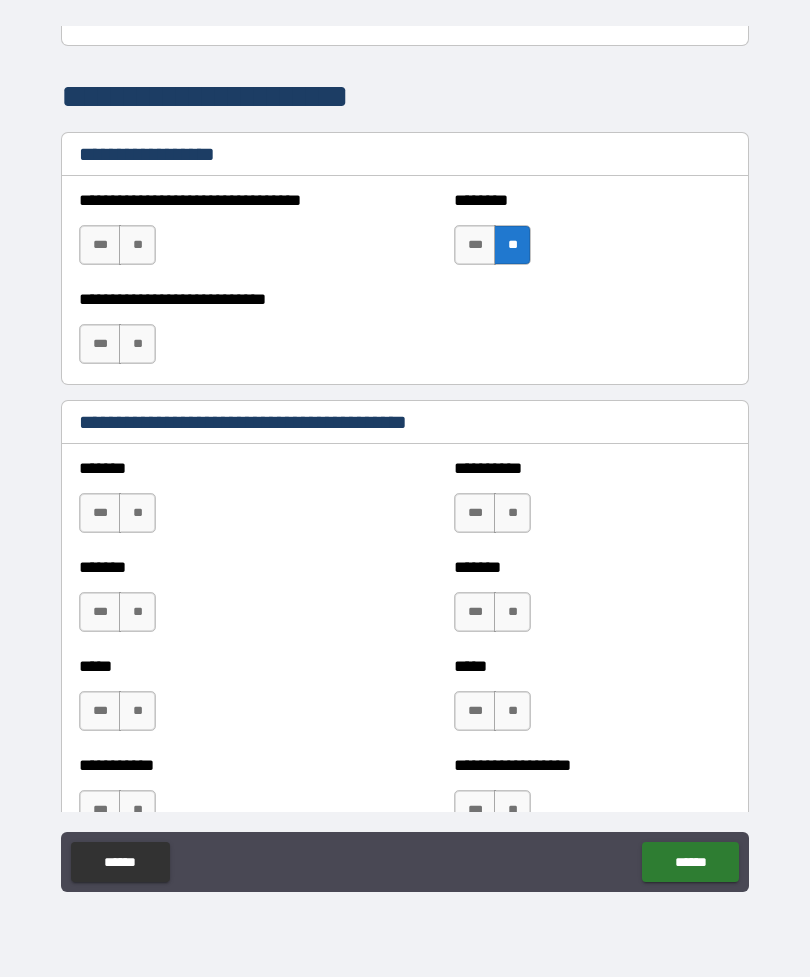 click on "**" at bounding box center (137, 245) 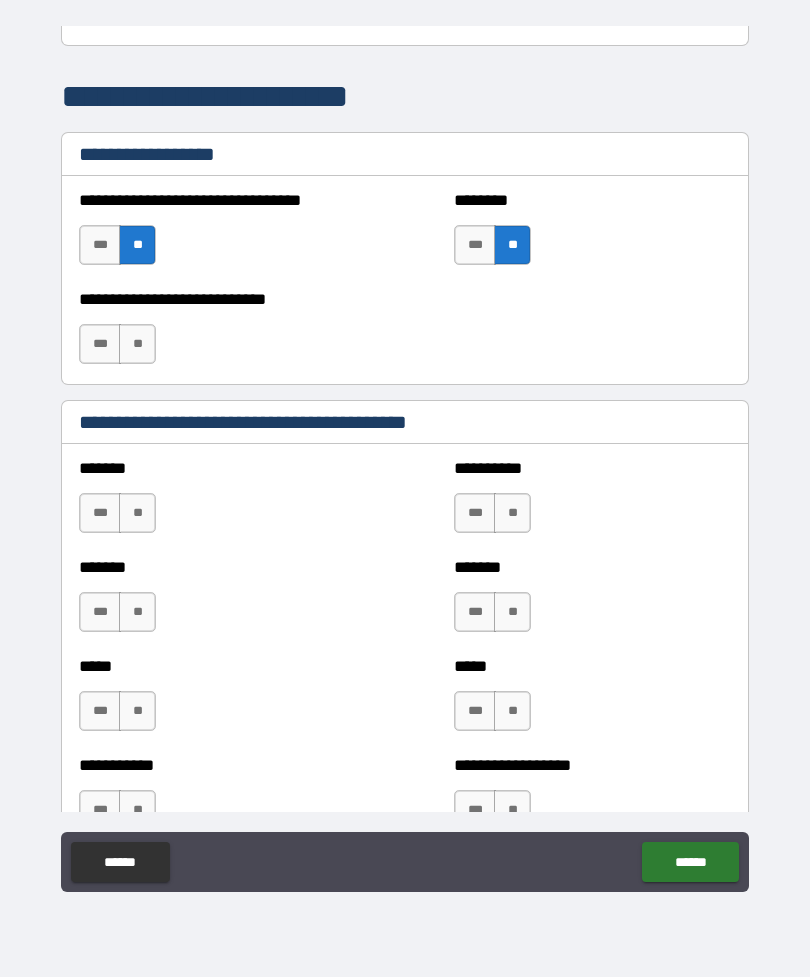 click on "**" at bounding box center (137, 344) 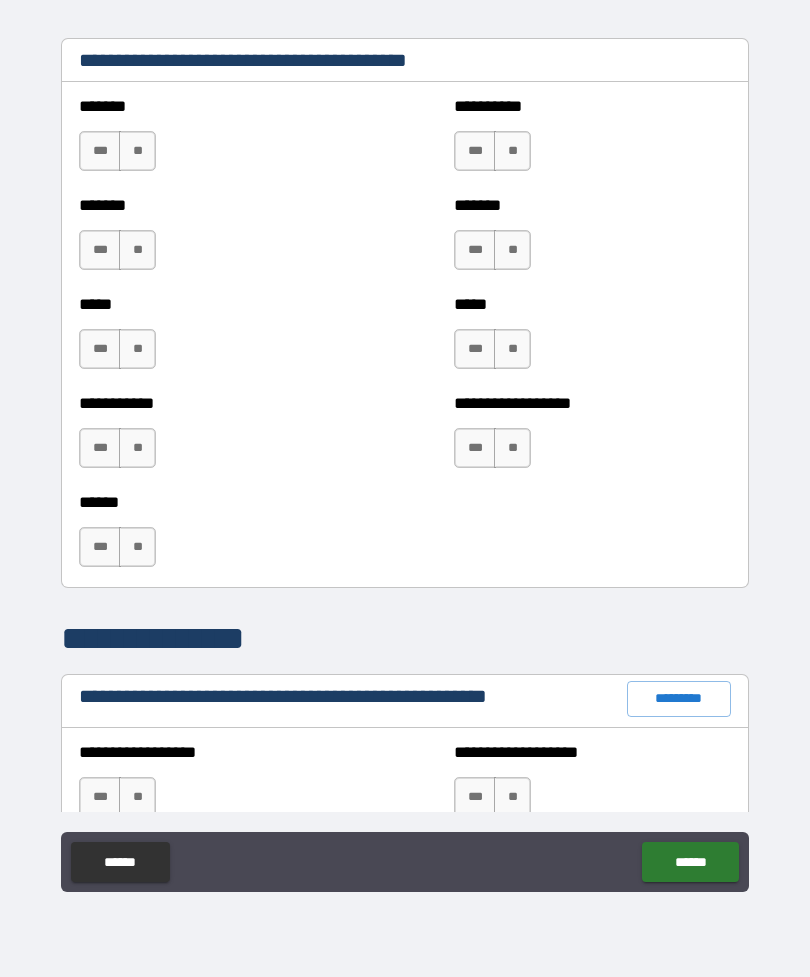 scroll, scrollTop: 1760, scrollLeft: 0, axis: vertical 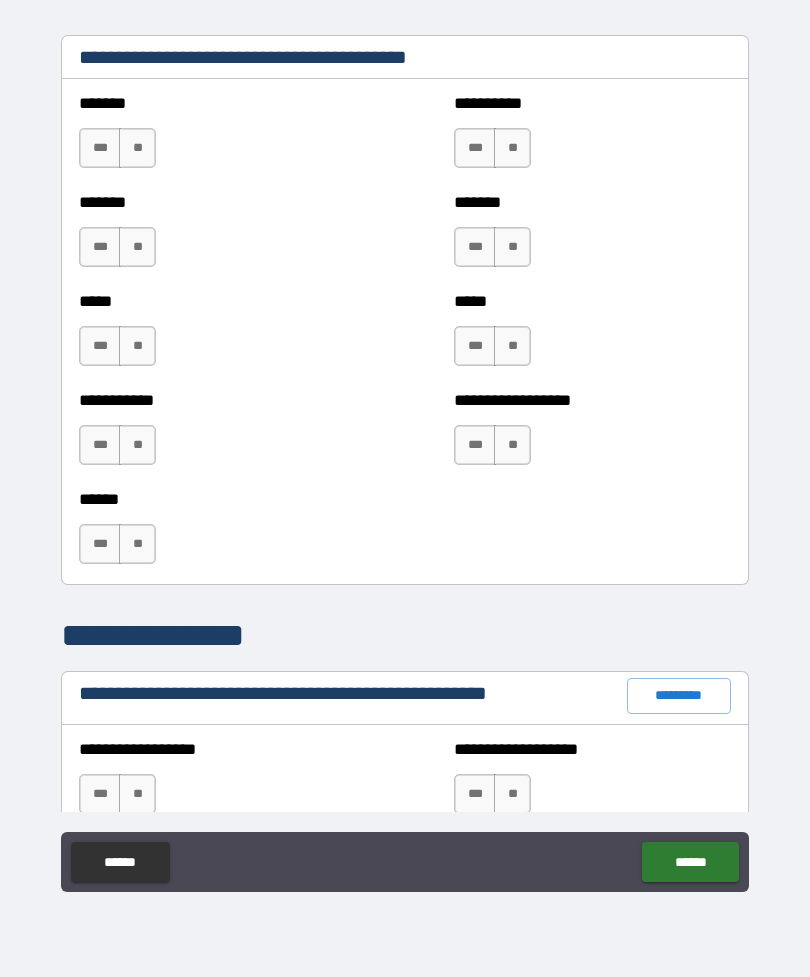 click on "***" at bounding box center [100, 544] 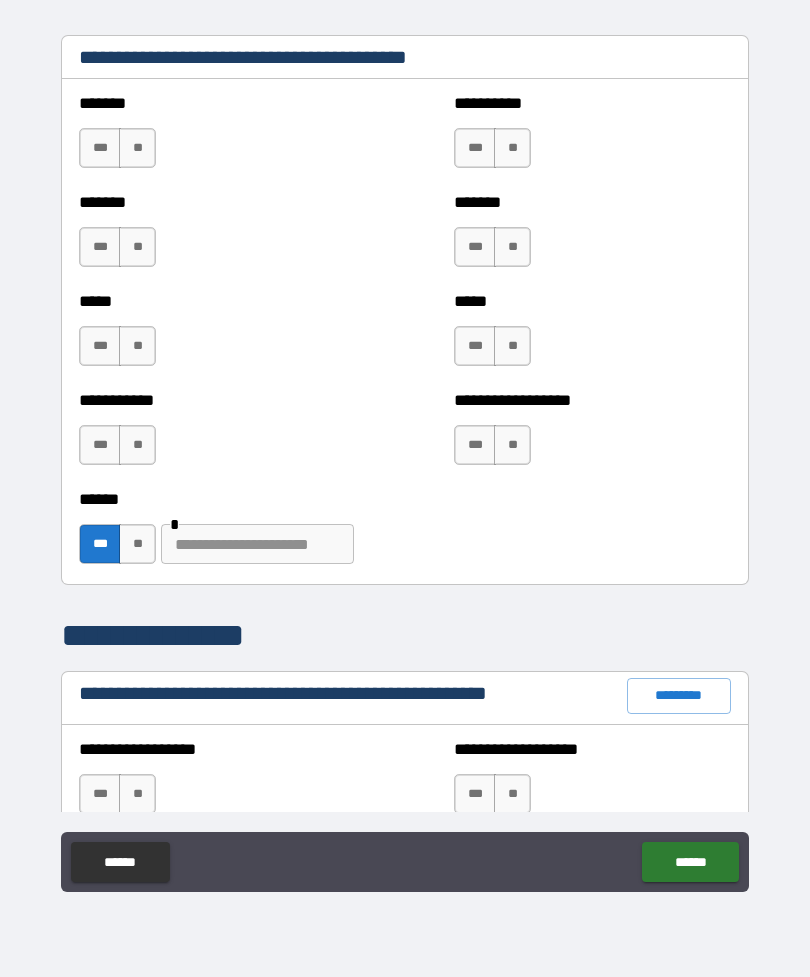 click at bounding box center [257, 544] 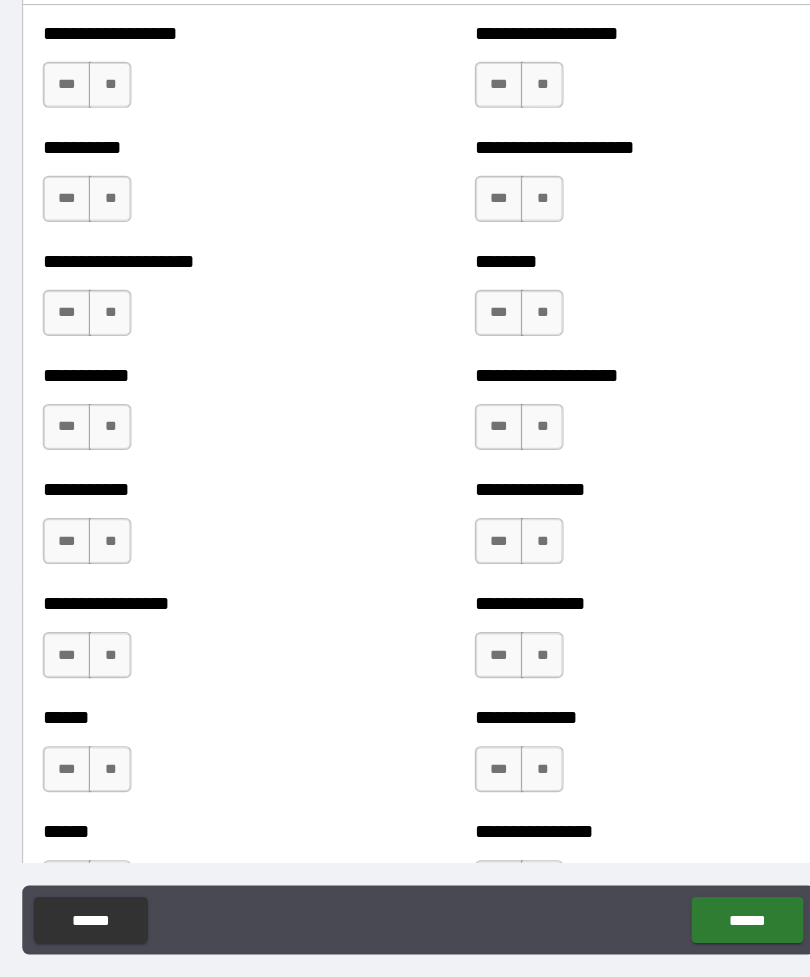 scroll, scrollTop: 2419, scrollLeft: 0, axis: vertical 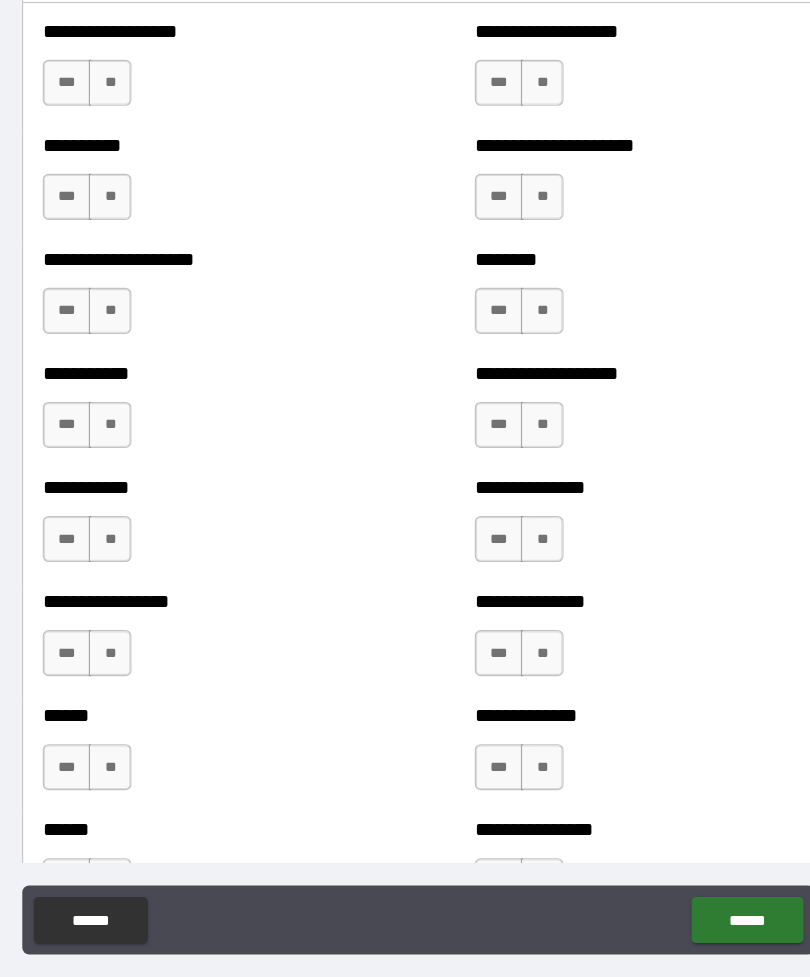 type on "*********" 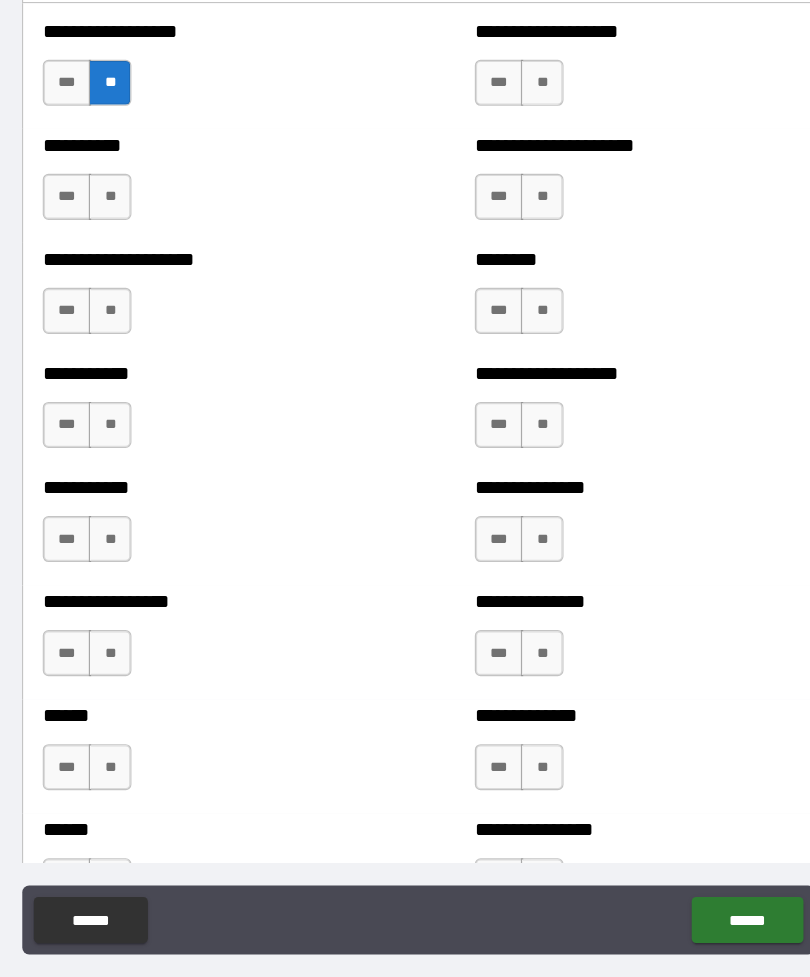 click on "**" at bounding box center [512, 135] 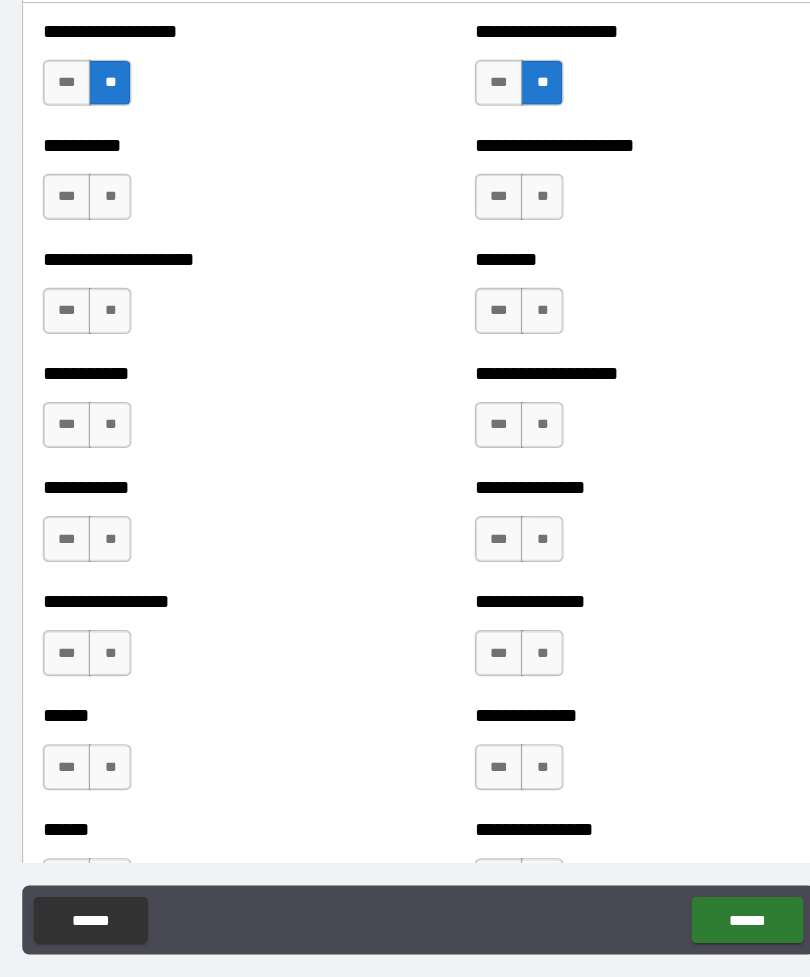 click on "**" at bounding box center [512, 234] 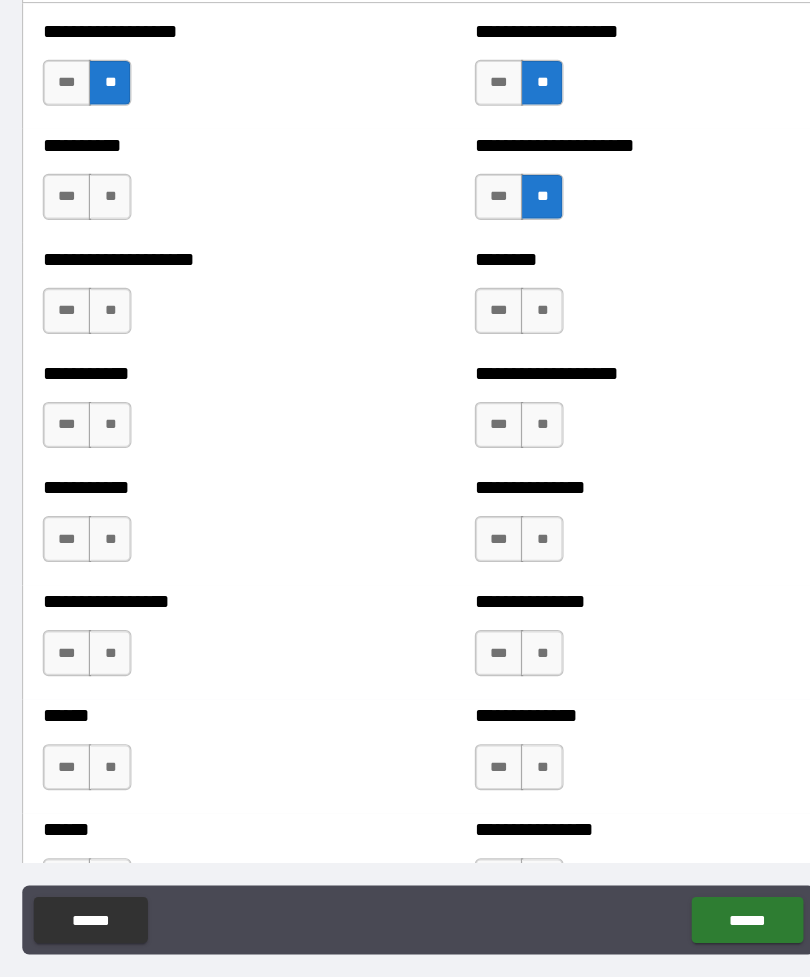 click on "**" at bounding box center (137, 234) 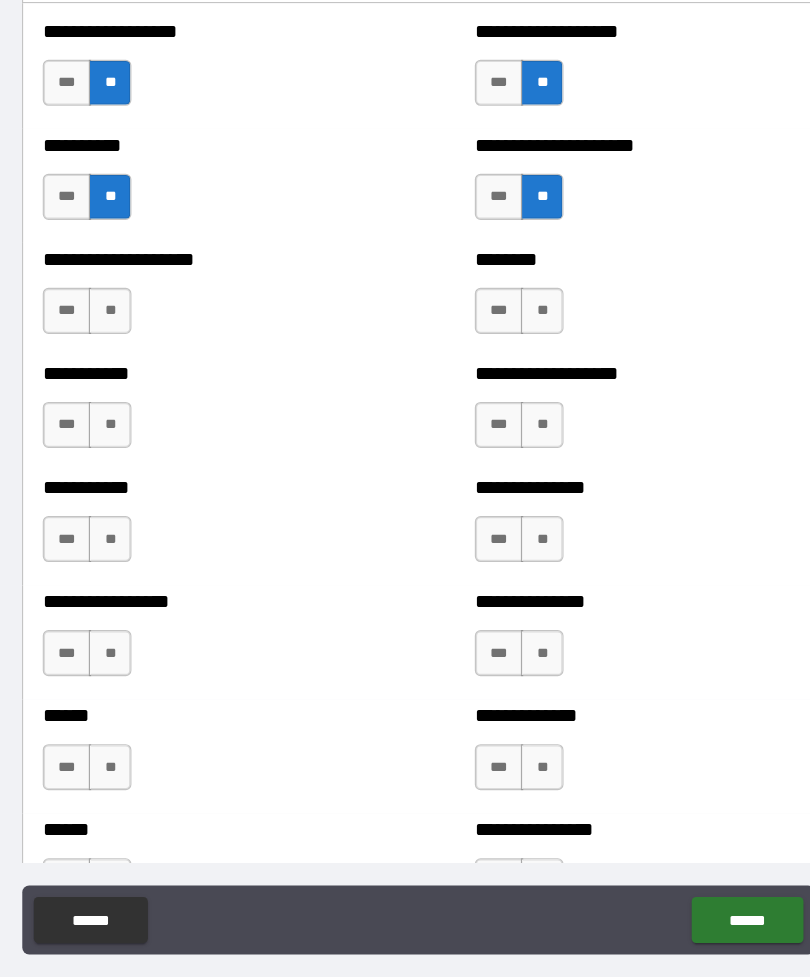 click on "**" at bounding box center (137, 333) 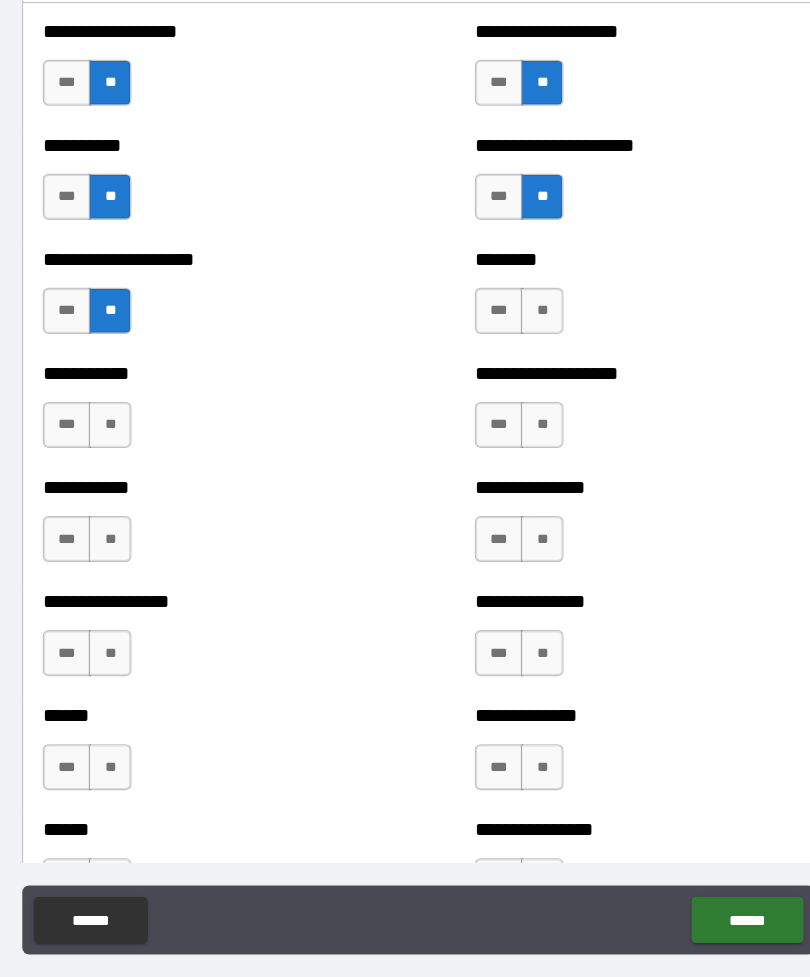 click on "**" at bounding box center [512, 333] 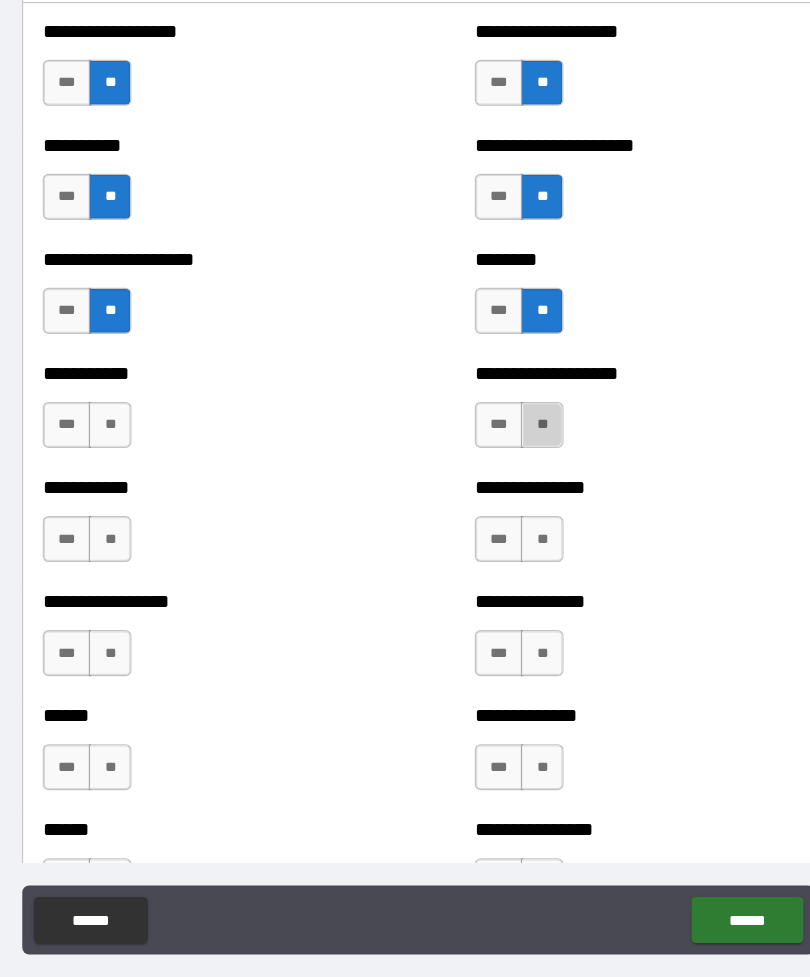 click on "**" at bounding box center (512, 432) 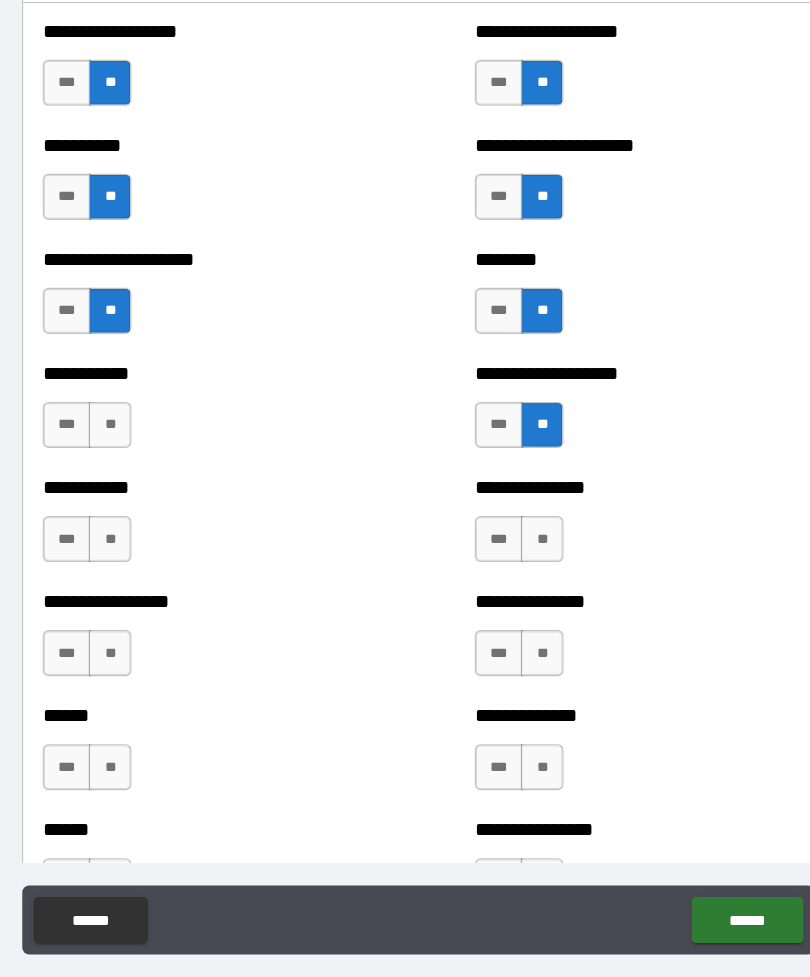 click on "**" at bounding box center (137, 432) 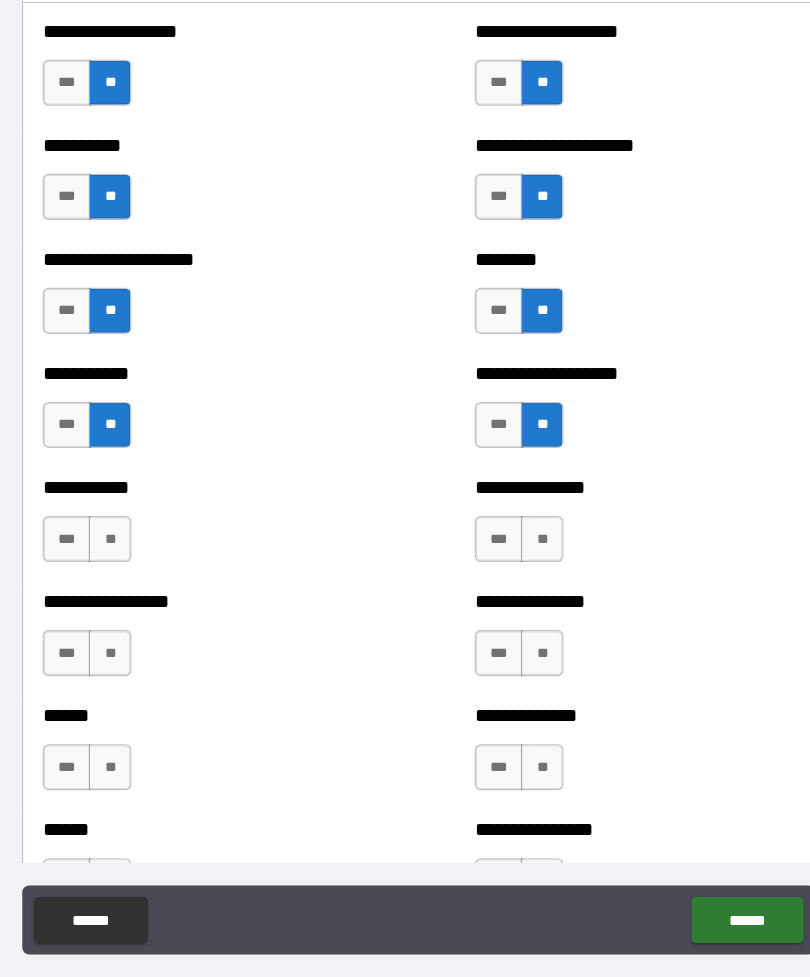 click on "**" at bounding box center [137, 531] 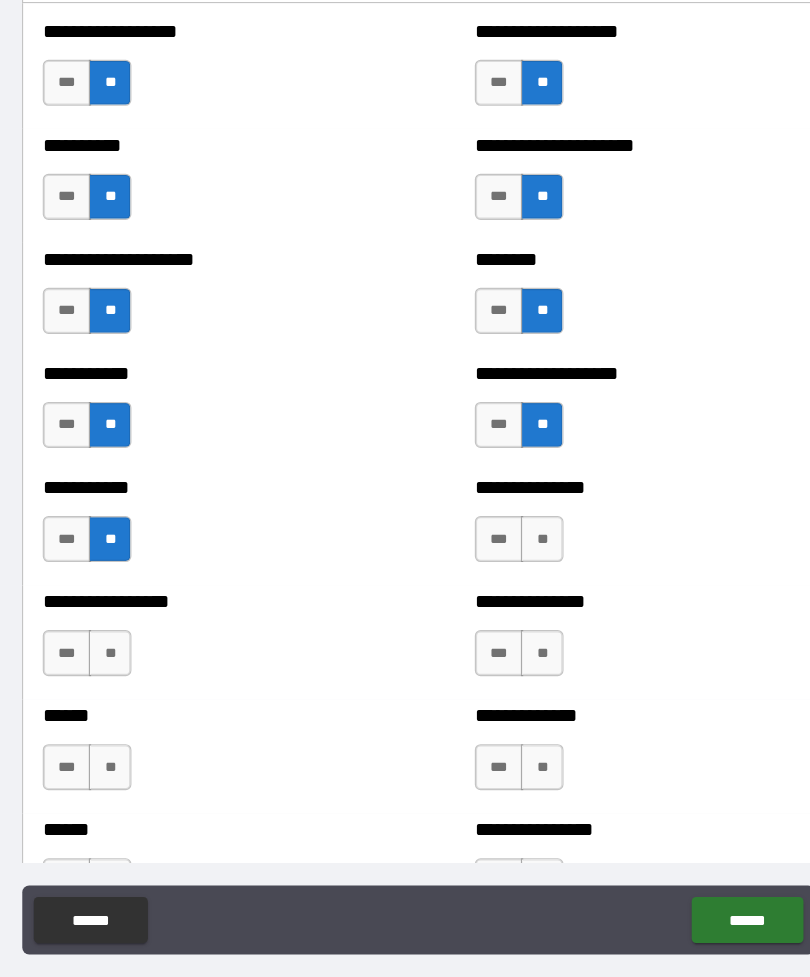 click on "**" at bounding box center (512, 531) 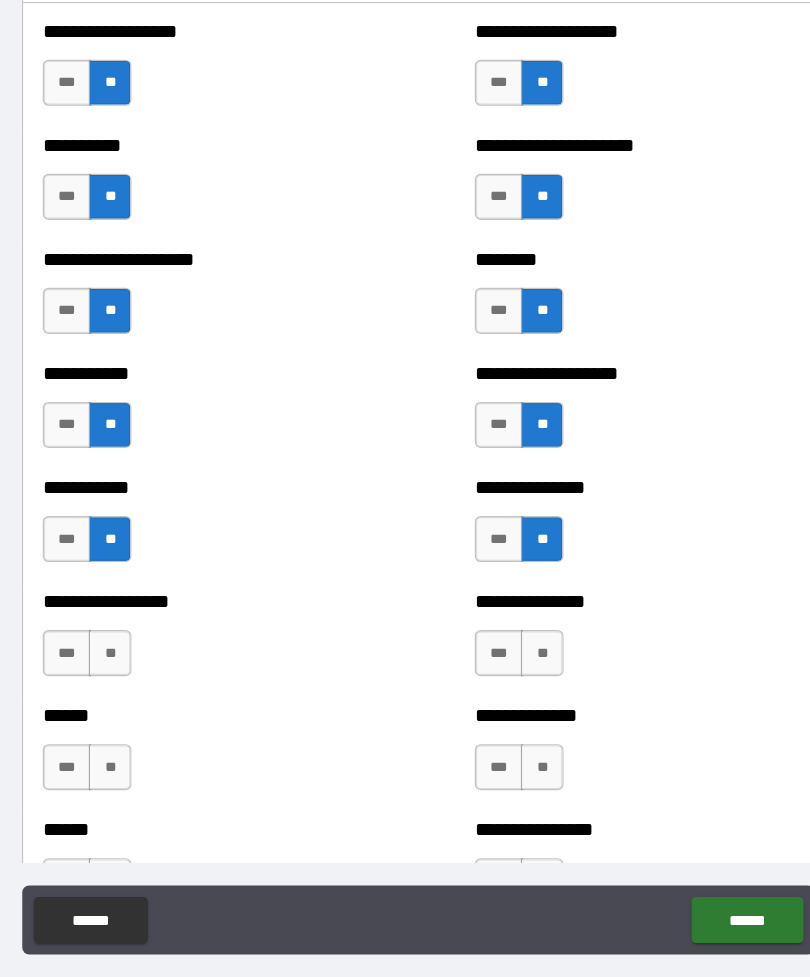 click on "**" at bounding box center [512, 630] 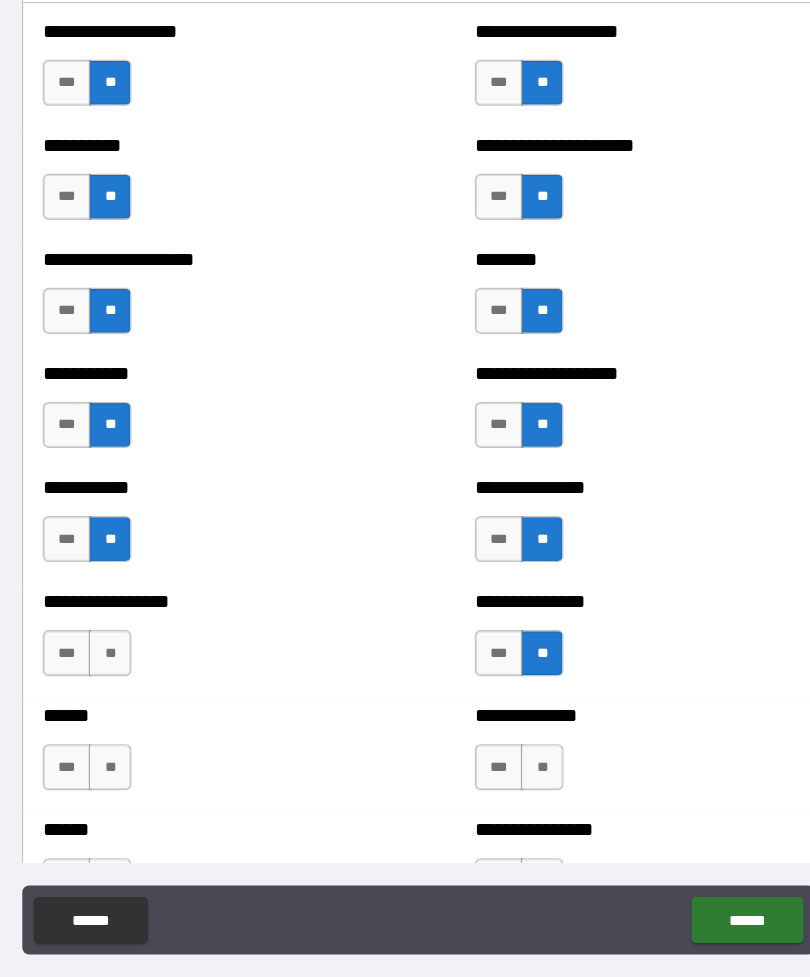 click on "**" at bounding box center [512, 729] 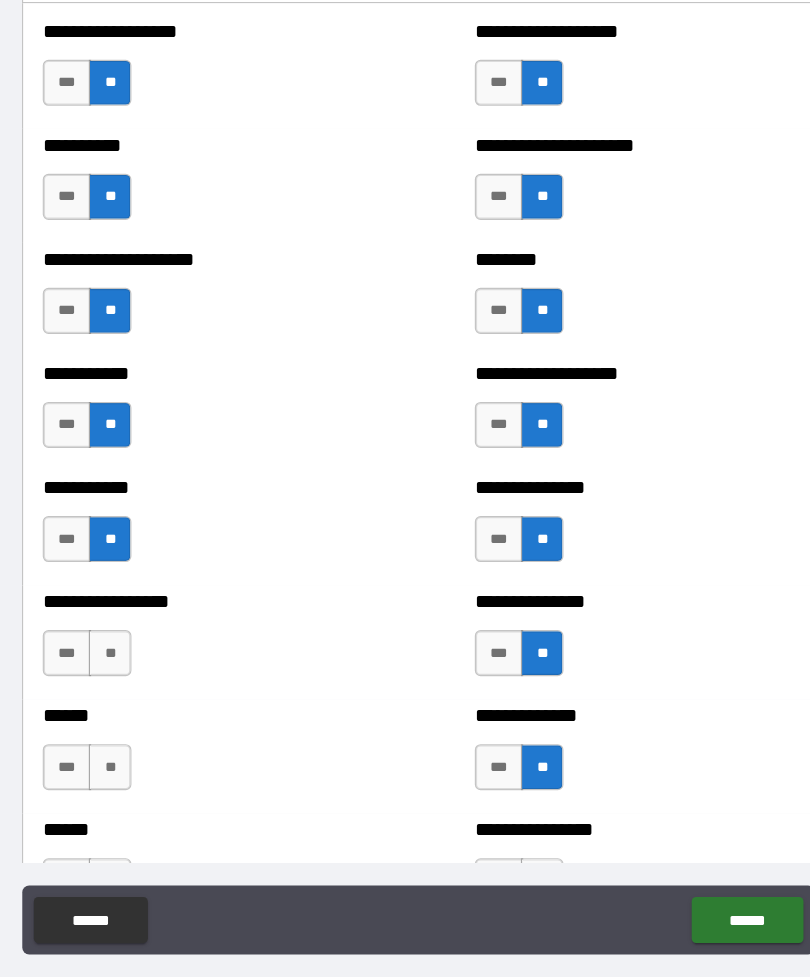 click on "**" at bounding box center (137, 630) 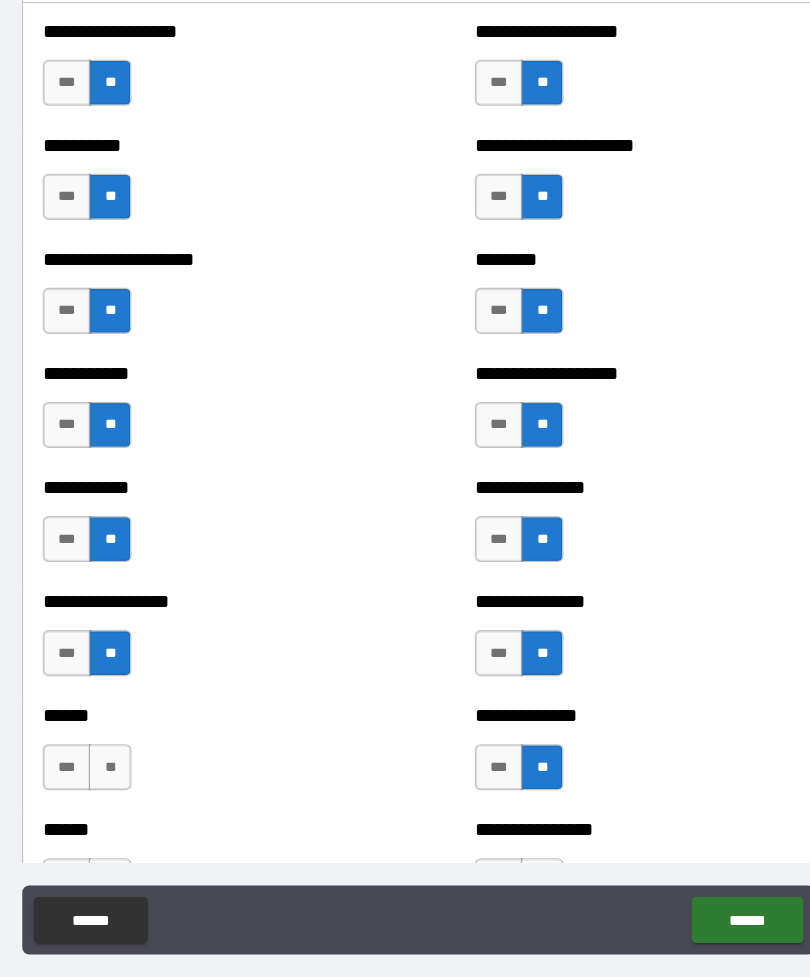 click on "**" at bounding box center (137, 729) 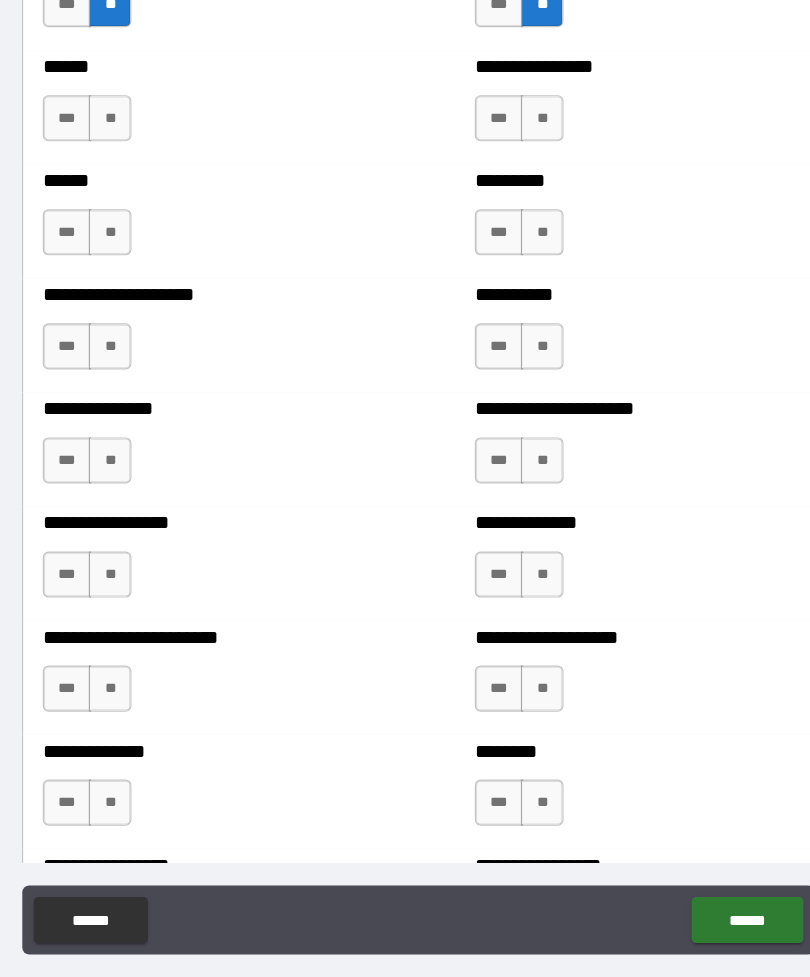 scroll, scrollTop: 3091, scrollLeft: 0, axis: vertical 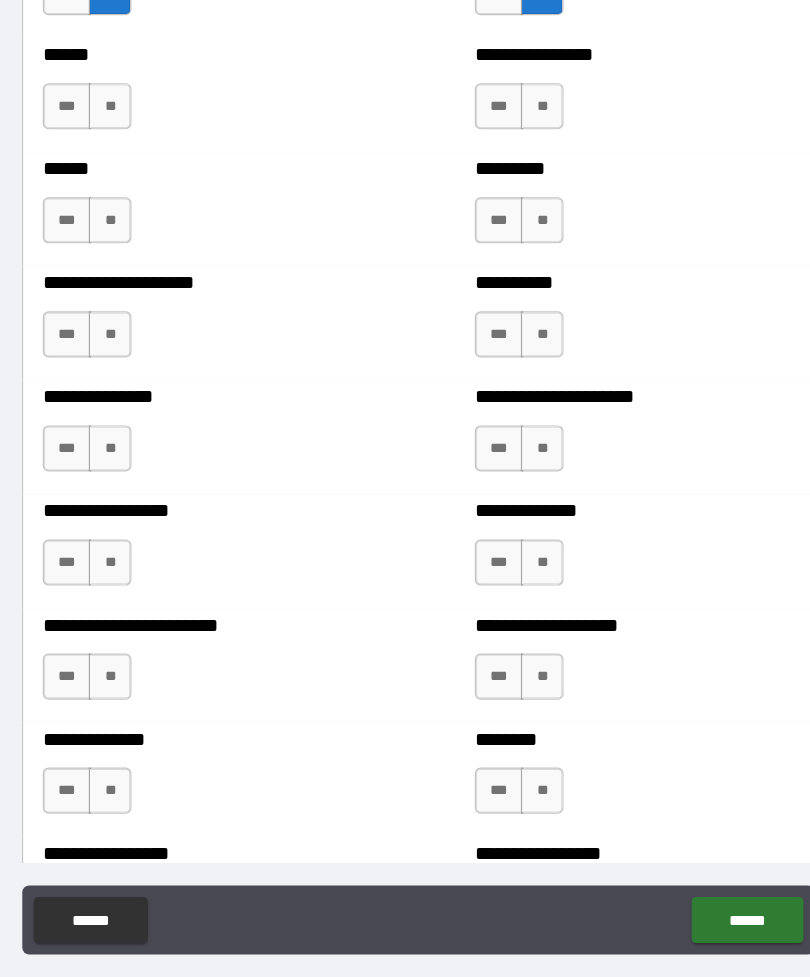 click on "**" at bounding box center (137, 156) 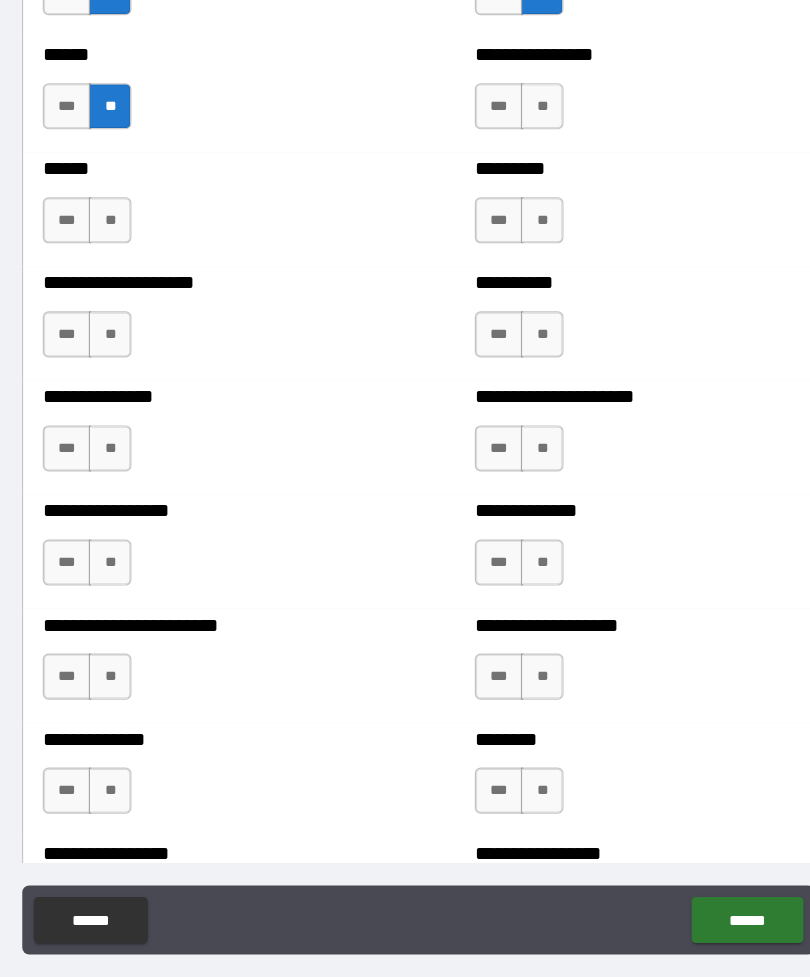 click on "***" at bounding box center [475, 354] 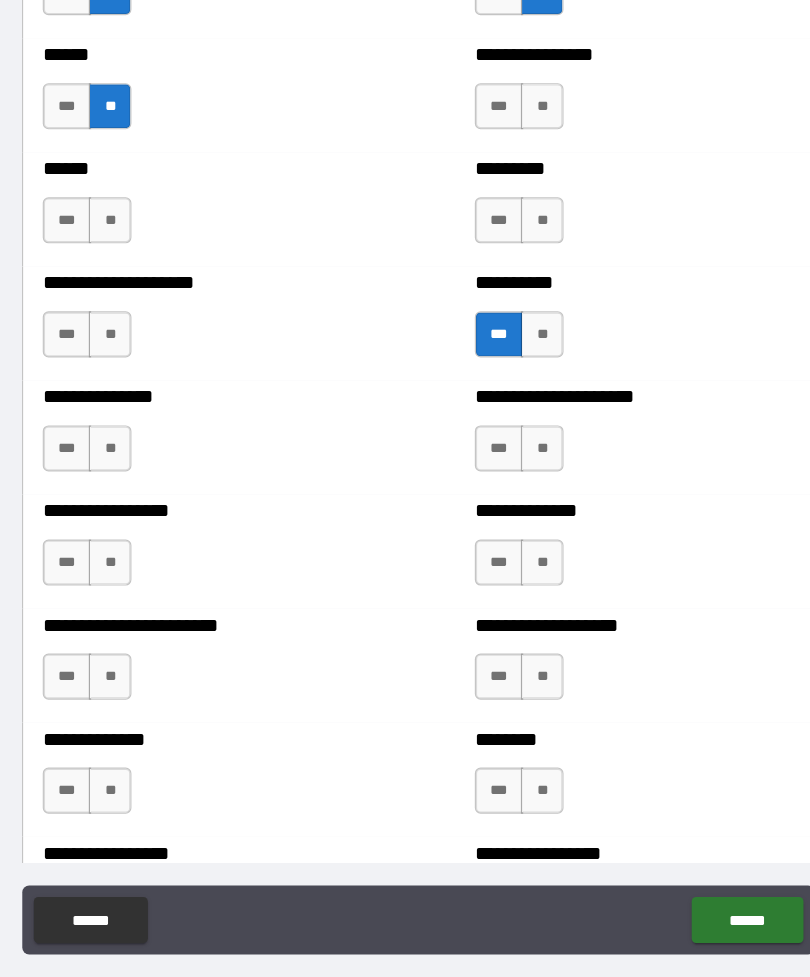 click on "***" at bounding box center (100, 453) 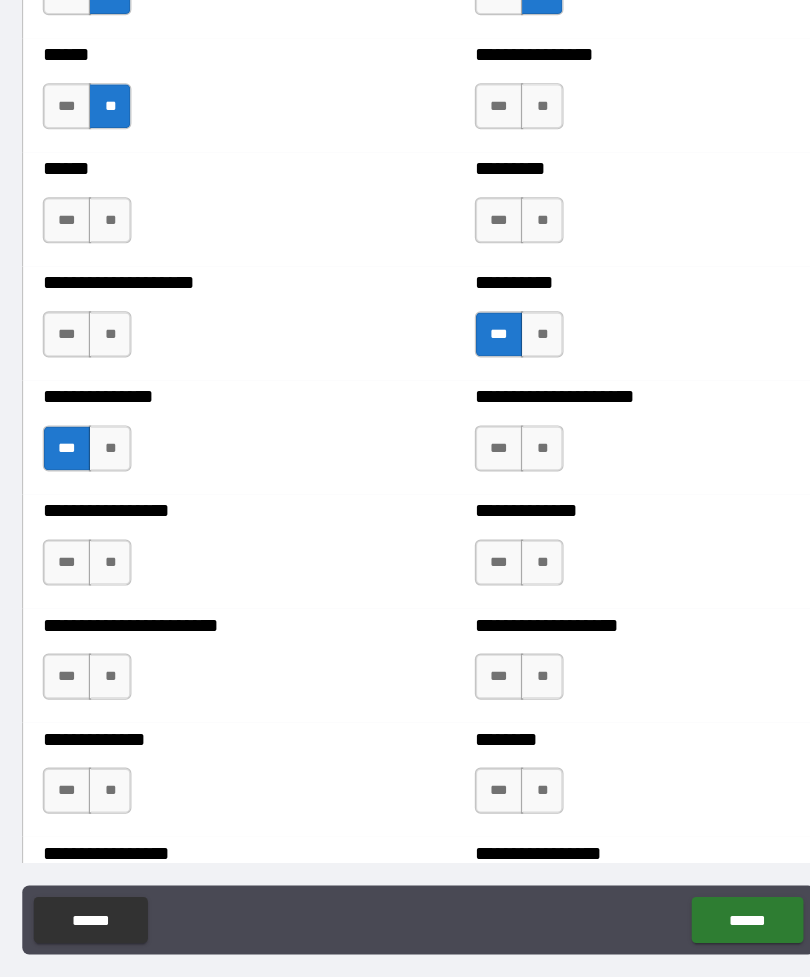 click on "**" at bounding box center (137, 354) 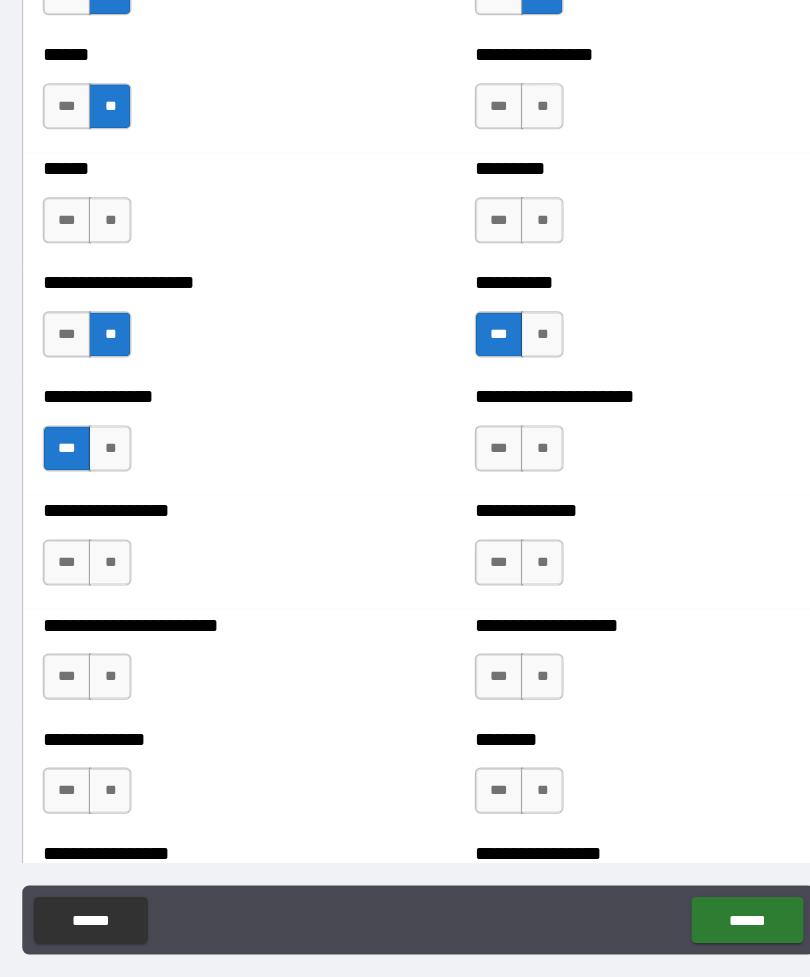 click on "***" at bounding box center [100, 354] 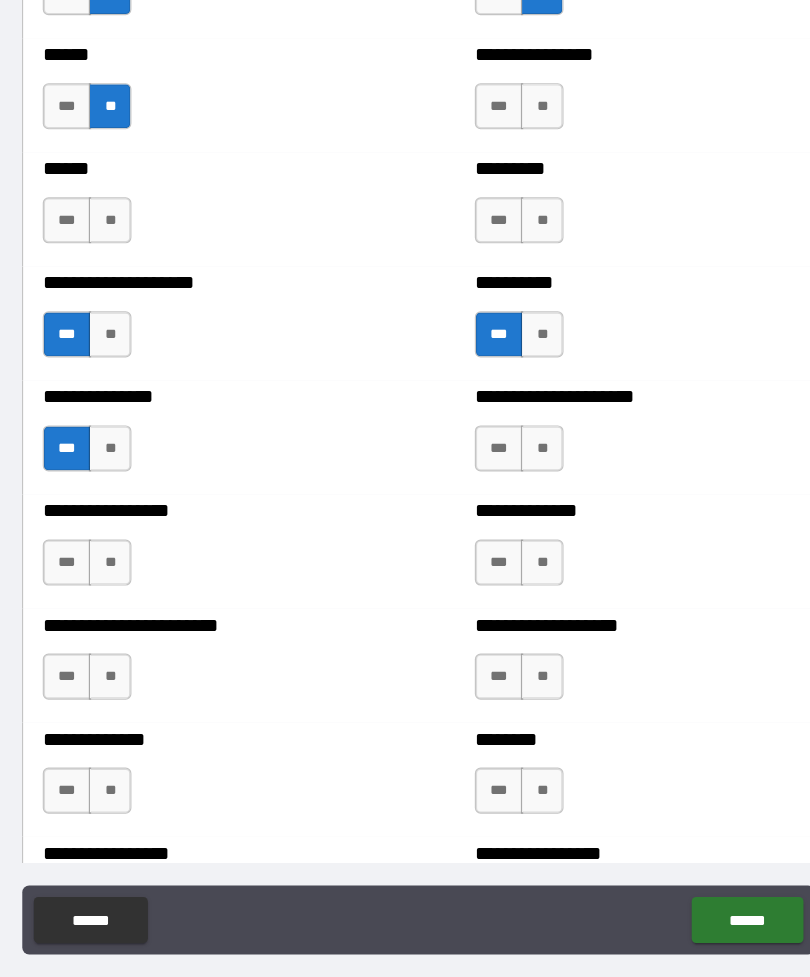 click on "**" at bounding box center (137, 354) 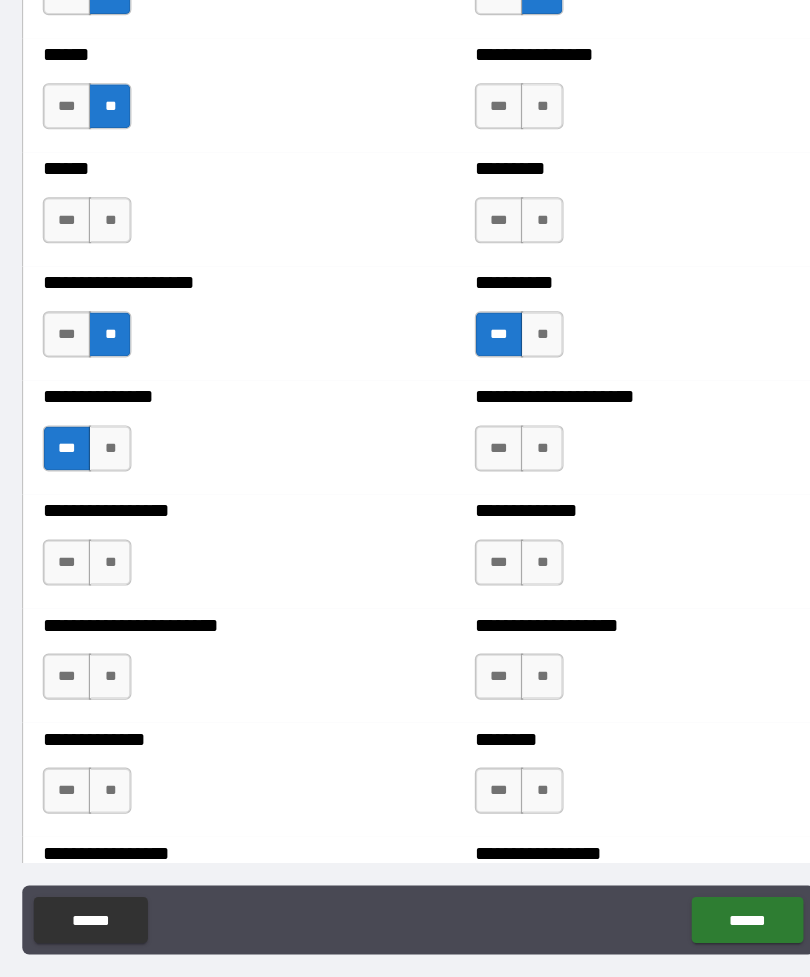 click on "**" at bounding box center (137, 552) 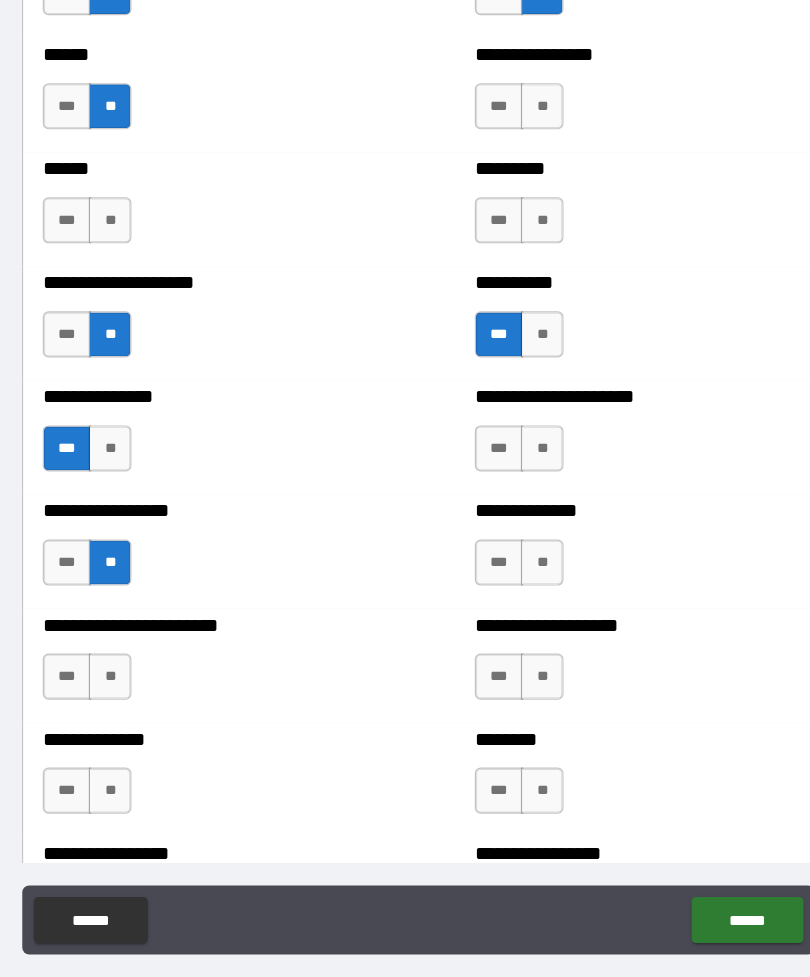 click on "**" at bounding box center [137, 651] 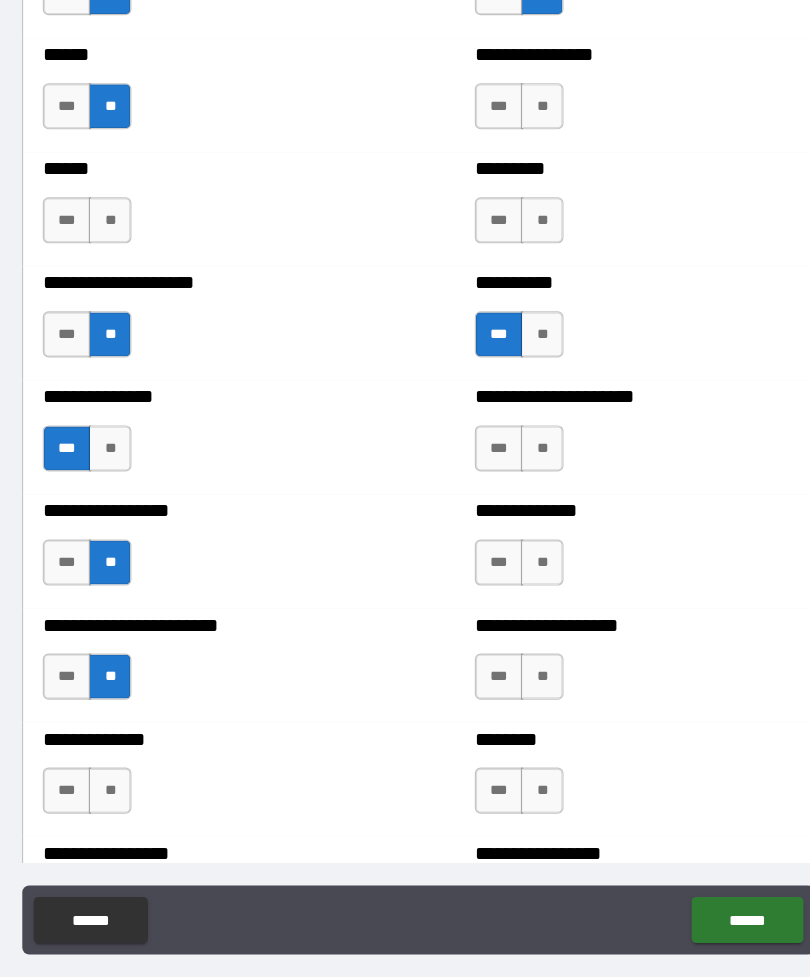 click on "**" at bounding box center [137, 750] 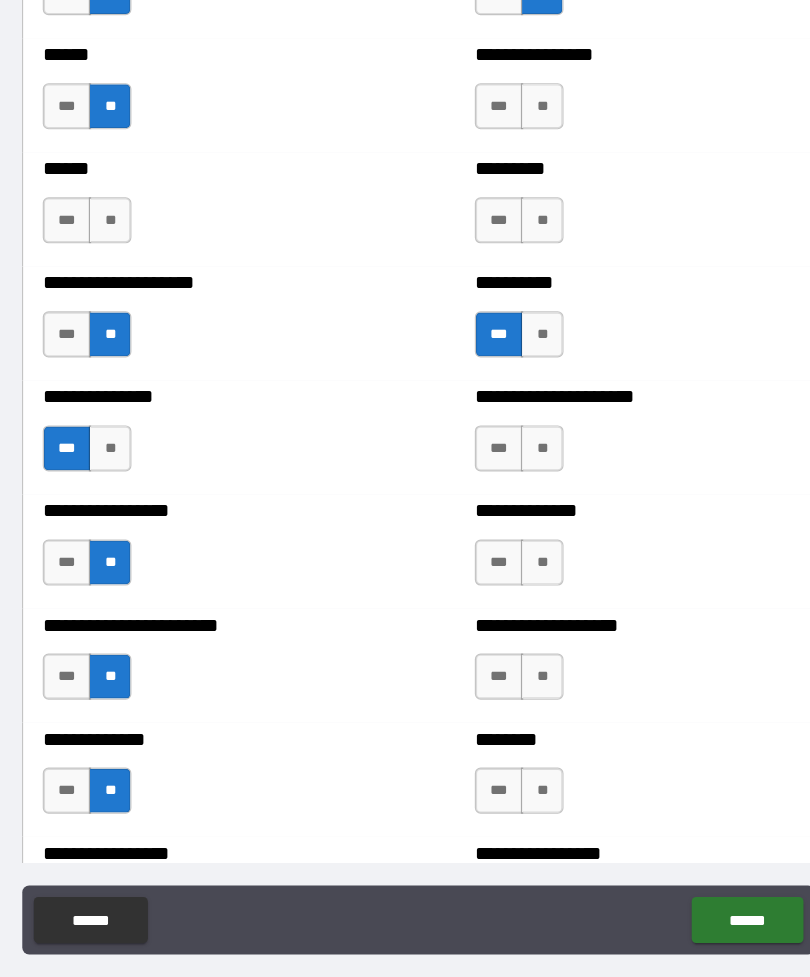 click on "**" at bounding box center [512, 750] 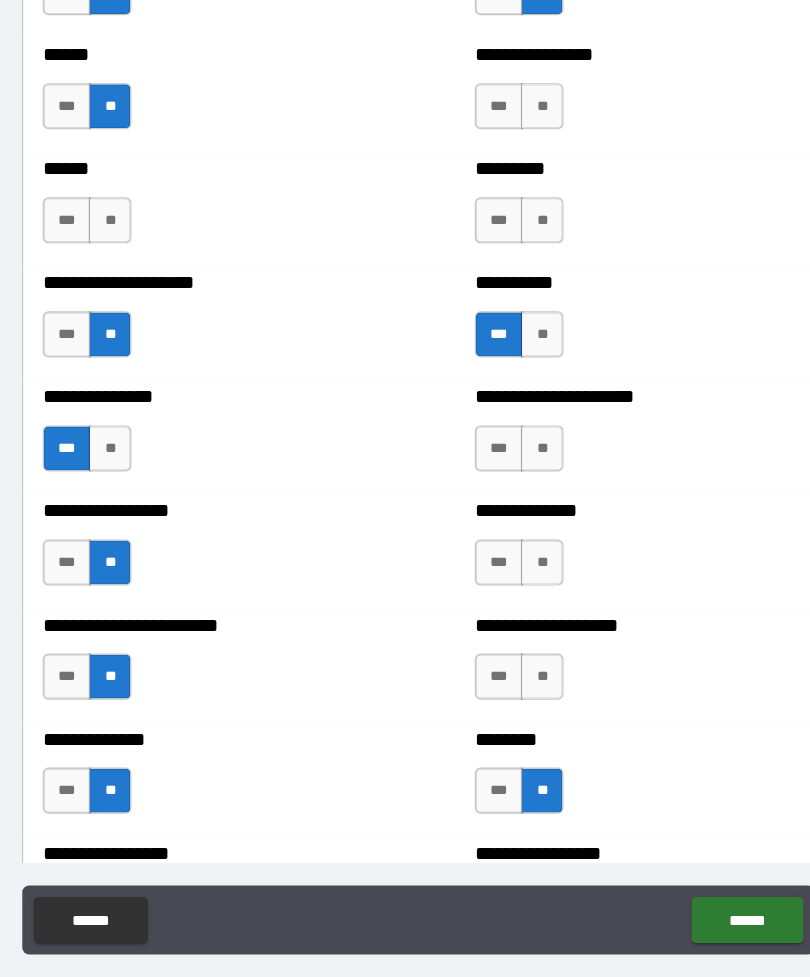 click on "**" at bounding box center (512, 651) 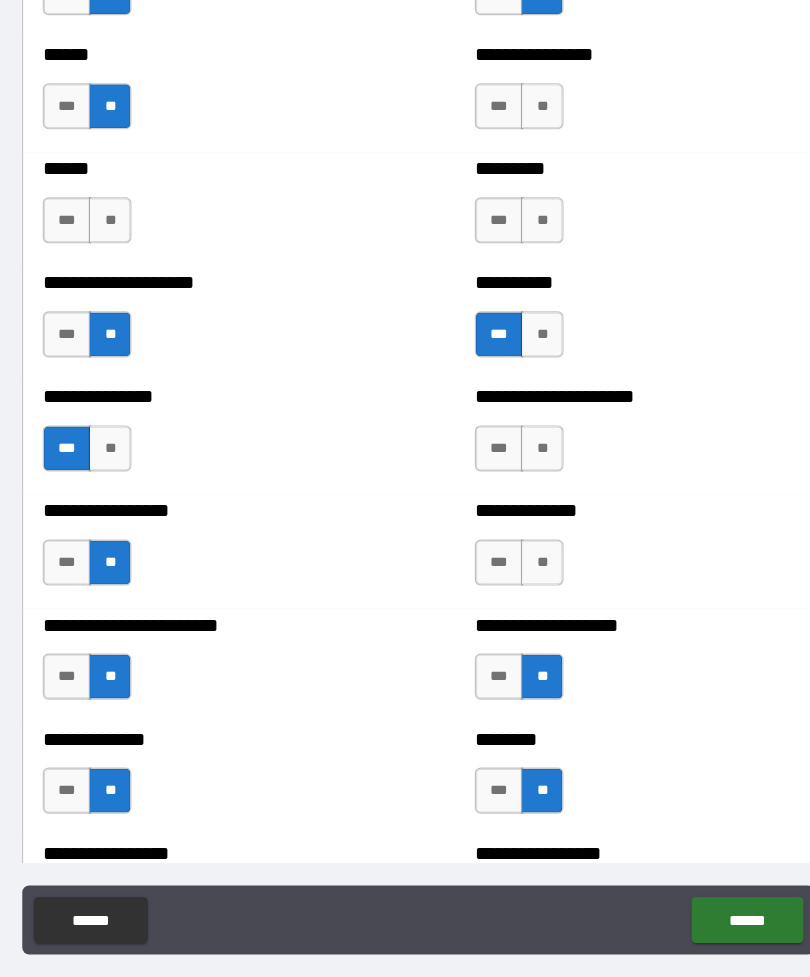 click on "**" at bounding box center [512, 552] 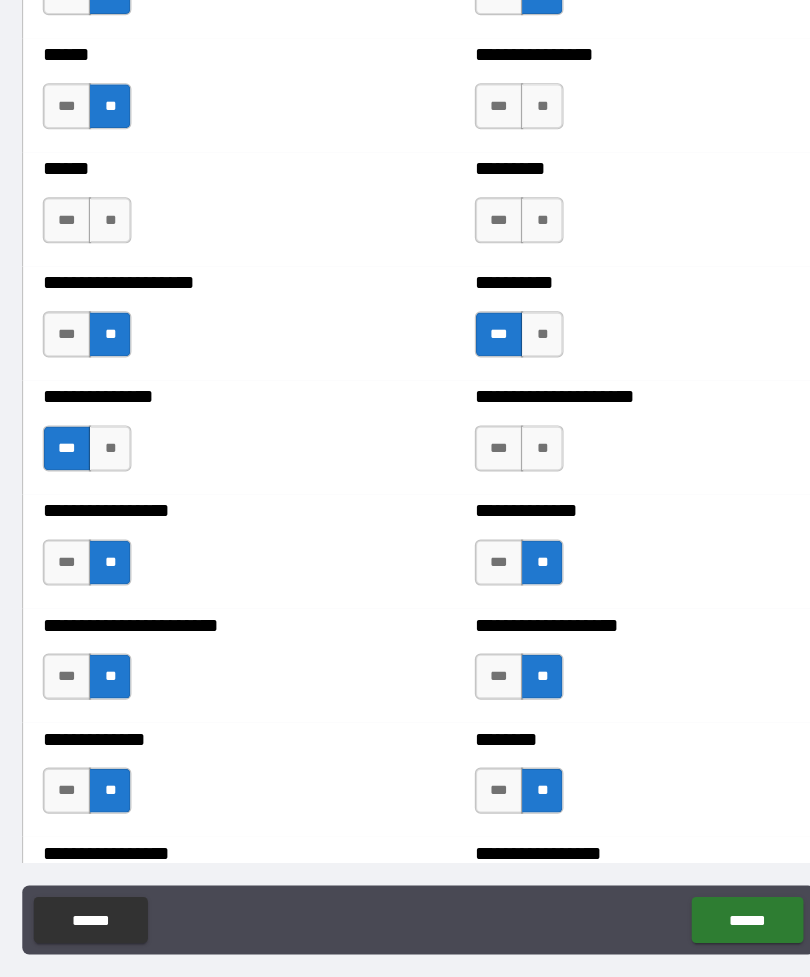 click on "**" at bounding box center (512, 453) 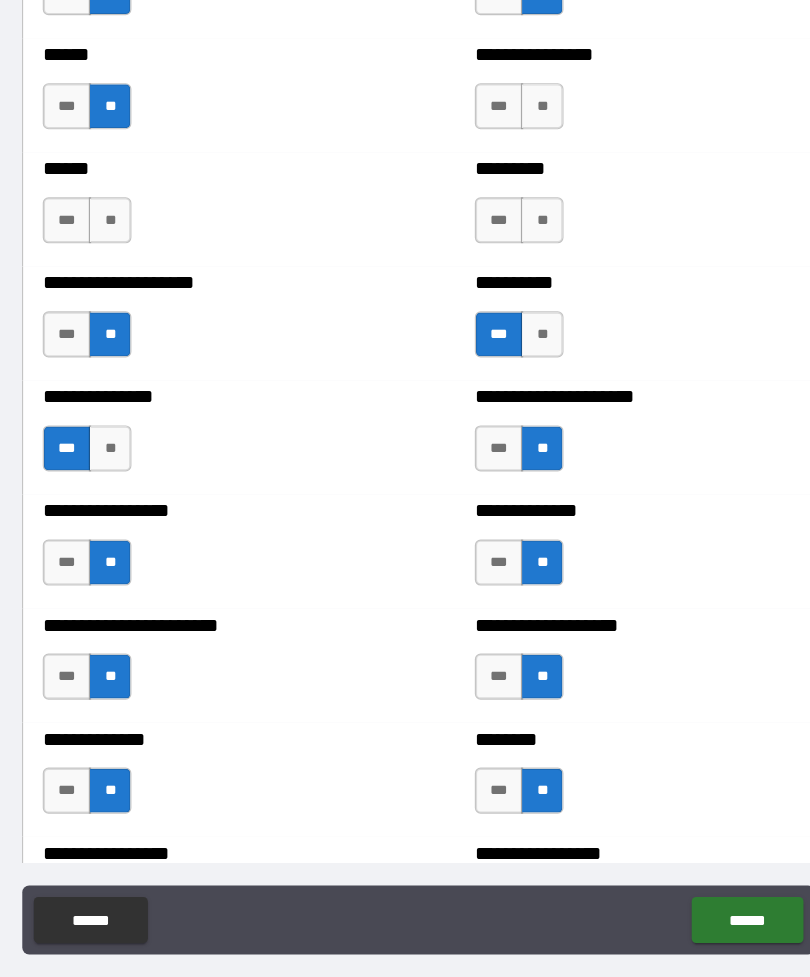 click on "**" at bounding box center (512, 255) 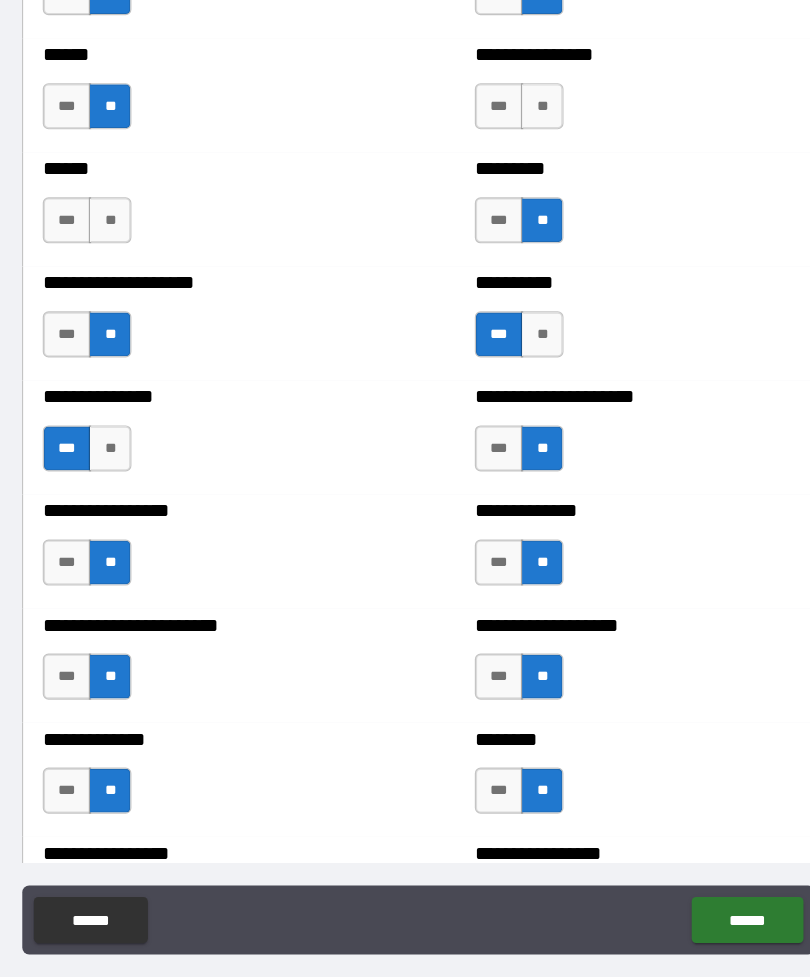 click on "**" at bounding box center [512, 156] 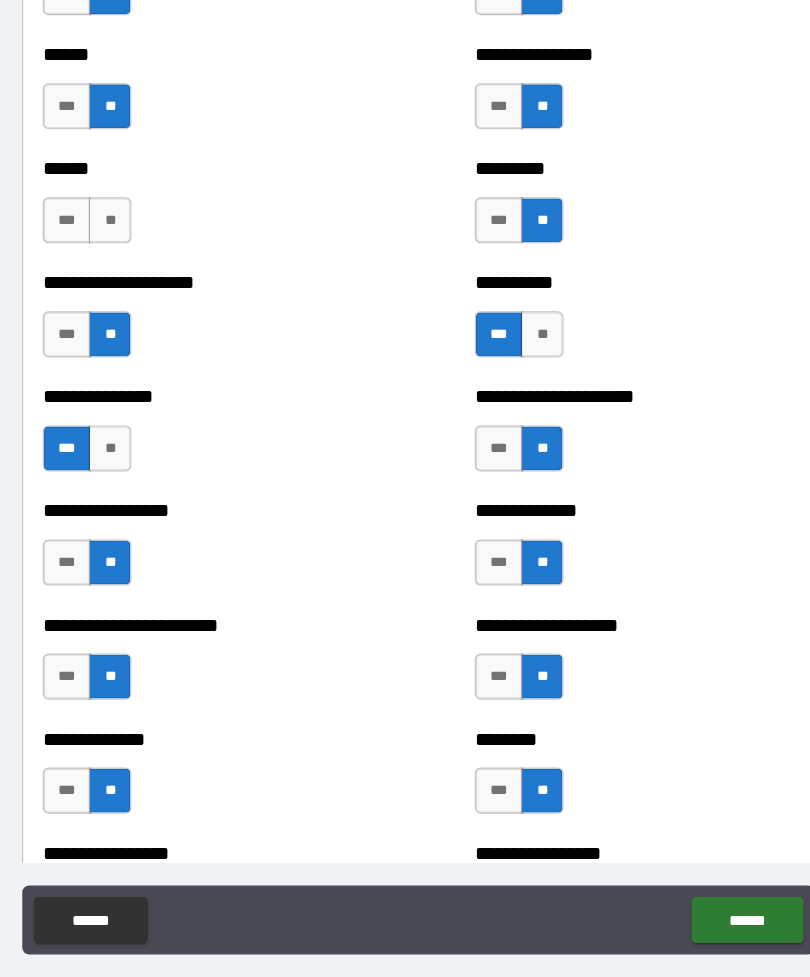 click on "**" at bounding box center [137, 255] 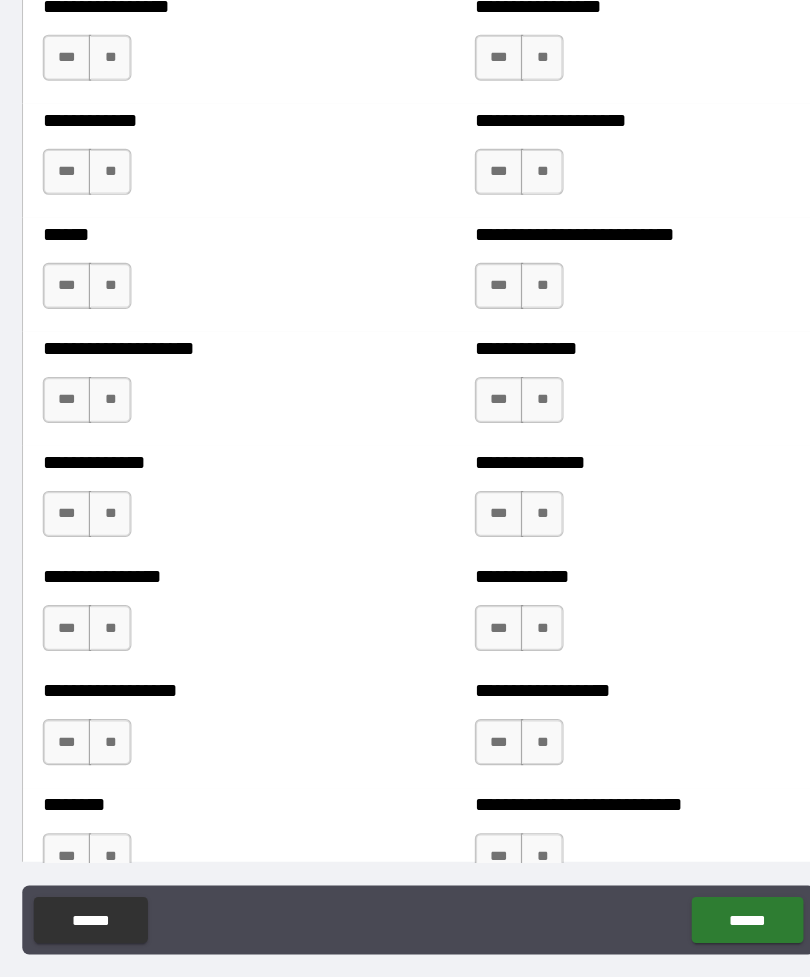 scroll, scrollTop: 3805, scrollLeft: 0, axis: vertical 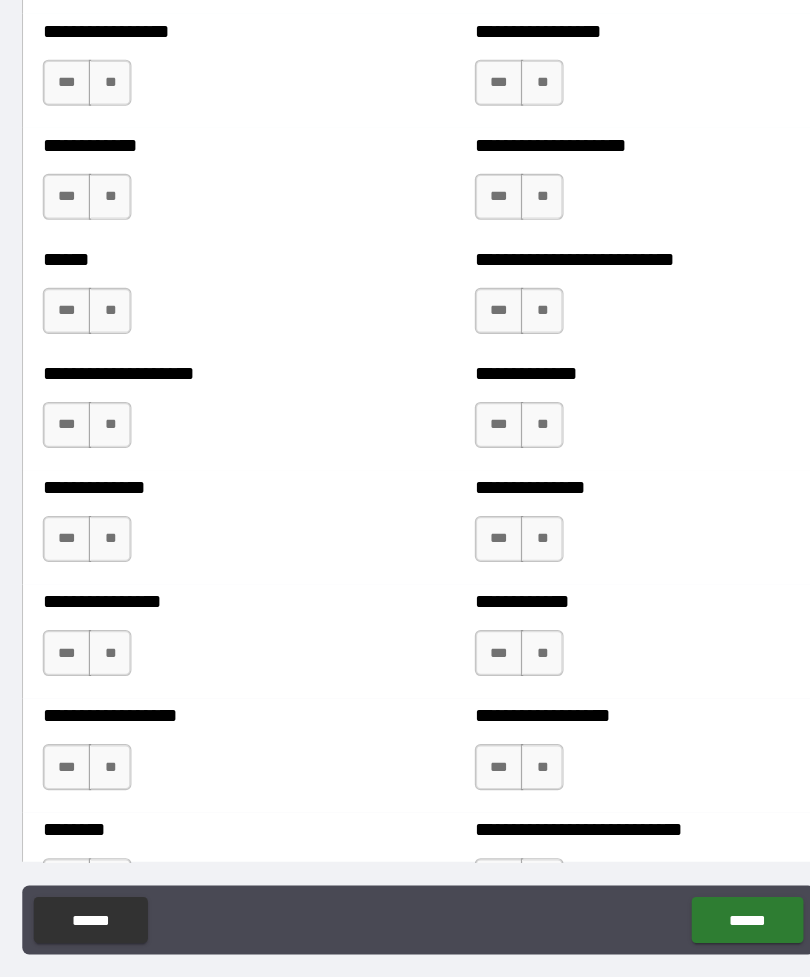 click on "***" at bounding box center [100, 630] 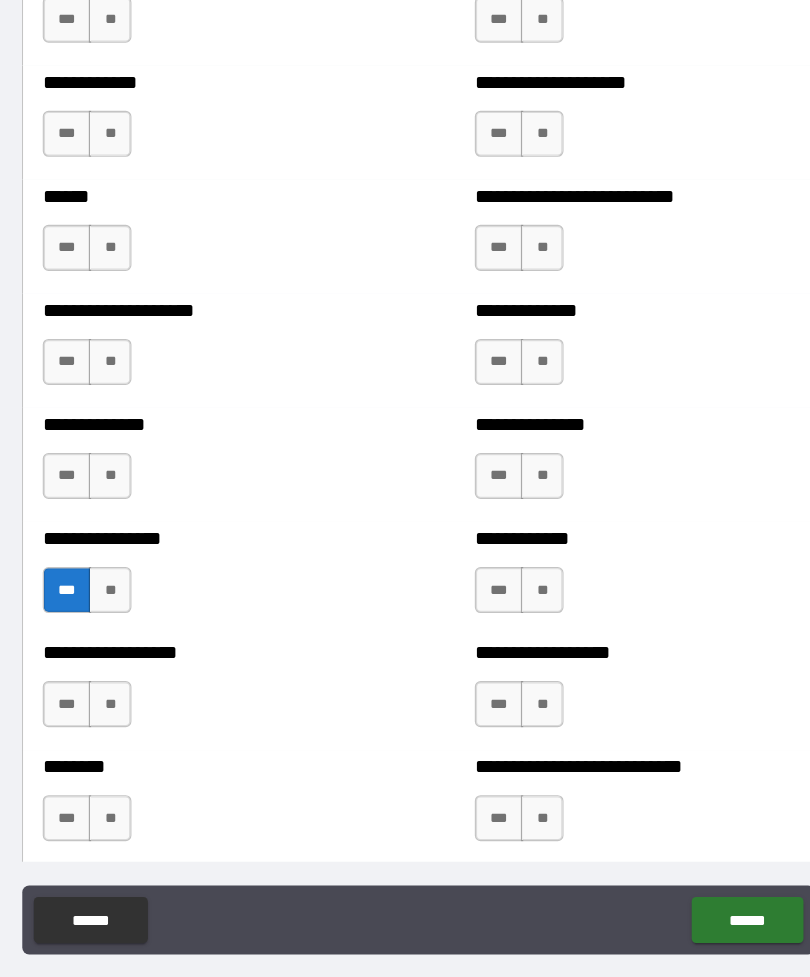 scroll, scrollTop: 3860, scrollLeft: 0, axis: vertical 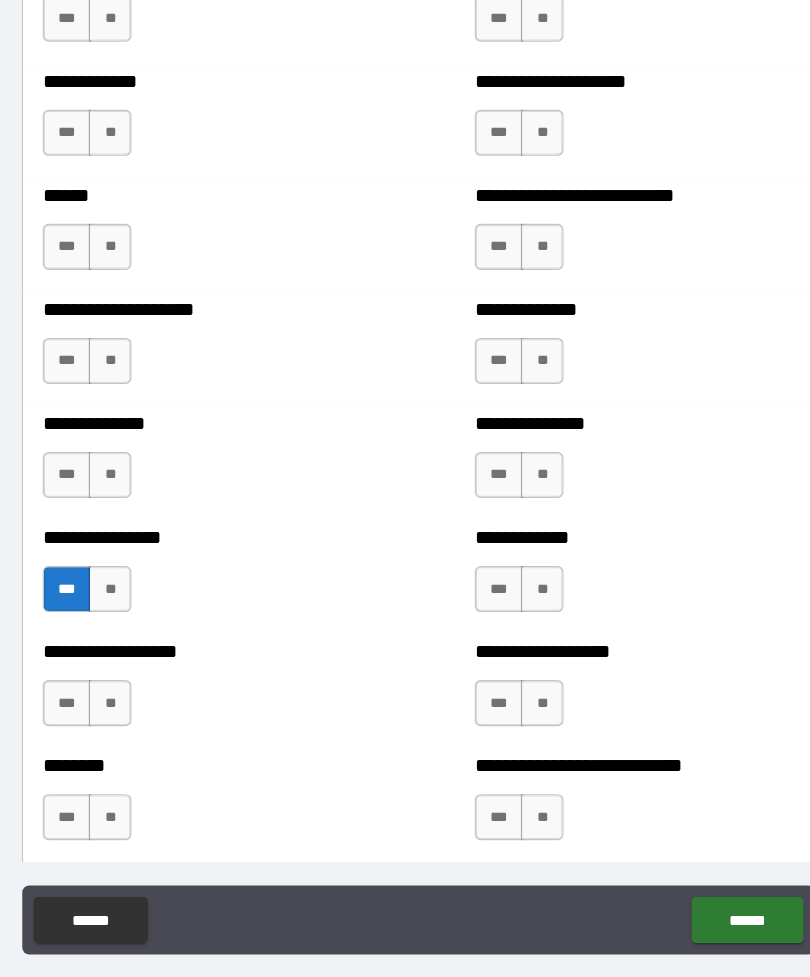 click on "***" at bounding box center [100, 80] 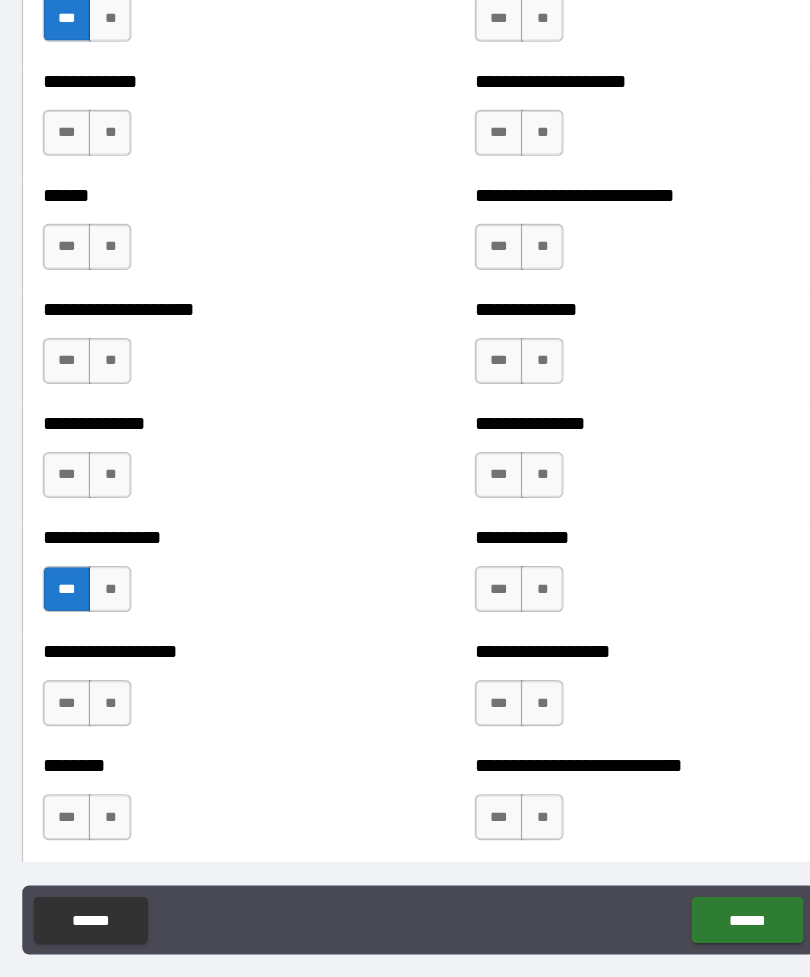 click on "**" at bounding box center [137, 80] 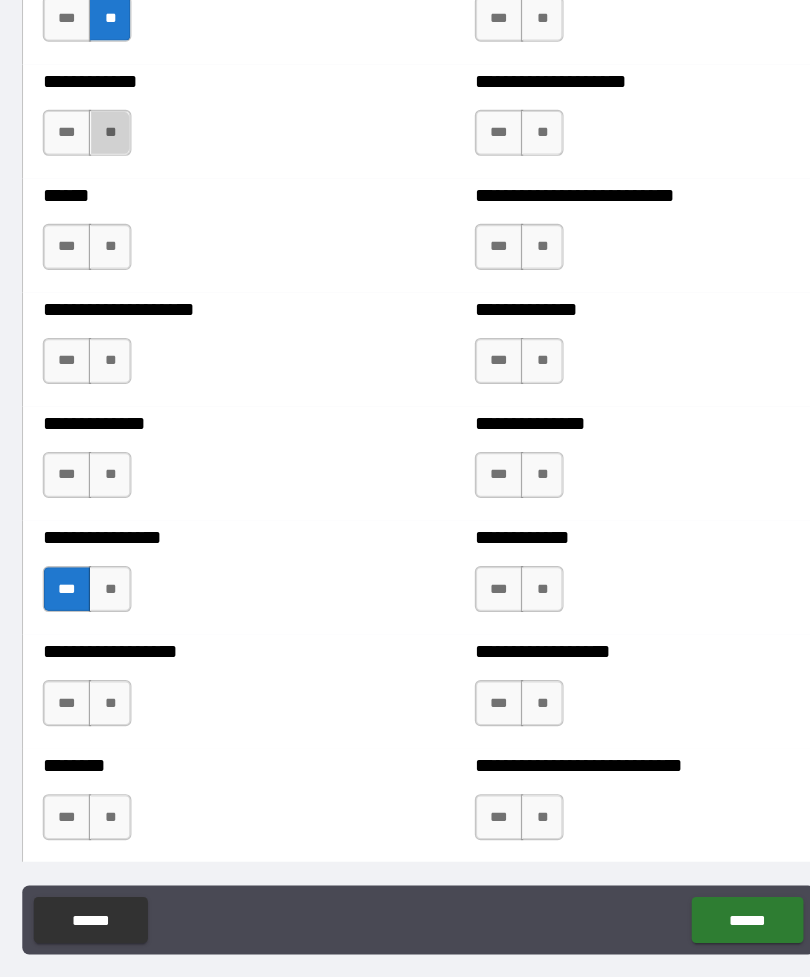 click on "**" at bounding box center (137, 179) 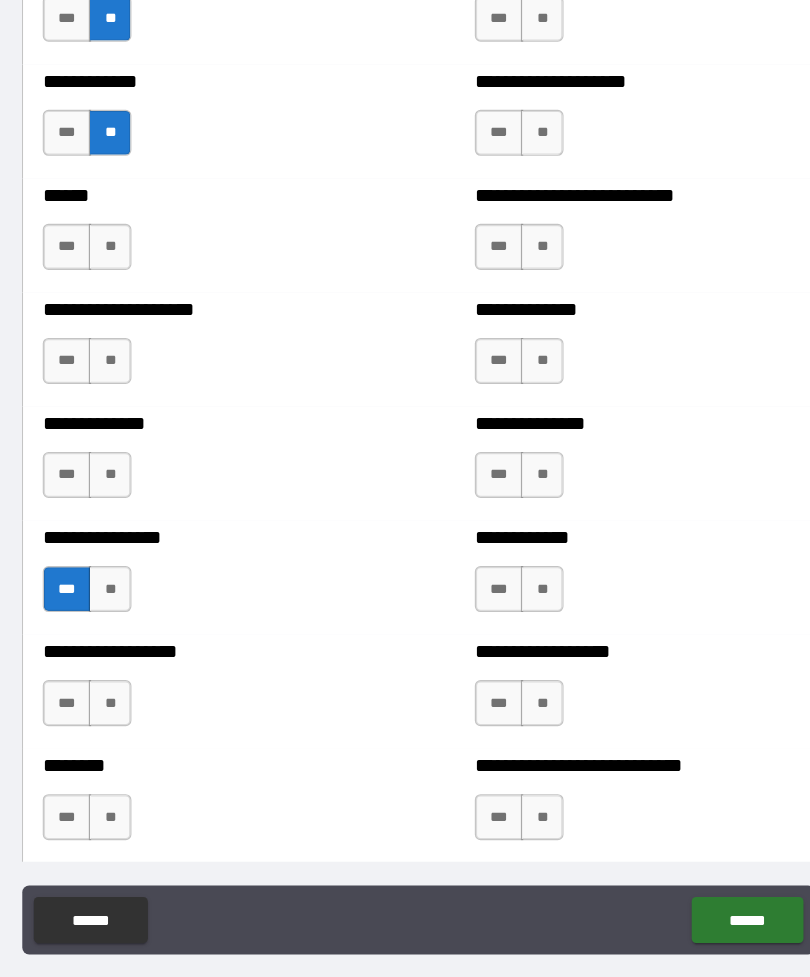 click on "**" at bounding box center [137, 278] 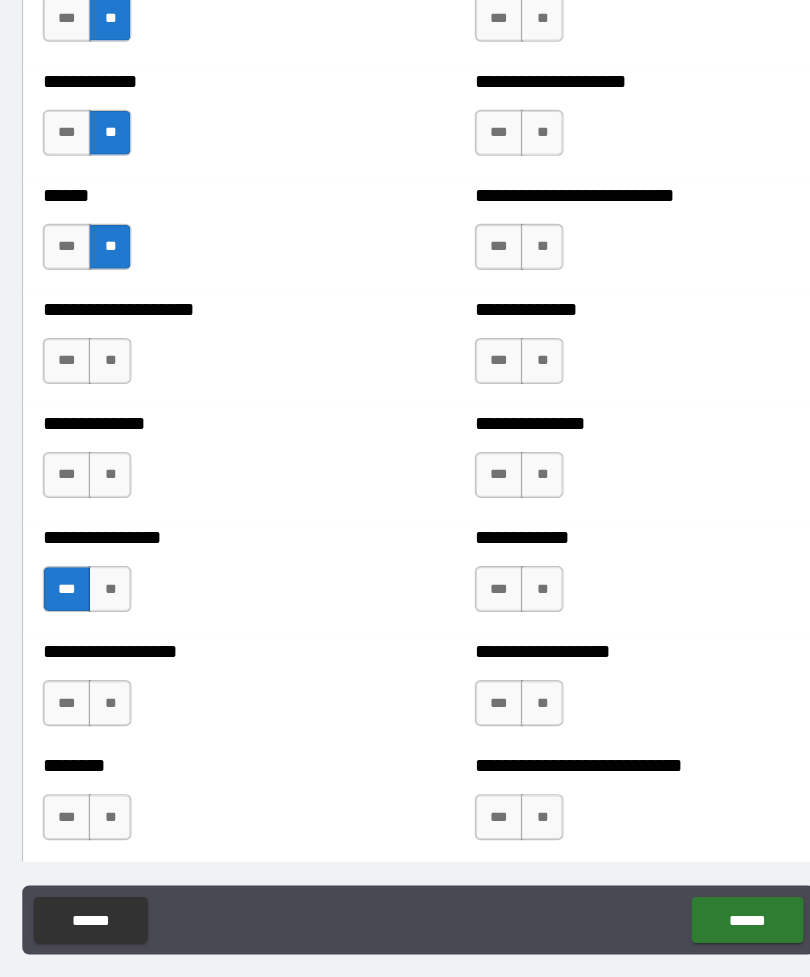 click on "**" at bounding box center (137, 377) 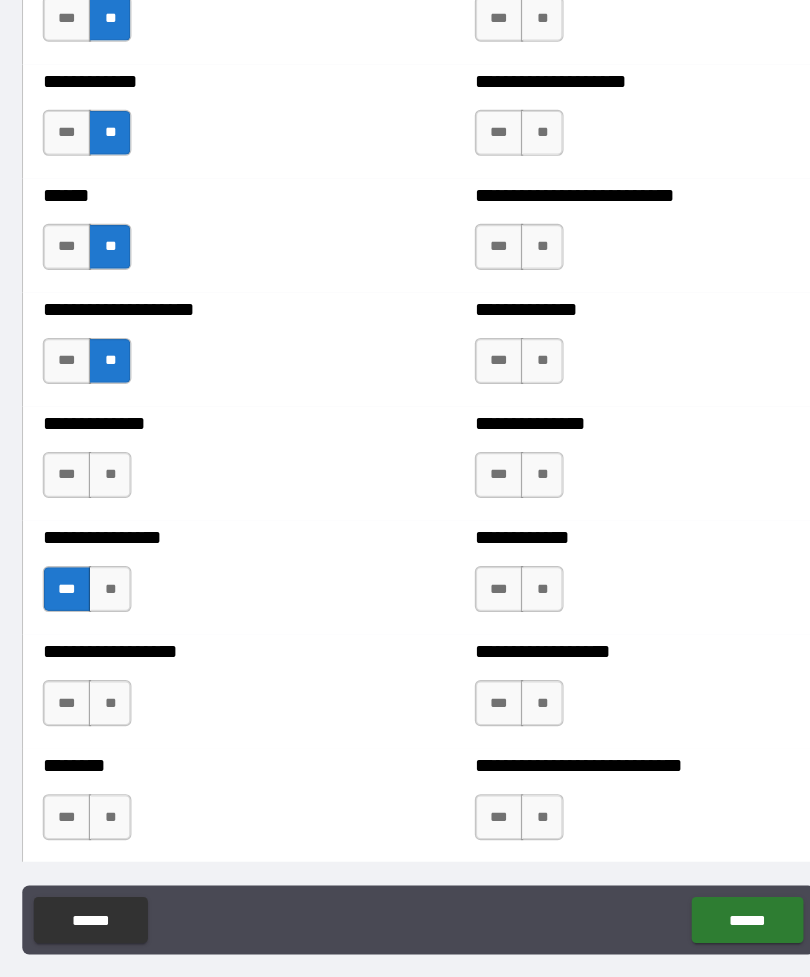 click on "**" at bounding box center (137, 476) 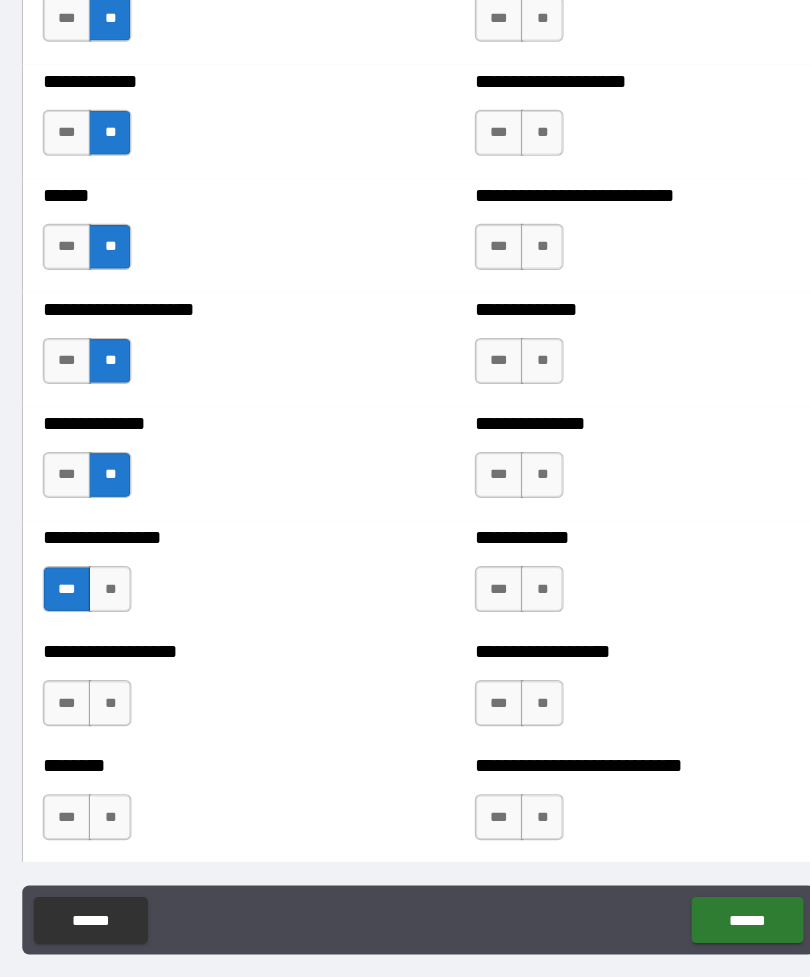 click on "**" at bounding box center (137, 674) 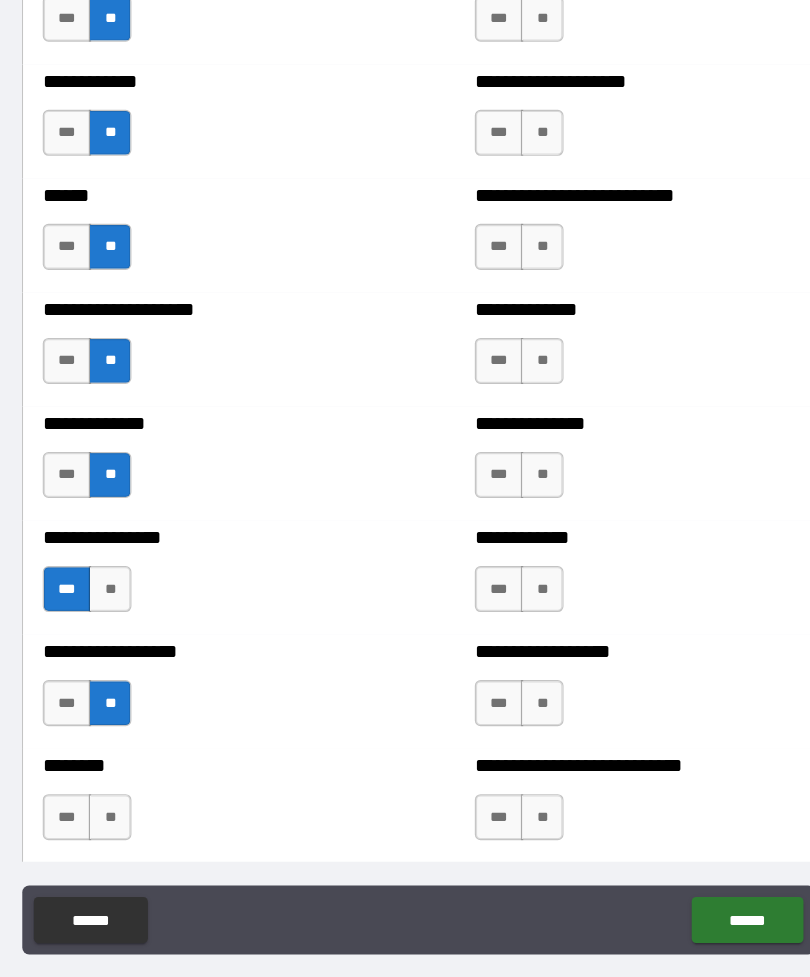click on "**" at bounding box center [137, 773] 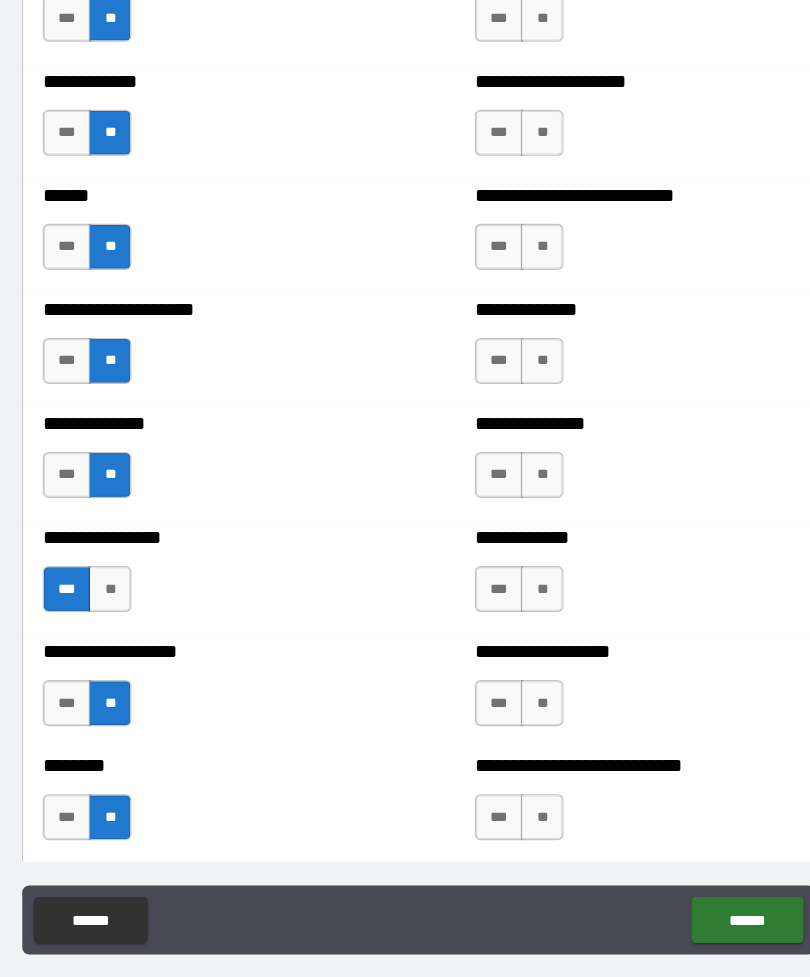 click on "**" at bounding box center (512, 773) 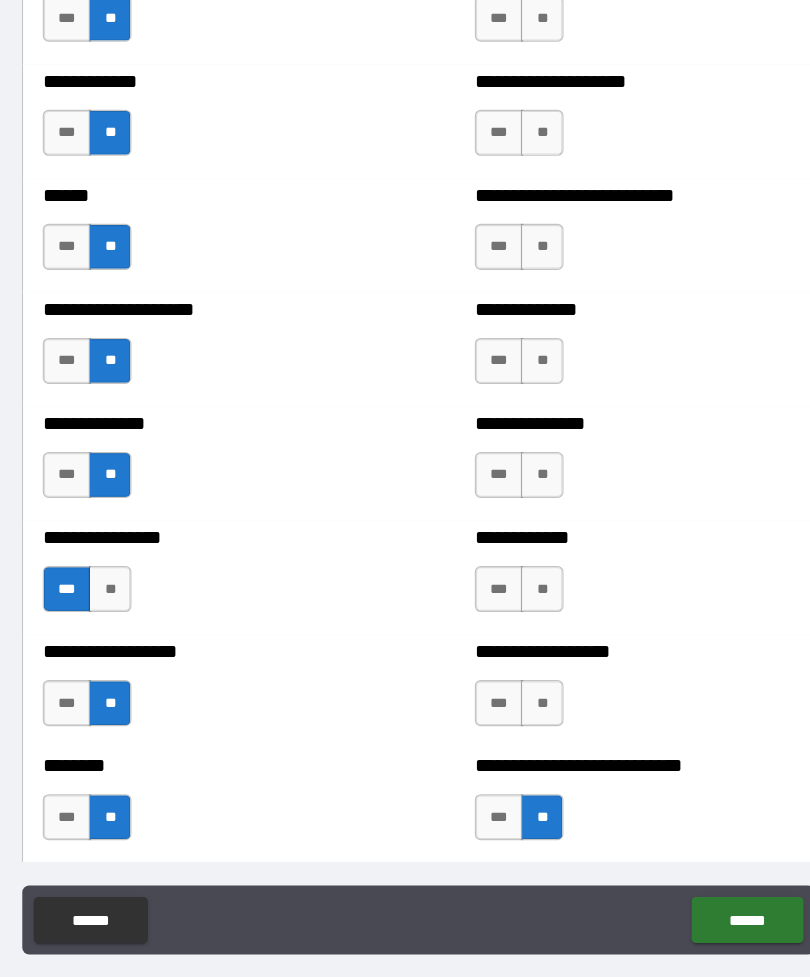 click on "**" at bounding box center (512, 674) 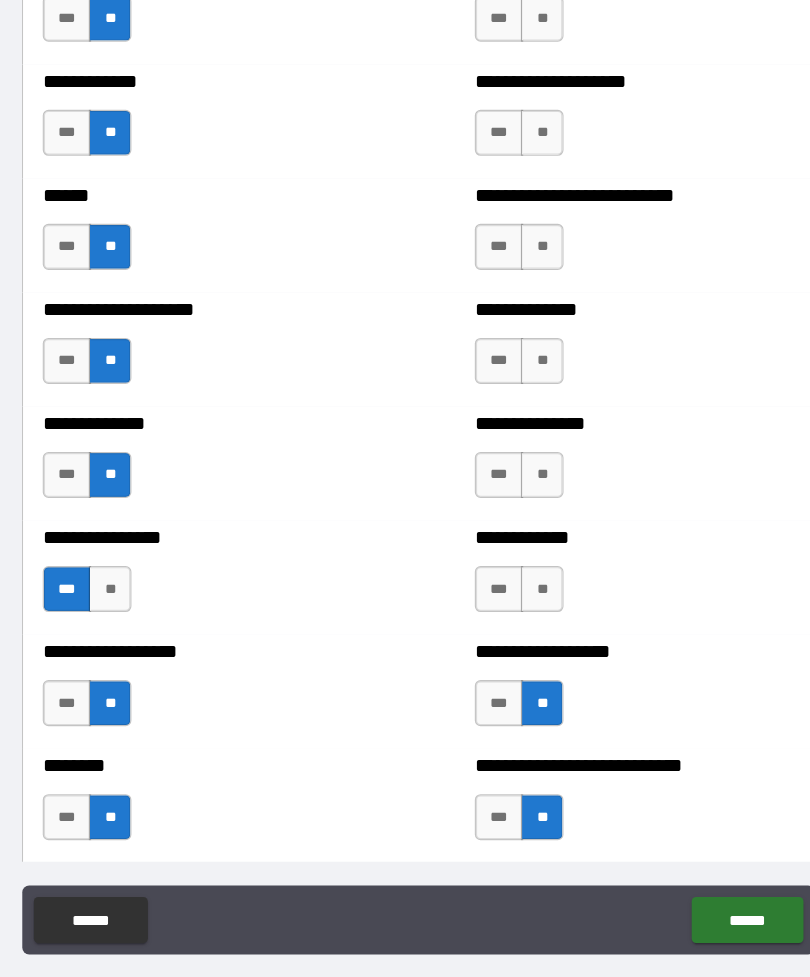 click on "**" at bounding box center [512, 575] 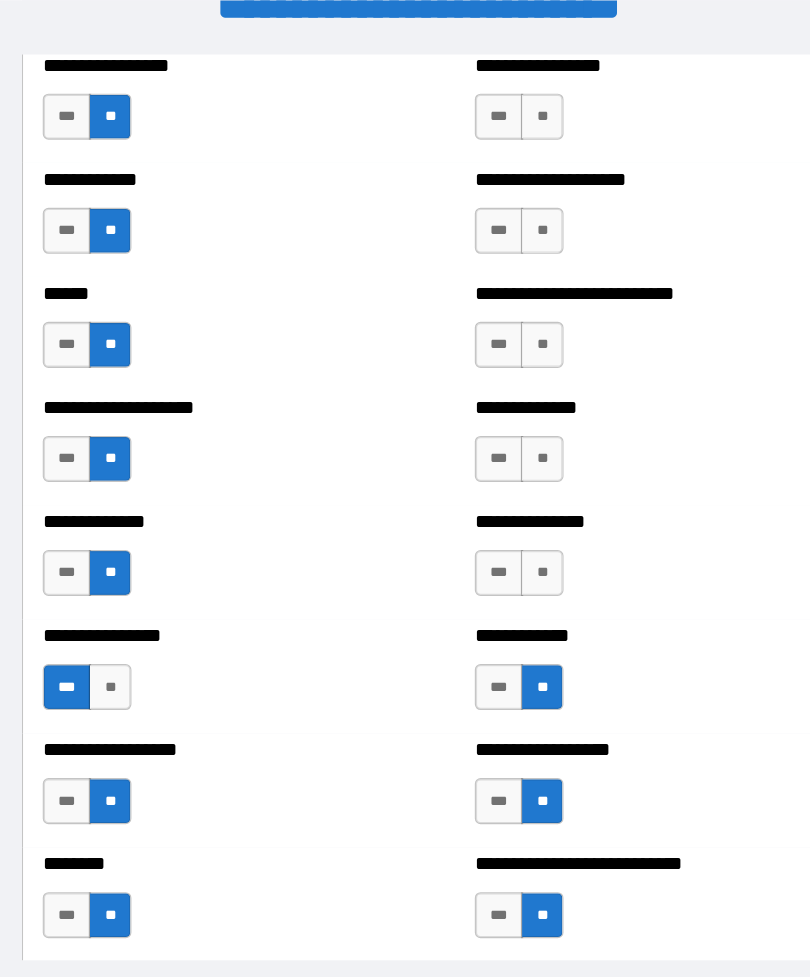 scroll, scrollTop: 42, scrollLeft: 0, axis: vertical 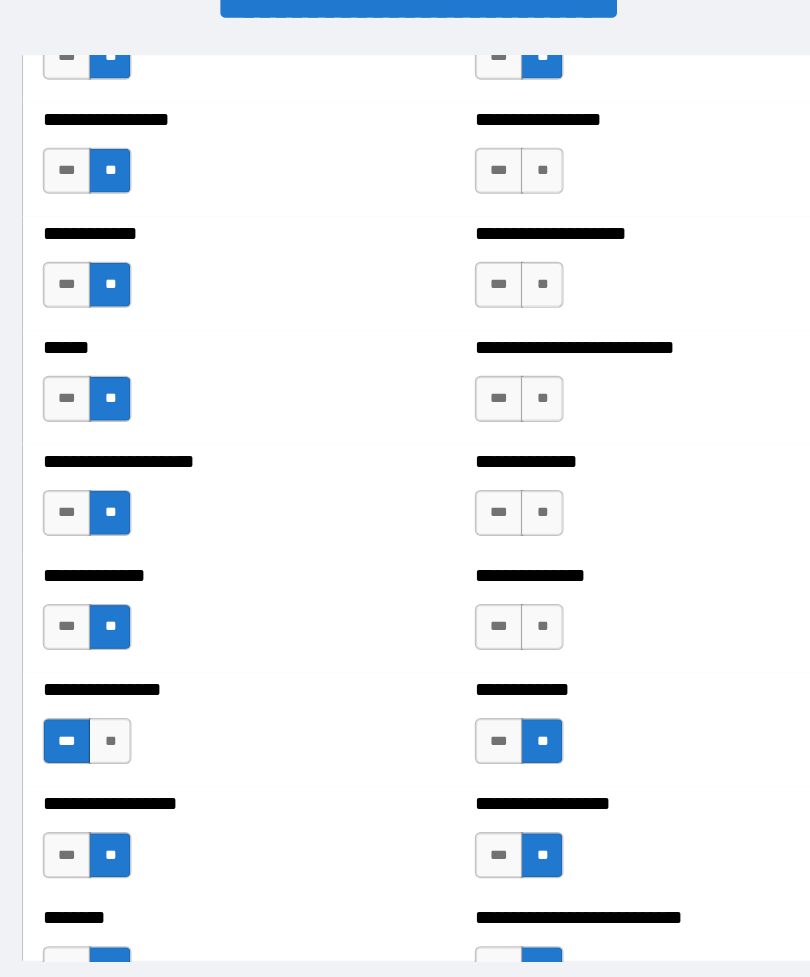 click on "**" at bounding box center (512, 148) 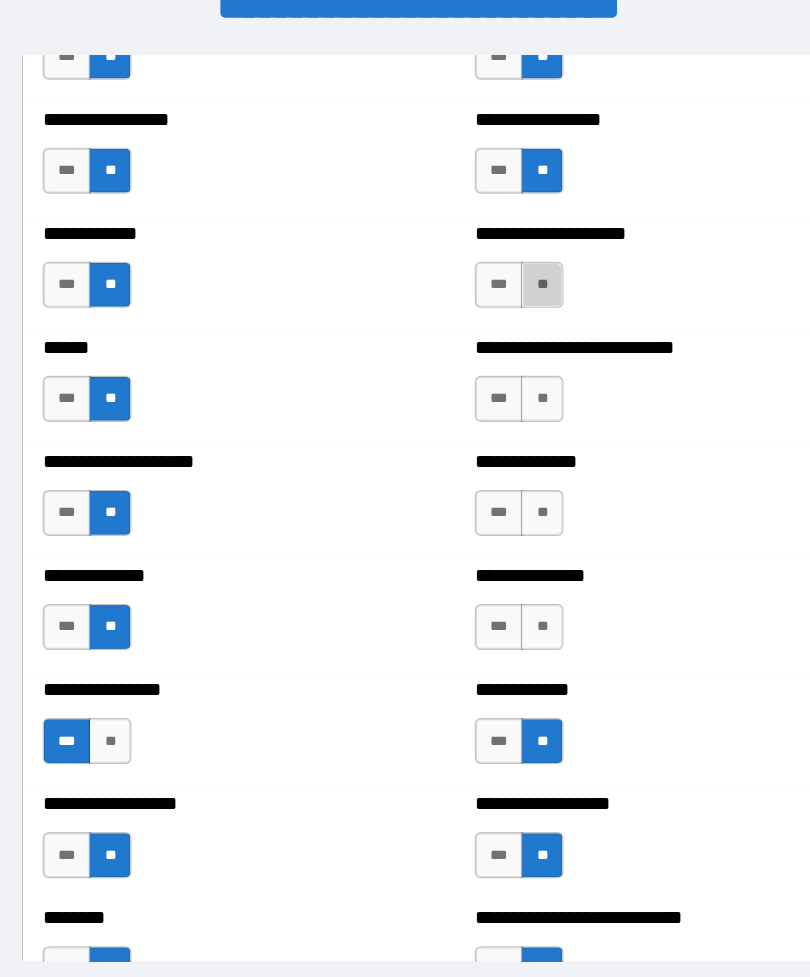 click on "**" at bounding box center (512, 247) 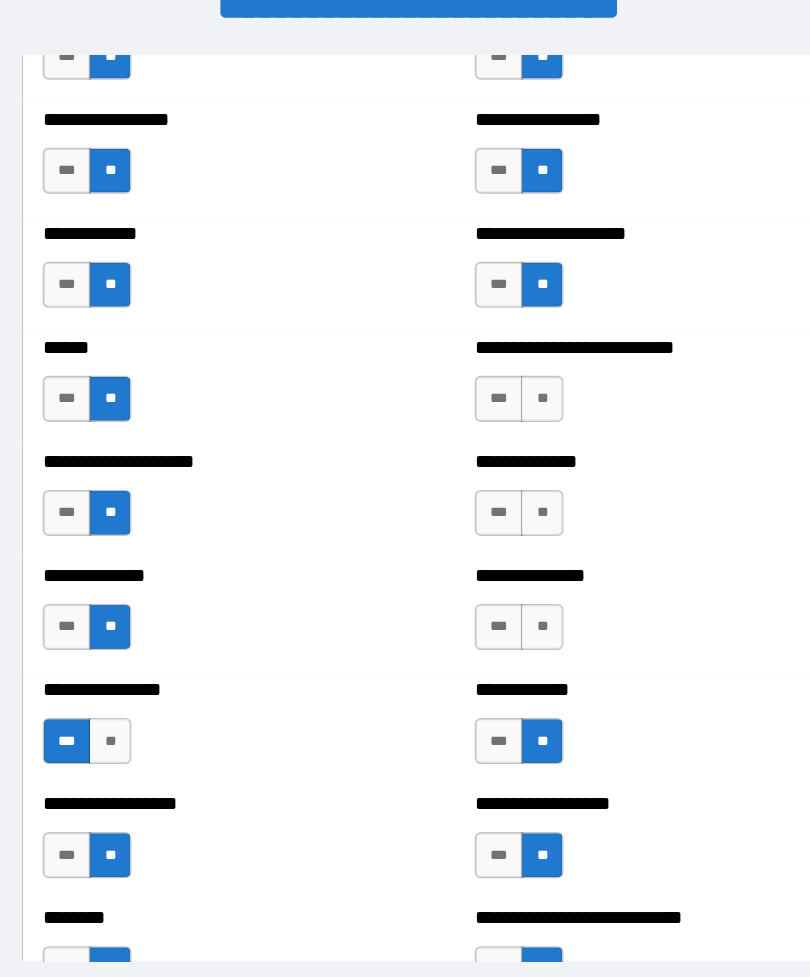 click on "**" at bounding box center [512, 346] 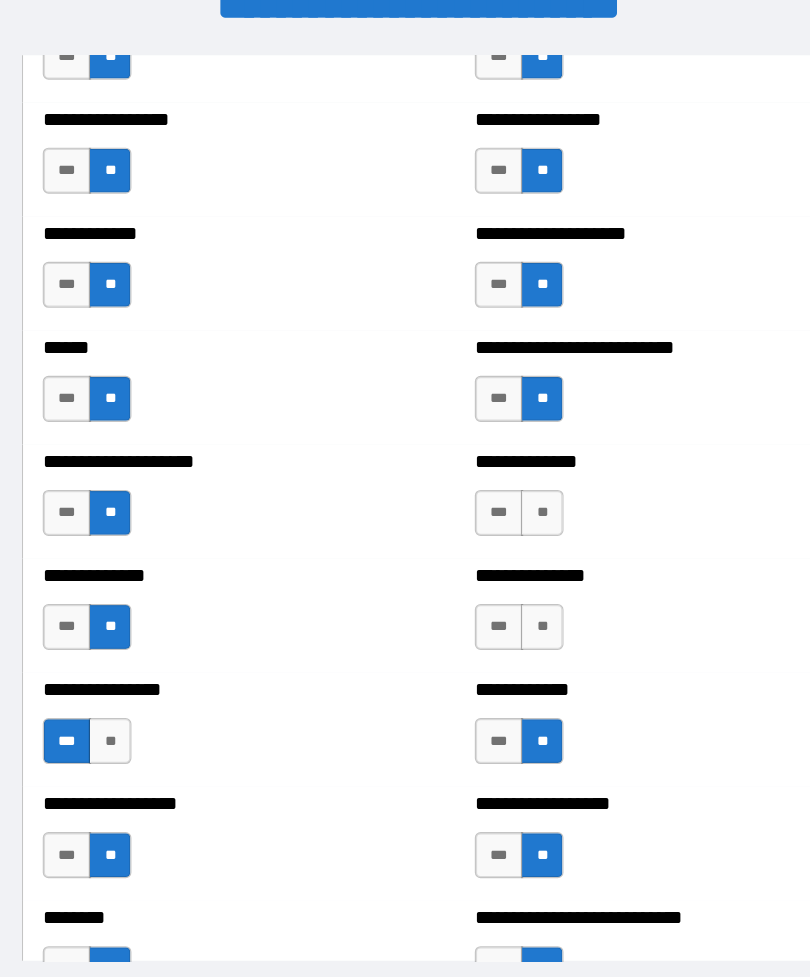 click on "**" at bounding box center (512, 445) 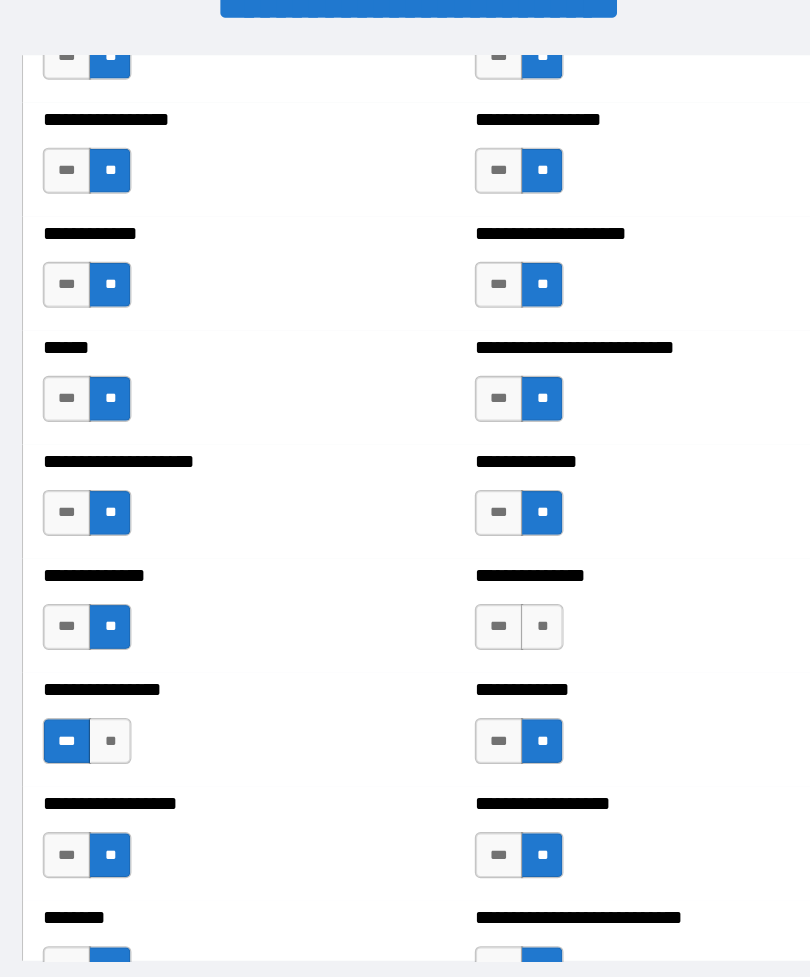 click on "**" at bounding box center (512, 544) 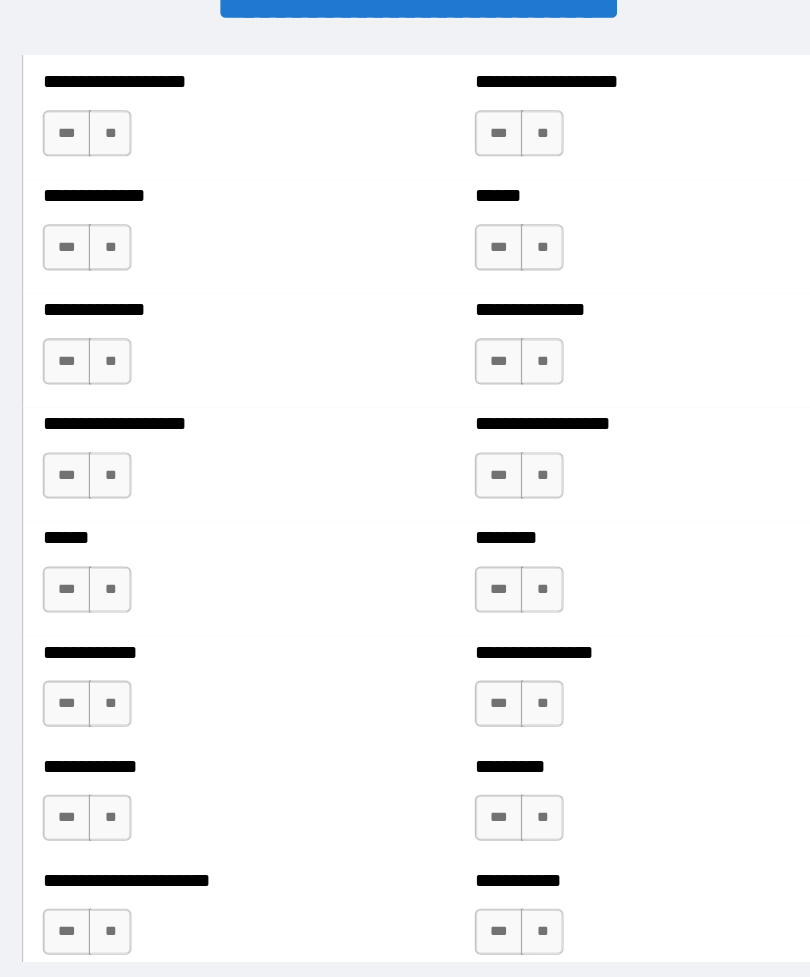 scroll, scrollTop: 4642, scrollLeft: 0, axis: vertical 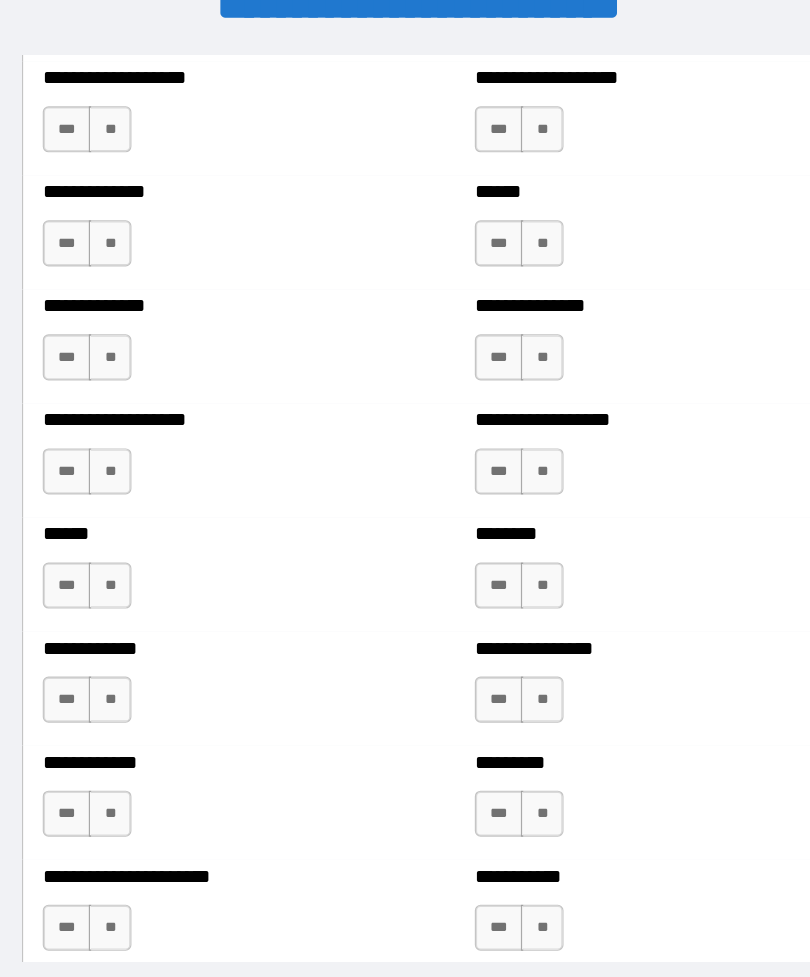 click on "**" at bounding box center [512, 112] 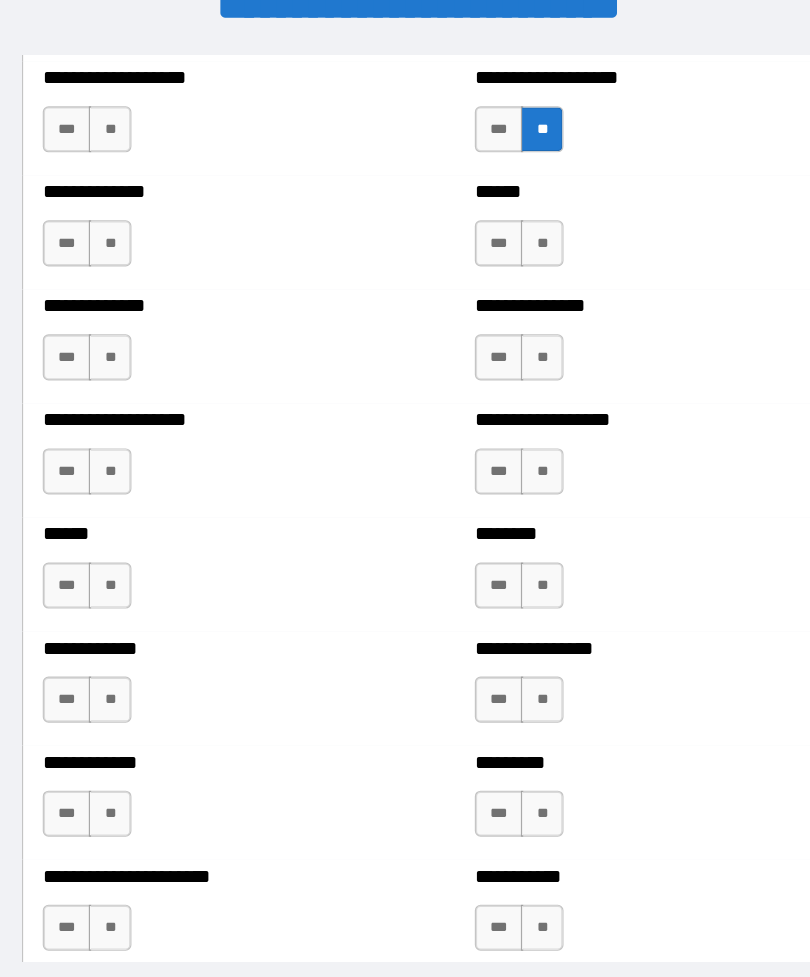 click on "**" at bounding box center (512, 211) 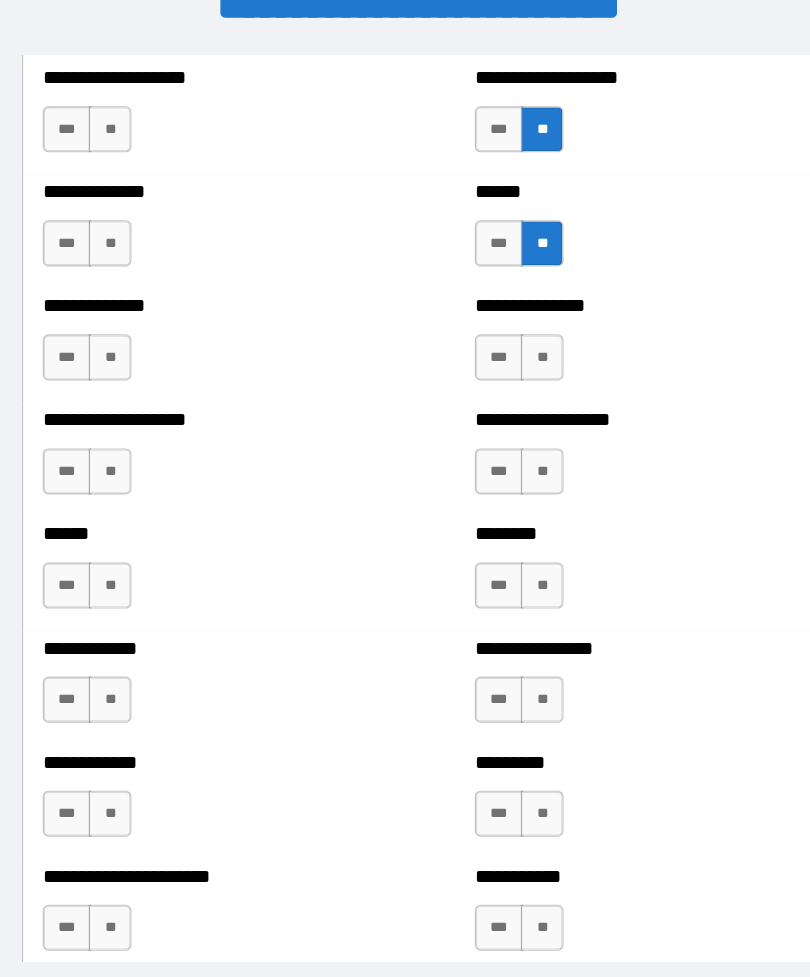 click on "**" at bounding box center [512, 310] 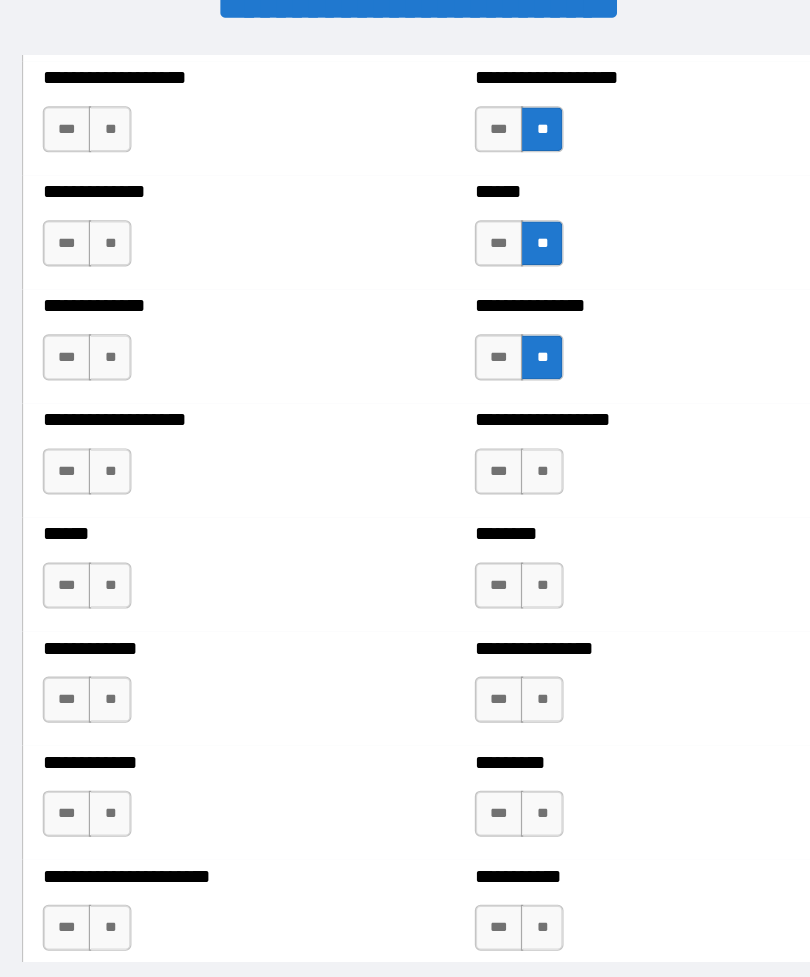 click on "**" at bounding box center (512, 409) 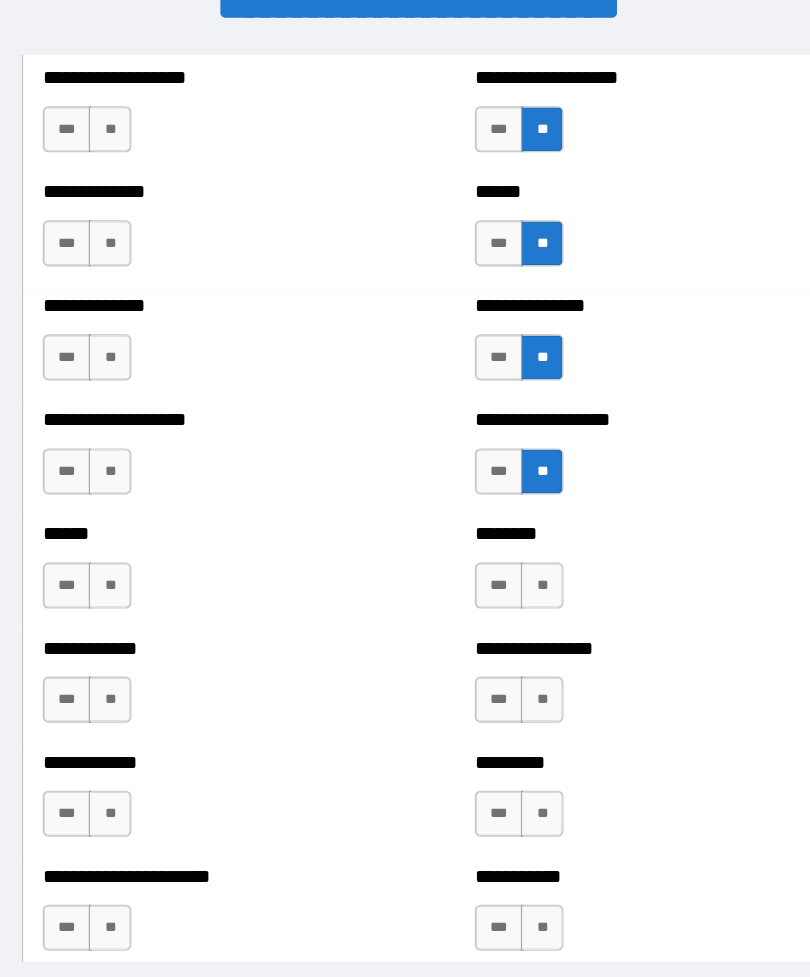 click on "**" at bounding box center [512, 508] 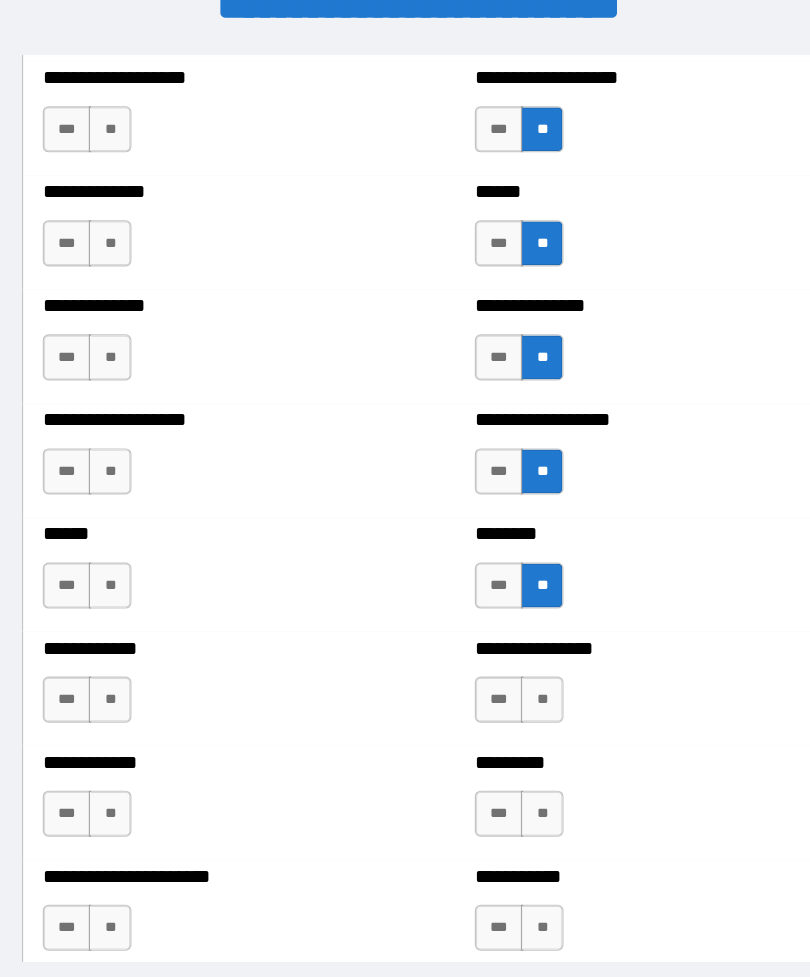 click on "*** **" at bounding box center [495, 513] 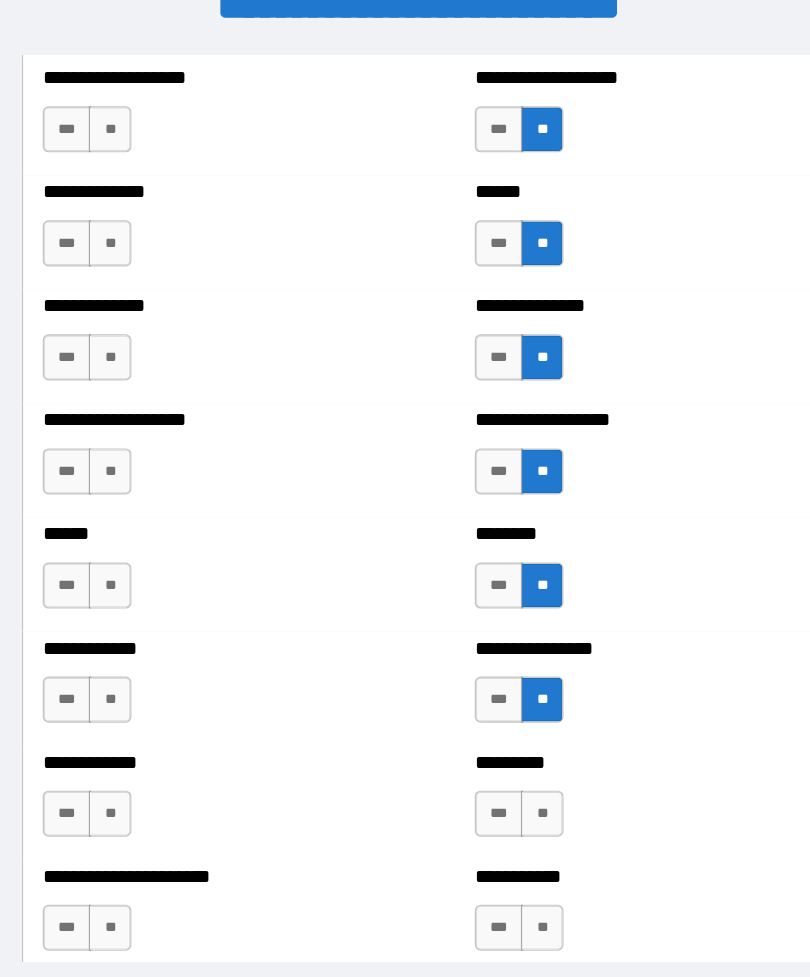 click on "**" at bounding box center [512, 706] 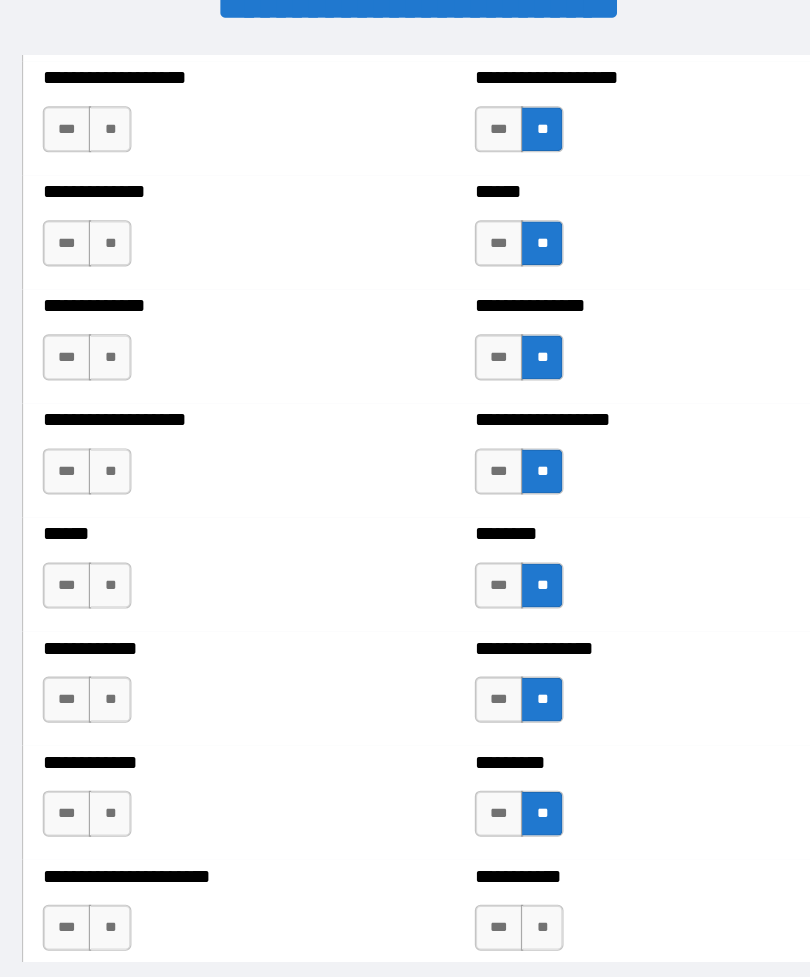 click on "**" at bounding box center (512, 805) 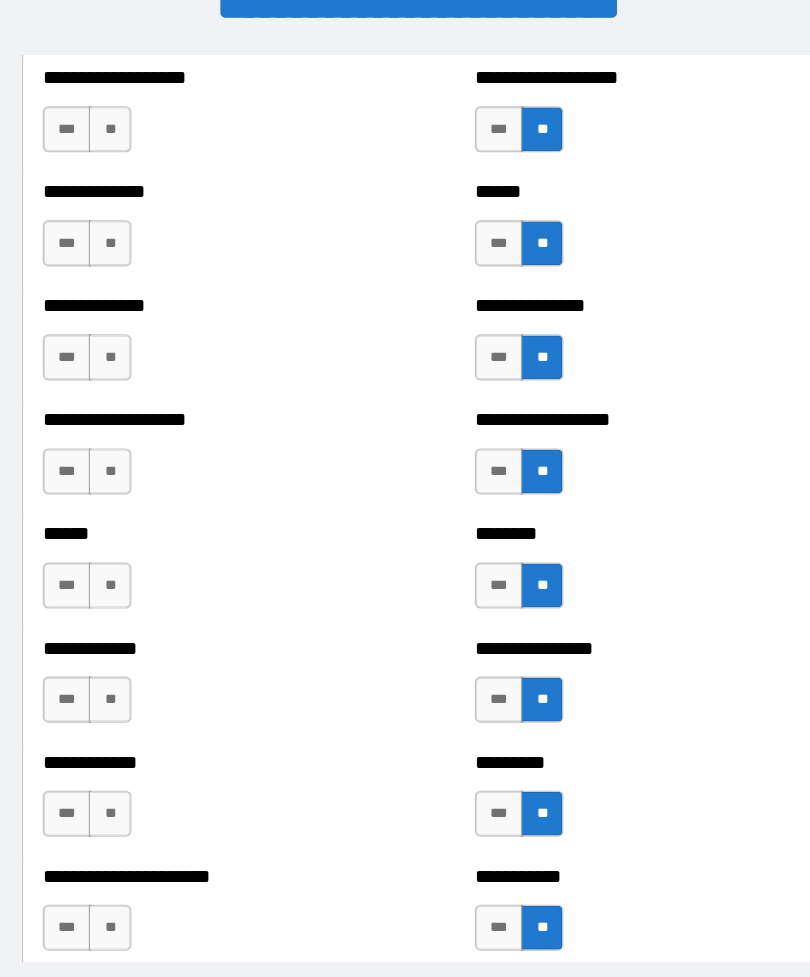 click on "**" at bounding box center [137, 805] 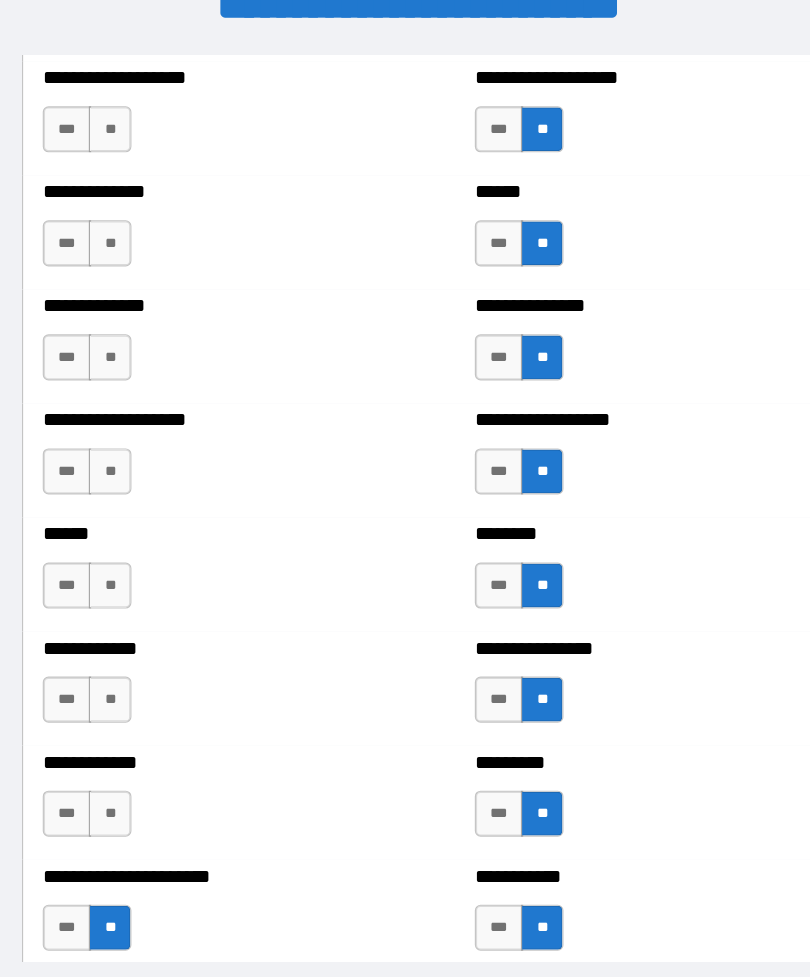 click on "**" at bounding box center (137, 706) 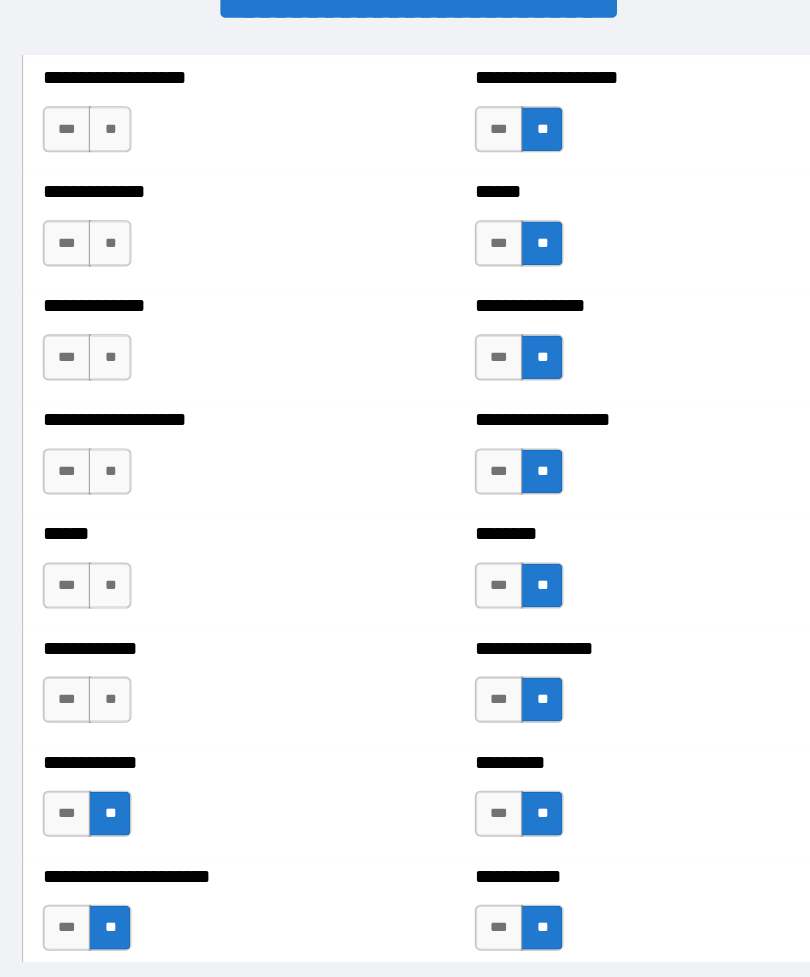 click on "**" at bounding box center [137, 607] 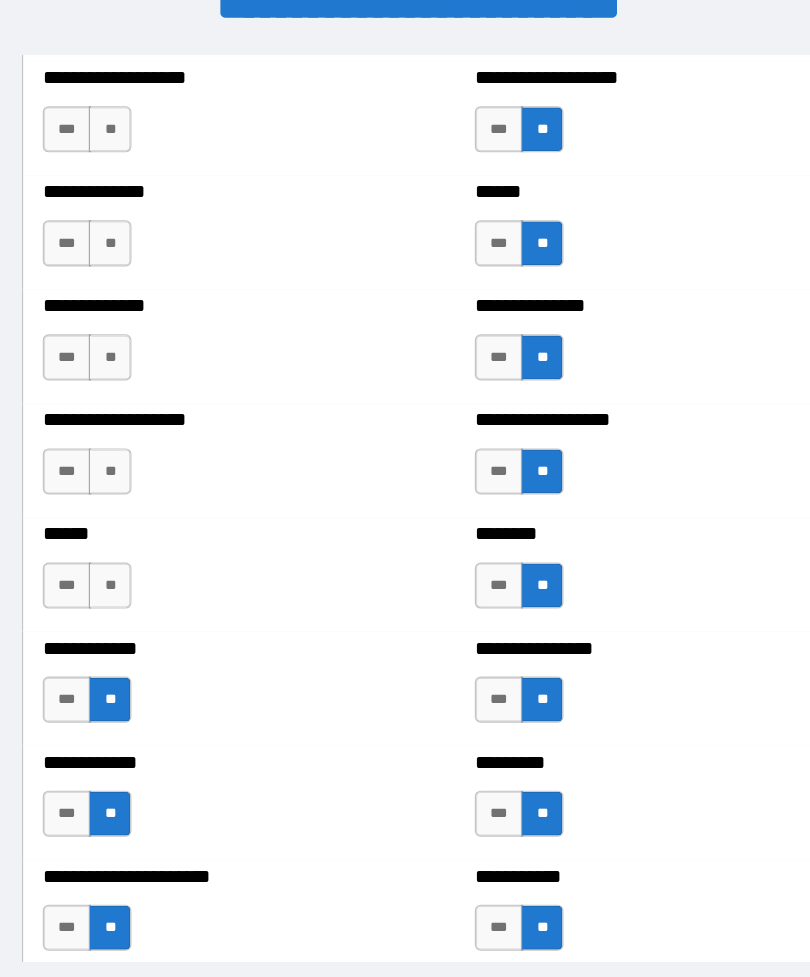 click on "**" at bounding box center (137, 508) 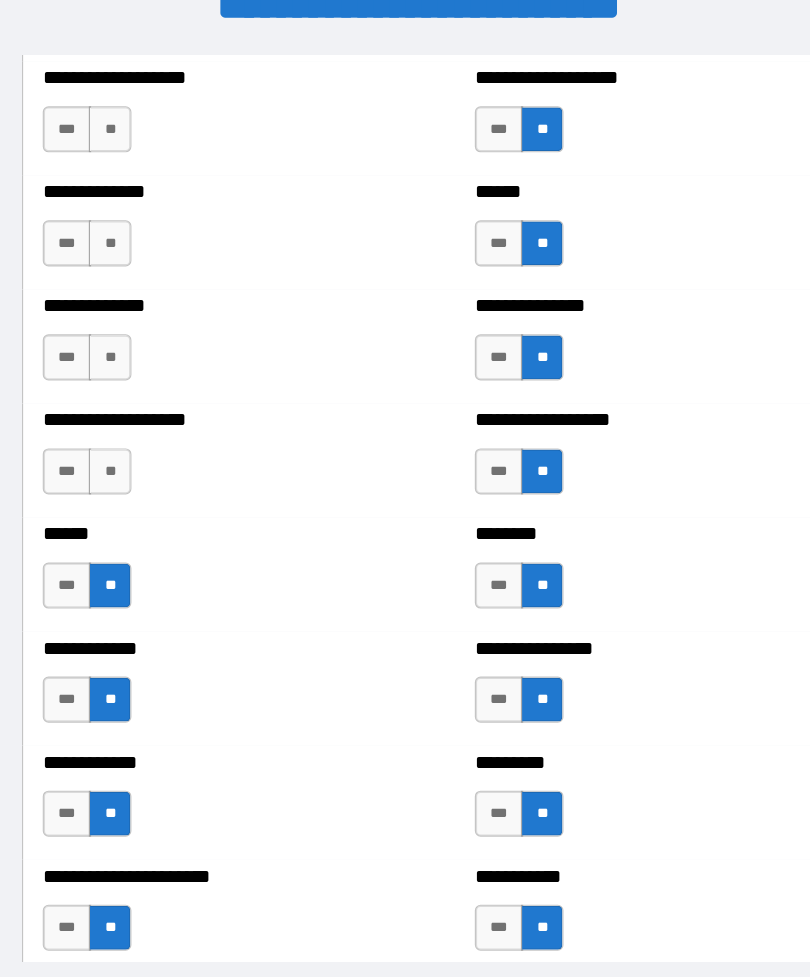 click on "**" at bounding box center [137, 409] 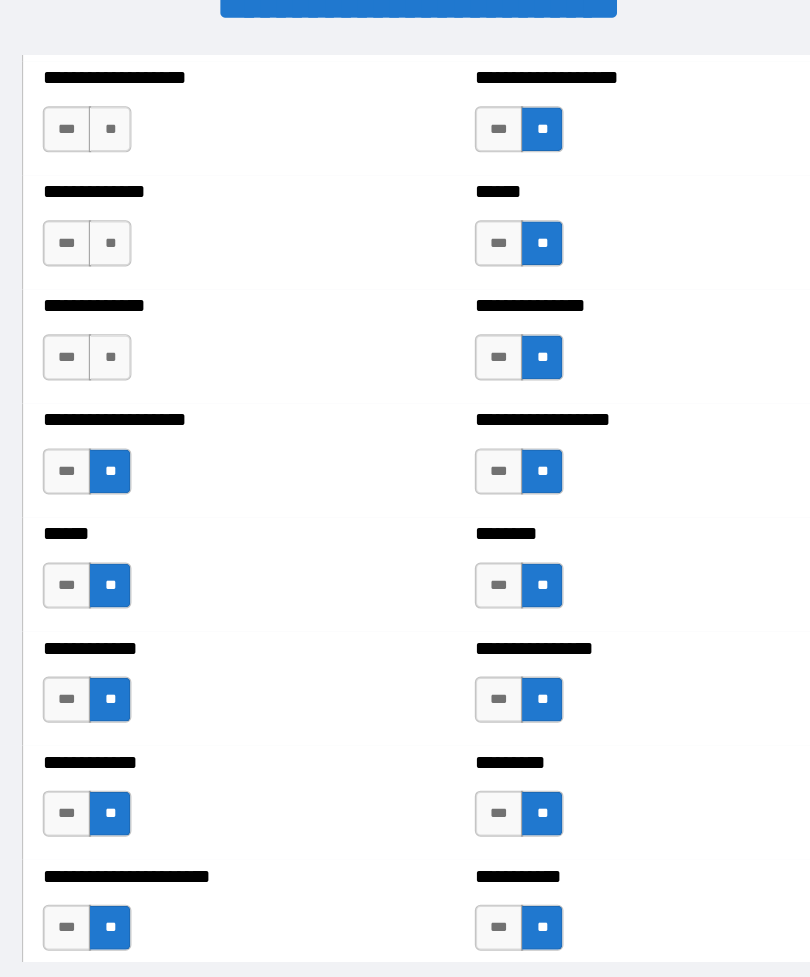 click on "**" at bounding box center (137, 310) 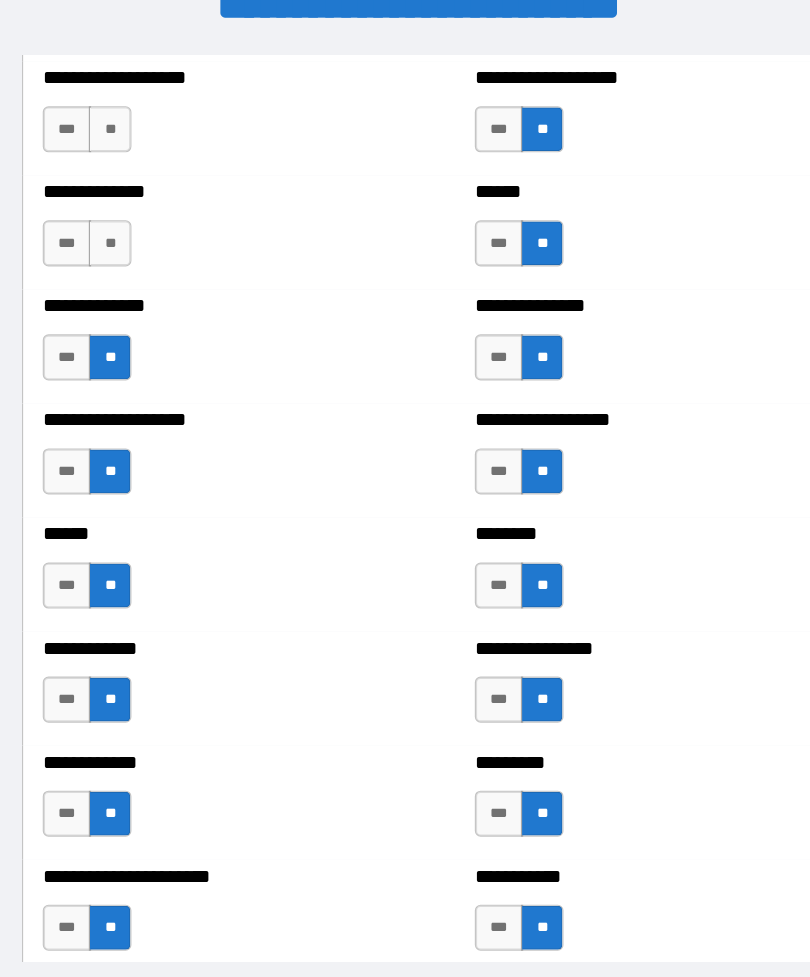 click on "**" at bounding box center [137, 112] 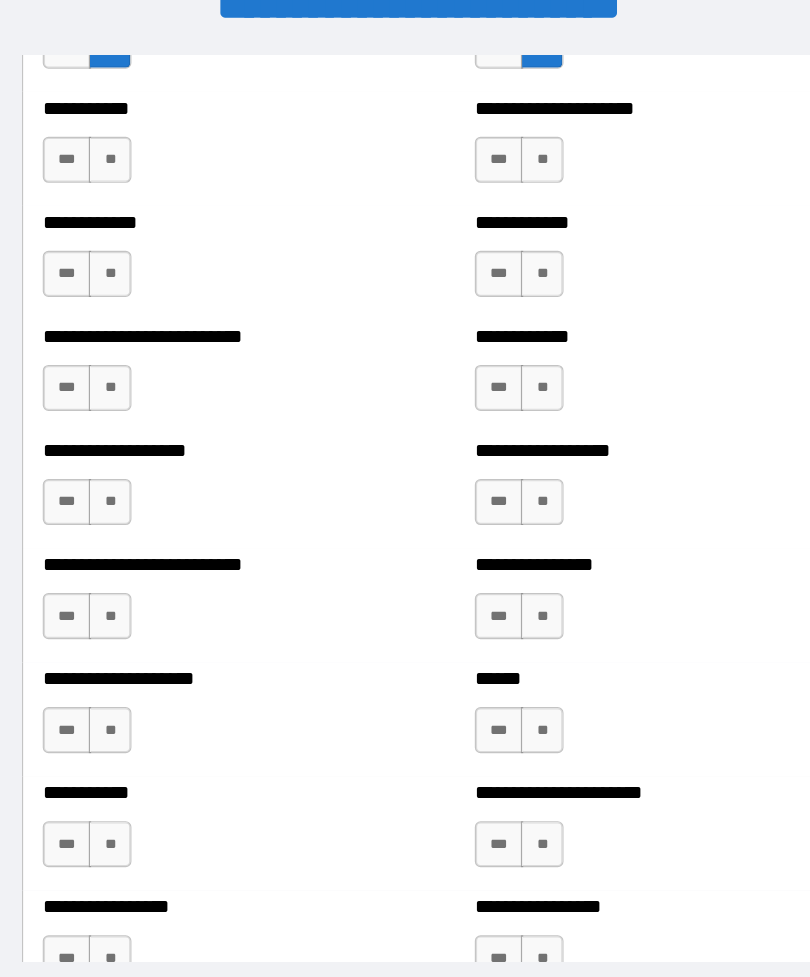 scroll, scrollTop: 5418, scrollLeft: 0, axis: vertical 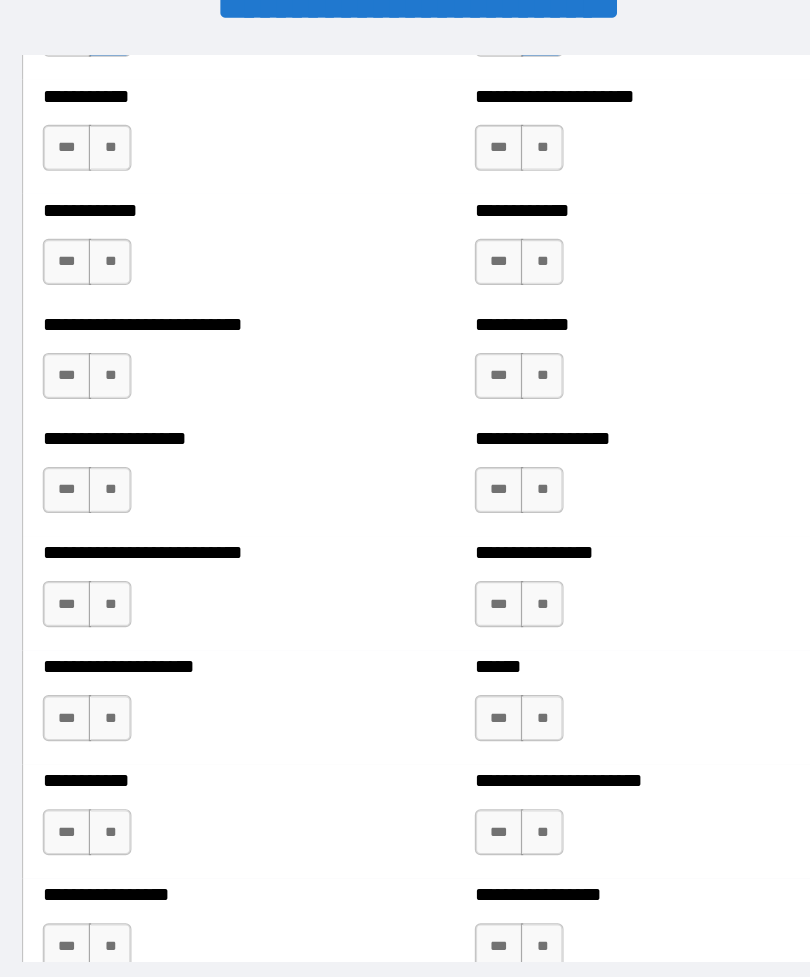 click on "**" at bounding box center [137, 128] 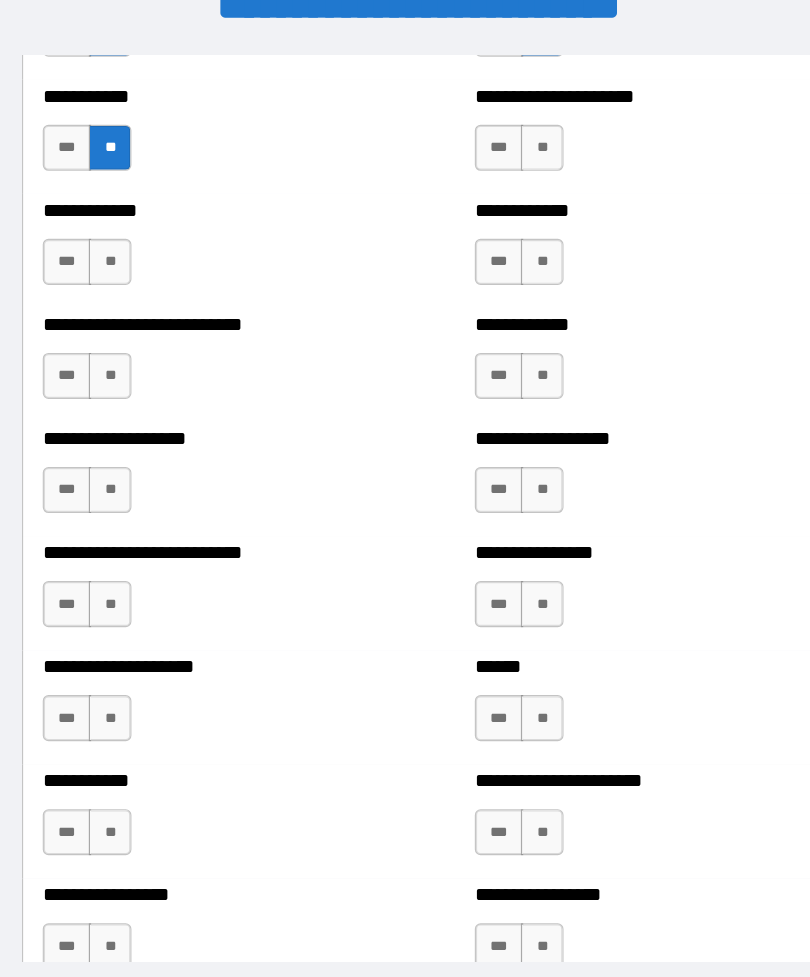 click on "***" at bounding box center [100, 227] 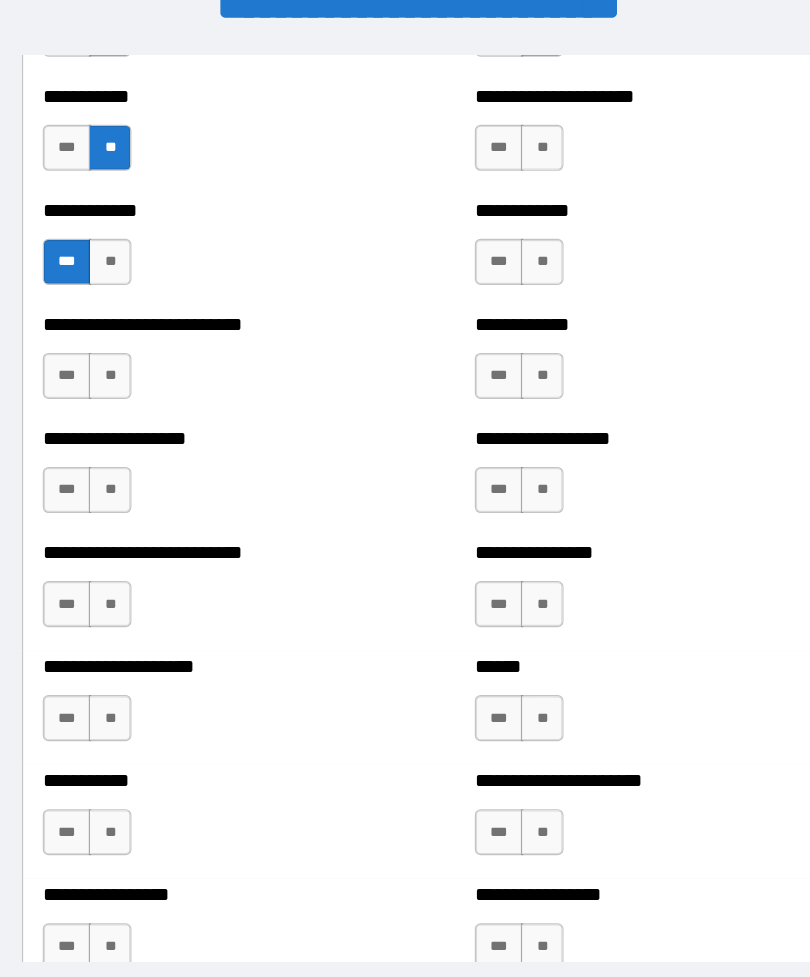 click on "**" at bounding box center (137, 227) 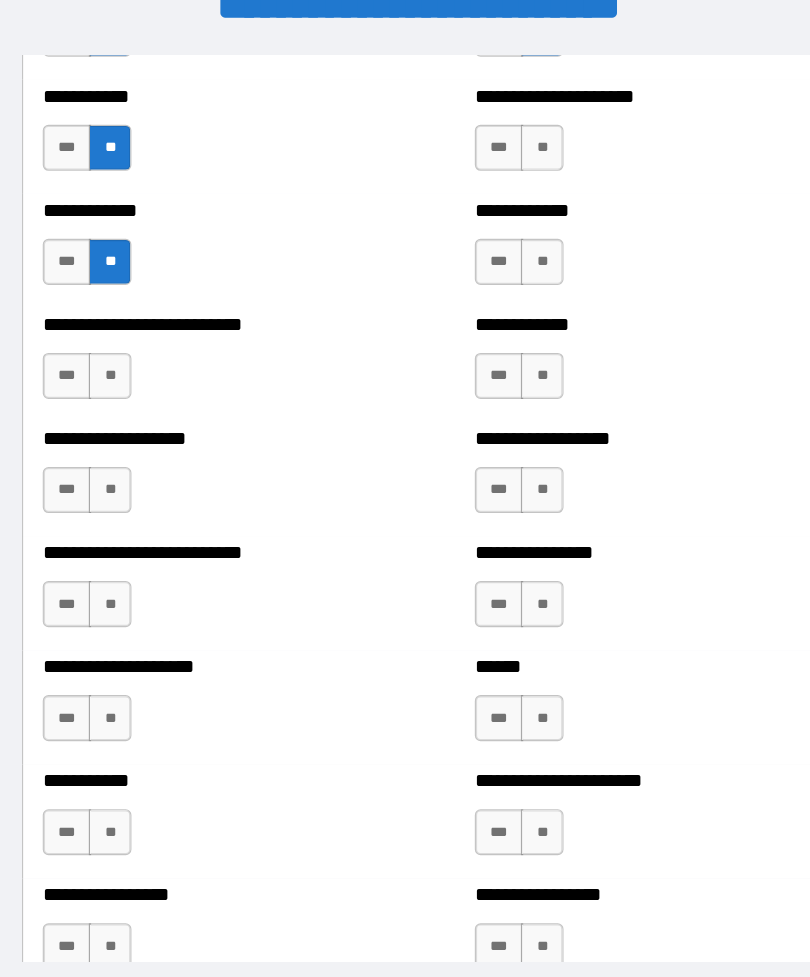 click on "**" at bounding box center (137, 326) 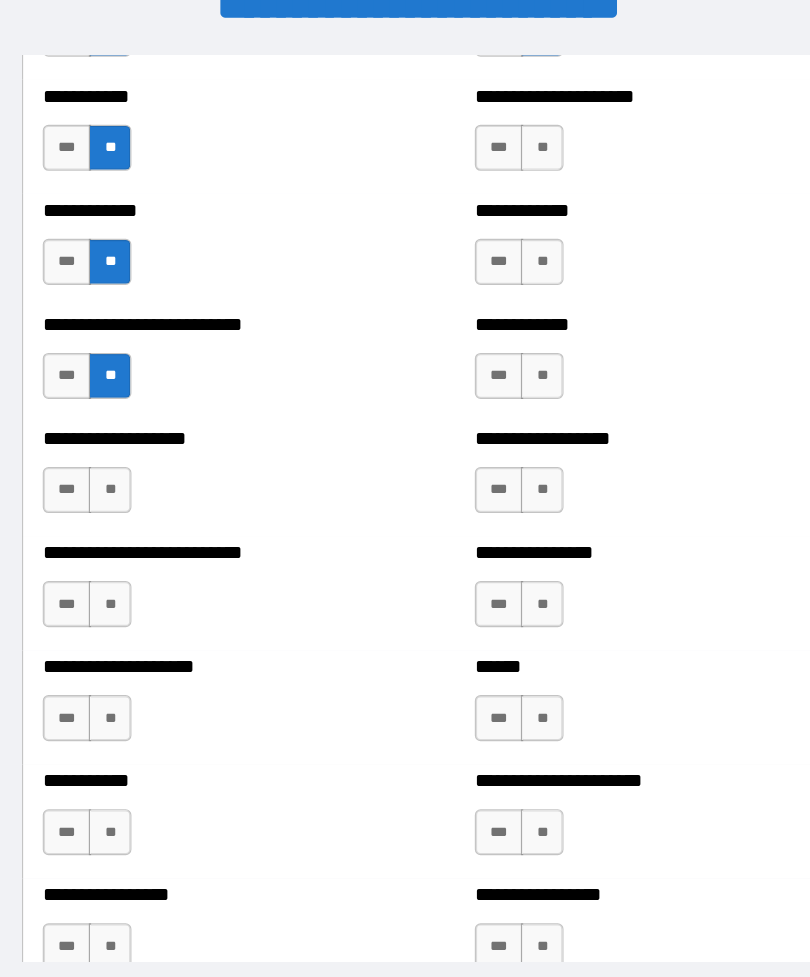 click on "**" at bounding box center (137, 425) 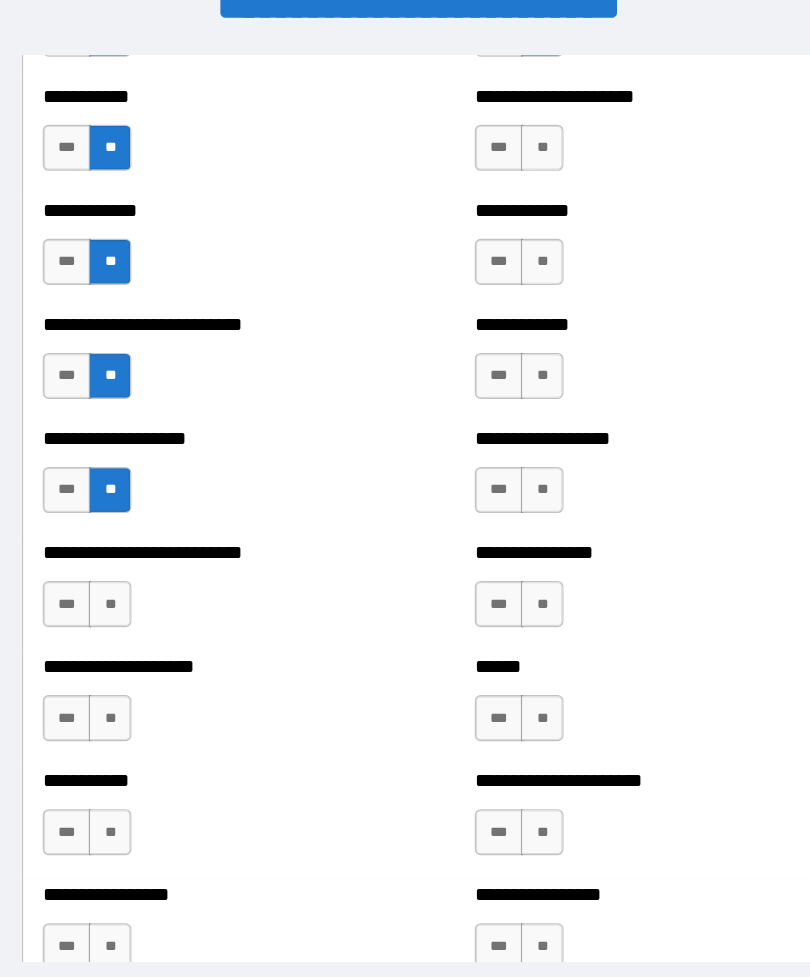click on "**" at bounding box center (137, 524) 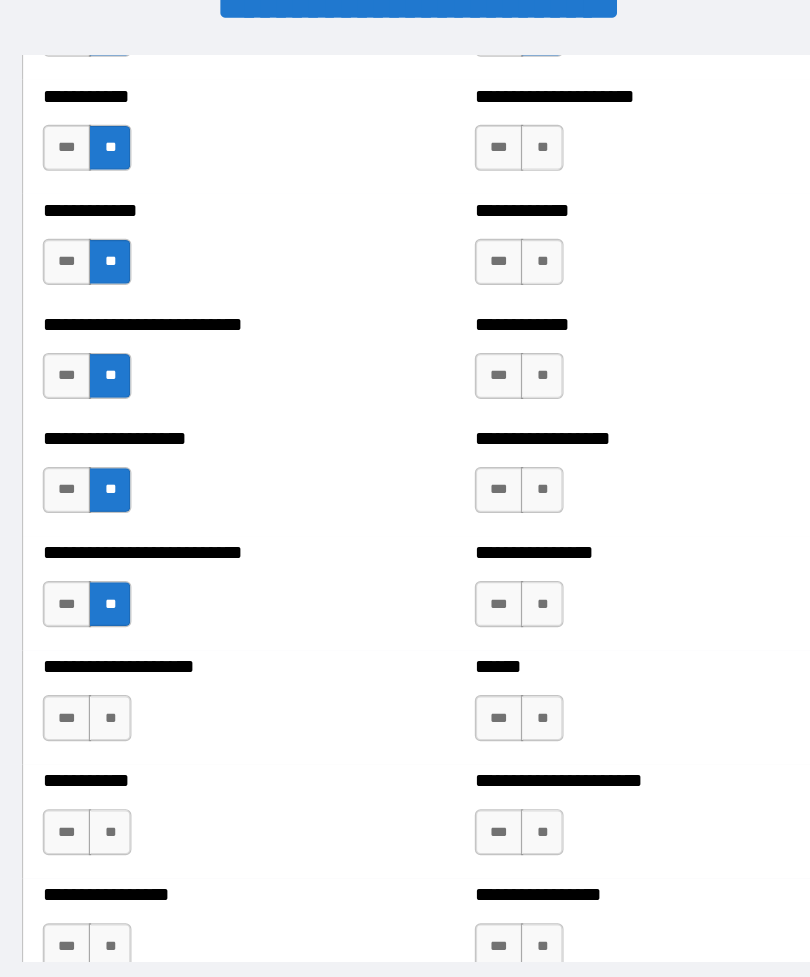 click on "**" at bounding box center (137, 623) 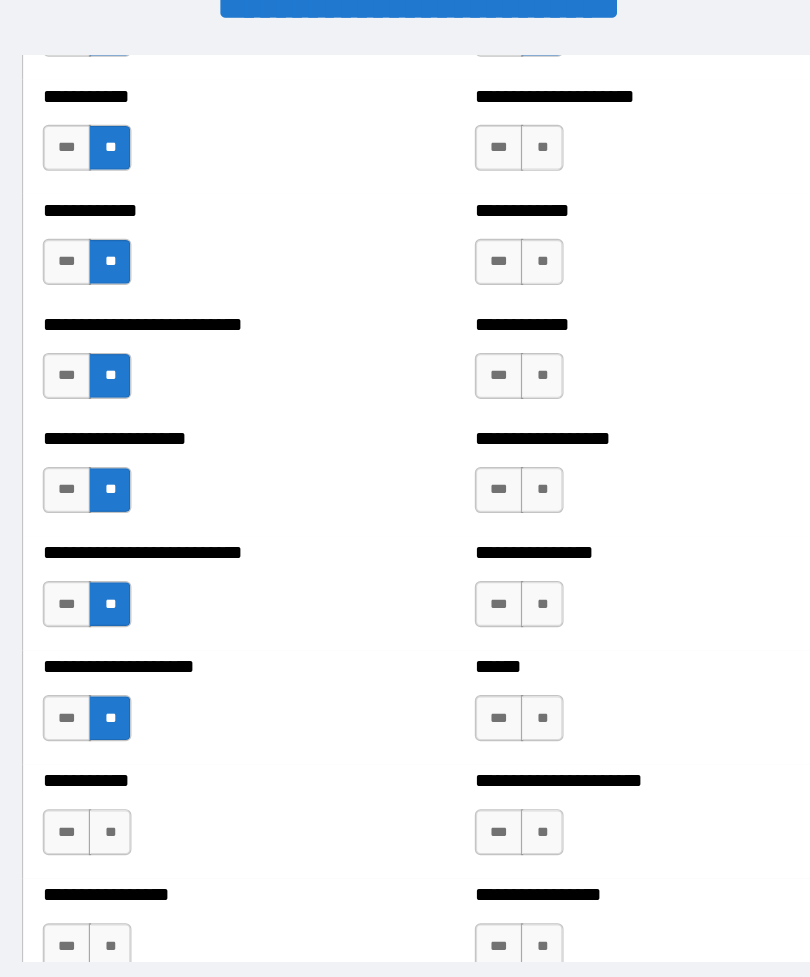 click on "**" at bounding box center [137, 722] 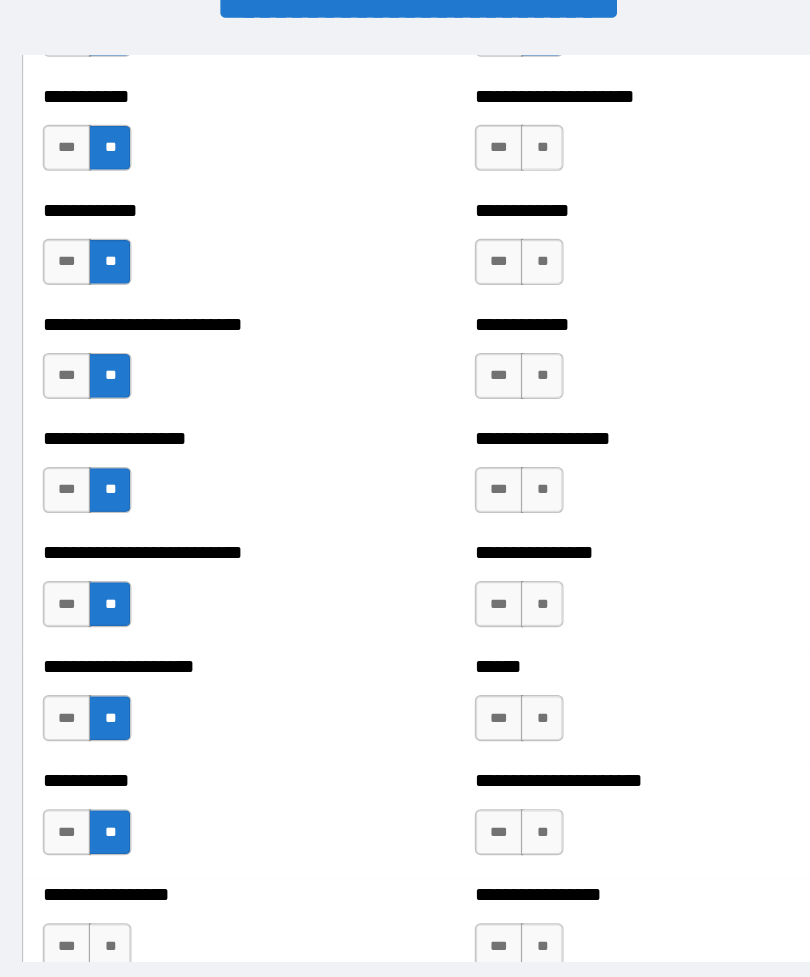 click on "**" at bounding box center (137, 821) 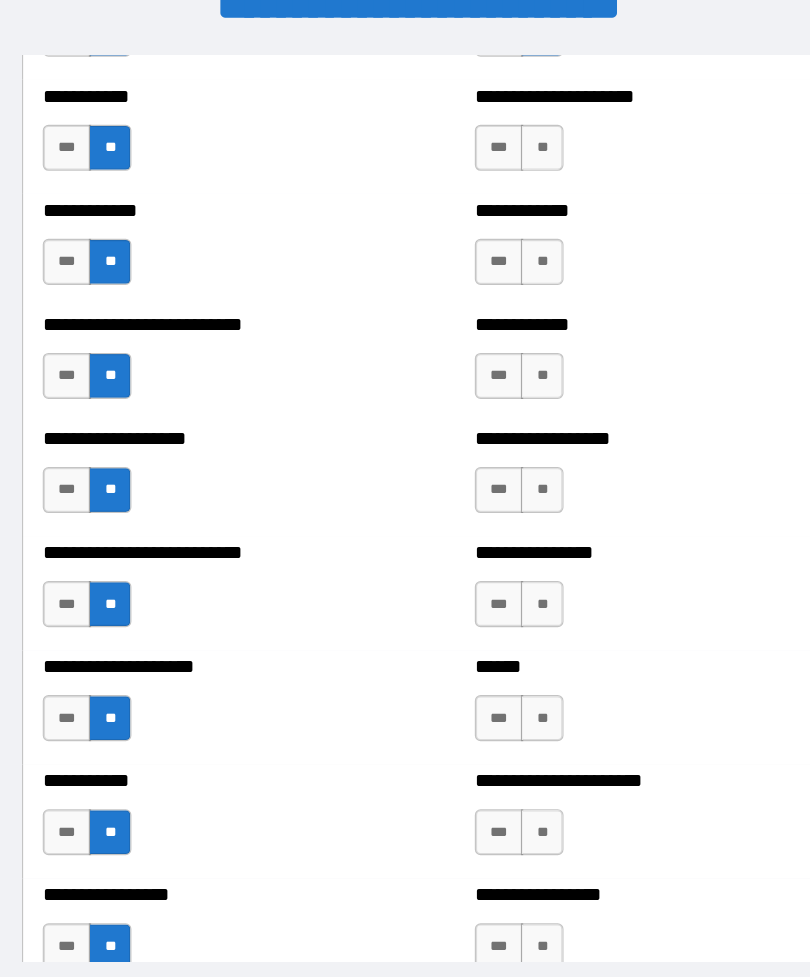 click on "**" at bounding box center (512, 821) 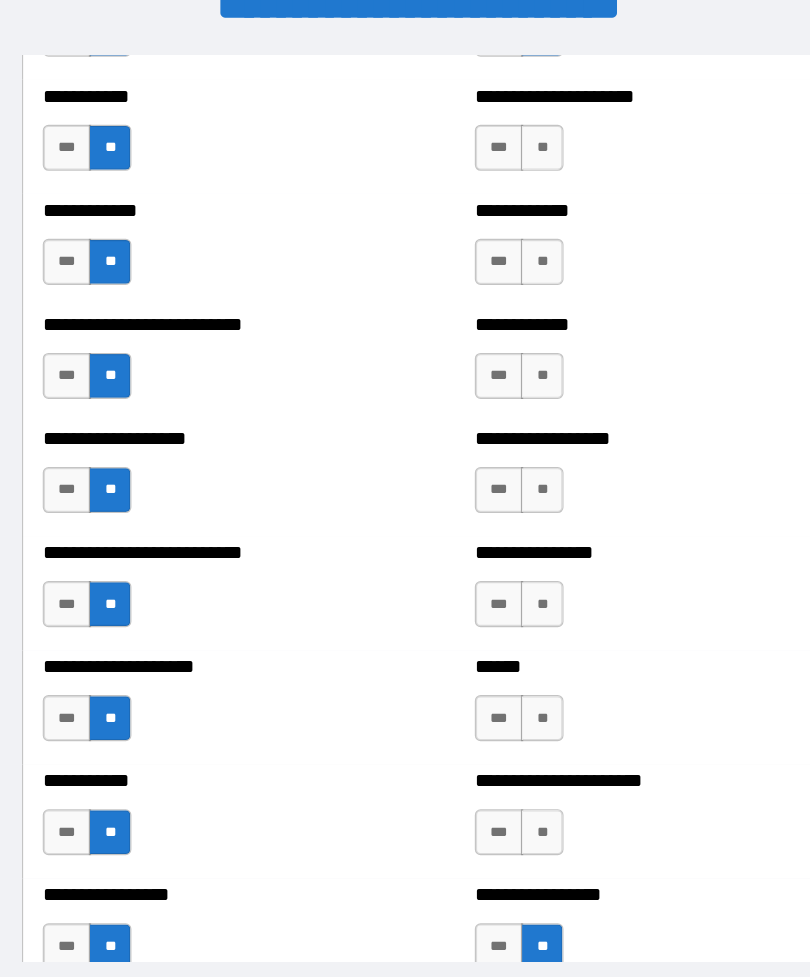 click on "**" at bounding box center [512, 722] 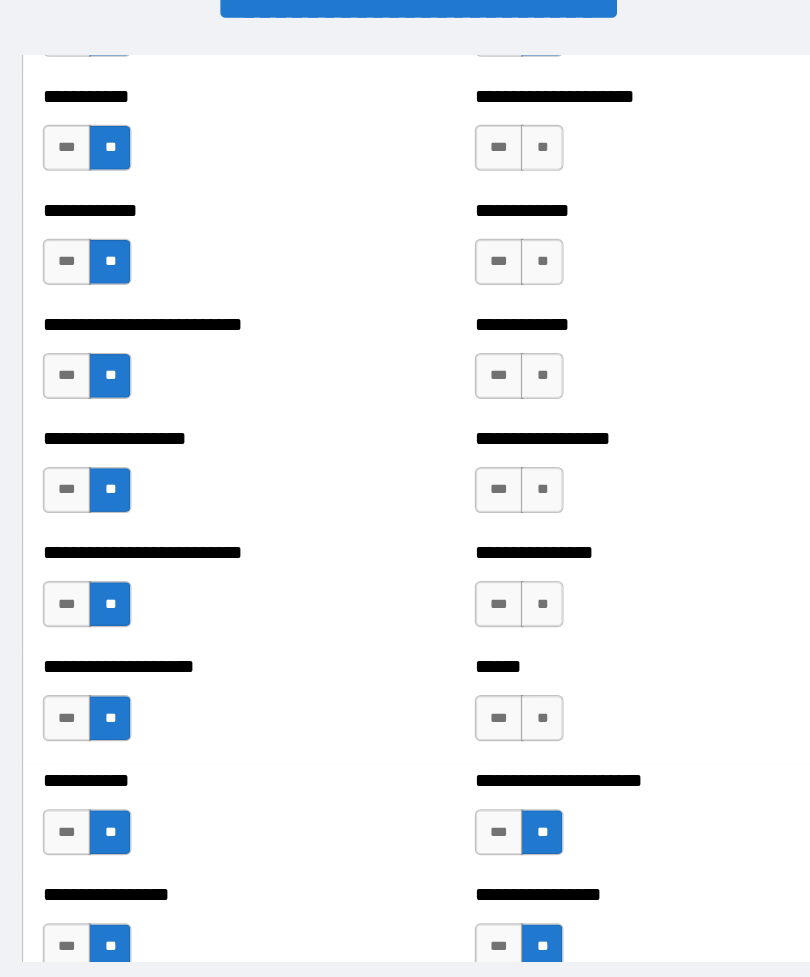 click on "**" at bounding box center [512, 623] 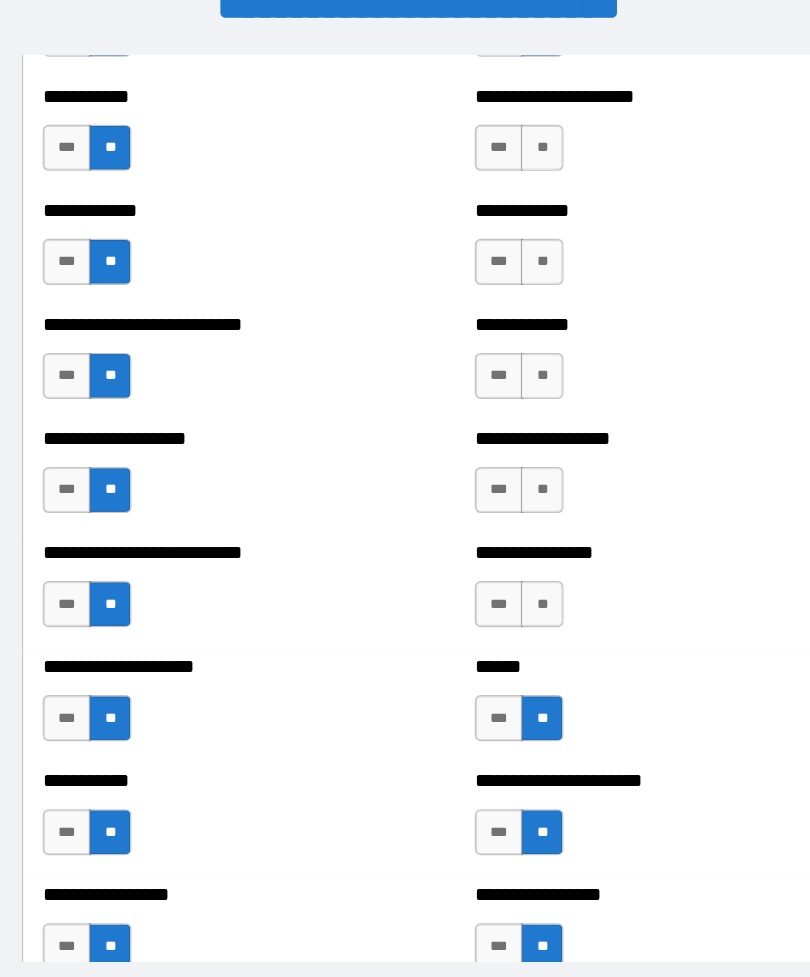 click on "**" at bounding box center (512, 524) 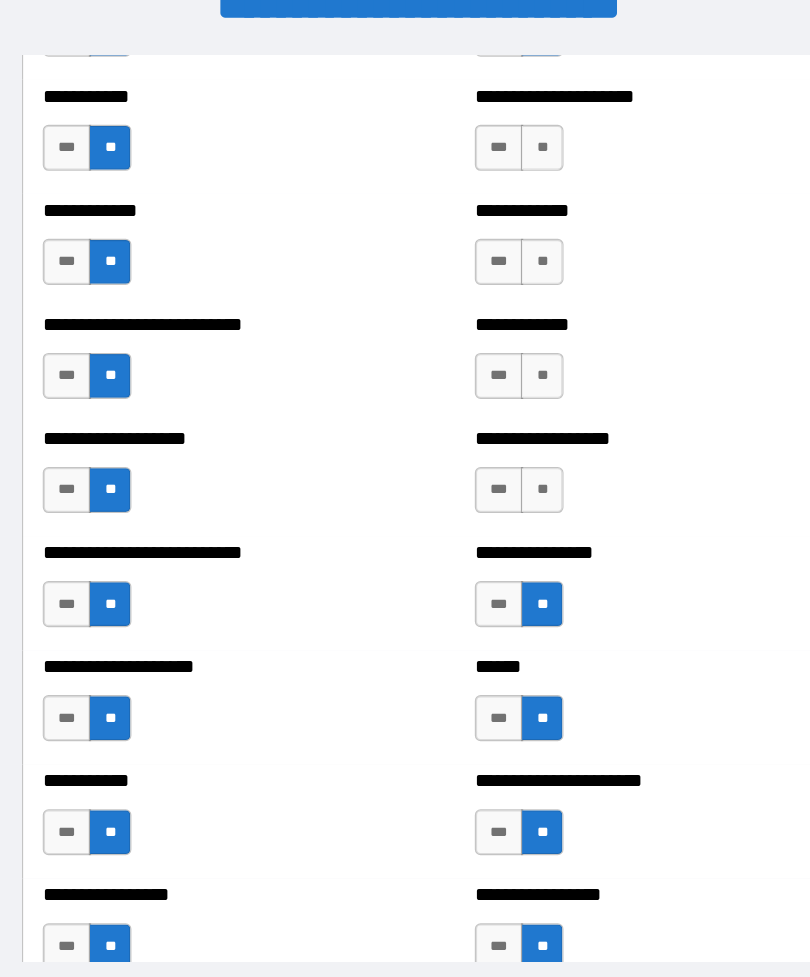 click on "**" at bounding box center [512, 425] 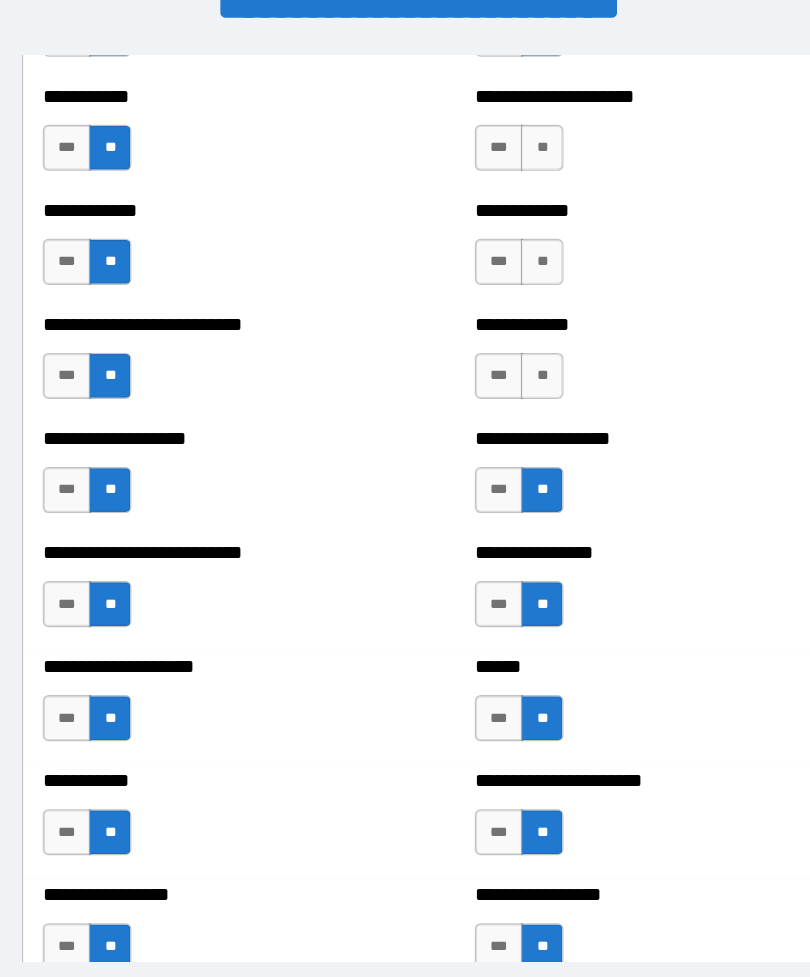click on "**" at bounding box center (512, 326) 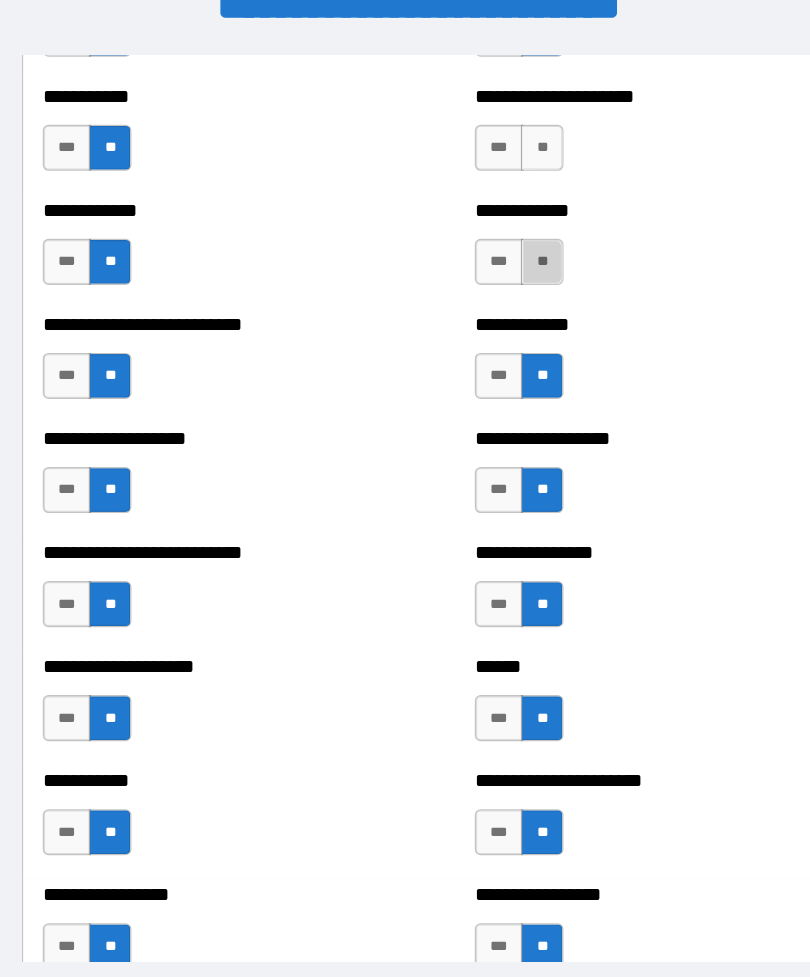 click on "**" at bounding box center (512, 227) 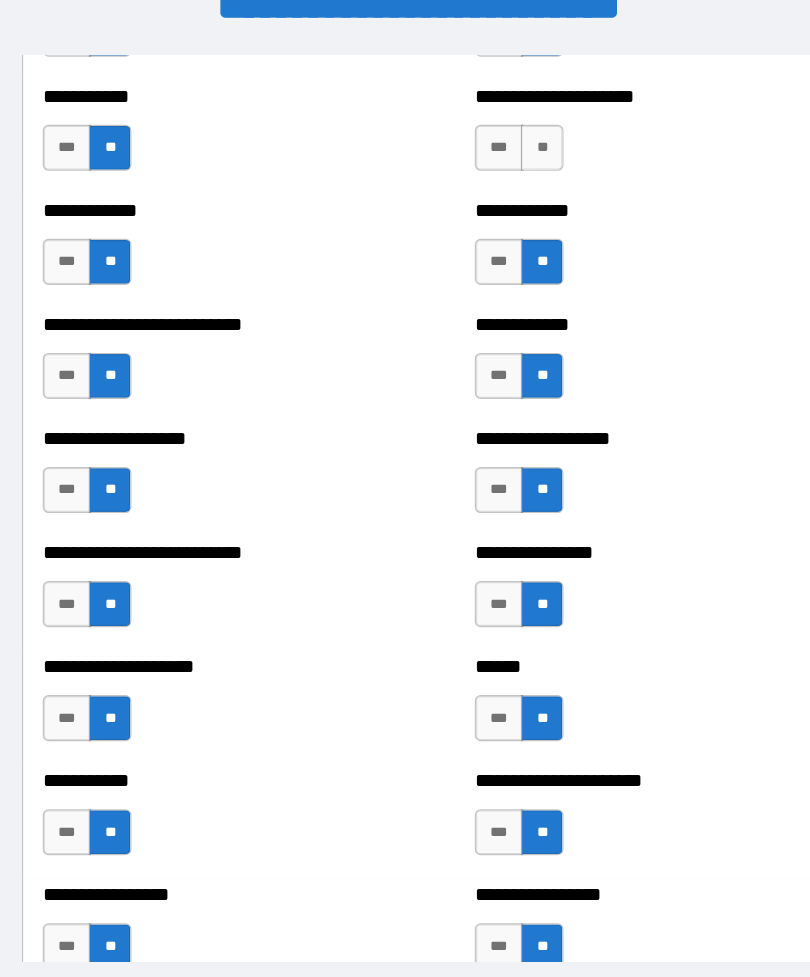 click on "**" at bounding box center [512, 128] 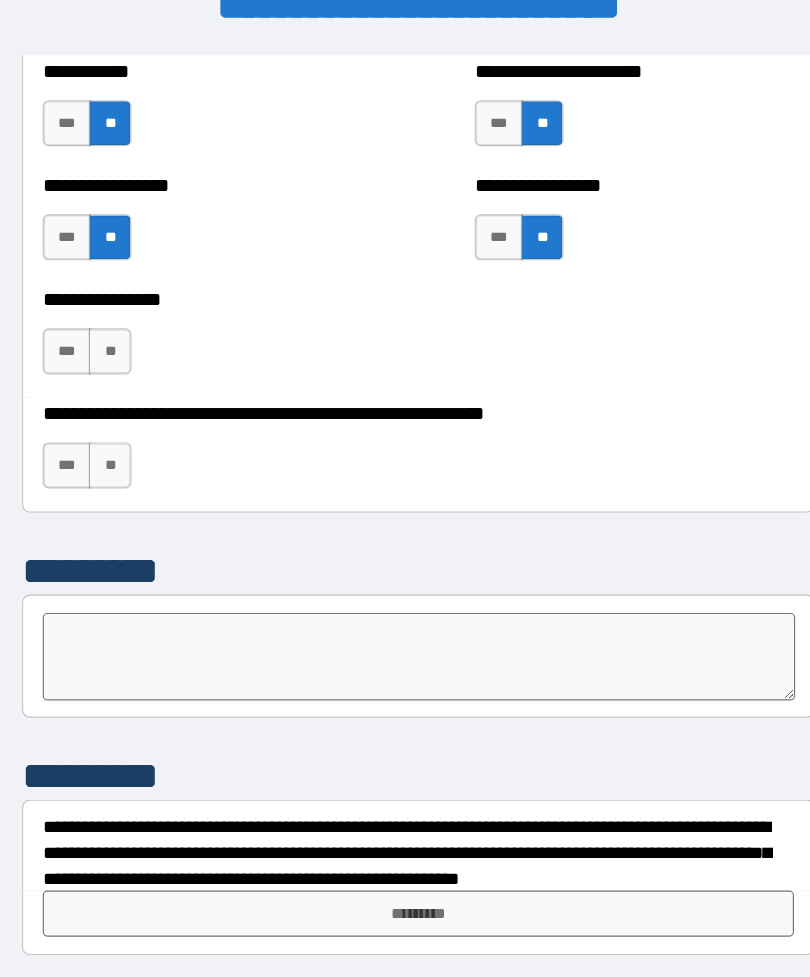 scroll, scrollTop: 6033, scrollLeft: 0, axis: vertical 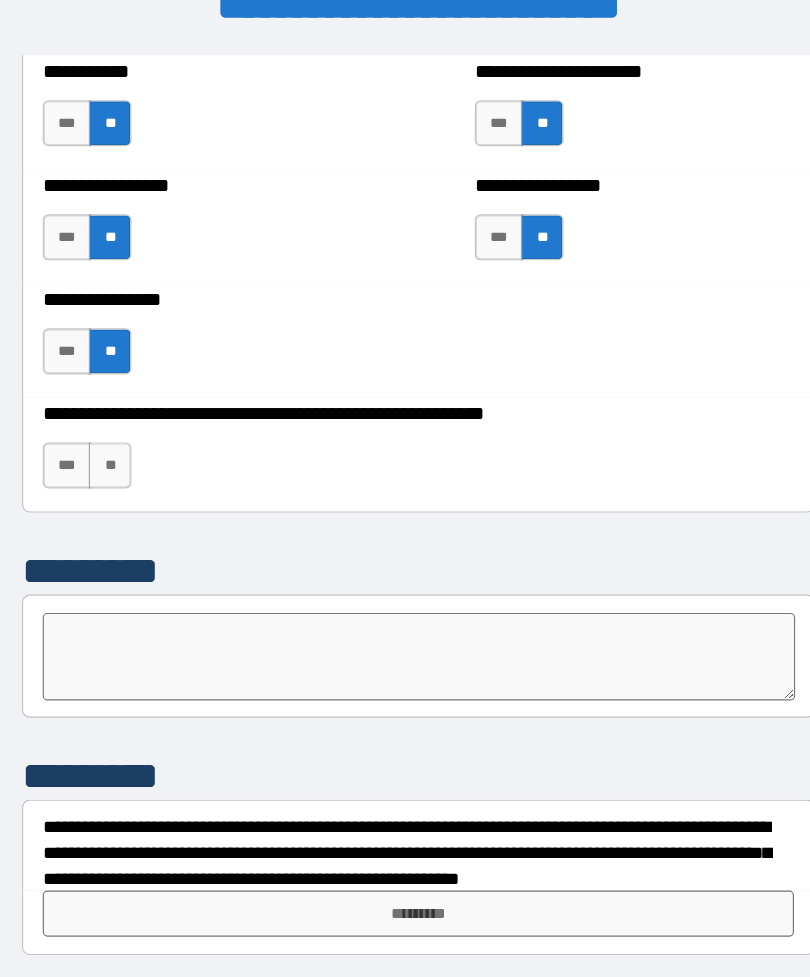 click on "**" at bounding box center [137, 404] 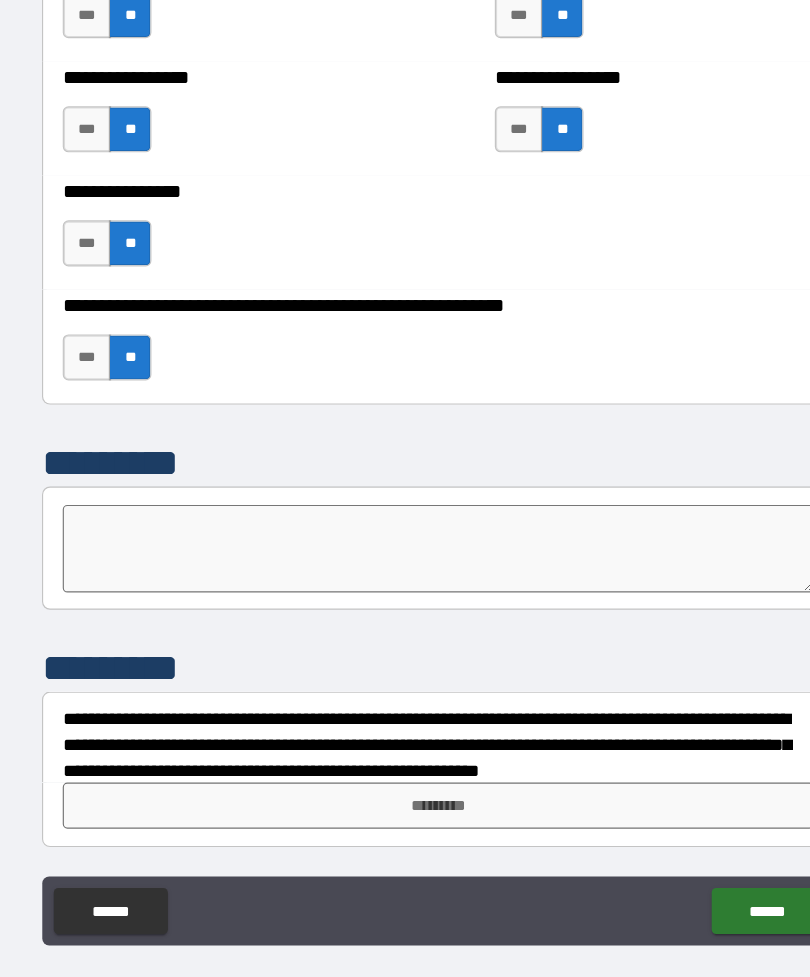 scroll, scrollTop: 64, scrollLeft: 0, axis: vertical 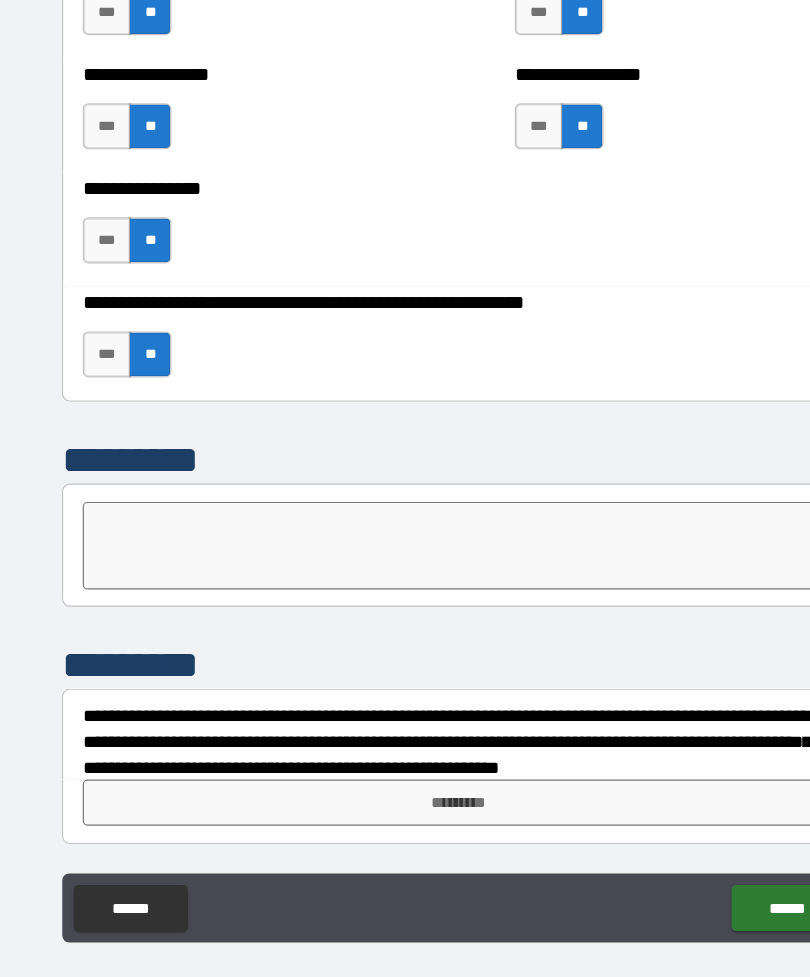 click at bounding box center (405, 548) 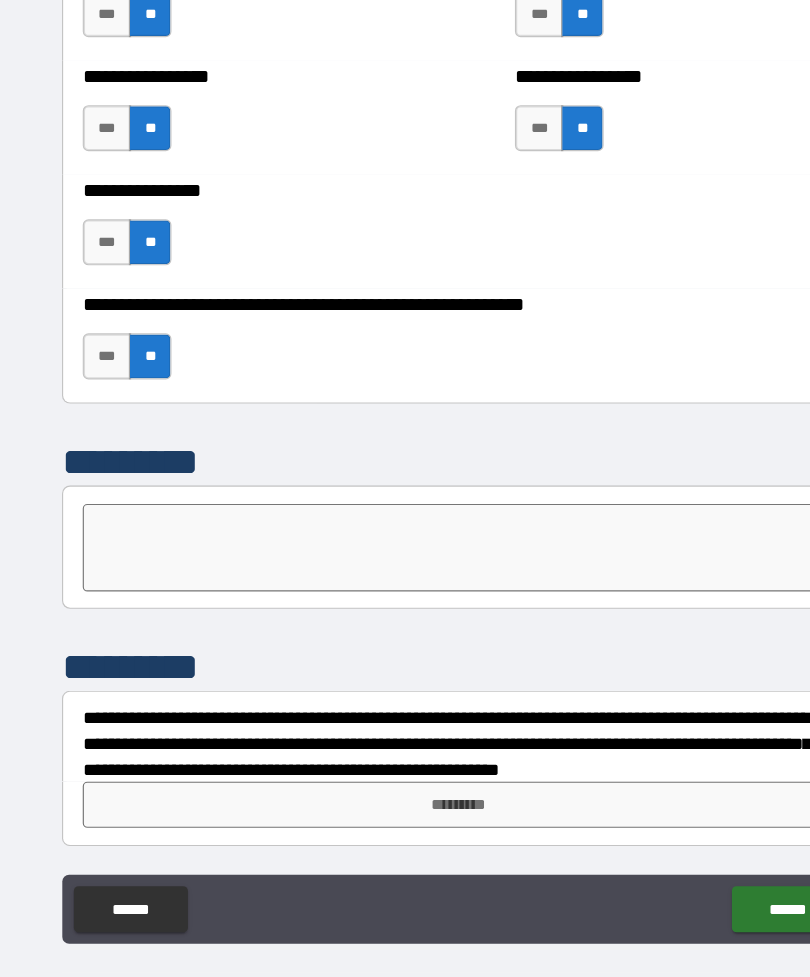 type on "*" 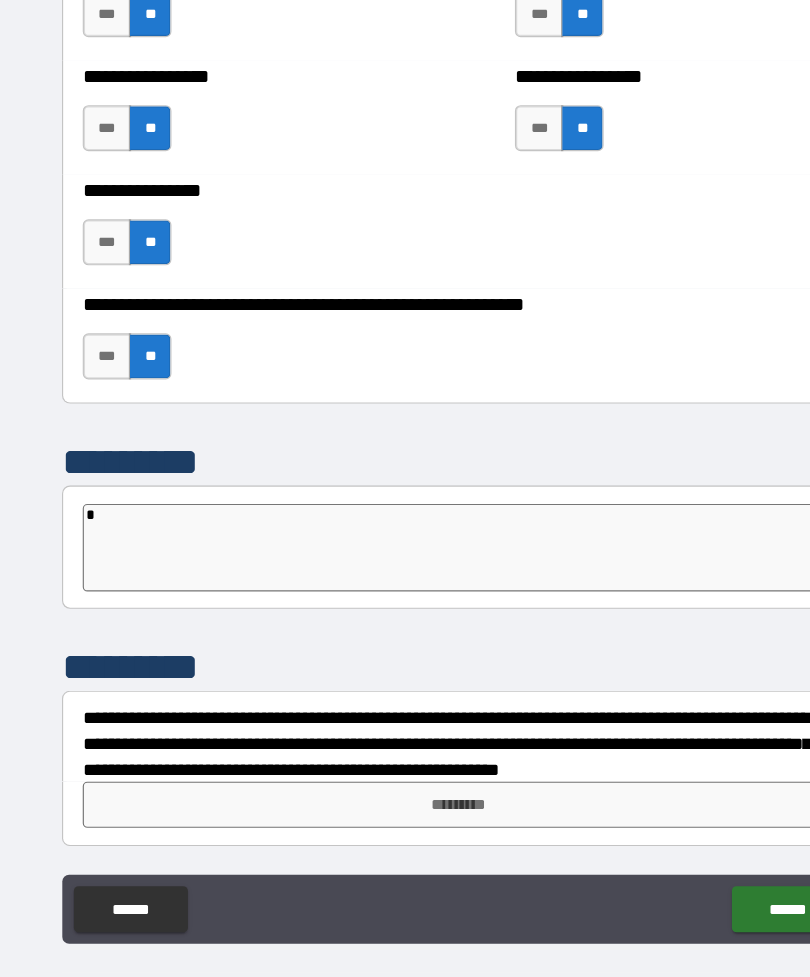 type on "*" 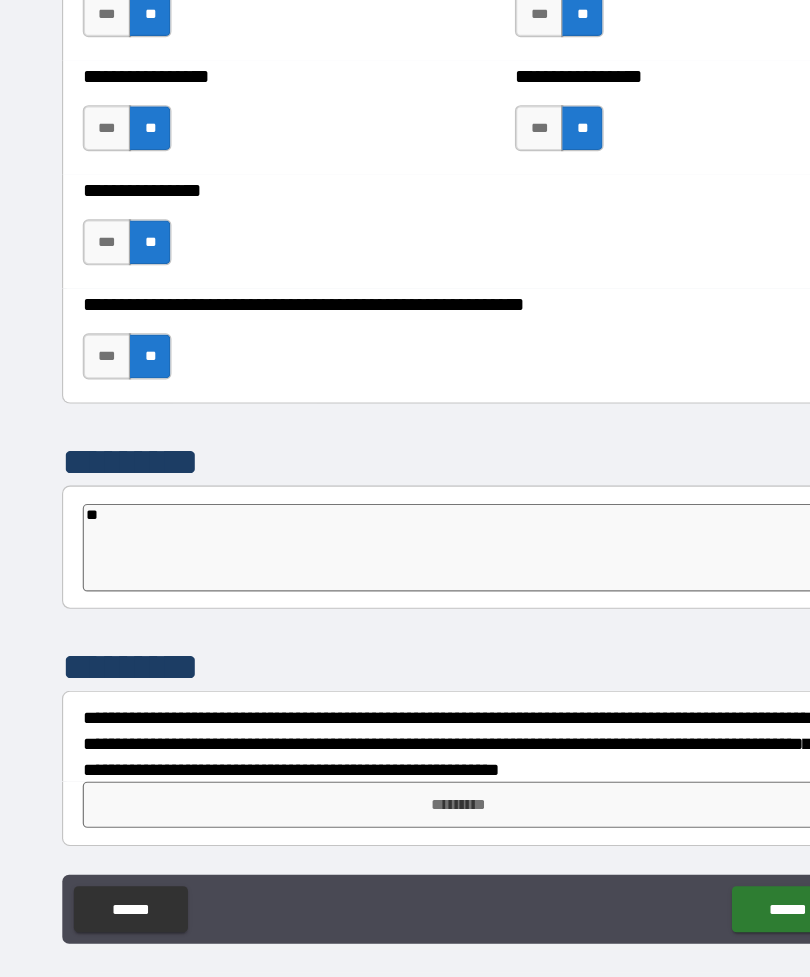 type on "*" 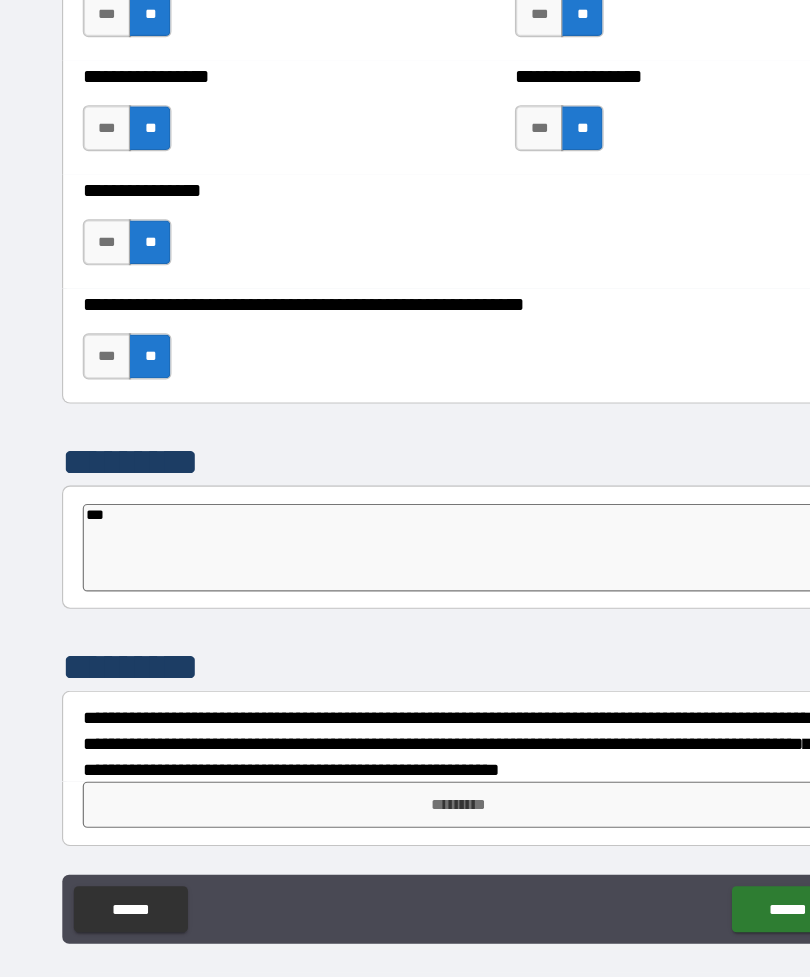 type on "*" 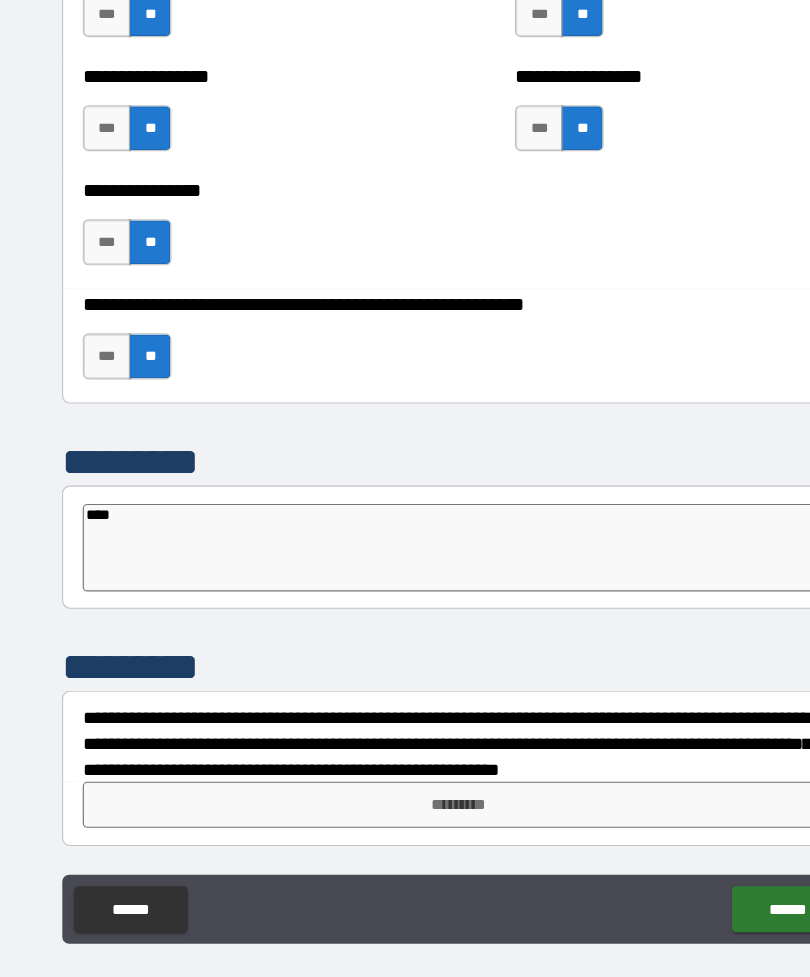 type on "*" 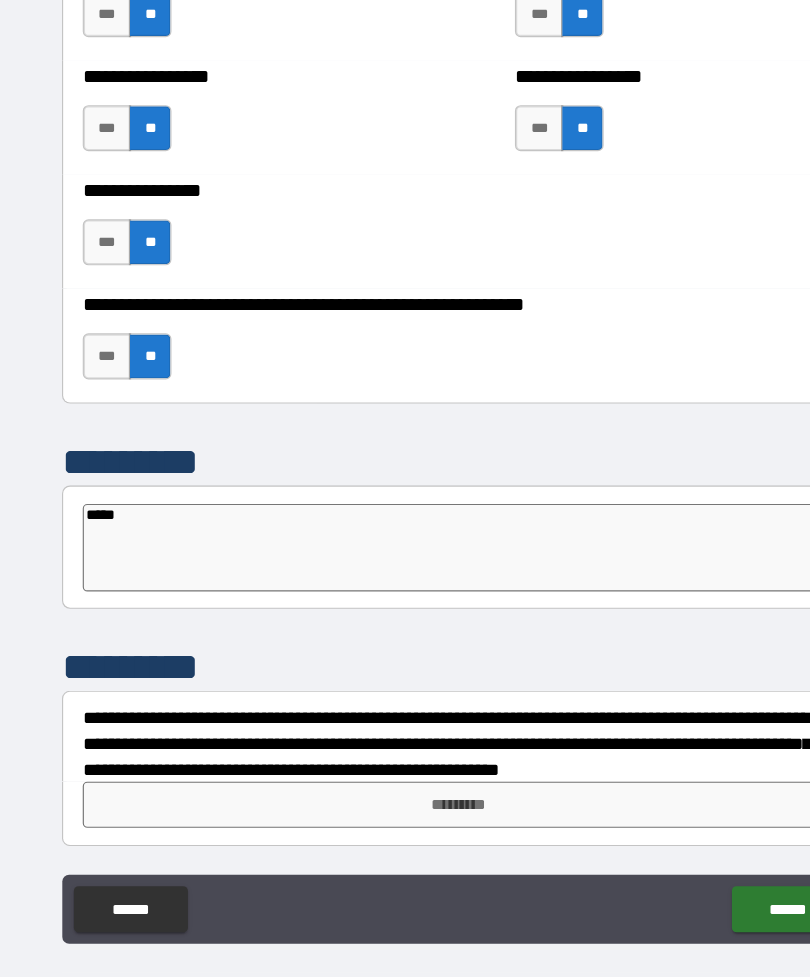 type on "*" 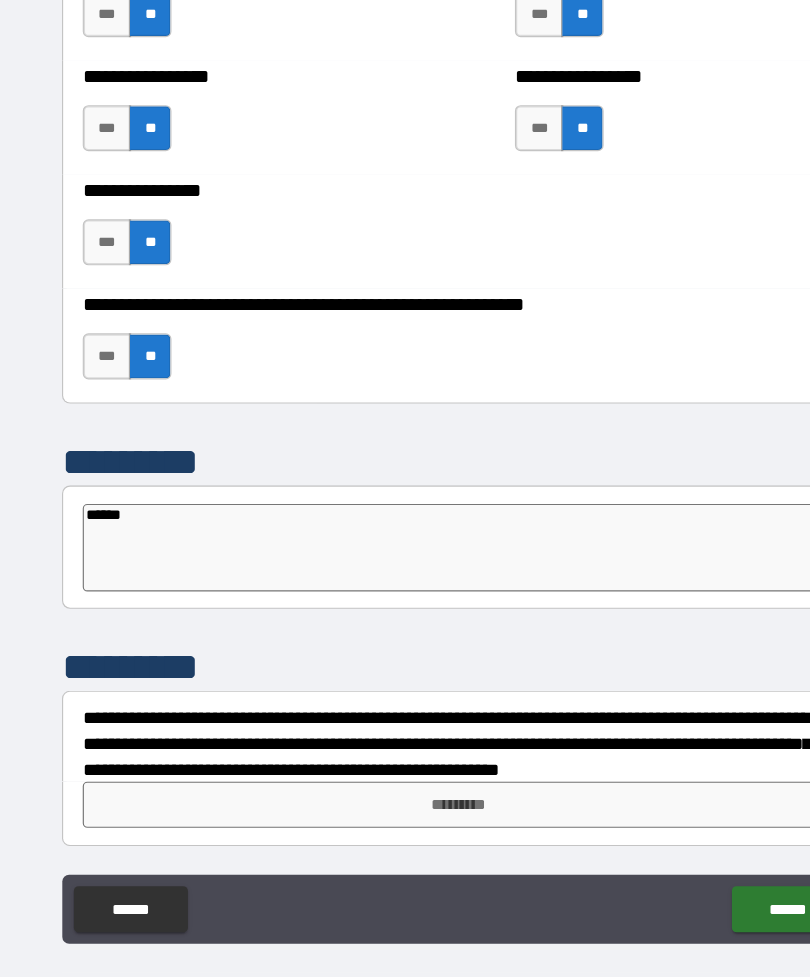 type on "*" 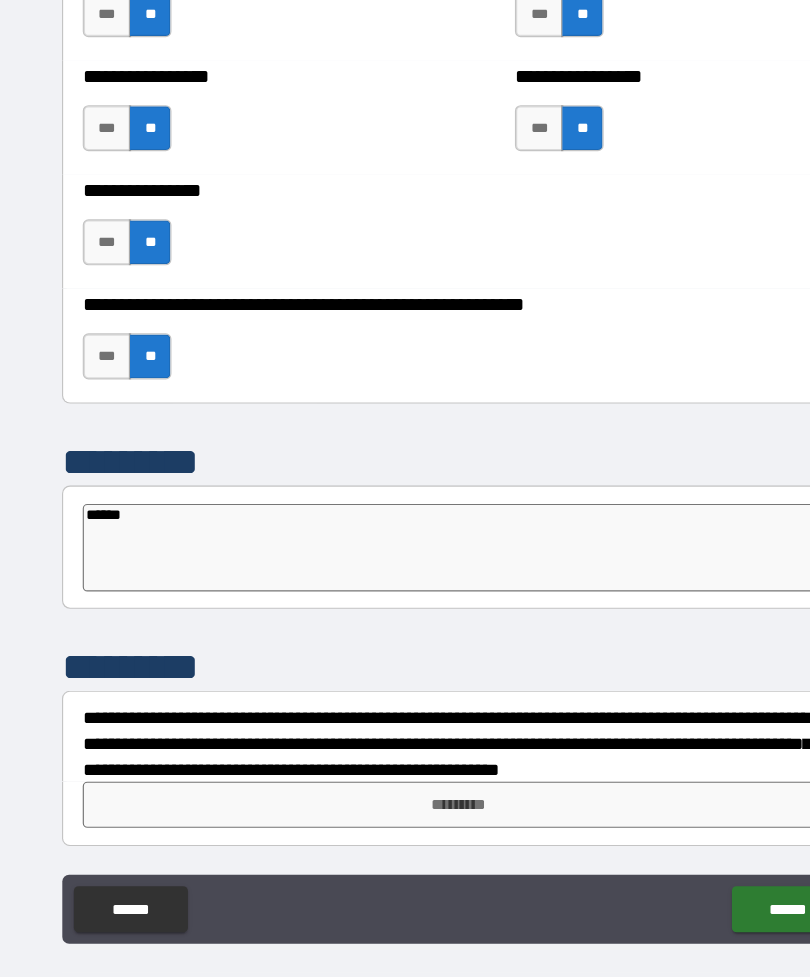 type on "*******" 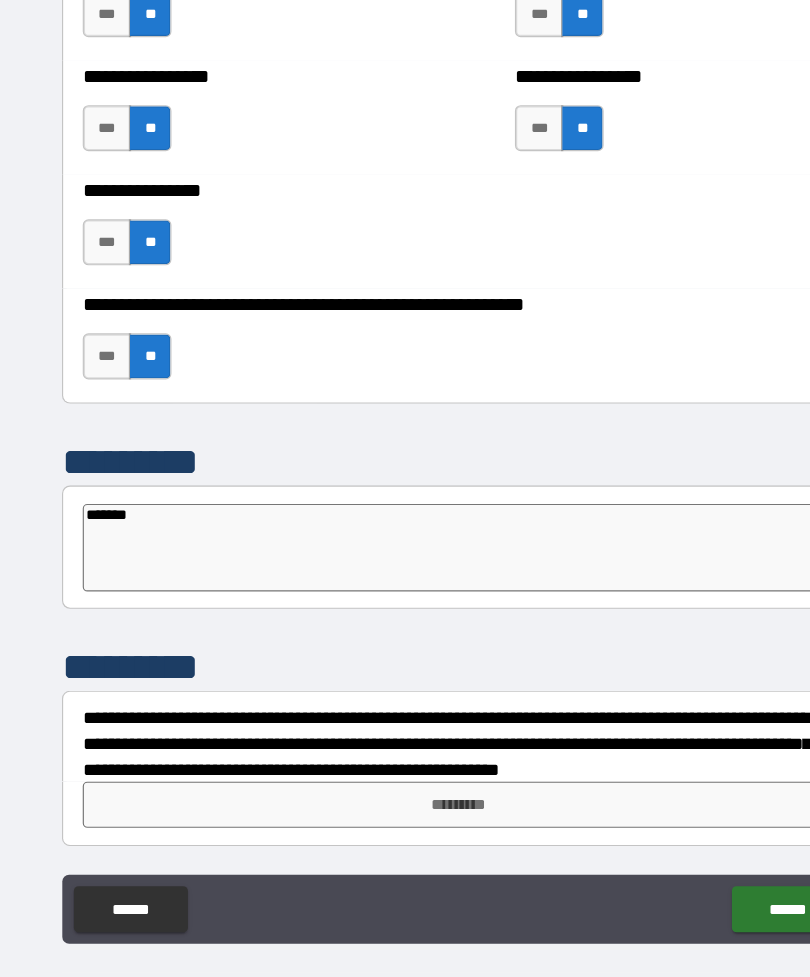 type on "*" 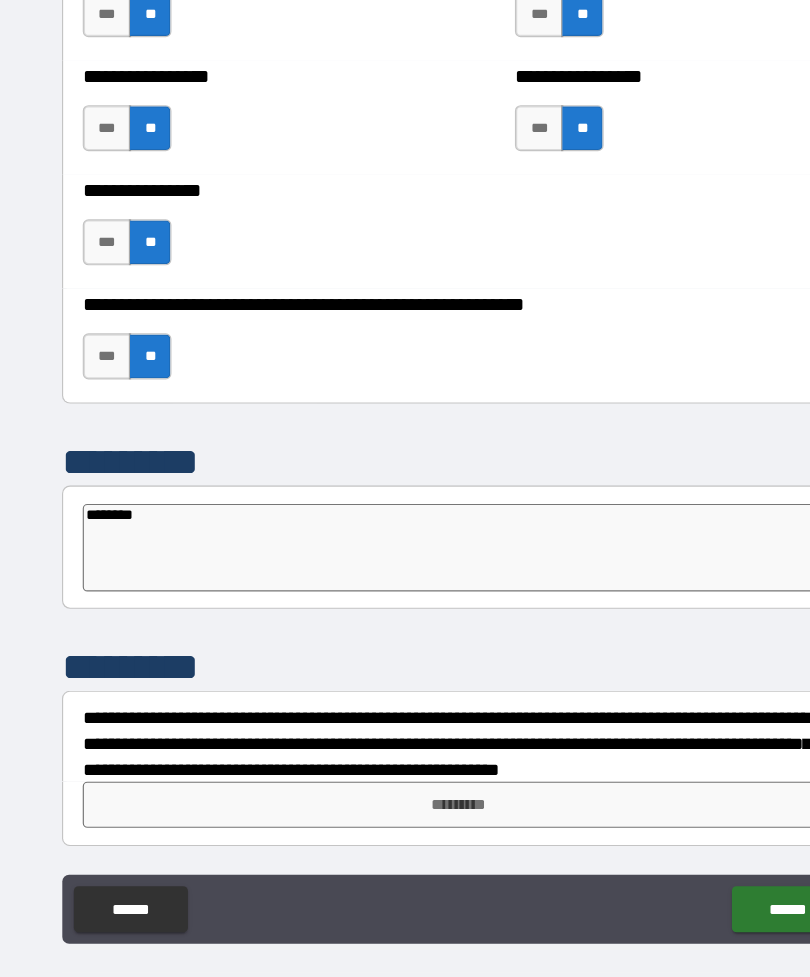 type on "*" 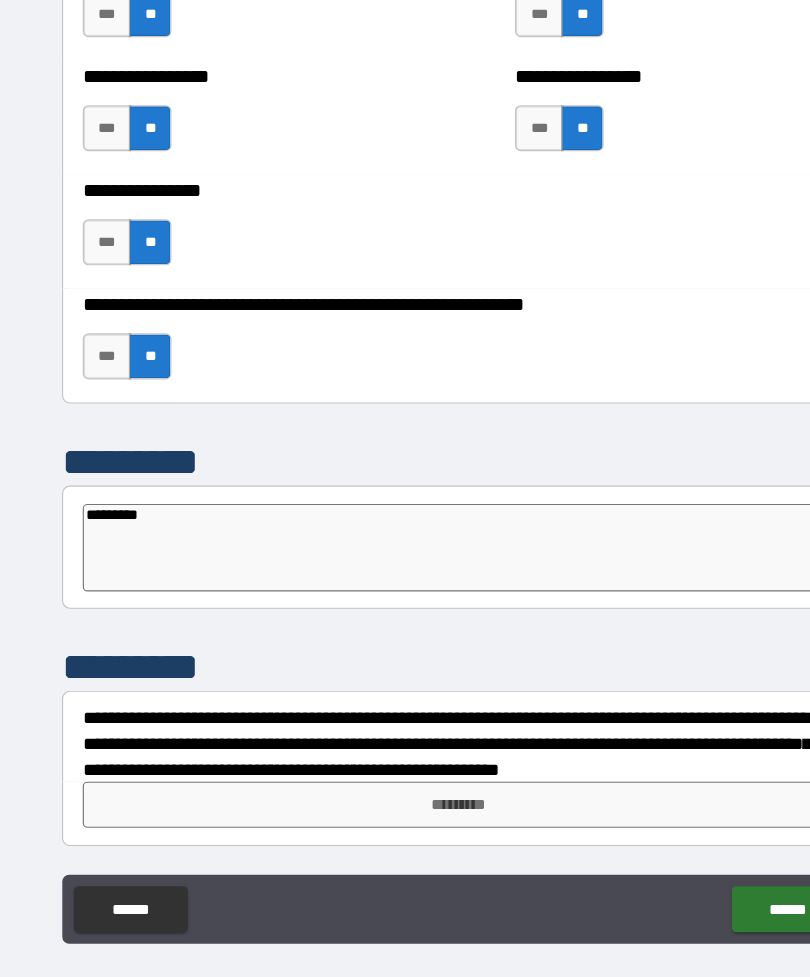 type on "*" 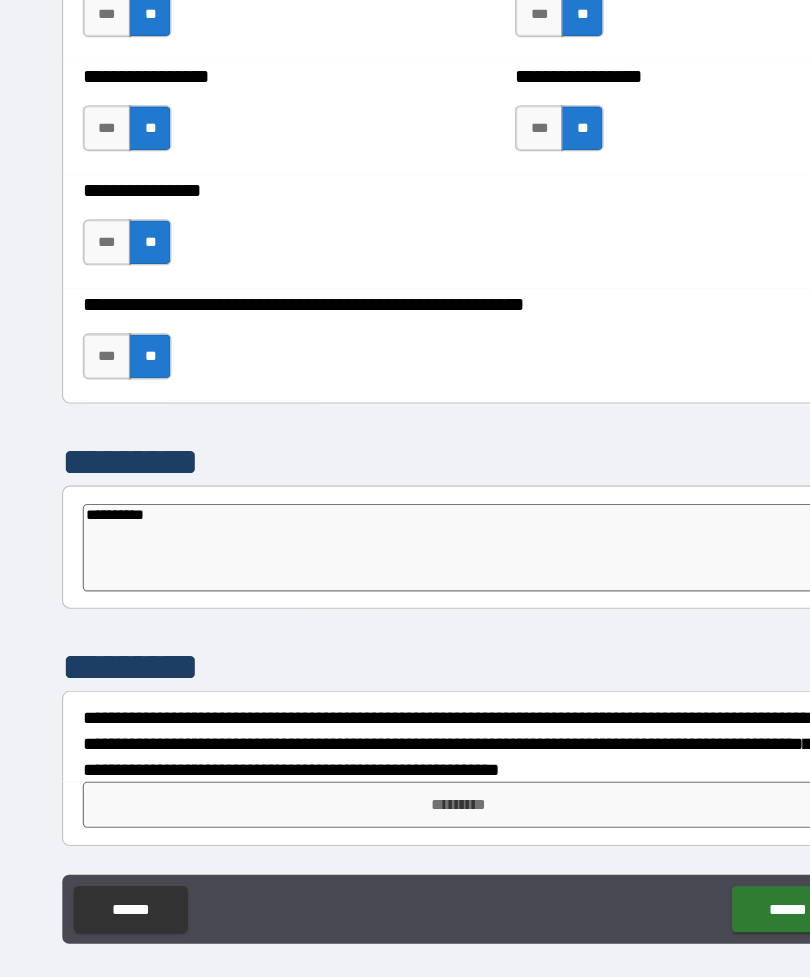type on "*" 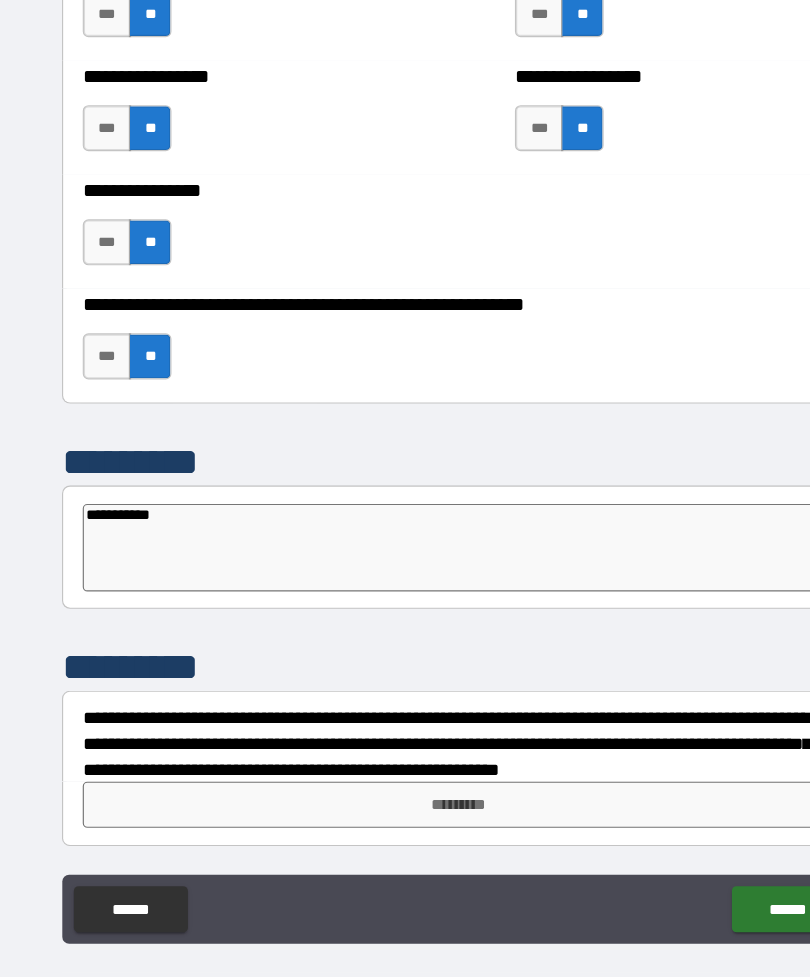 type on "*" 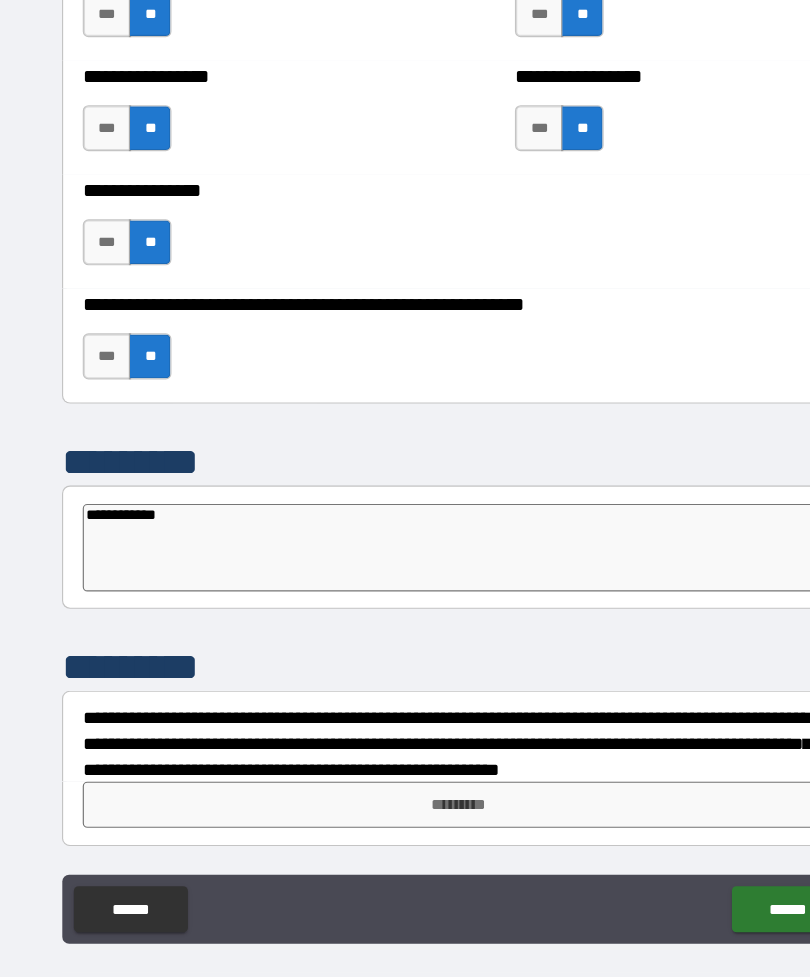 type on "*" 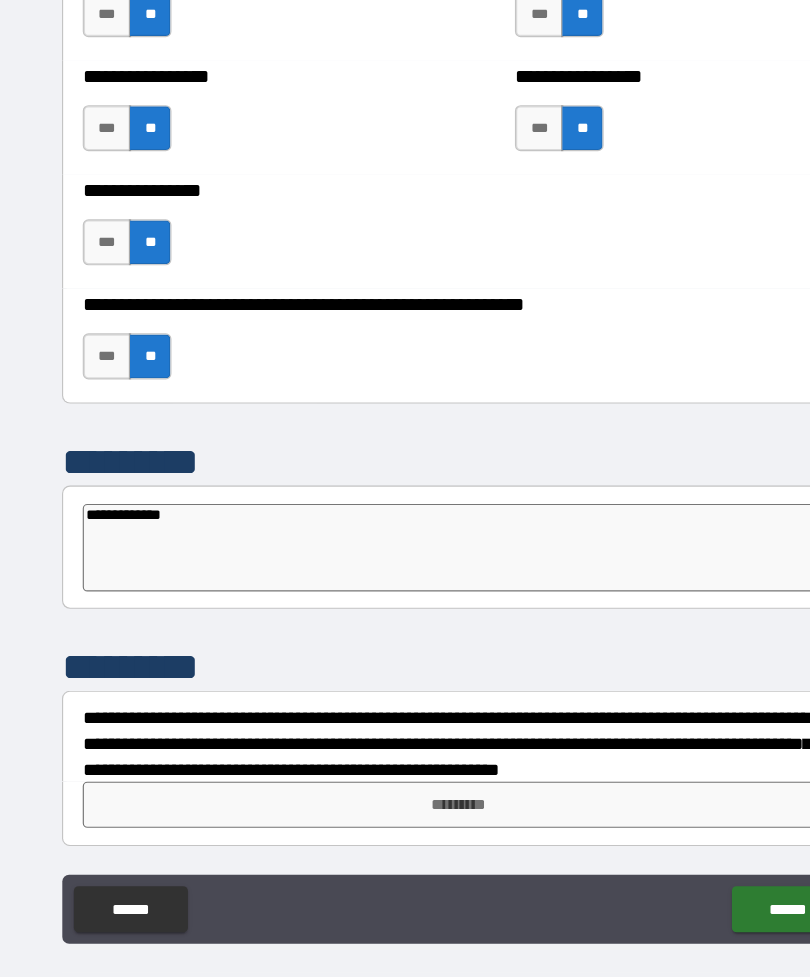 type on "*" 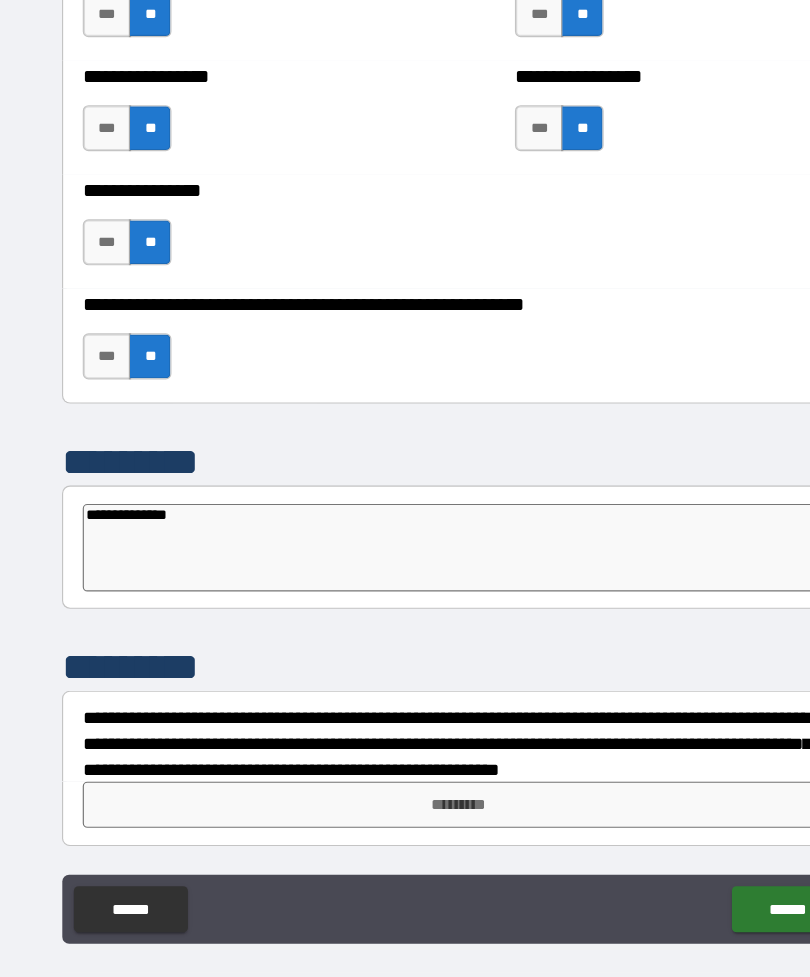 type on "*" 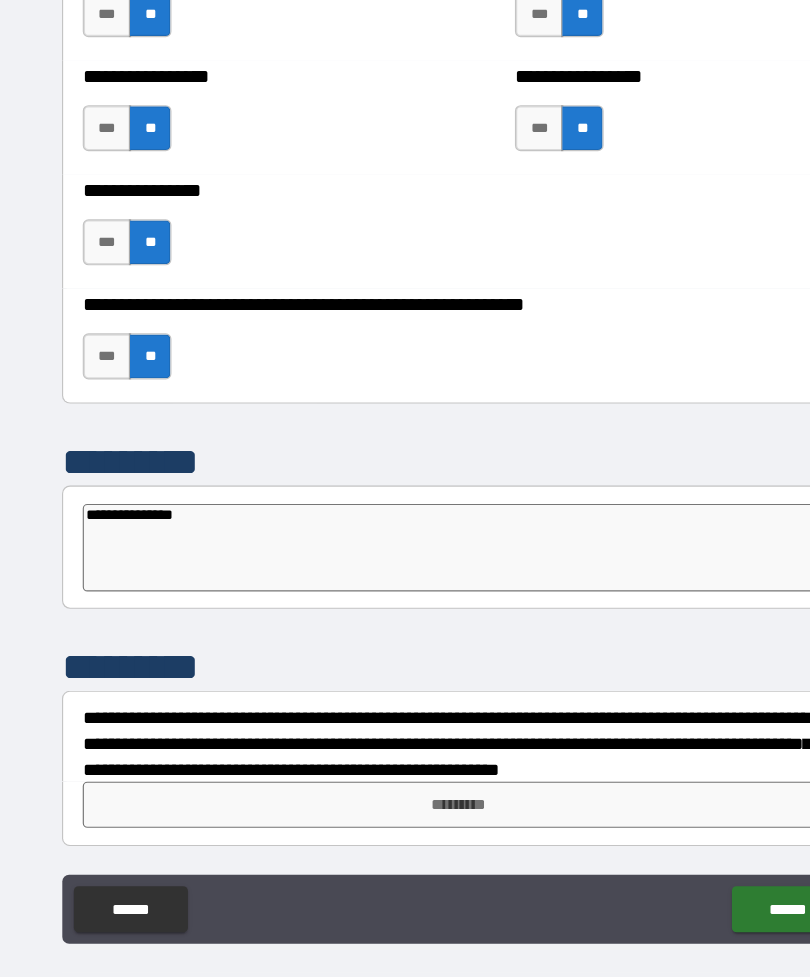 type on "*" 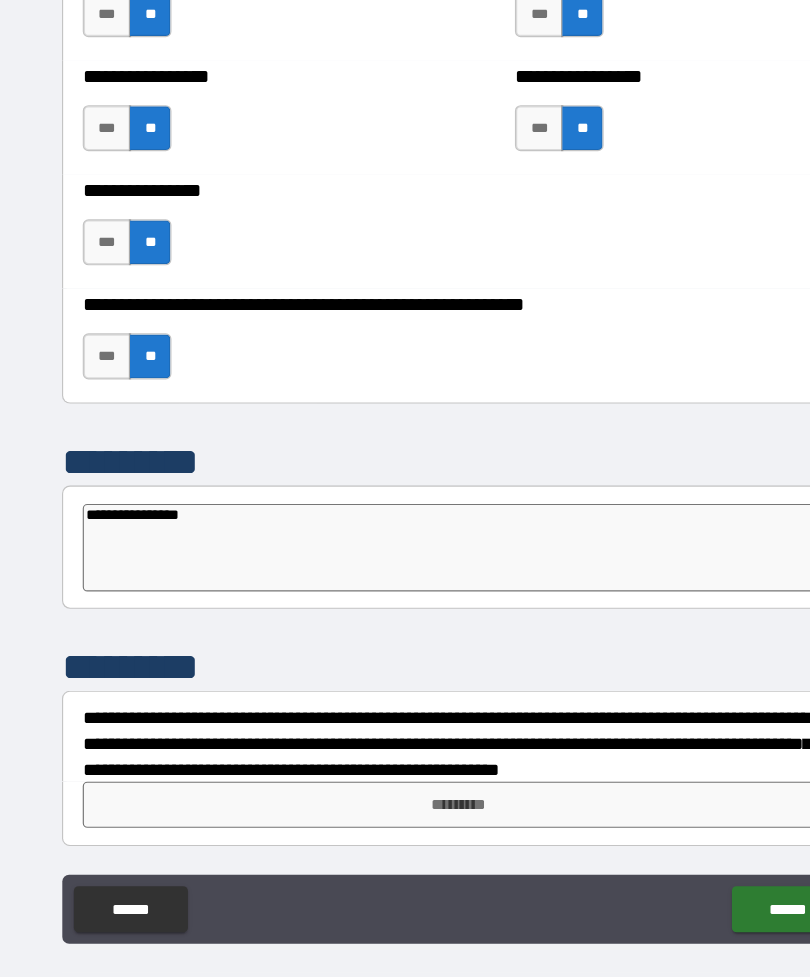 type on "*" 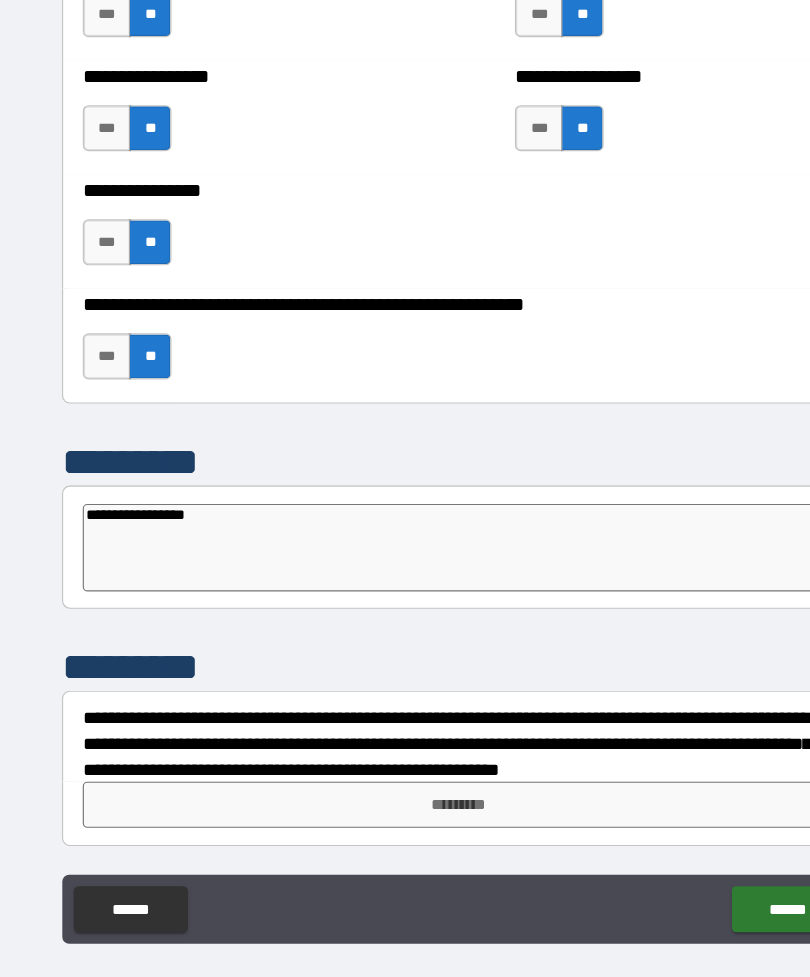 type on "*" 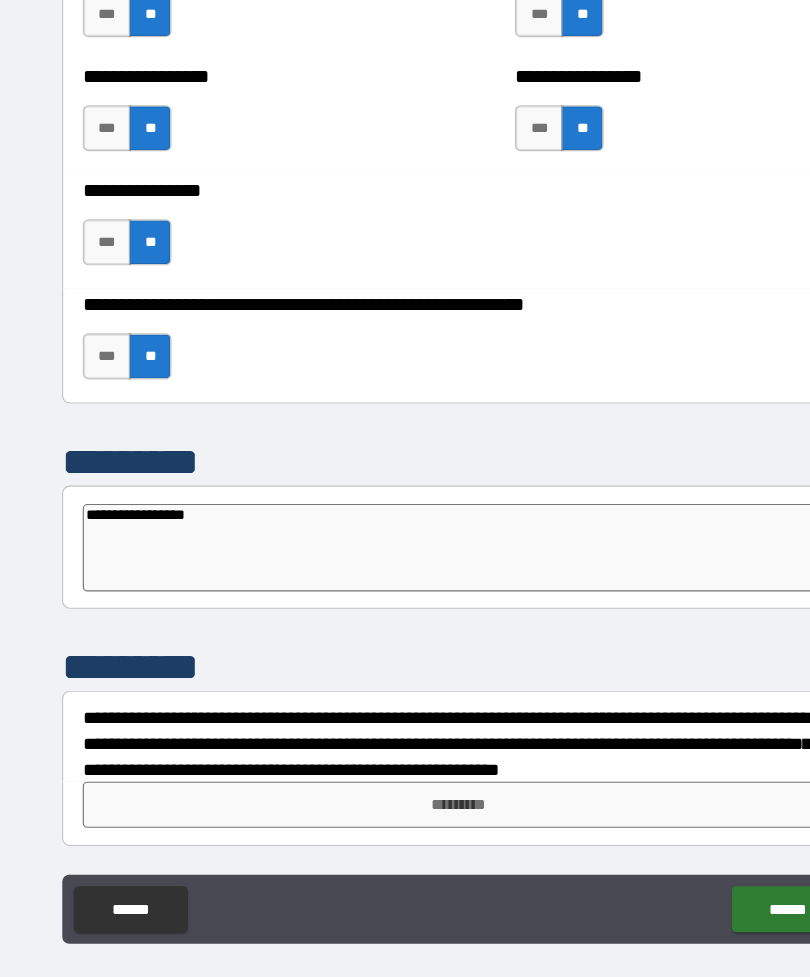 type on "**********" 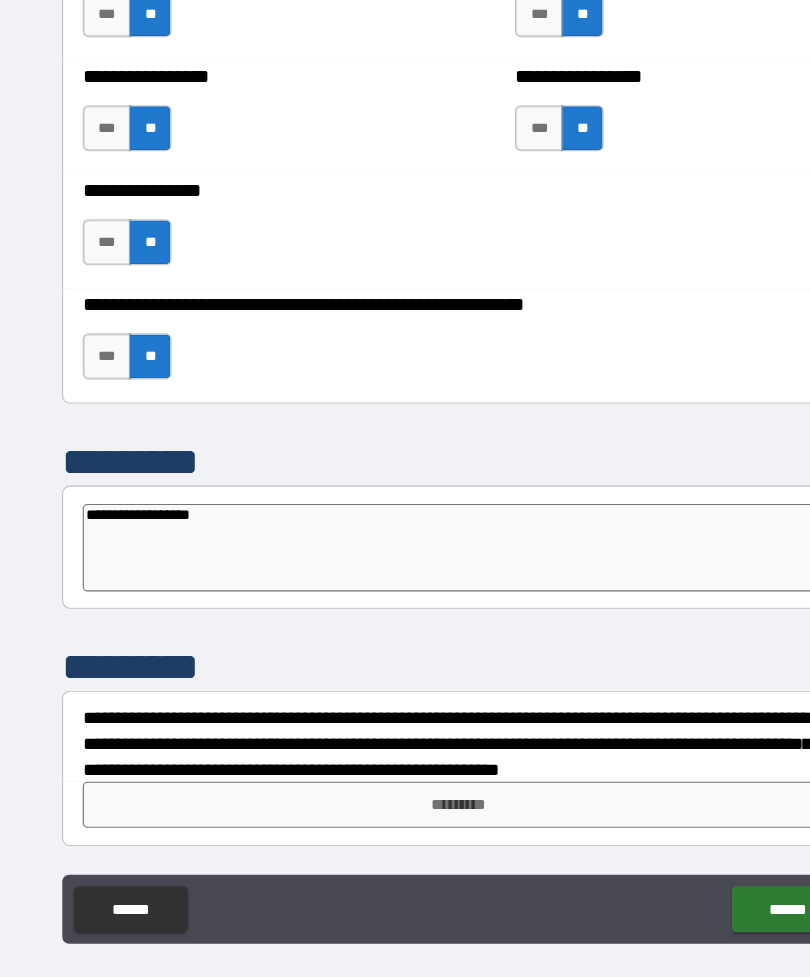 type on "*" 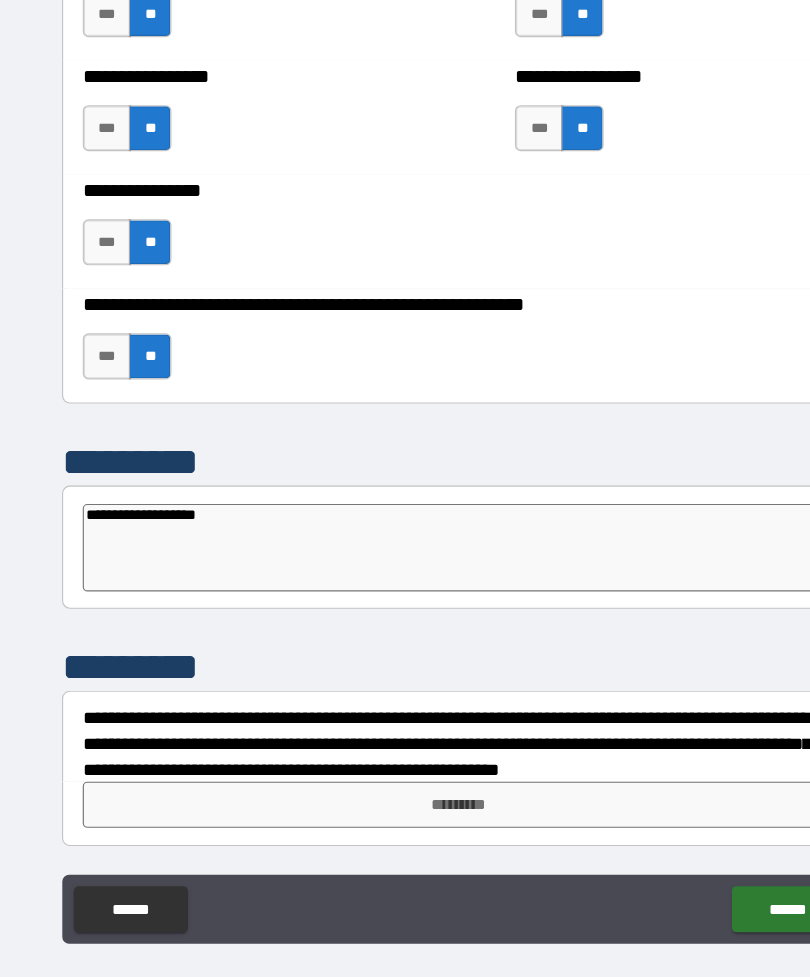 type on "*" 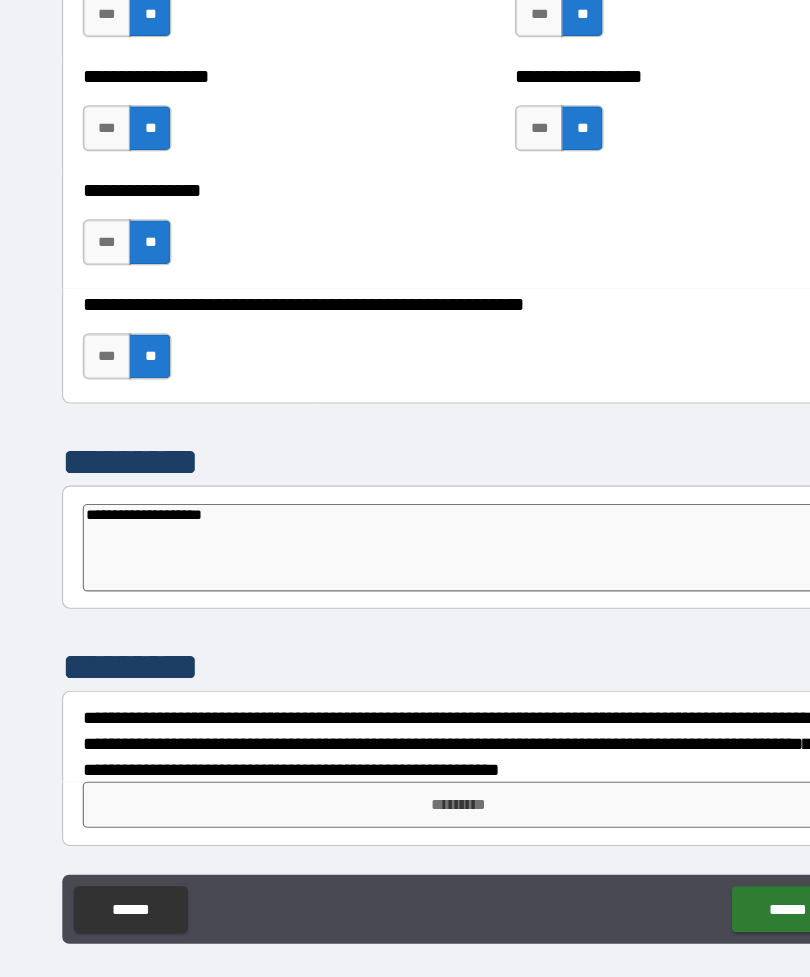 type on "*" 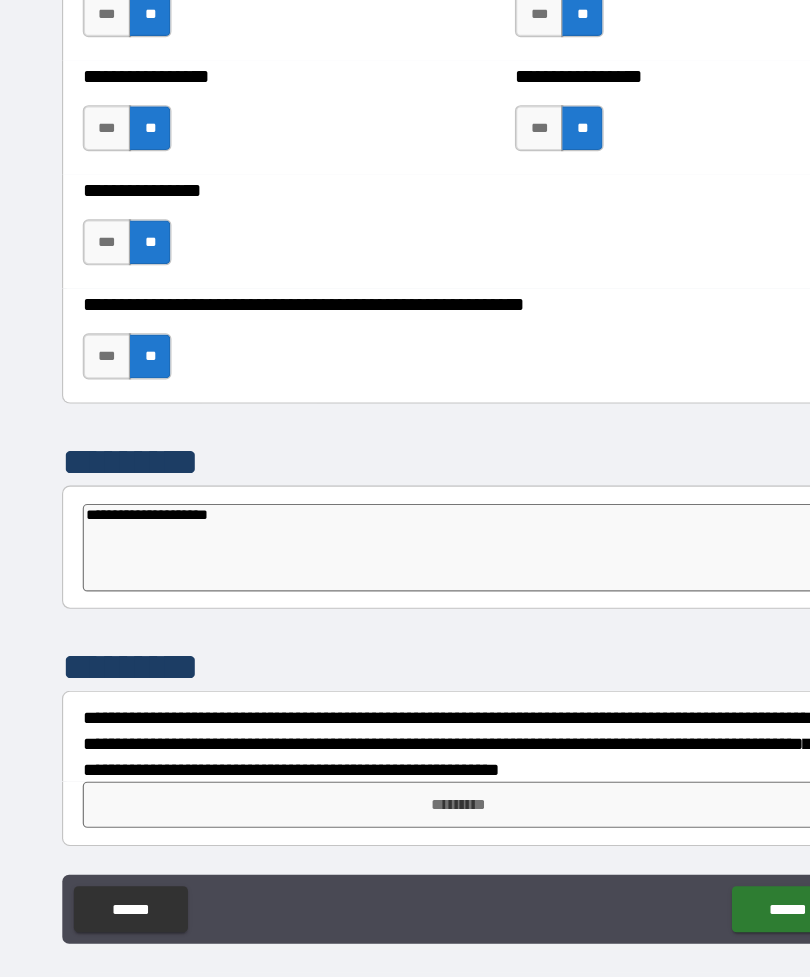 type on "*" 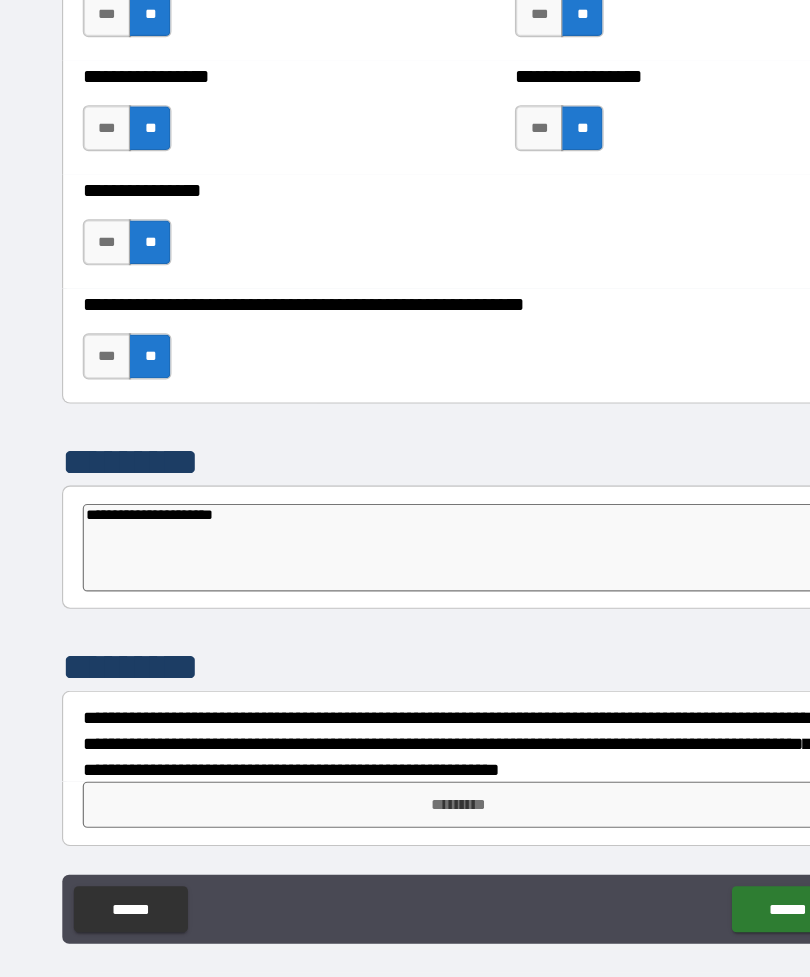 type on "*" 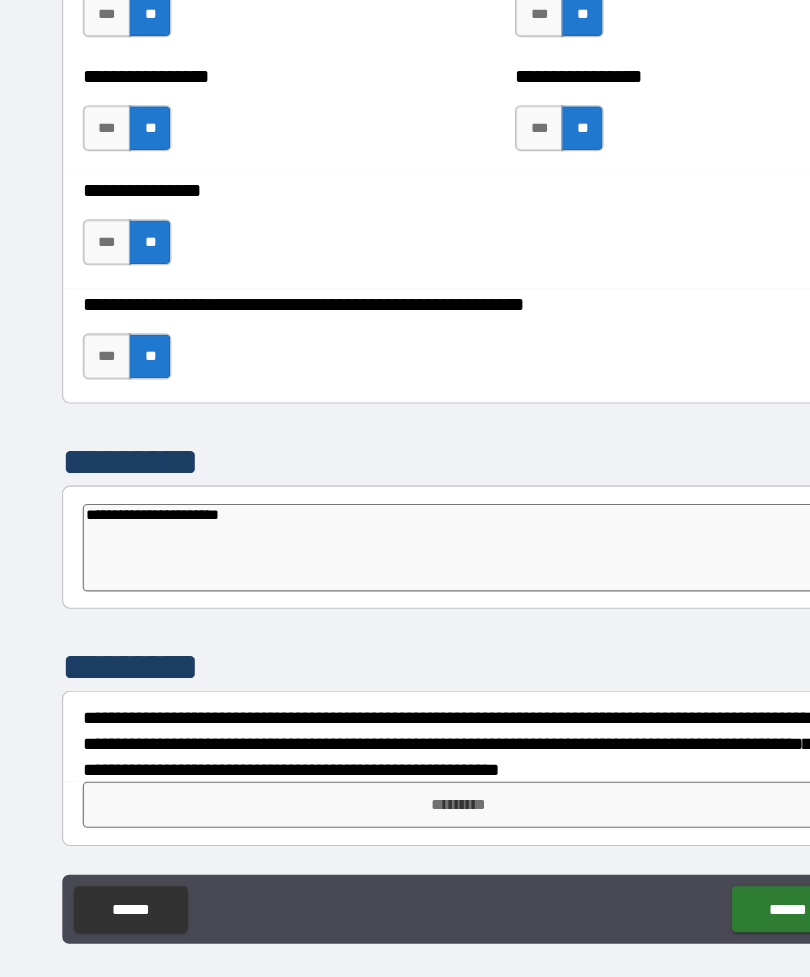 type on "*" 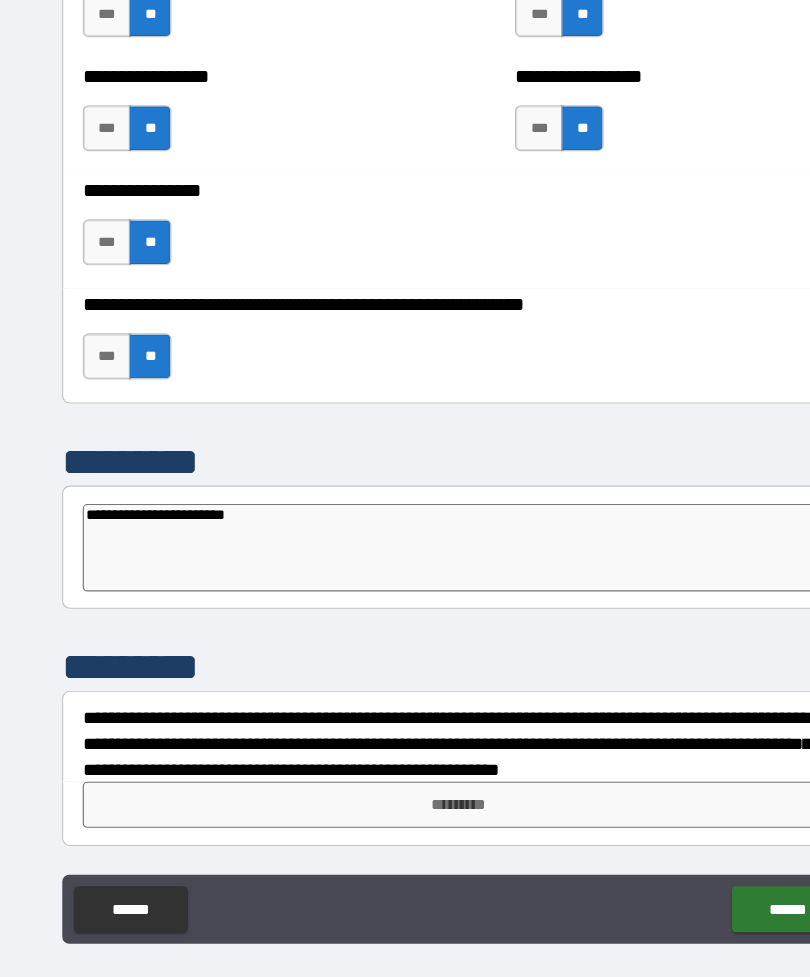 type on "*" 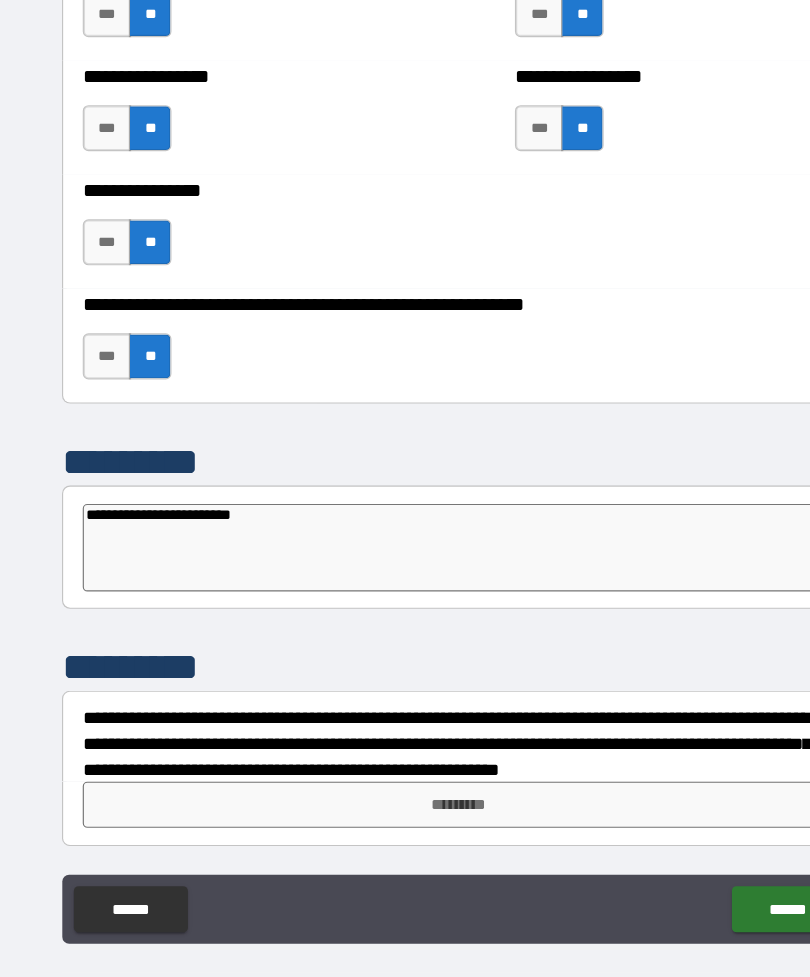 type on "*" 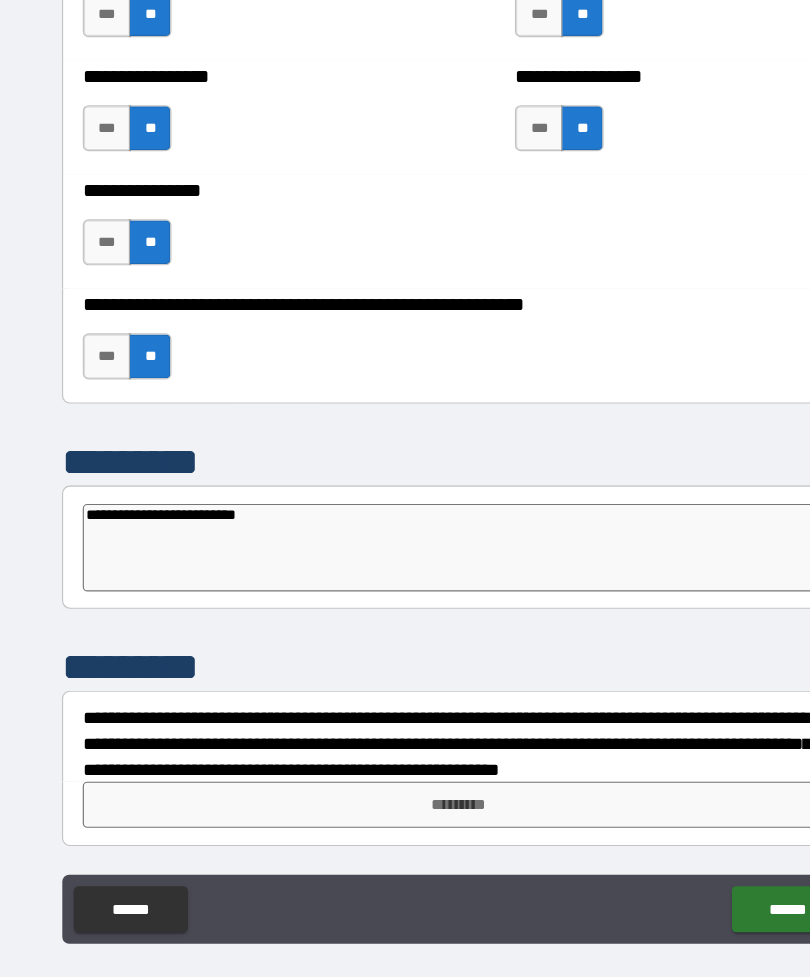 type on "*" 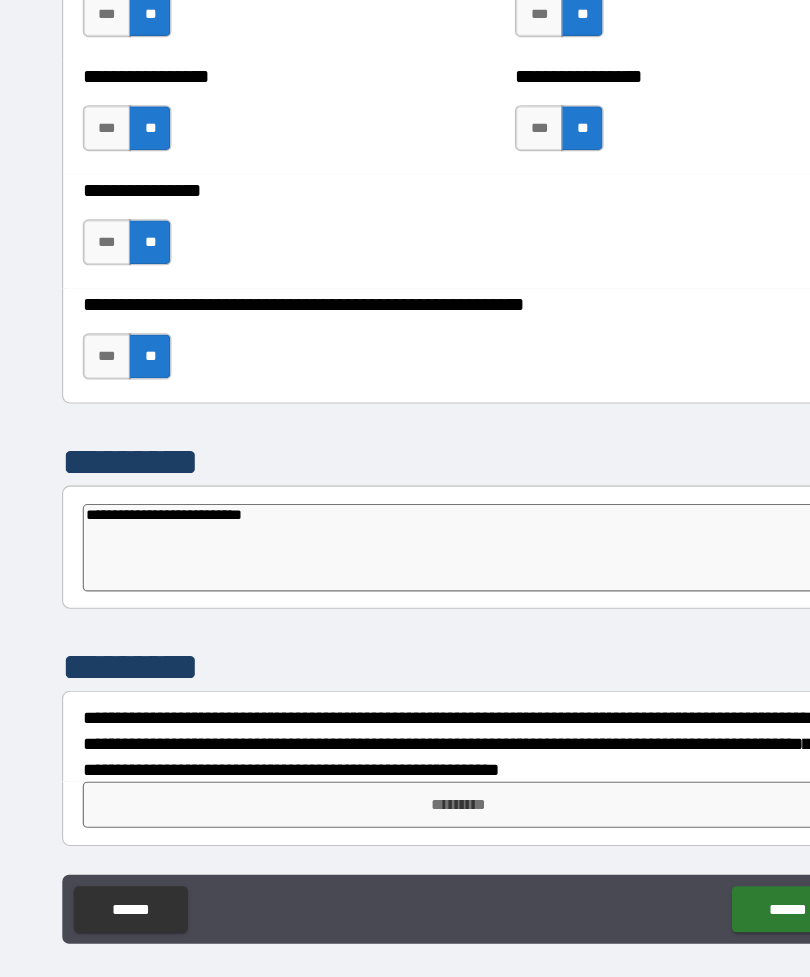 type on "*" 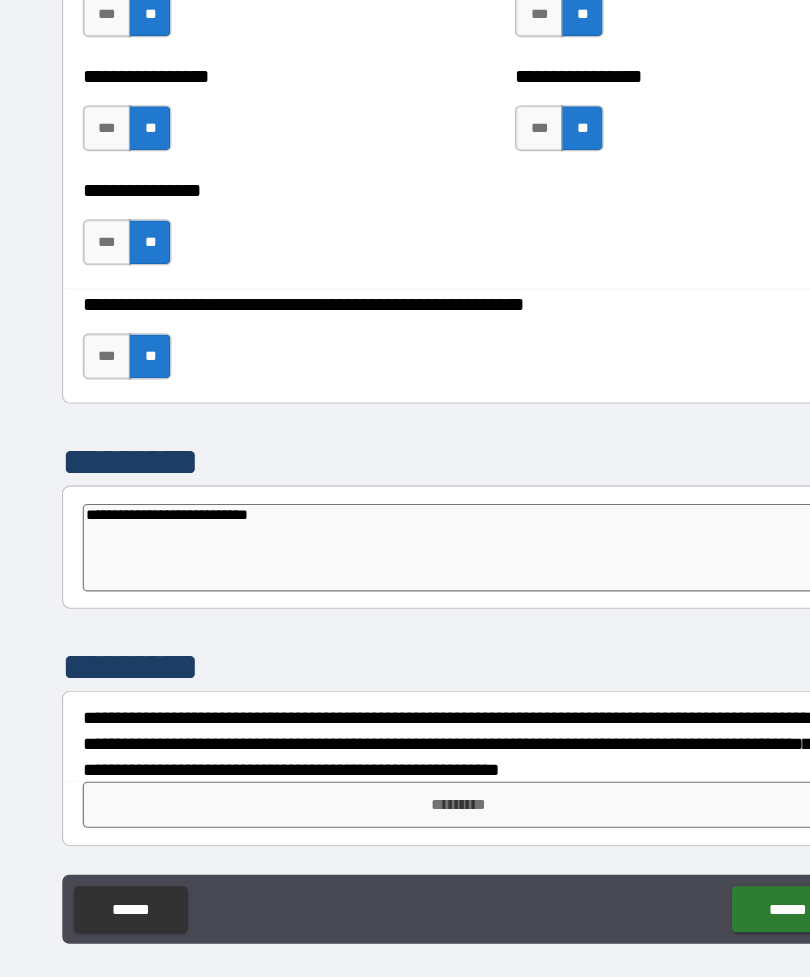 type on "*" 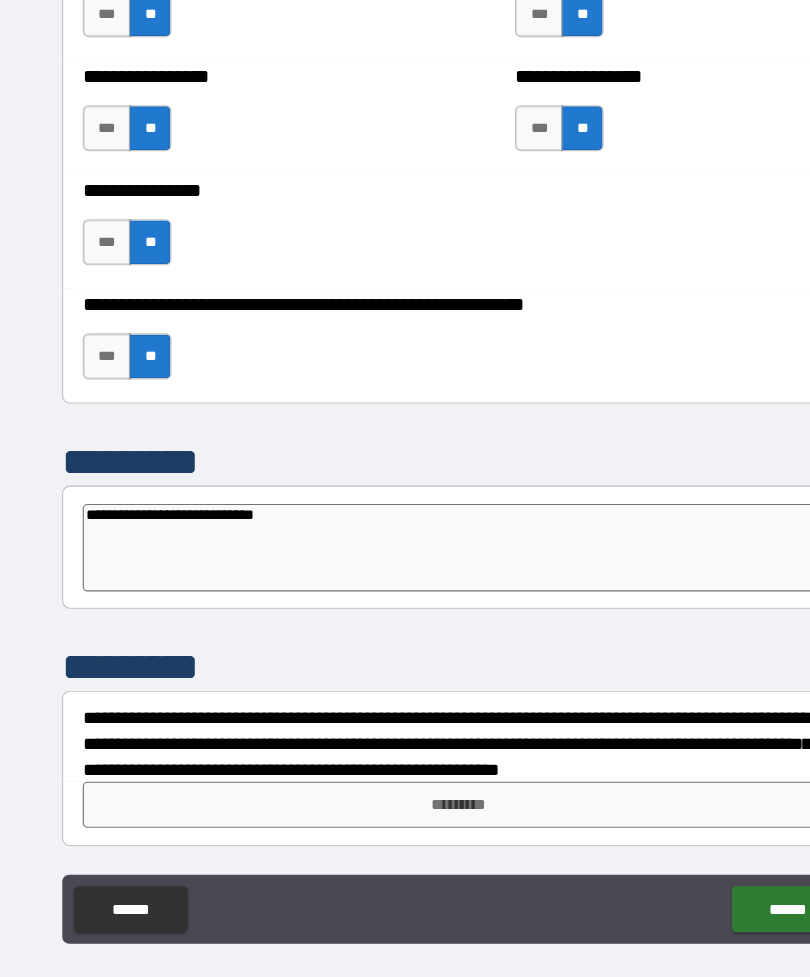 type on "*" 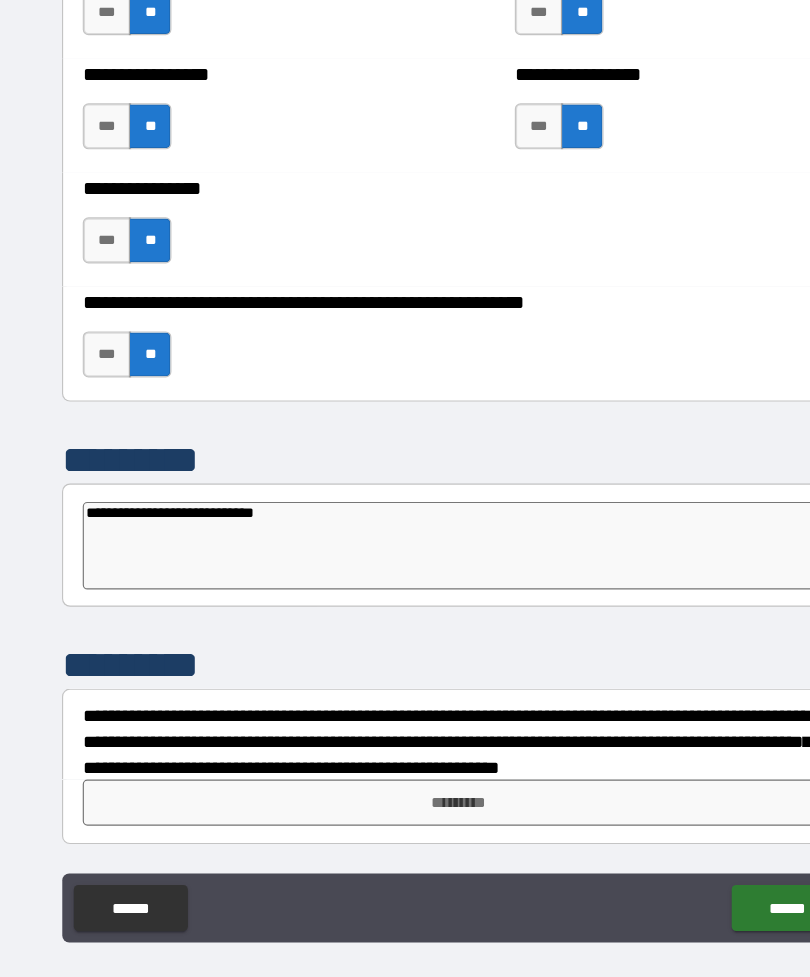 type on "**********" 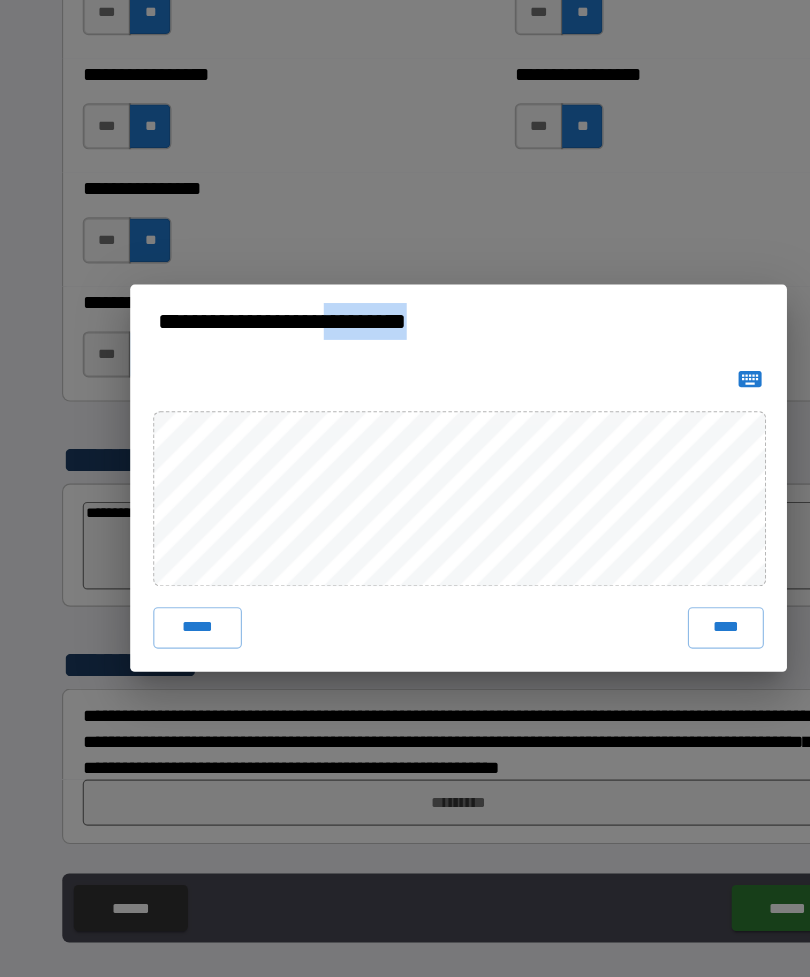 click on "****" at bounding box center [637, 619] 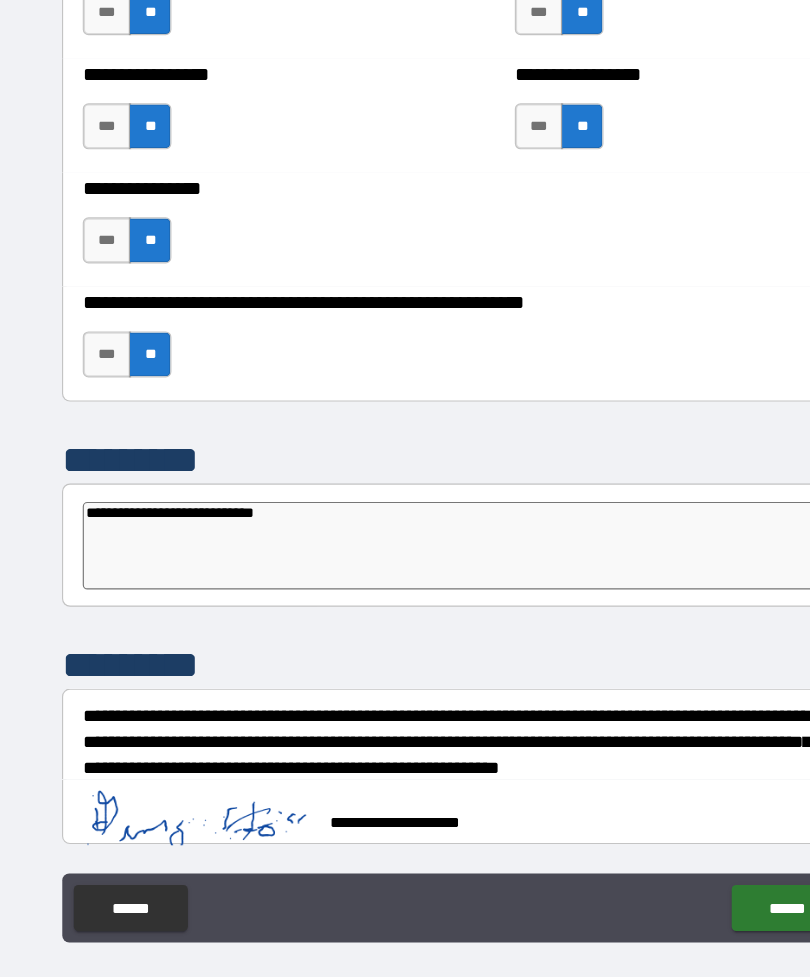 scroll, scrollTop: 6023, scrollLeft: 0, axis: vertical 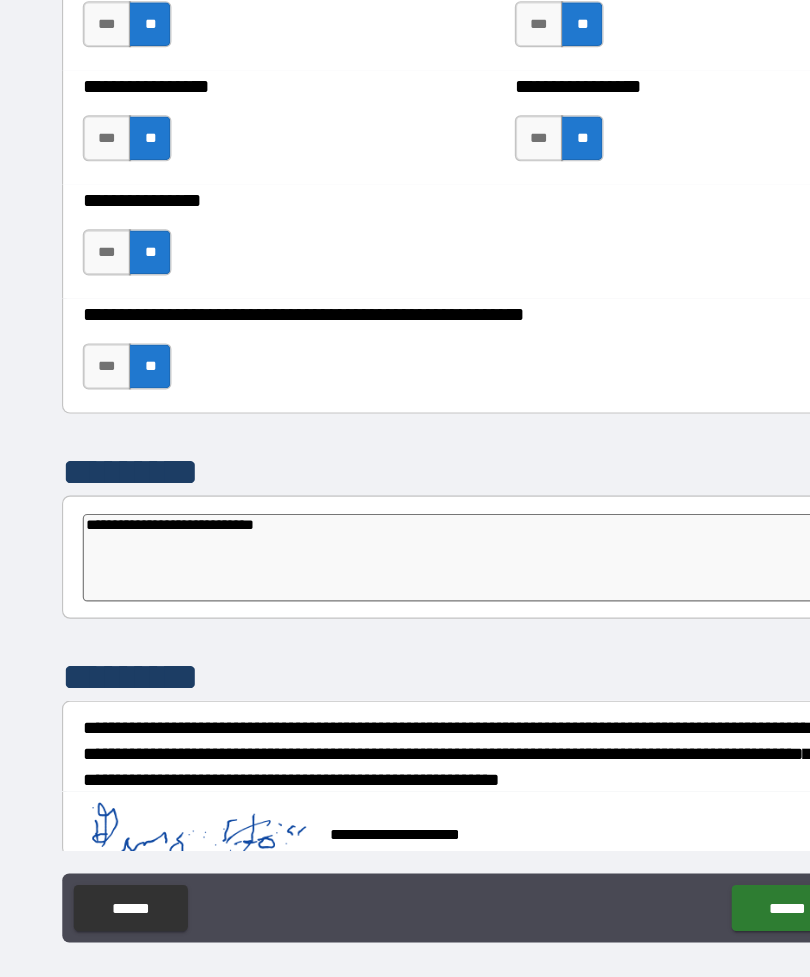 type on "*" 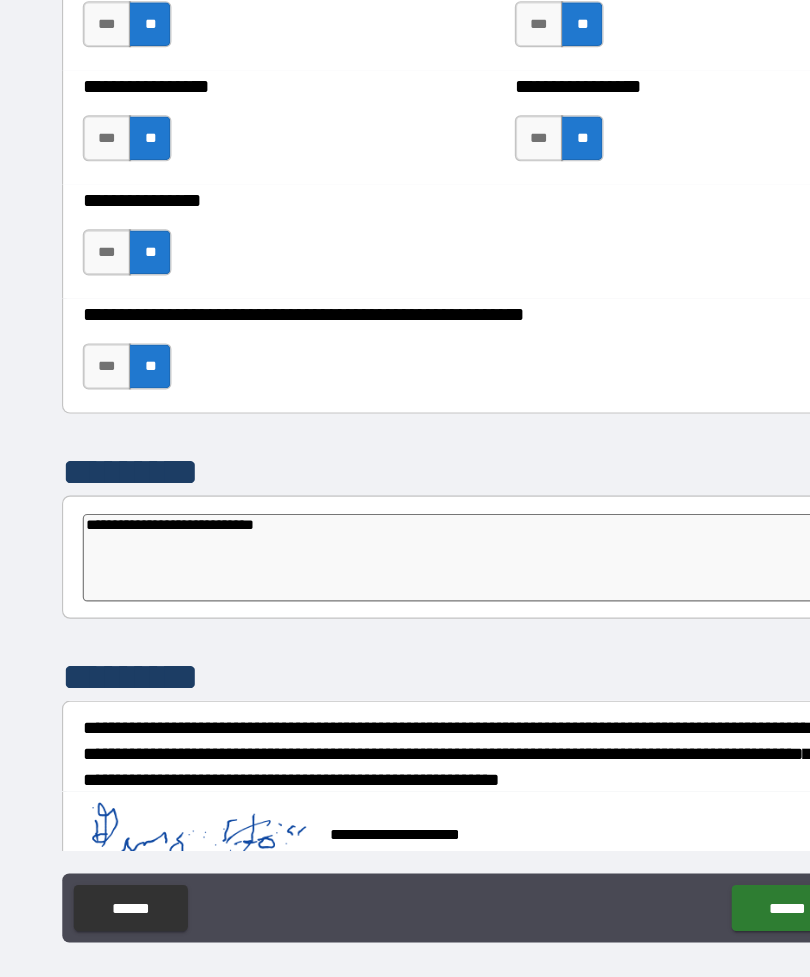 click on "******" at bounding box center [690, 862] 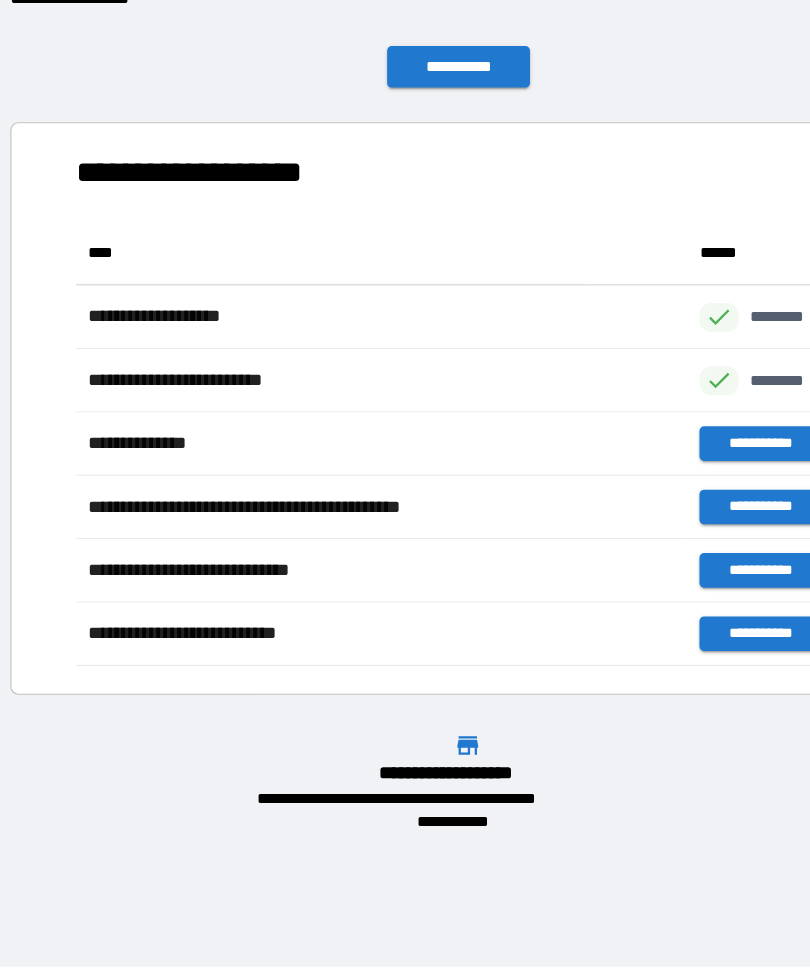 scroll, scrollTop: 1, scrollLeft: 1, axis: both 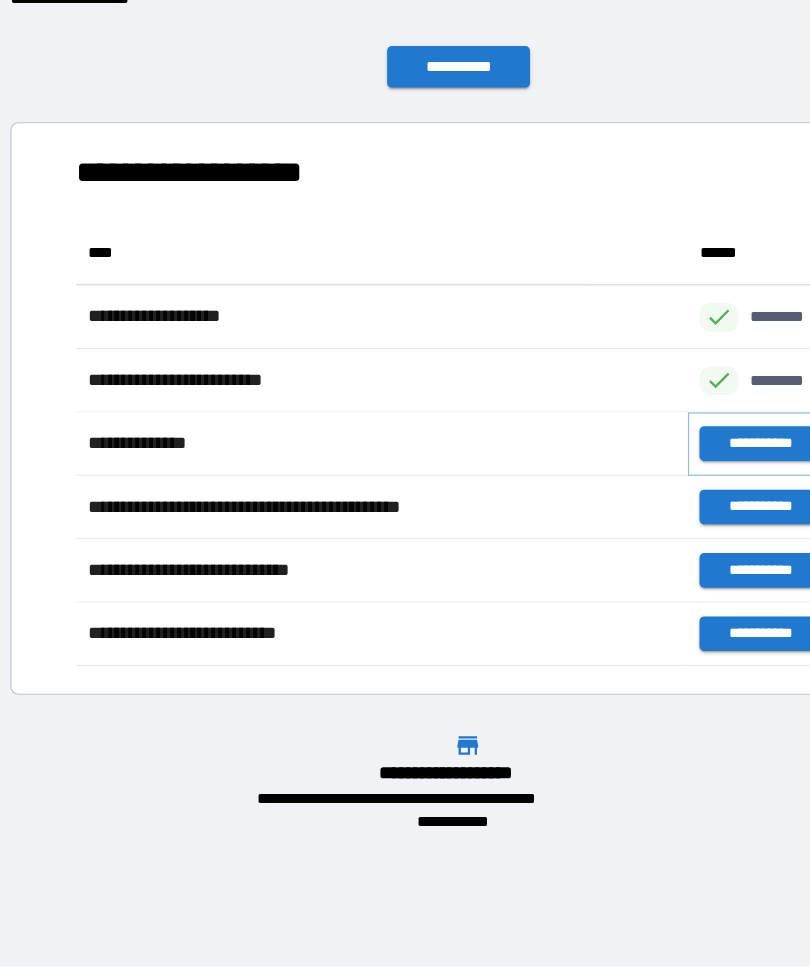 click on "**********" at bounding box center [666, 459] 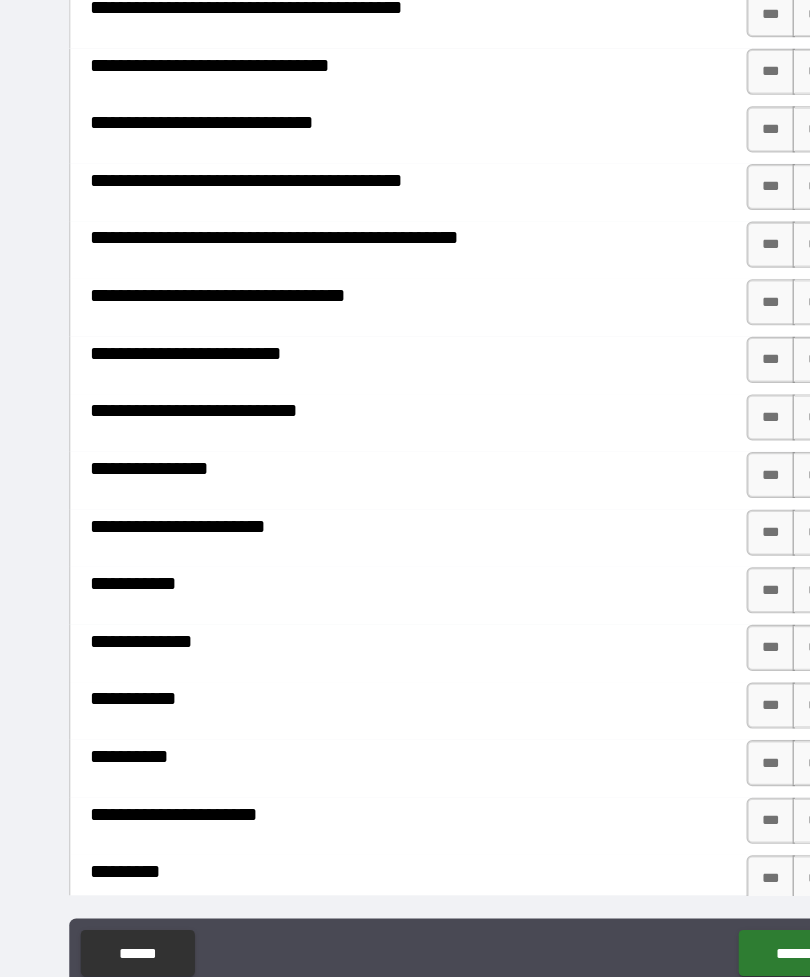 scroll, scrollTop: 0, scrollLeft: 0, axis: both 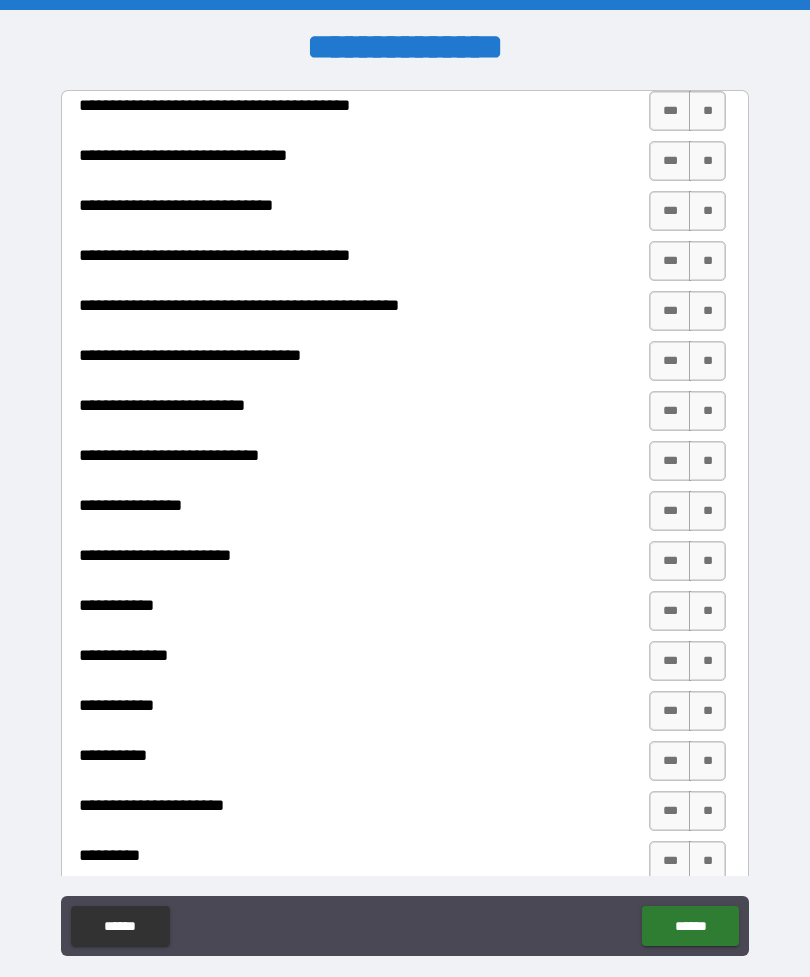 click on "**" at bounding box center [707, 111] 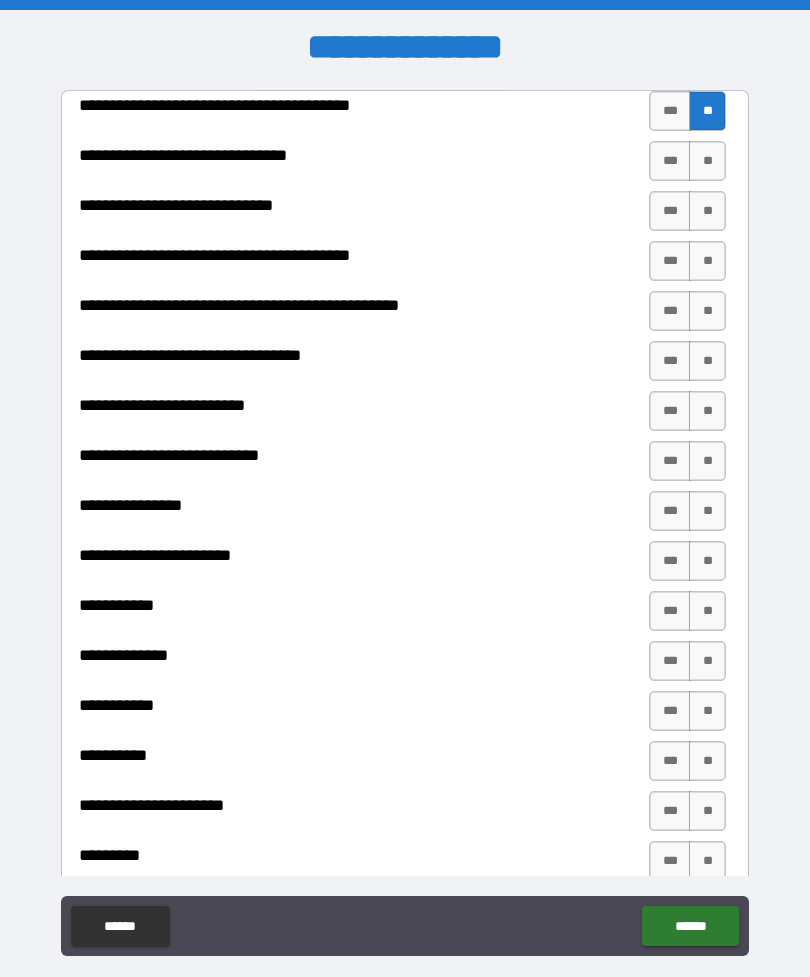 click on "**" at bounding box center [707, 161] 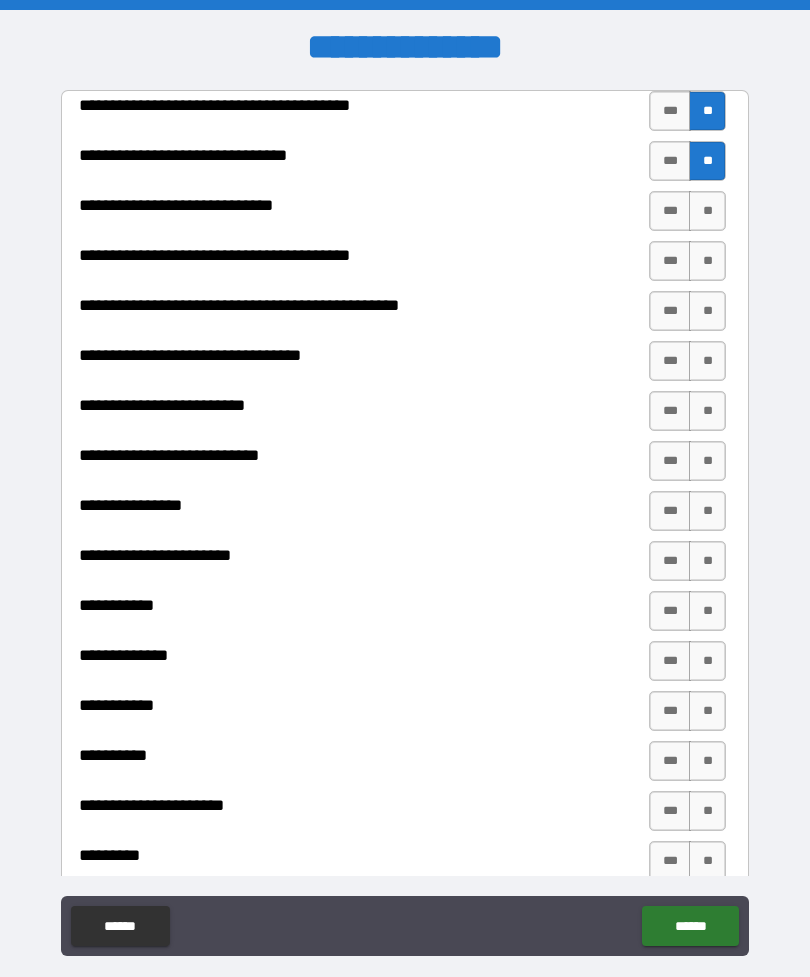 click on "**" at bounding box center [707, 211] 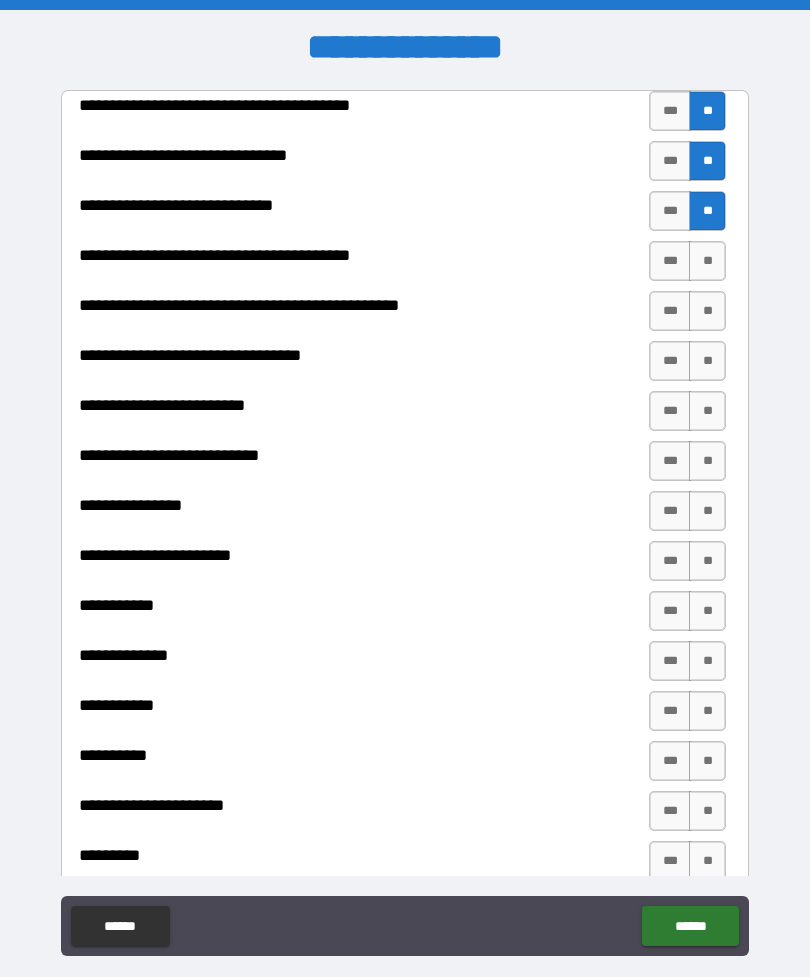 click on "**" at bounding box center [707, 261] 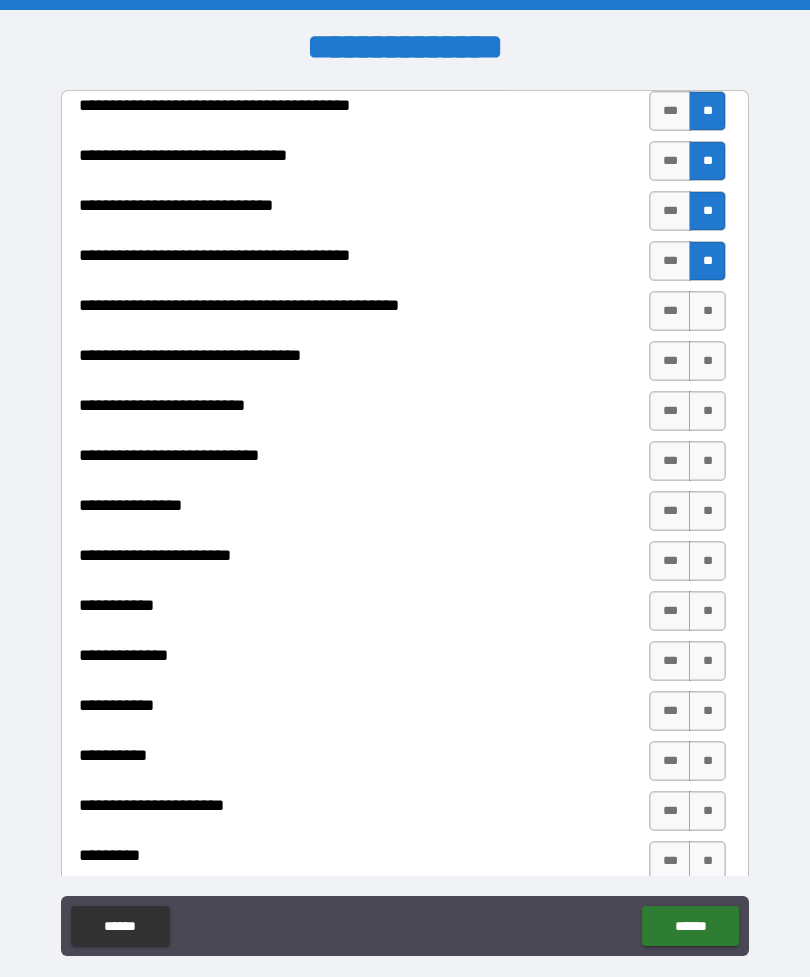 click on "**" at bounding box center (707, 311) 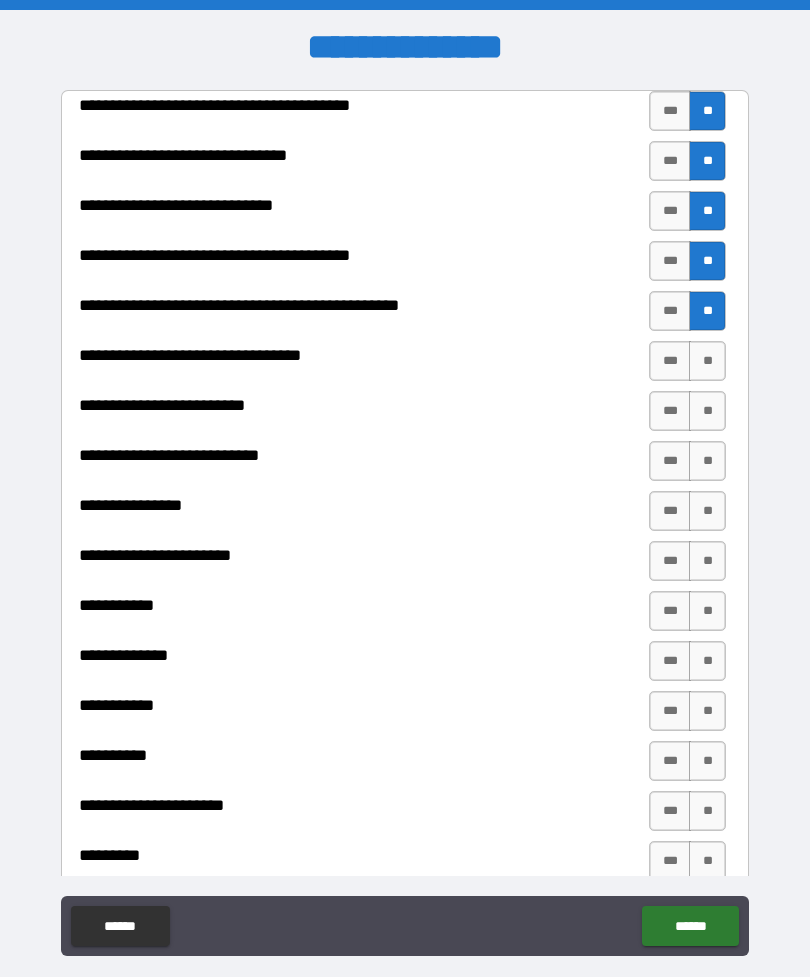 click on "**" at bounding box center [707, 311] 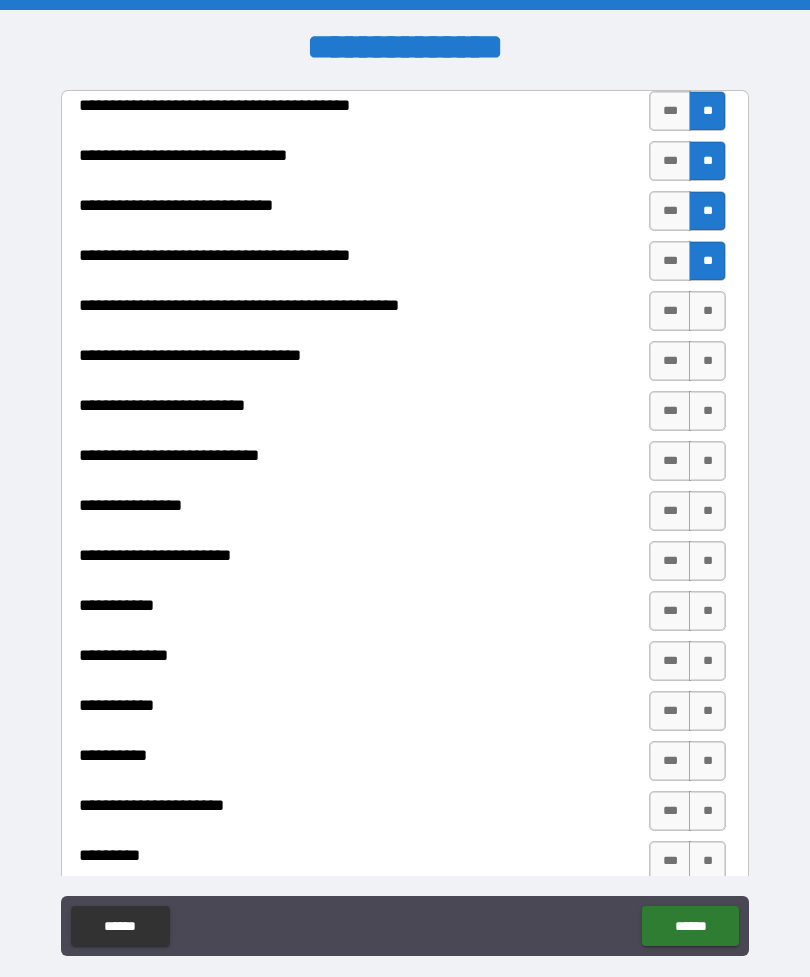 click on "**" at bounding box center [707, 311] 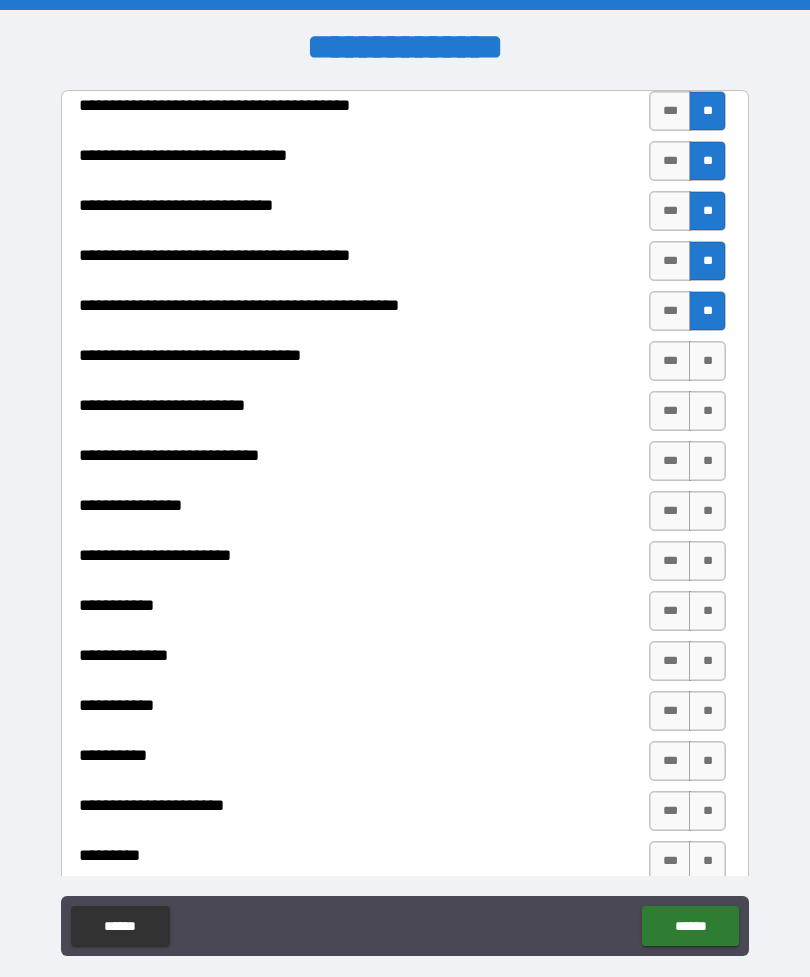 click on "**" at bounding box center [707, 361] 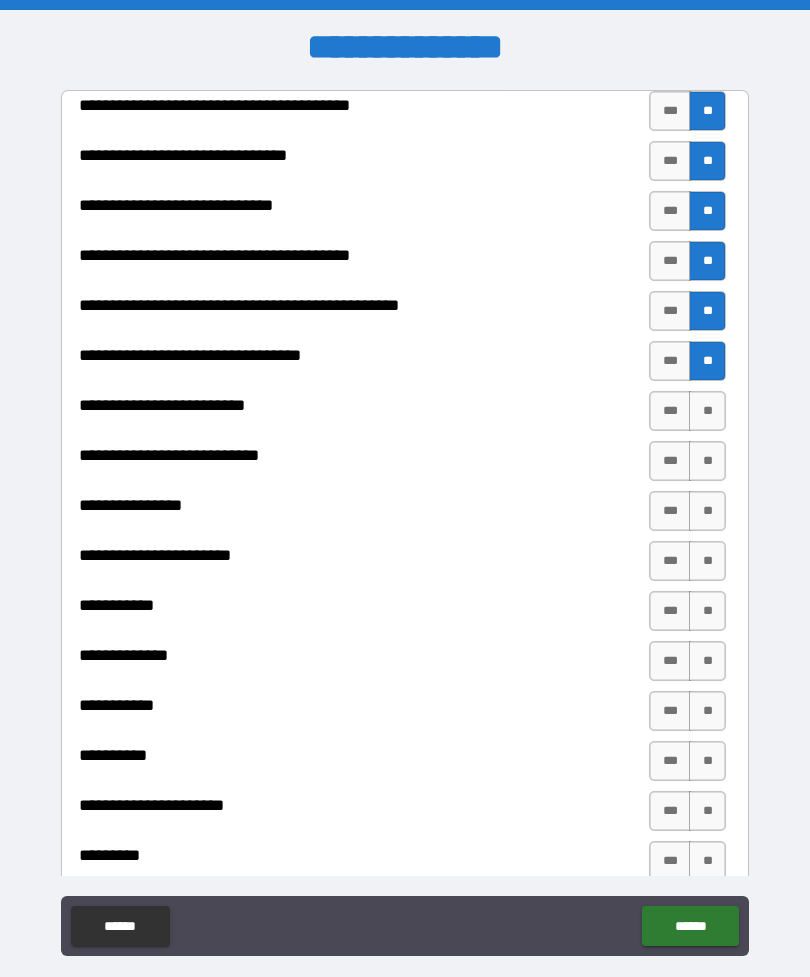 click on "**" at bounding box center (707, 411) 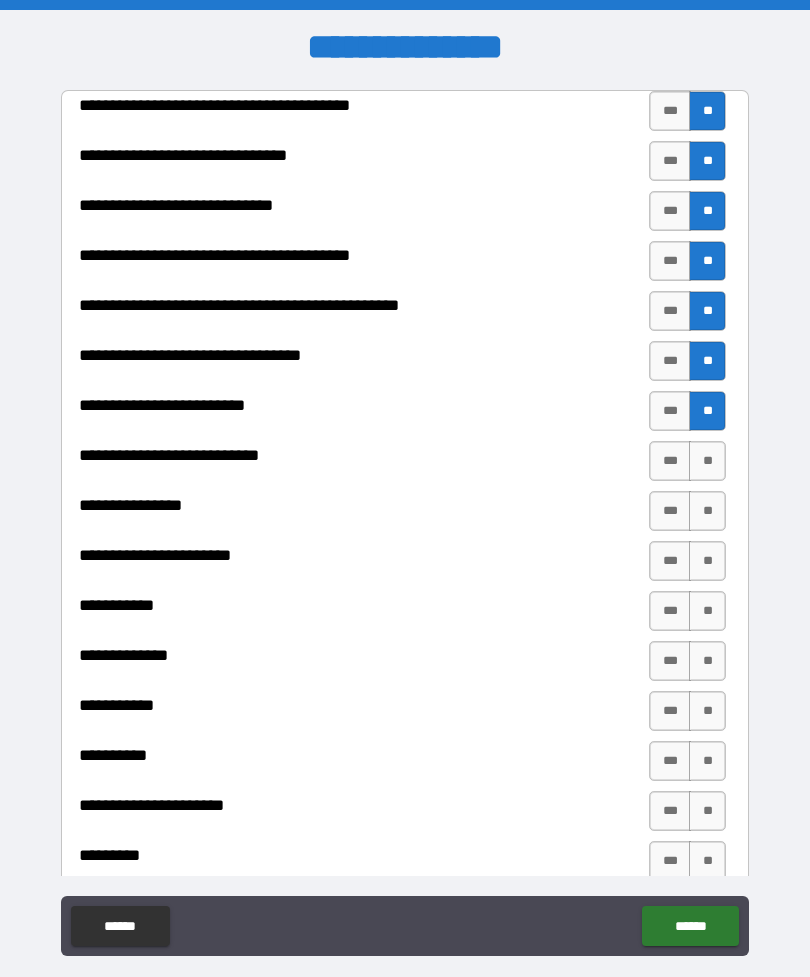 click on "**" at bounding box center (707, 461) 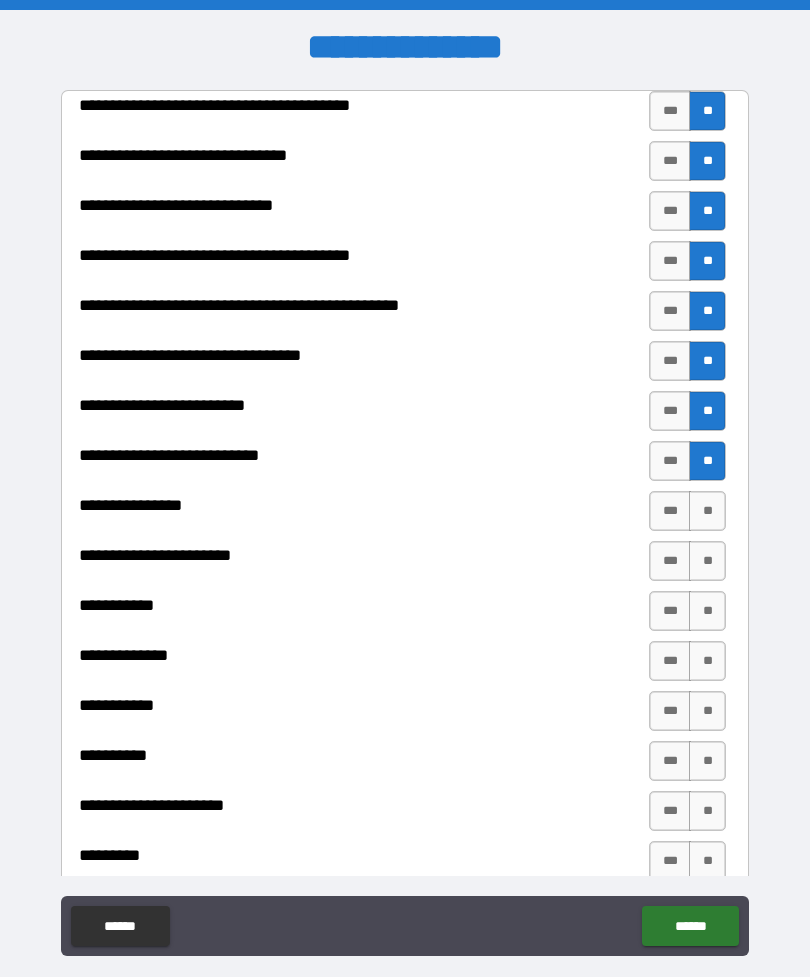 click on "**" at bounding box center [707, 511] 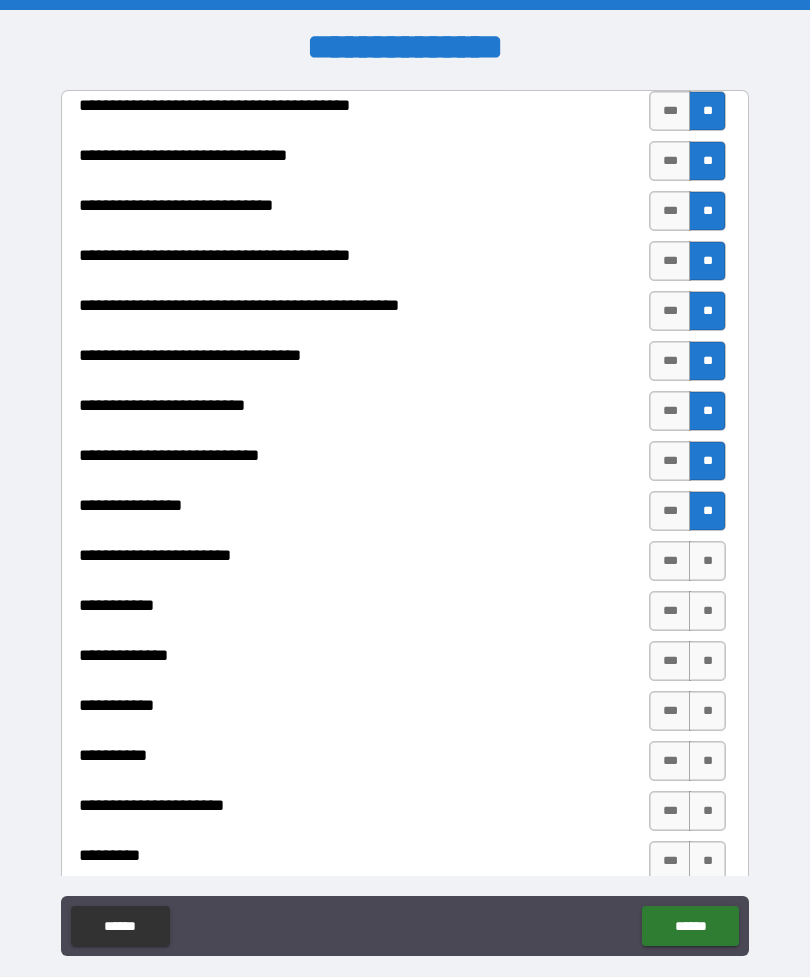 click on "**" at bounding box center [707, 511] 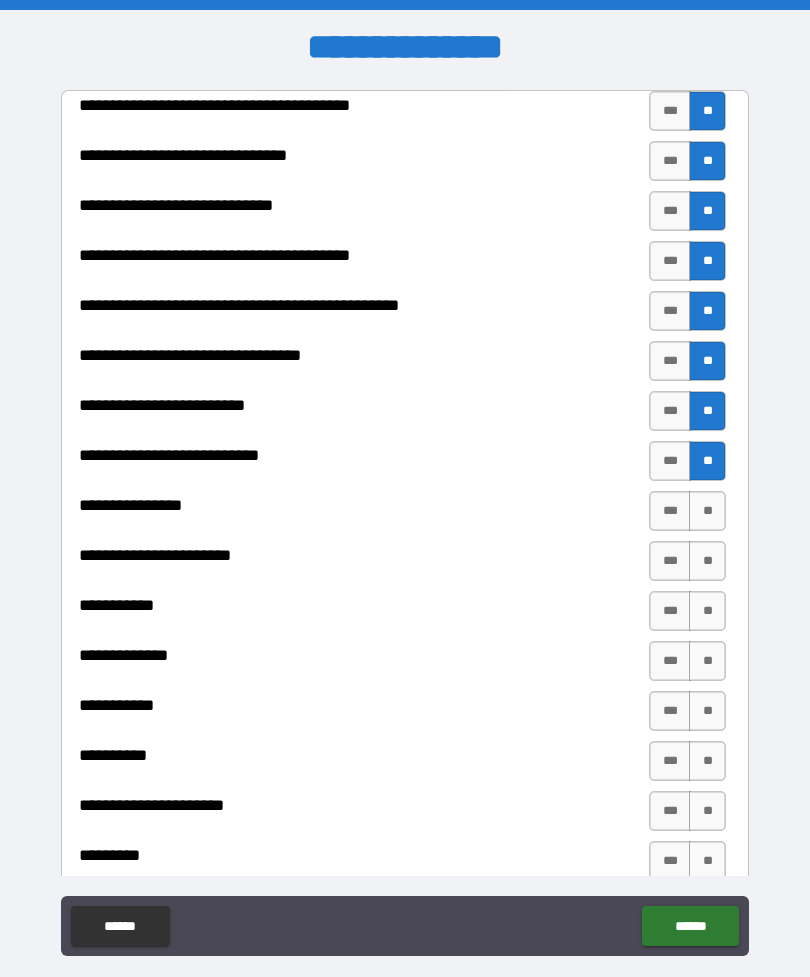 click on "**" at bounding box center (707, 611) 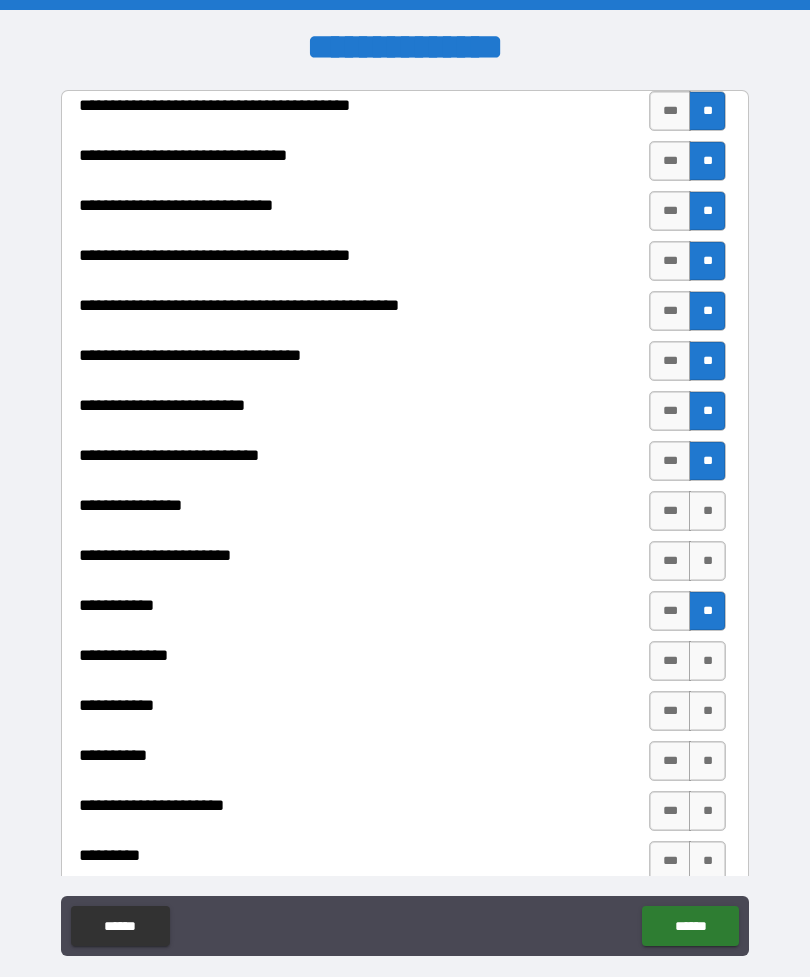 click on "**" at bounding box center (707, 561) 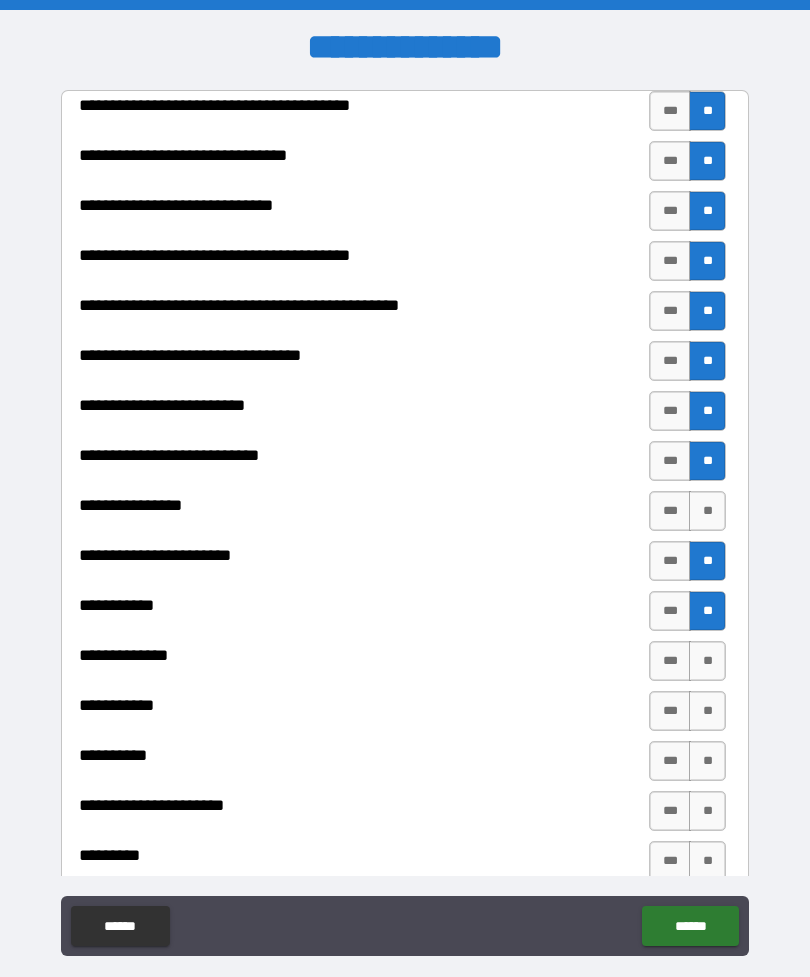 click on "**" at bounding box center (707, 561) 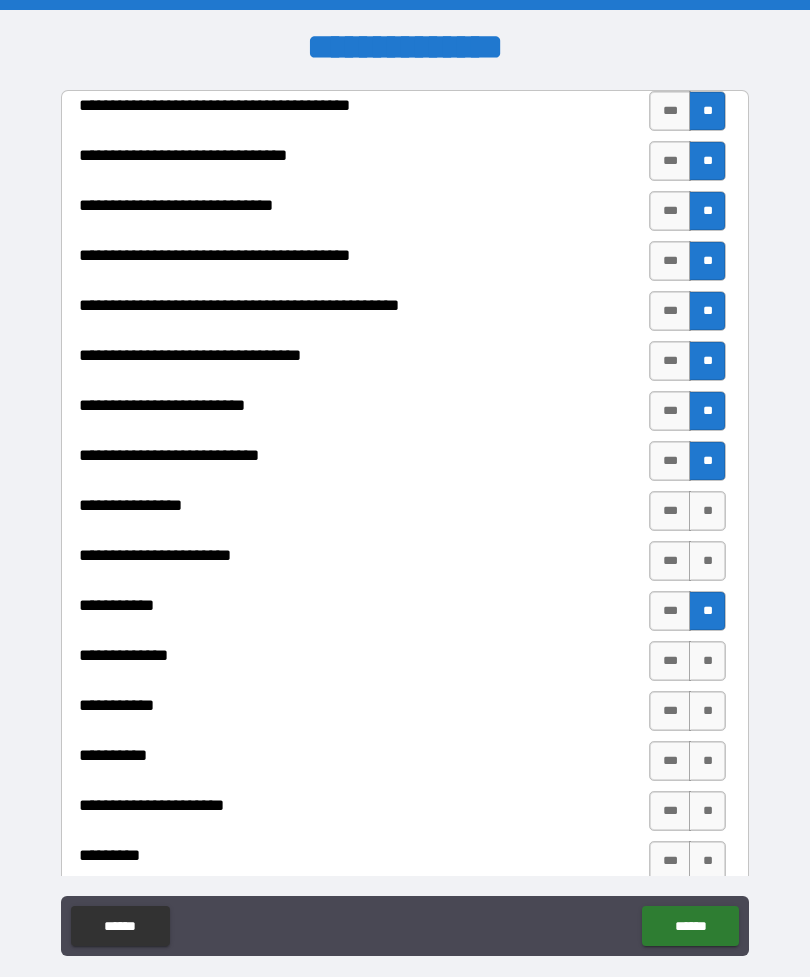 click on "**" at bounding box center (707, 661) 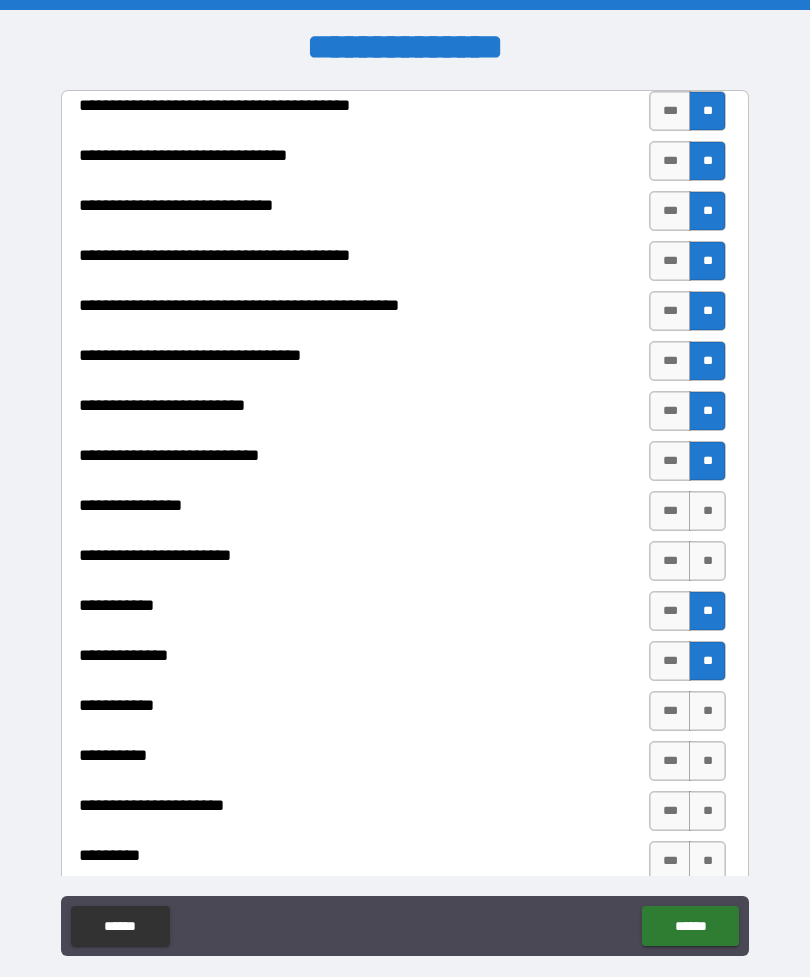 click on "**" at bounding box center [707, 511] 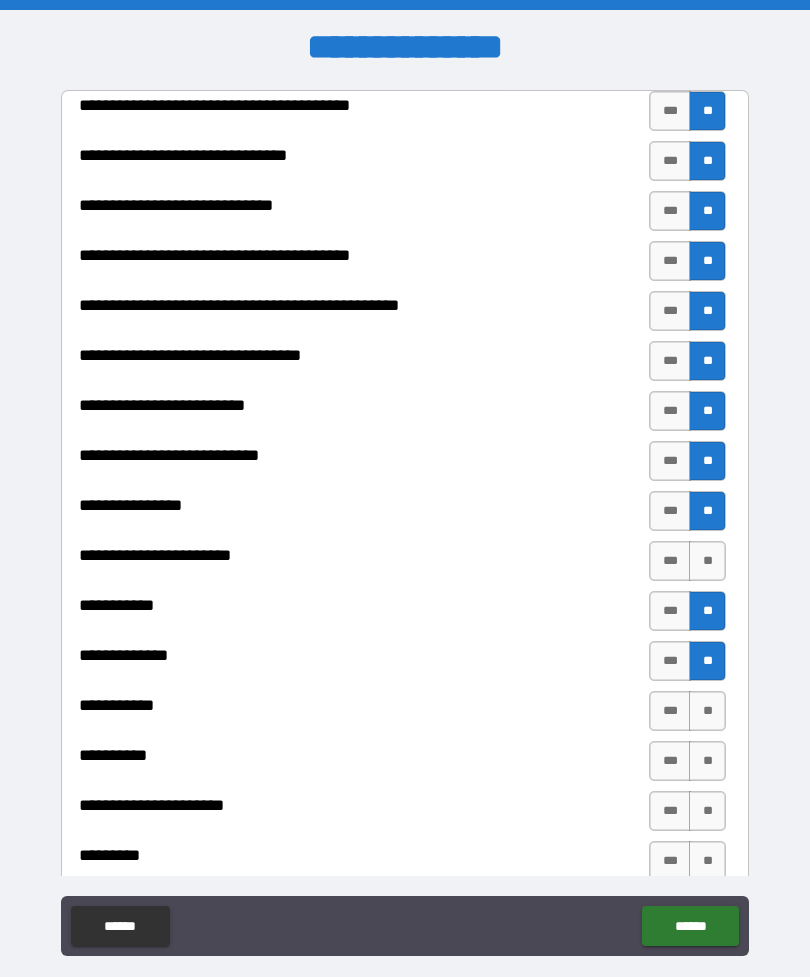 click on "**" at bounding box center (707, 561) 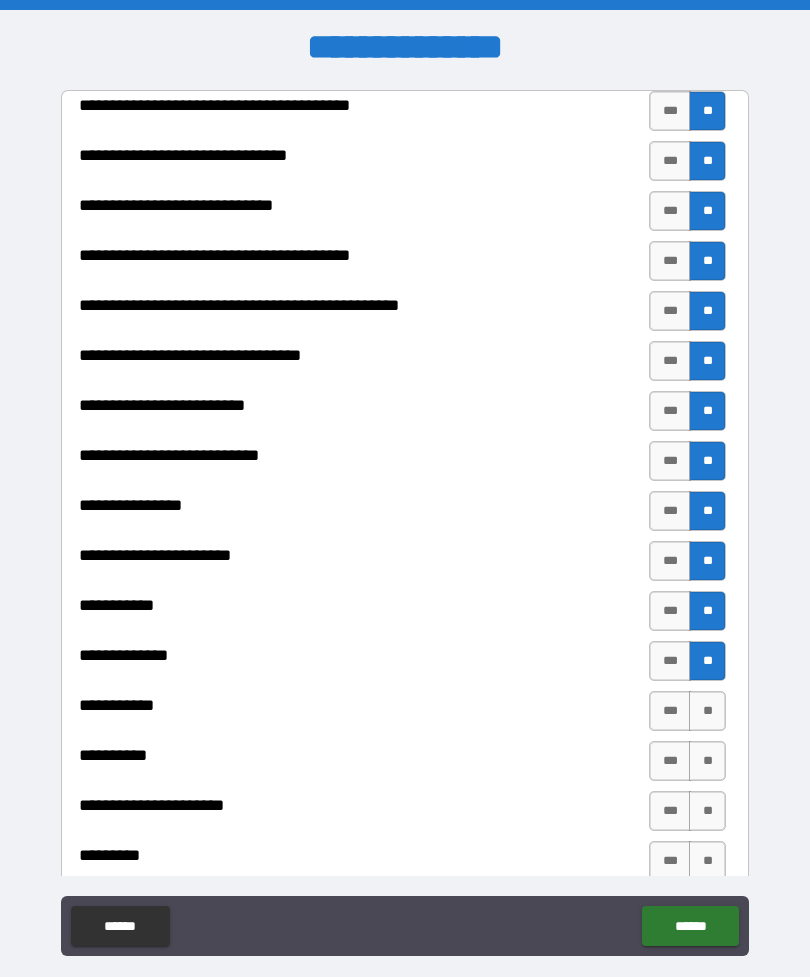 click on "**" at bounding box center (707, 711) 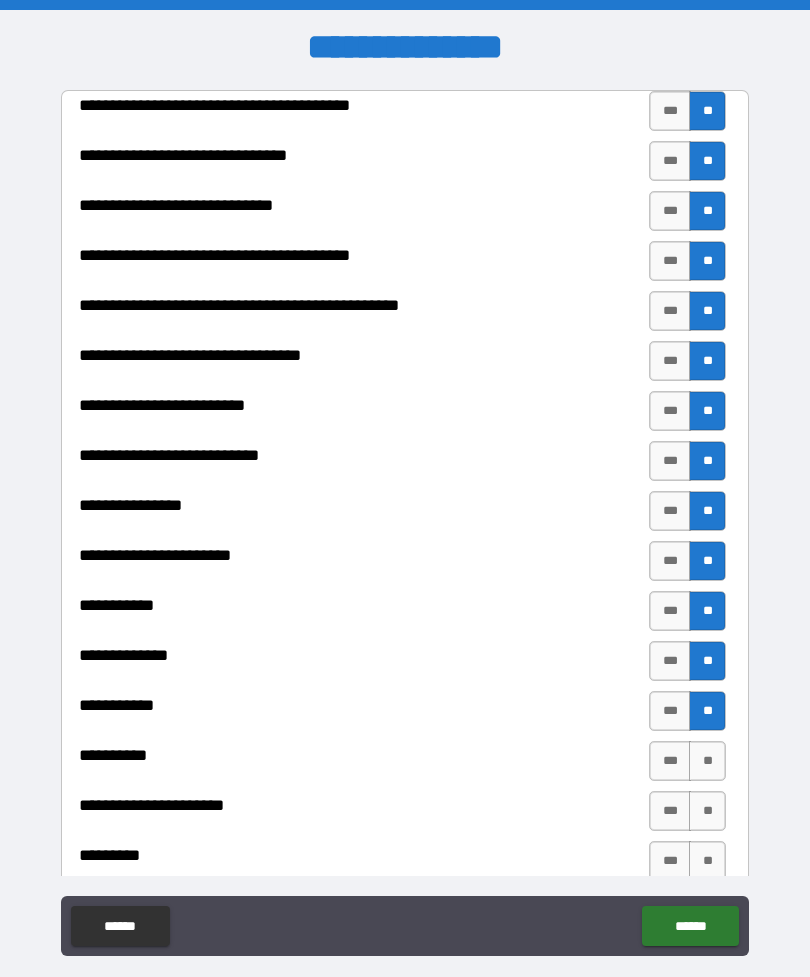 click on "**" at bounding box center [707, 761] 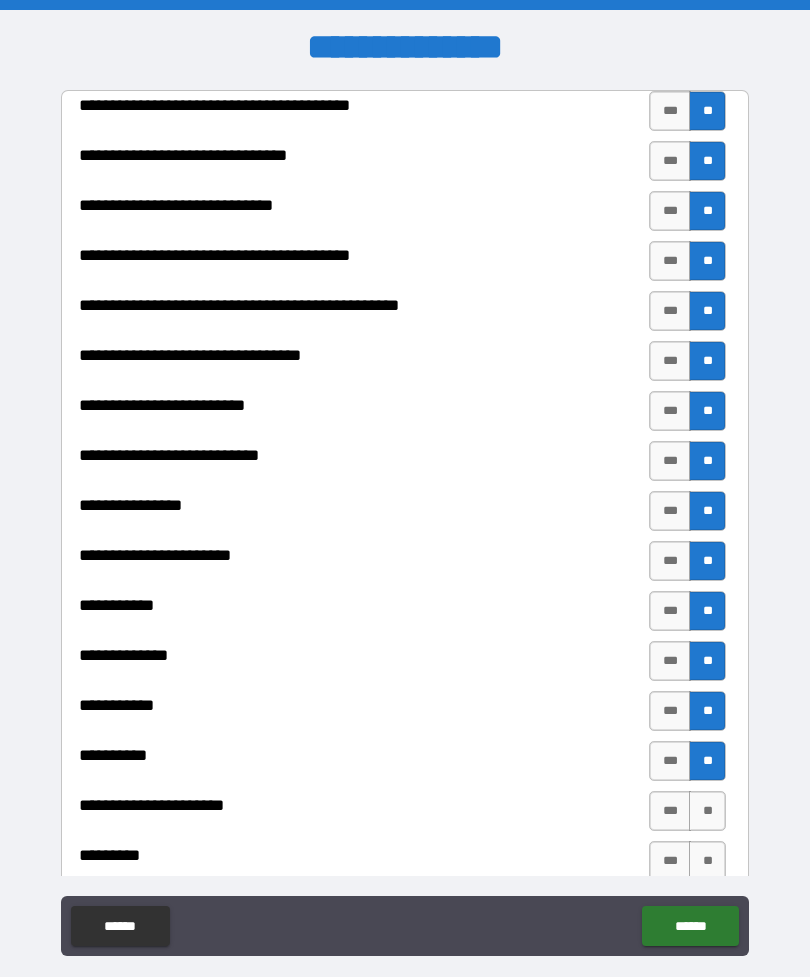 click on "**" at bounding box center (707, 811) 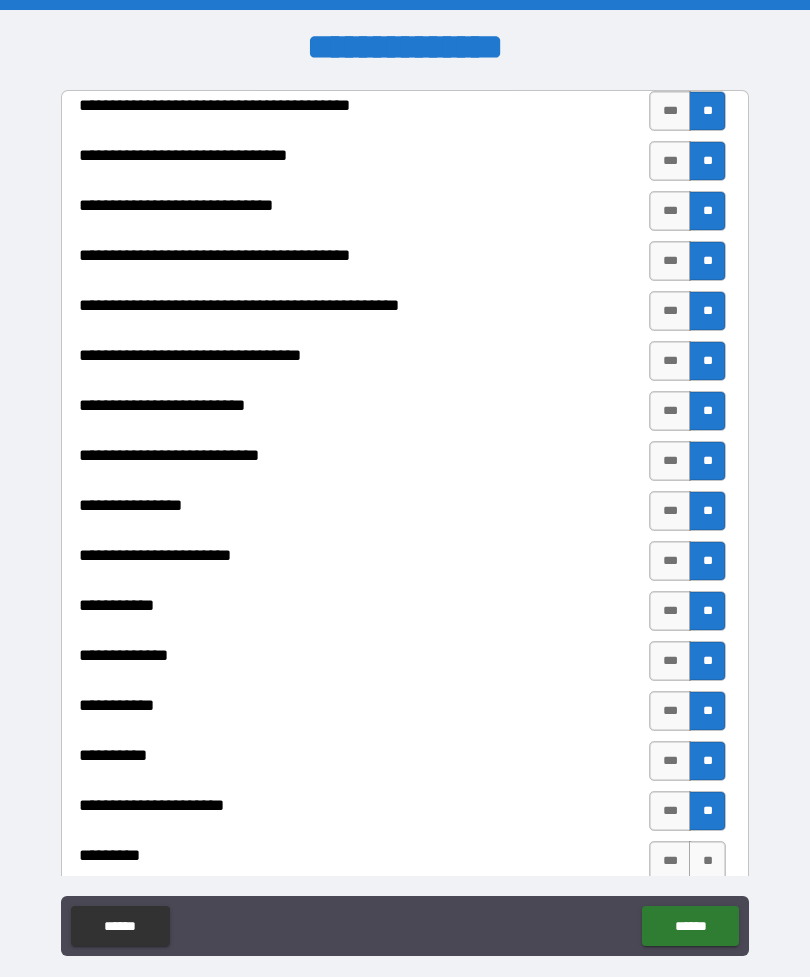 click on "**" at bounding box center (707, 811) 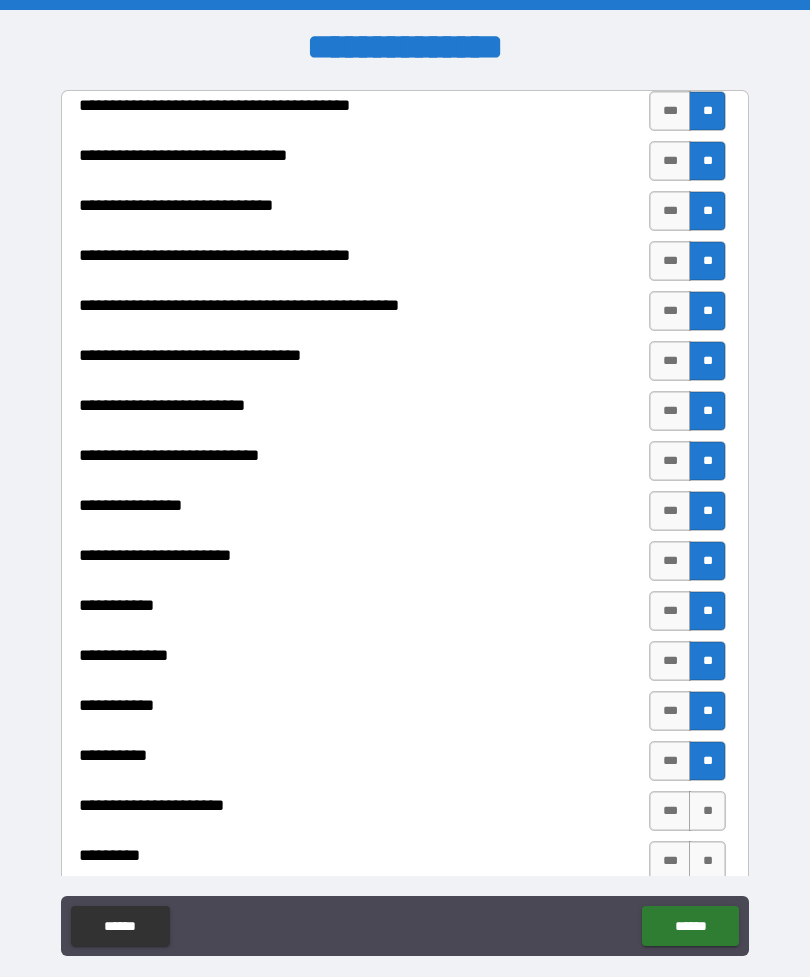 click on "**" at bounding box center [707, 811] 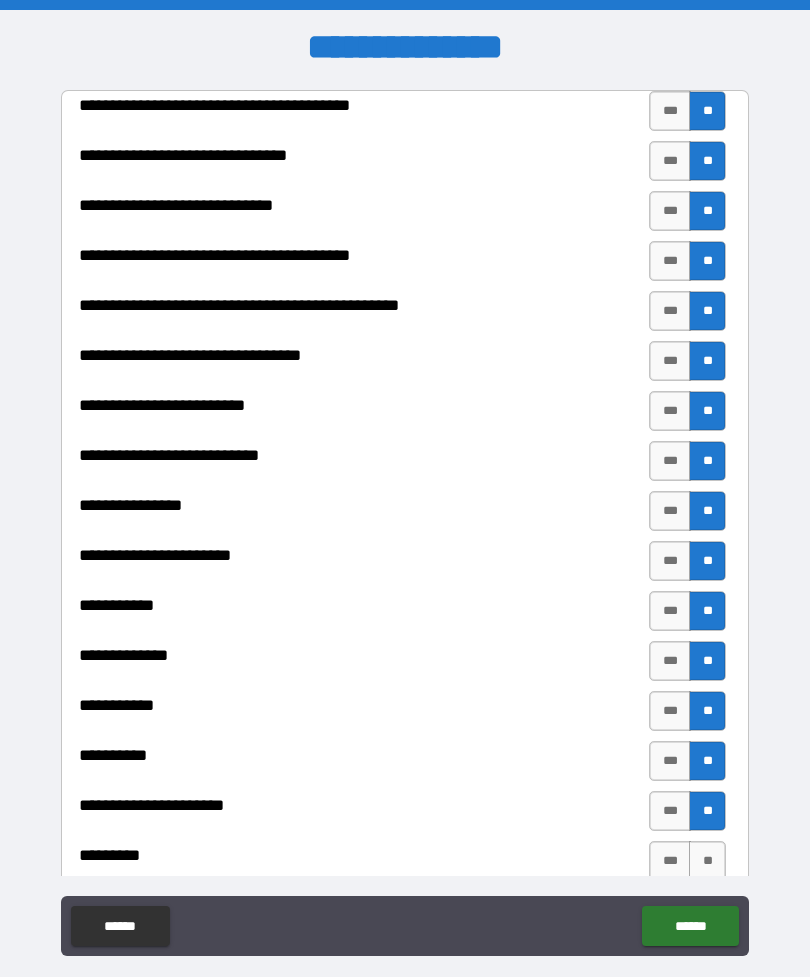 click on "**" at bounding box center [707, 811] 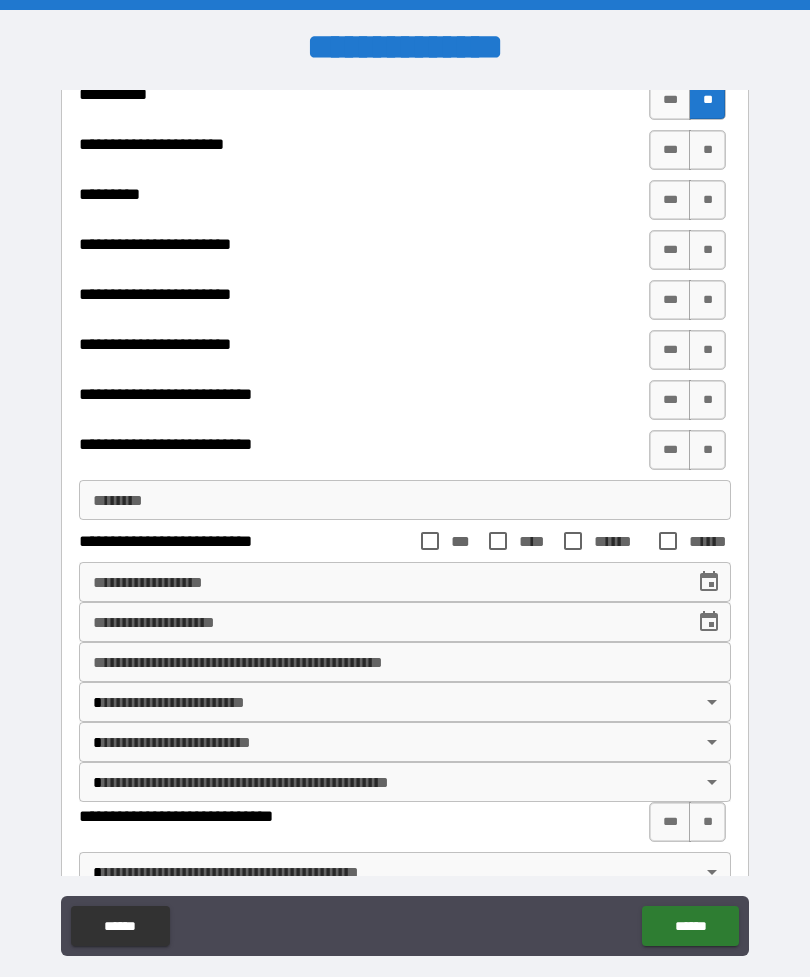 scroll, scrollTop: 663, scrollLeft: 0, axis: vertical 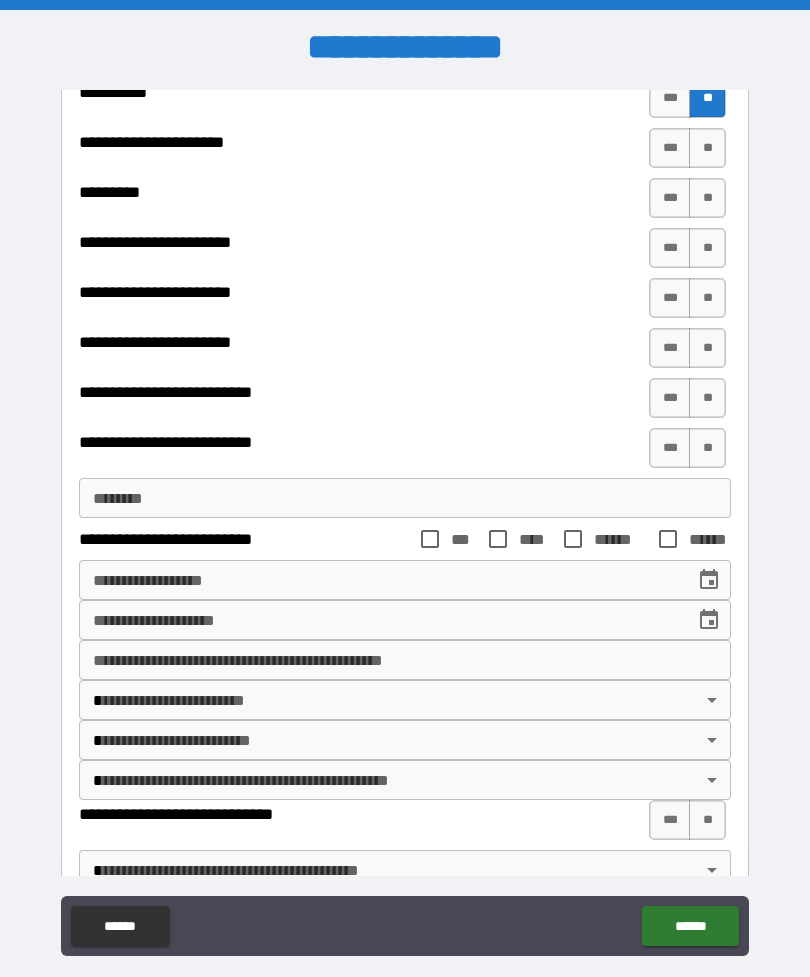 click on "**" at bounding box center (707, 148) 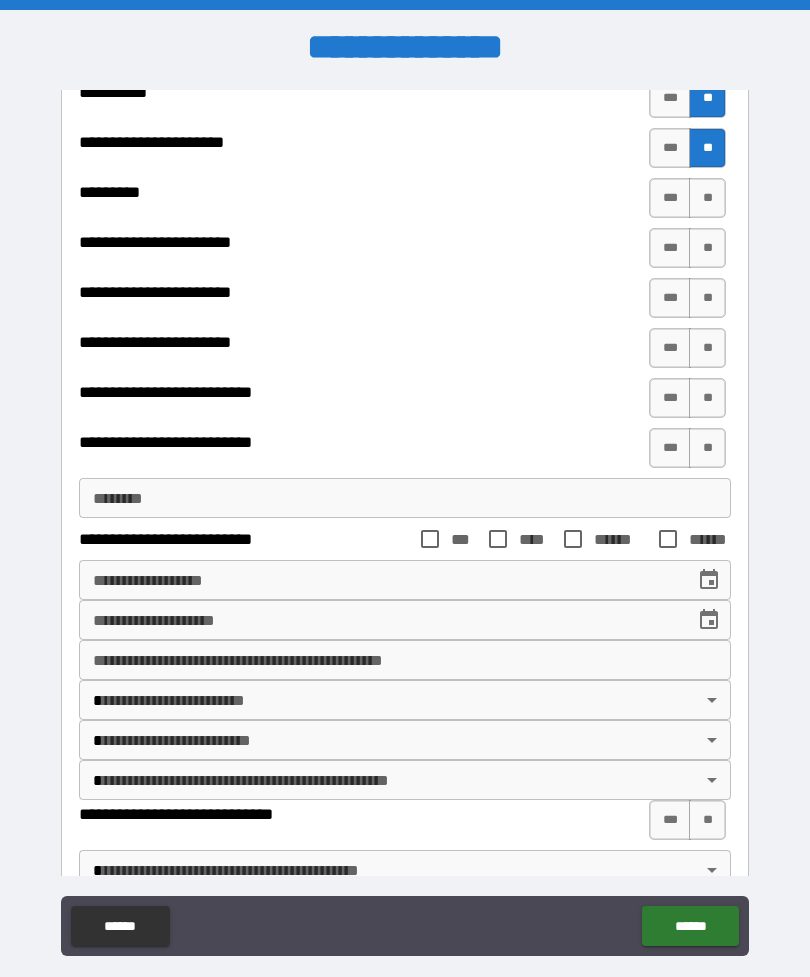 click on "**" at bounding box center (707, 198) 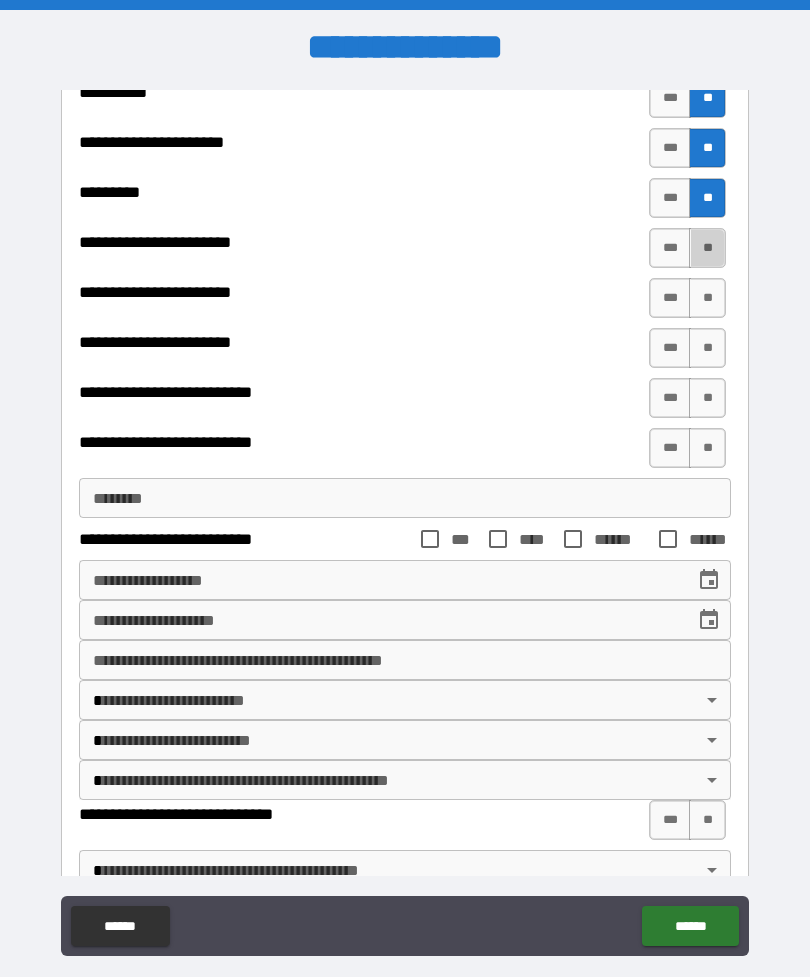 click on "**" at bounding box center (707, 248) 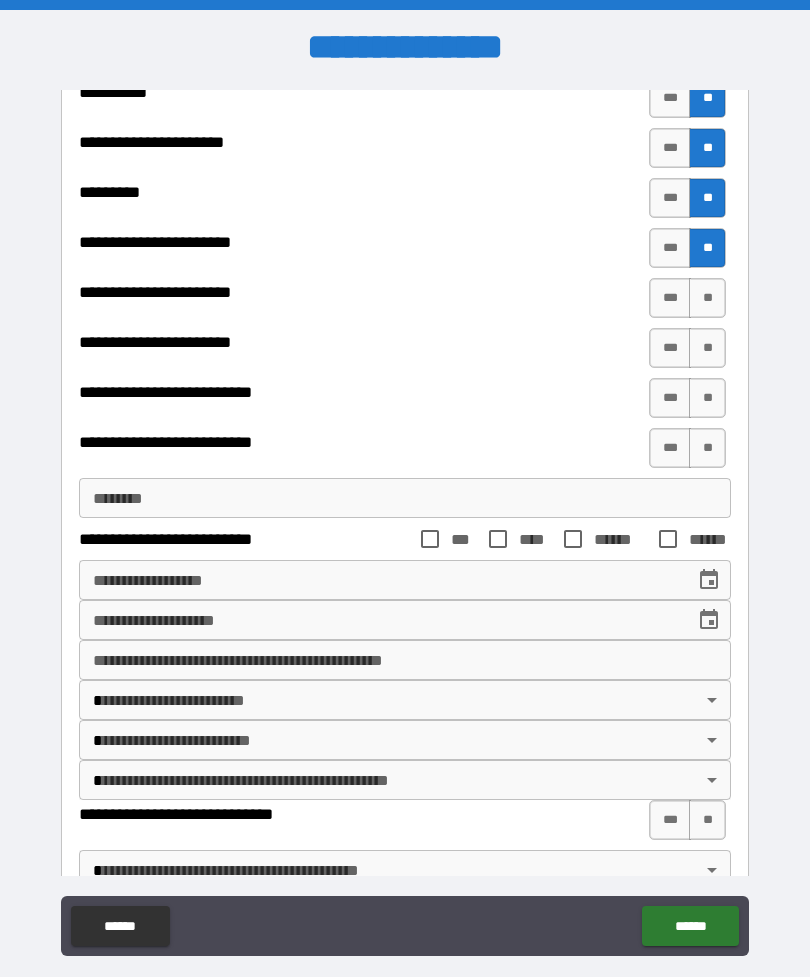click on "**" at bounding box center [707, 298] 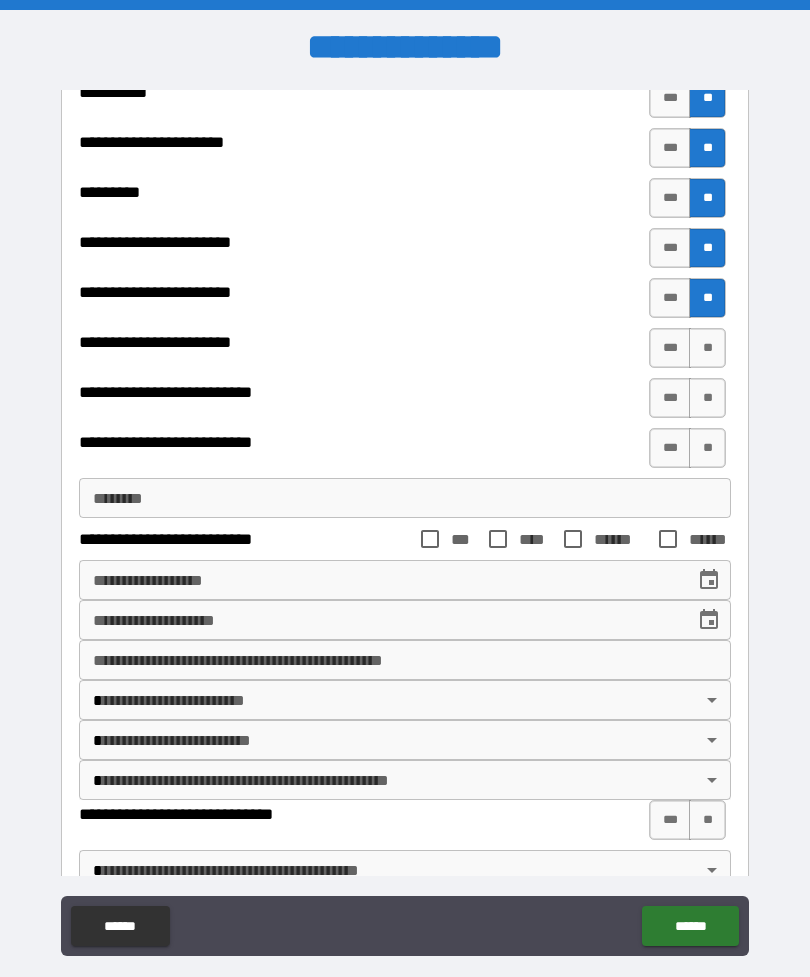 click on "**" at bounding box center [707, 348] 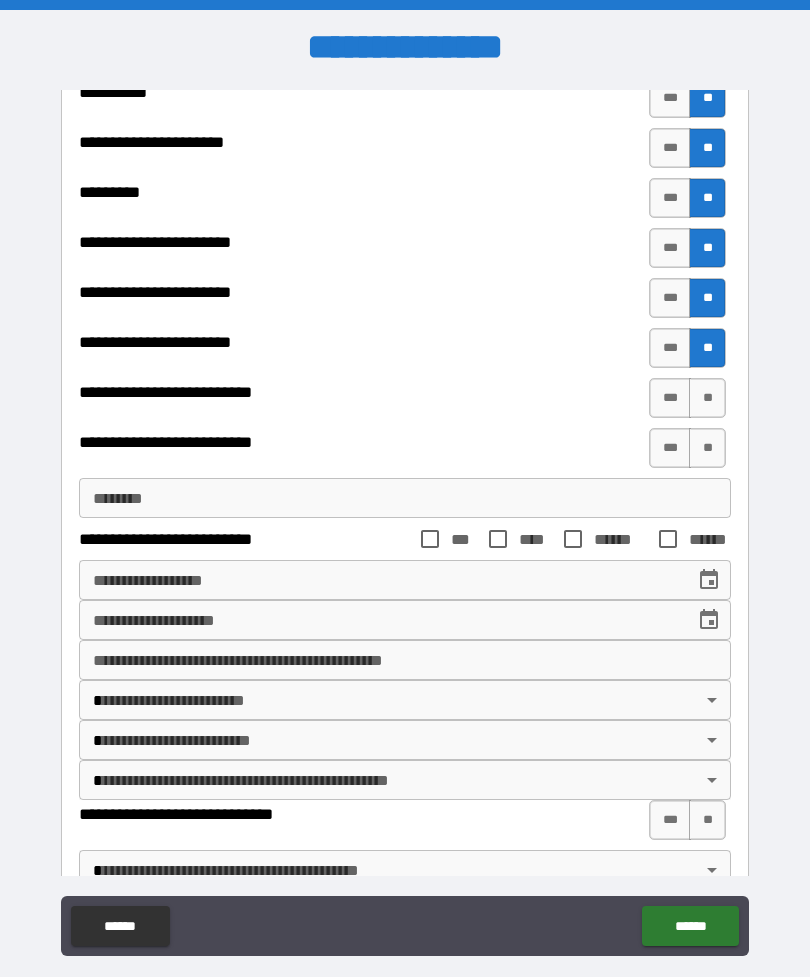 click on "**" at bounding box center [707, 398] 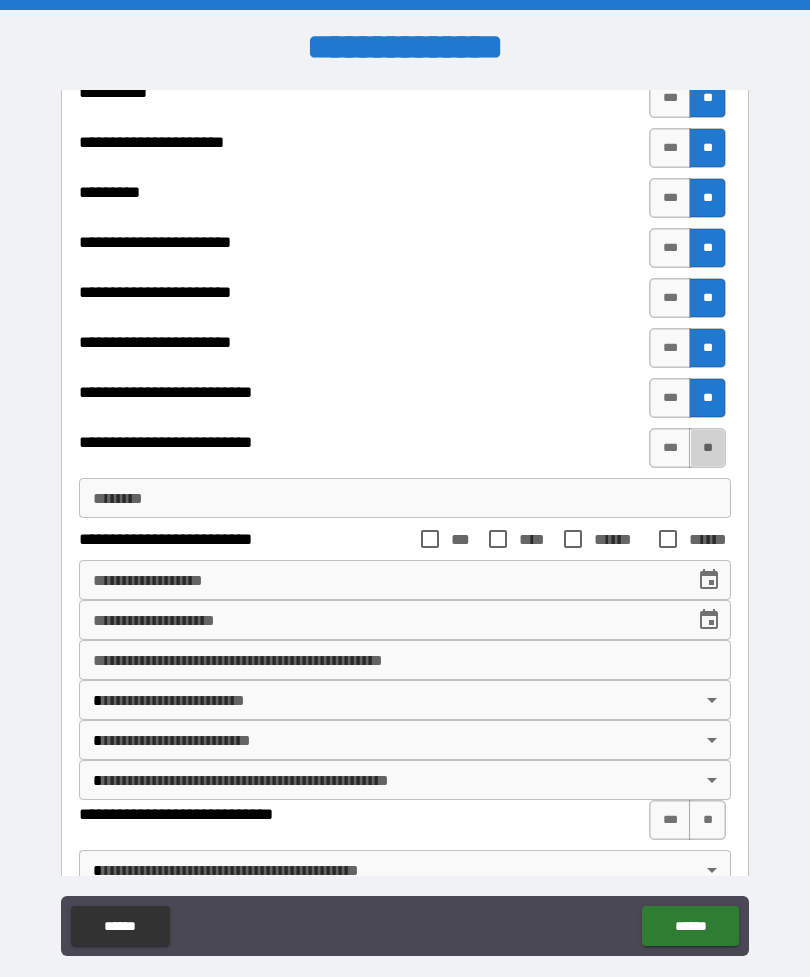 click on "**" at bounding box center [707, 448] 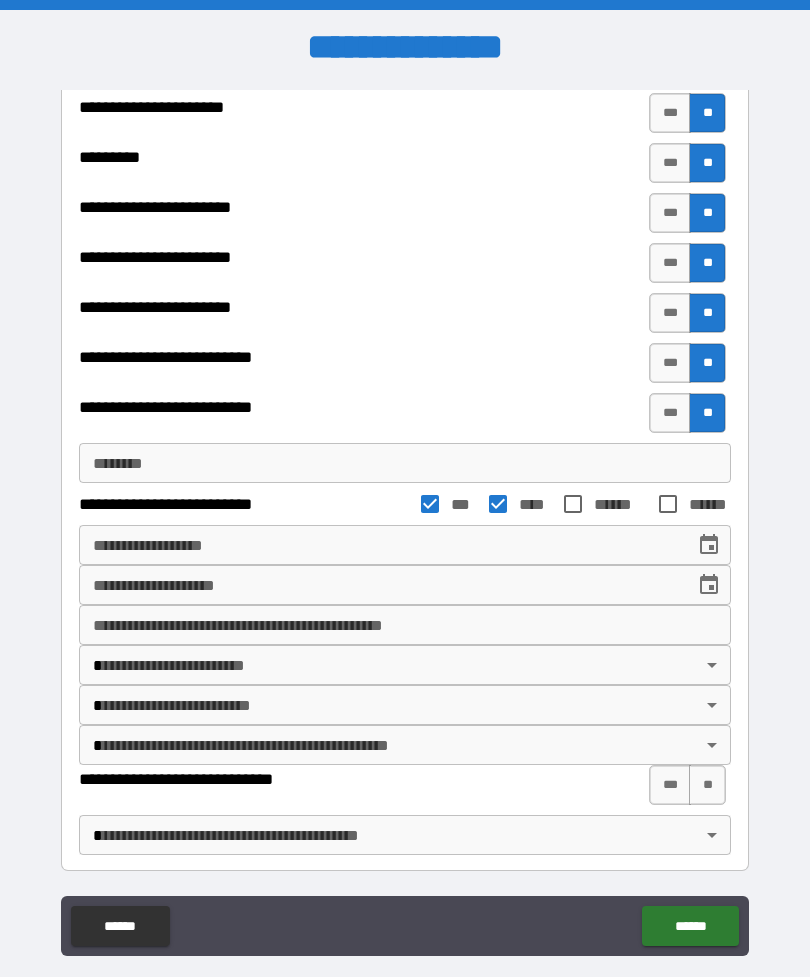 scroll, scrollTop: 698, scrollLeft: 0, axis: vertical 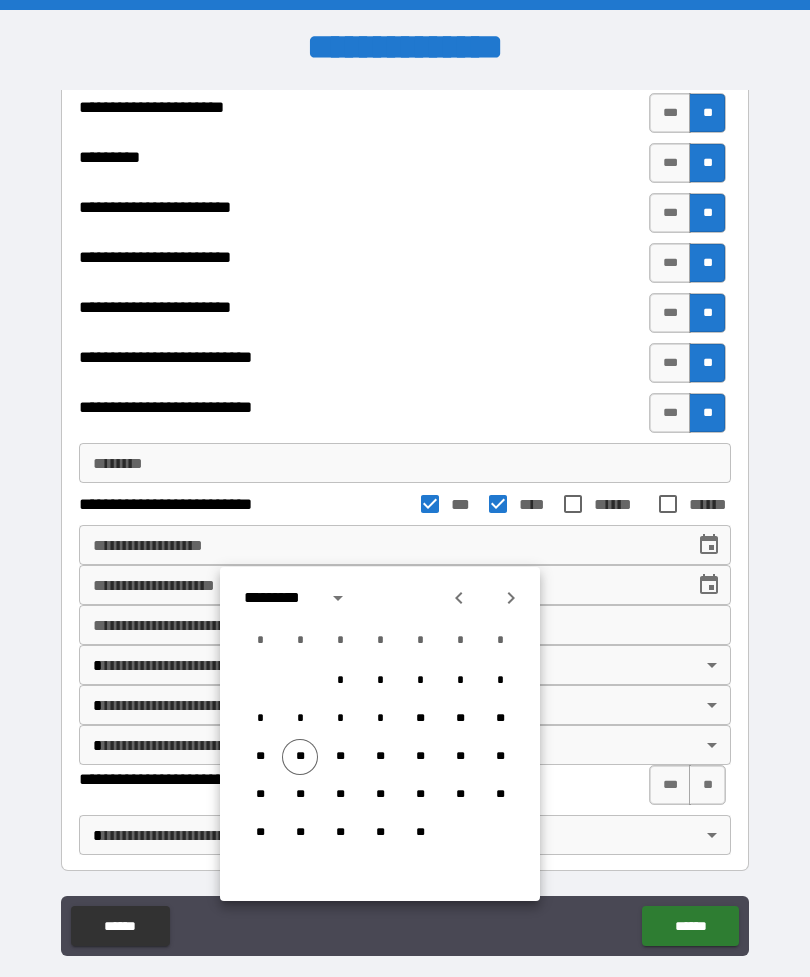 click 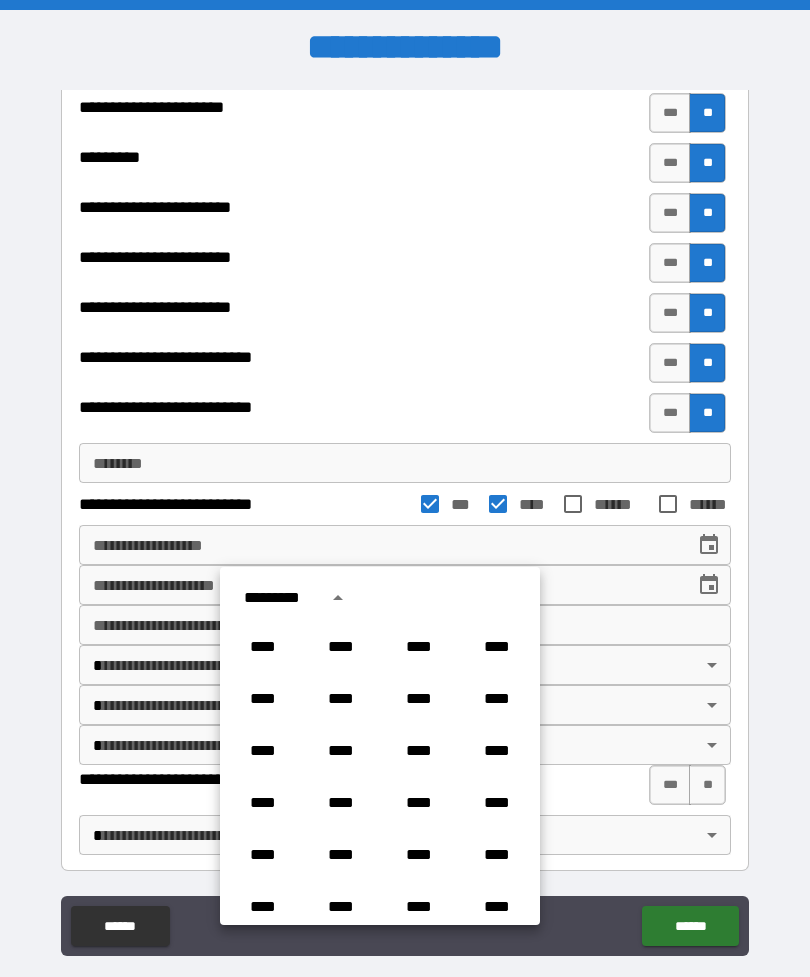 scroll, scrollTop: 1486, scrollLeft: 0, axis: vertical 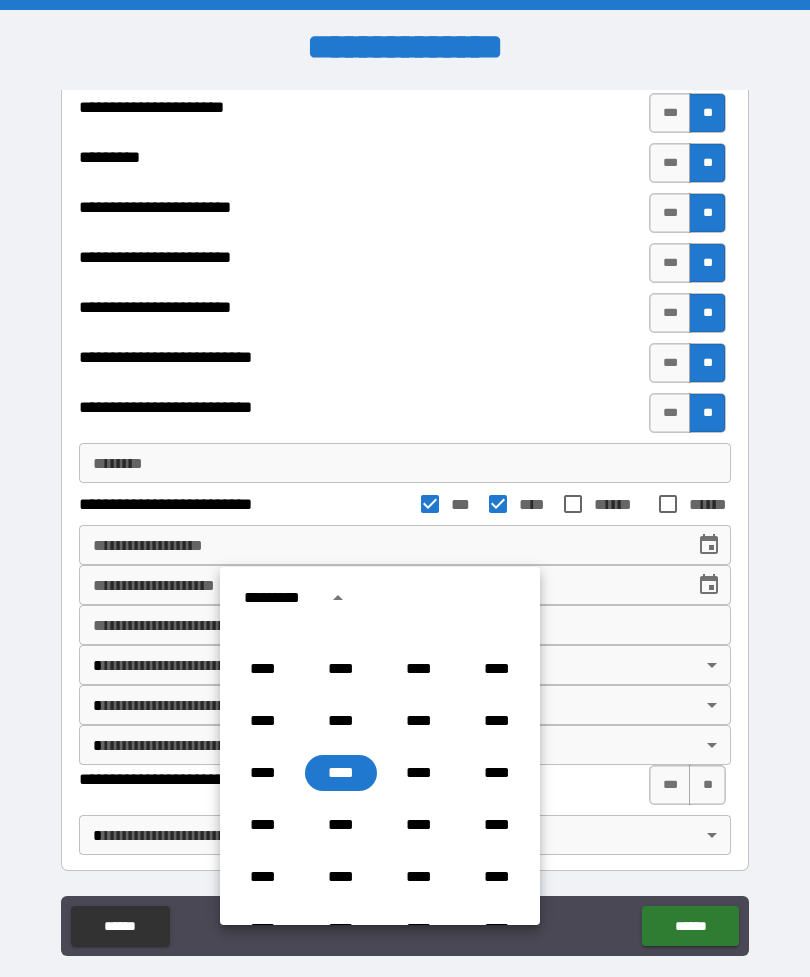 click on "****" at bounding box center [341, 773] 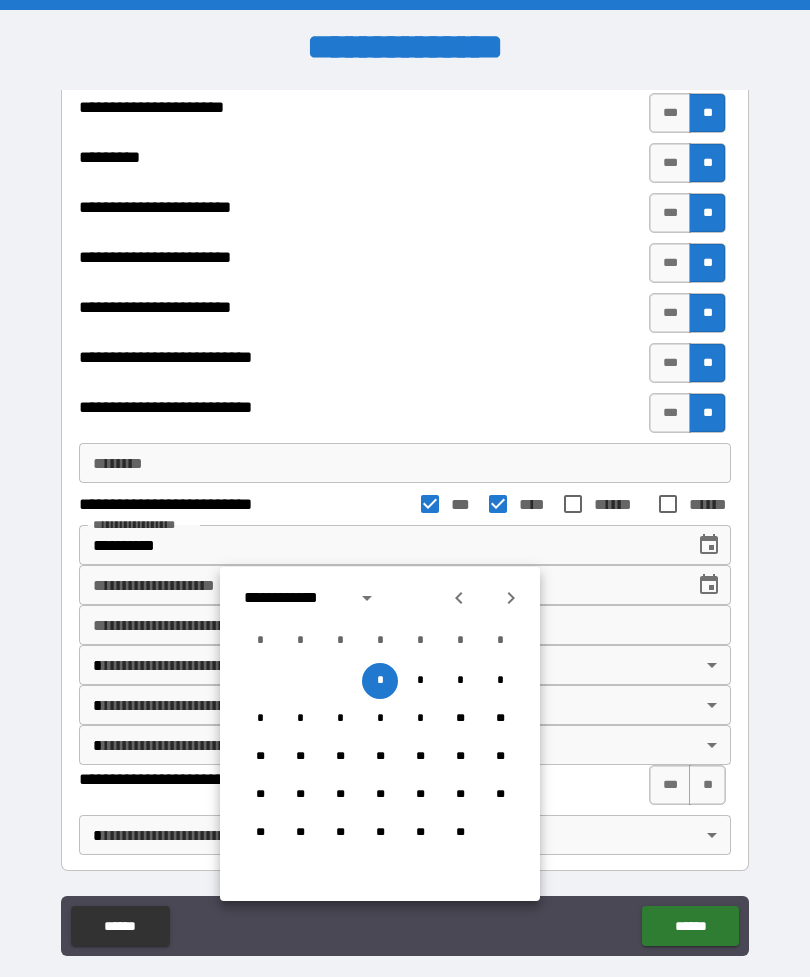 click 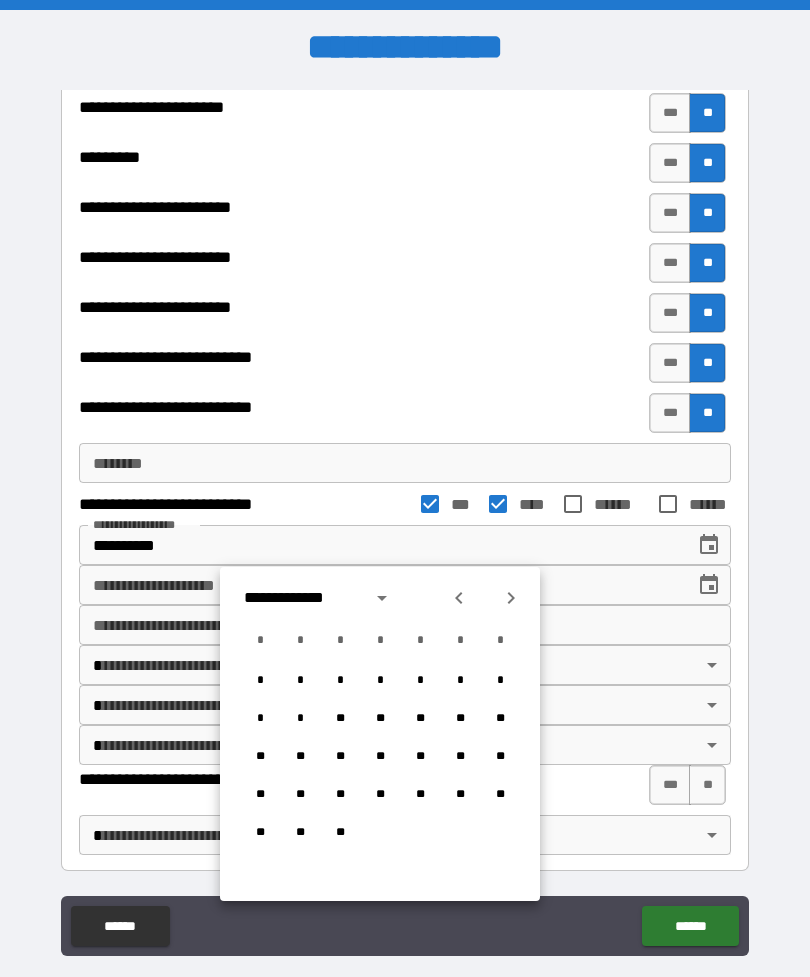 click 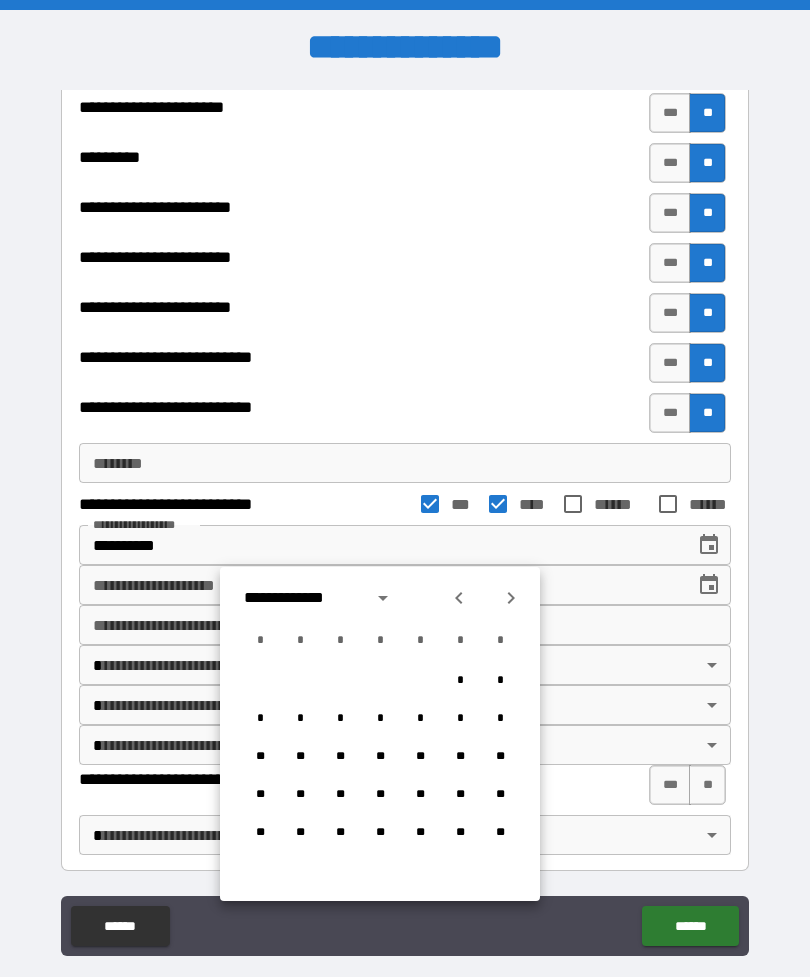 click 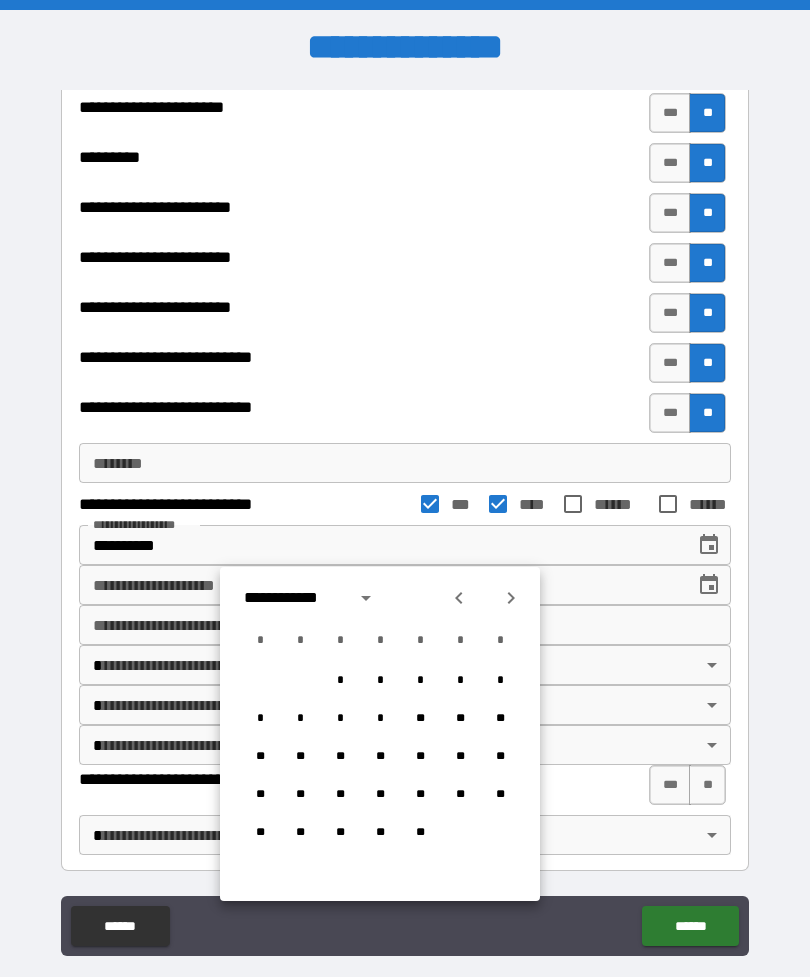 click 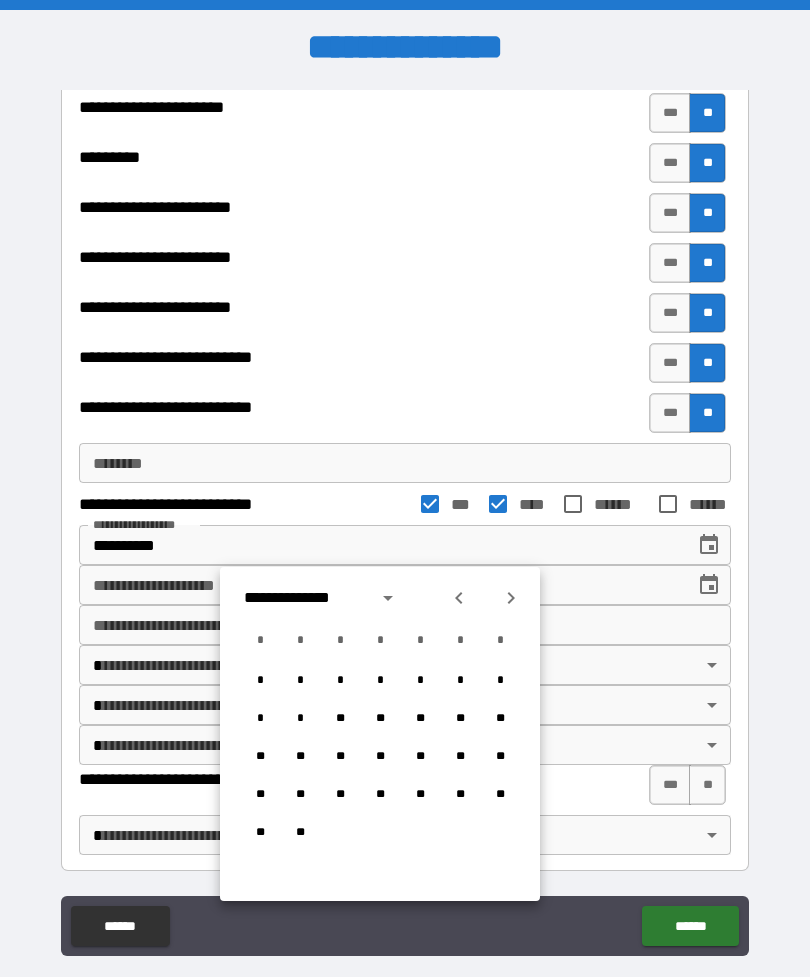 click 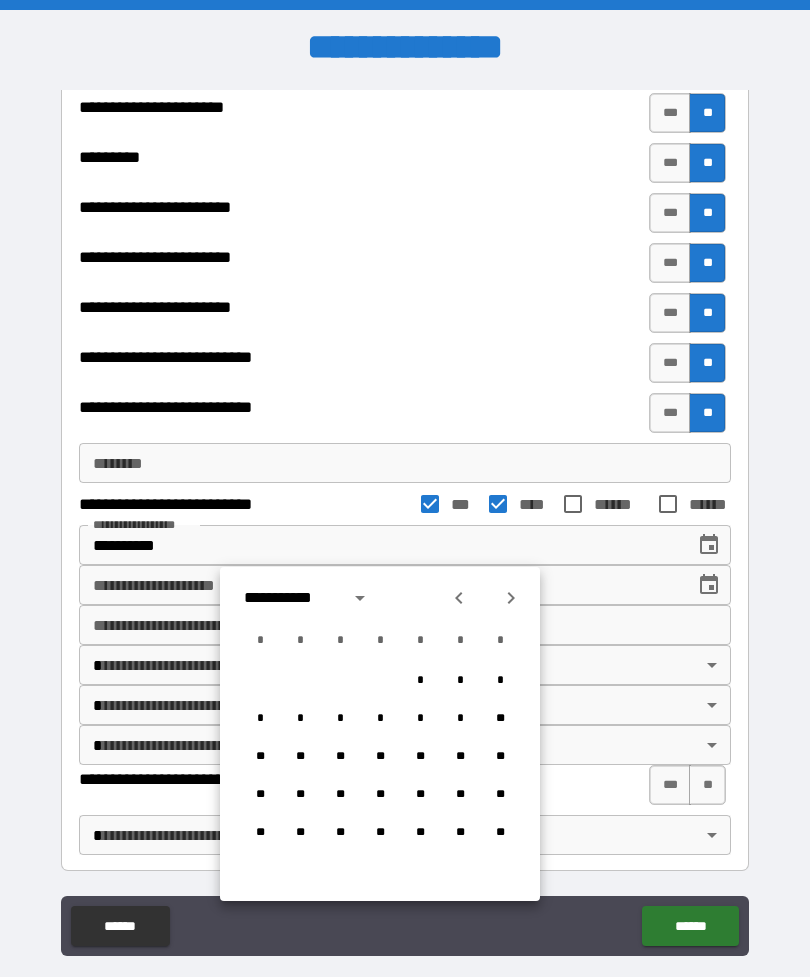 click 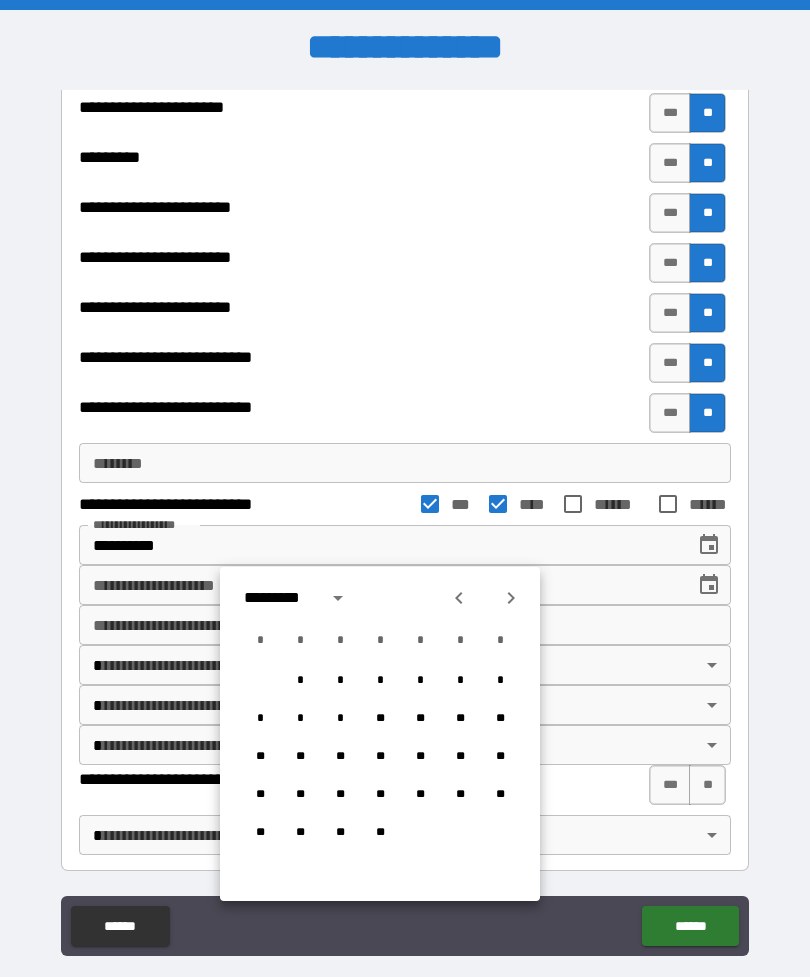 click 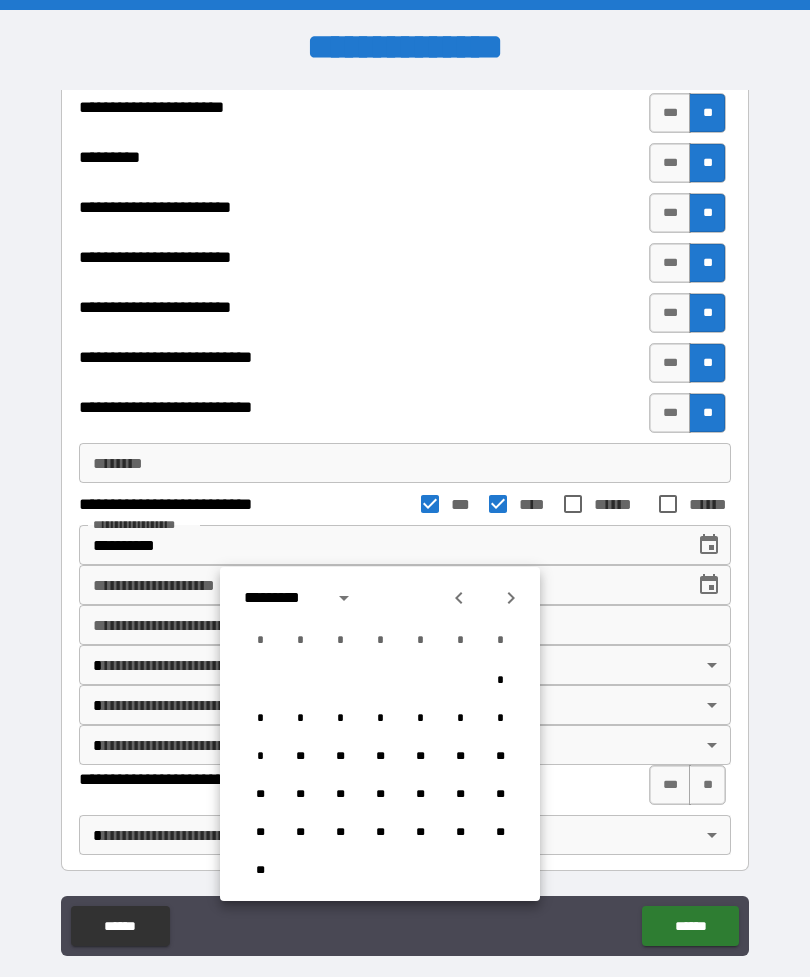 click at bounding box center (511, 598) 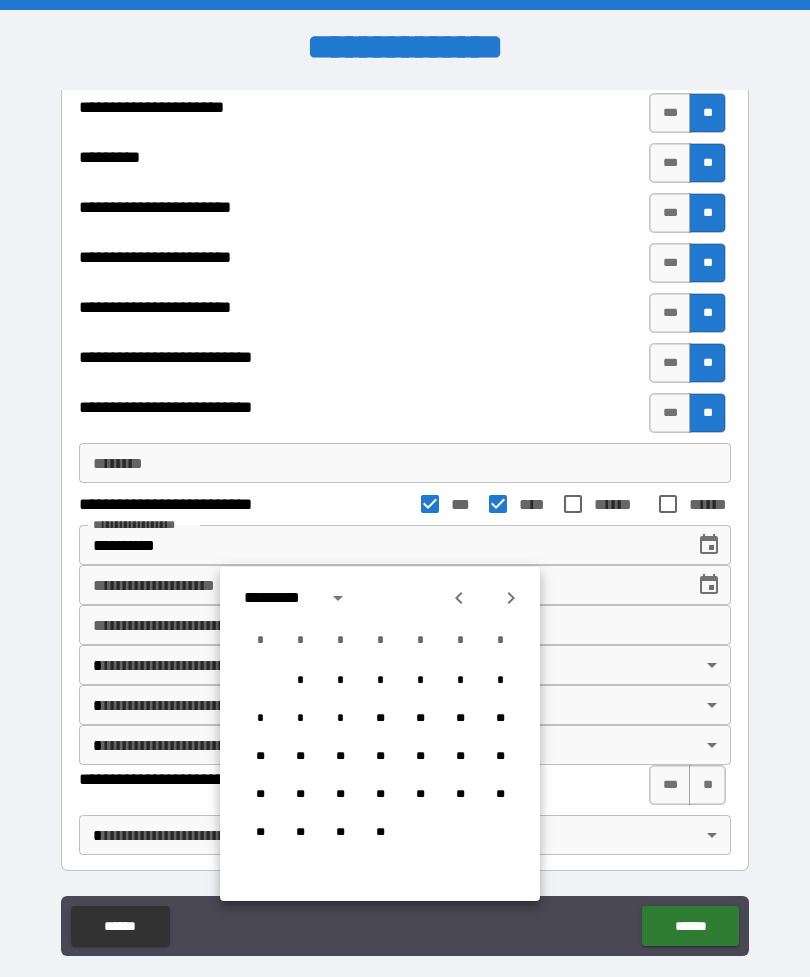 click at bounding box center (511, 598) 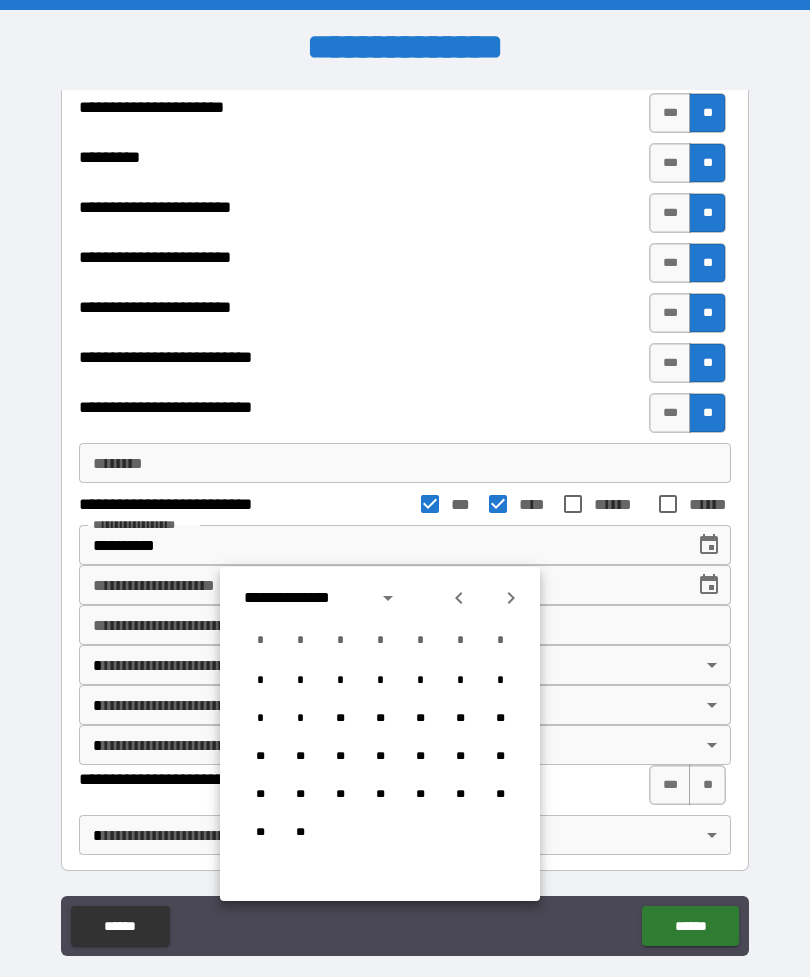 click 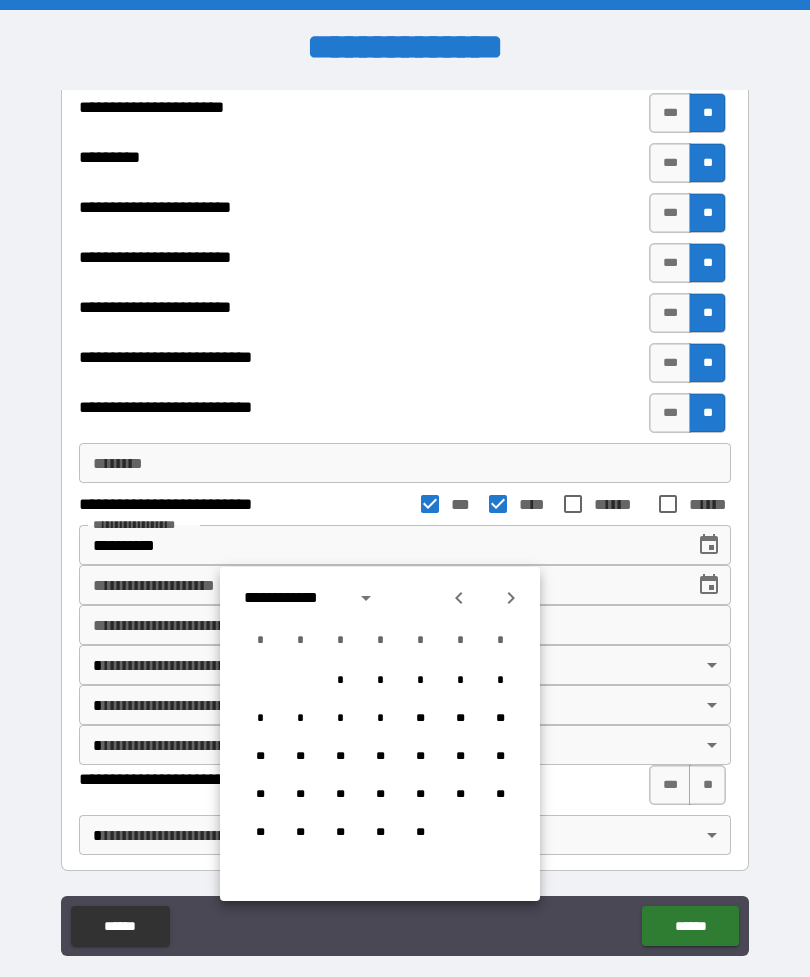 click 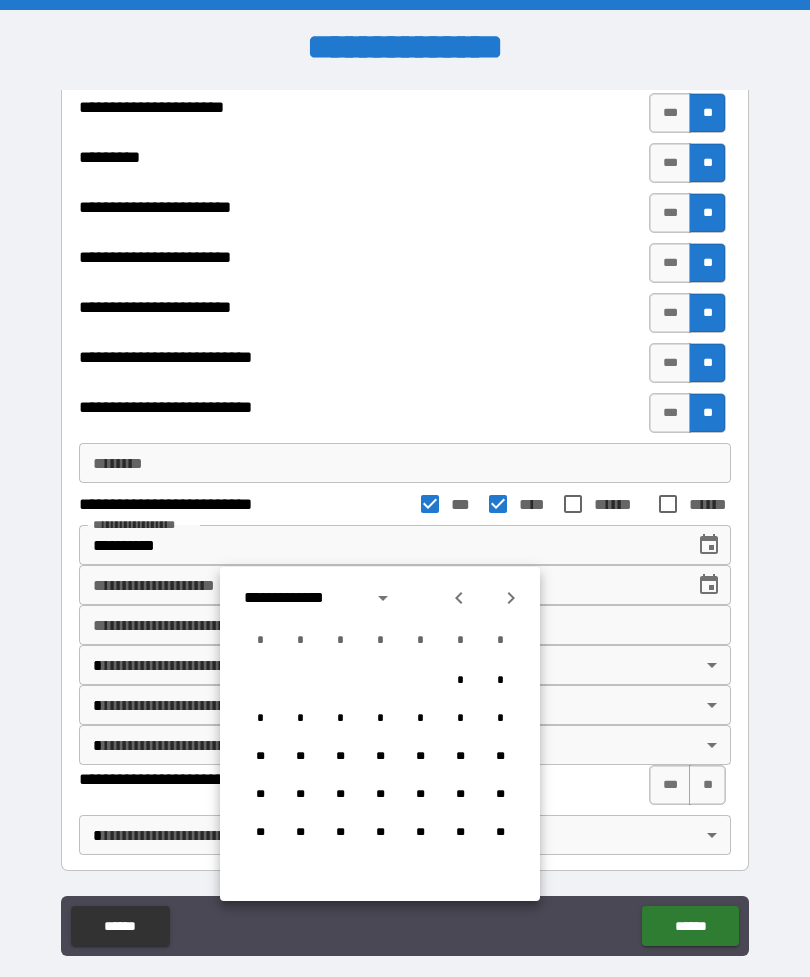 click 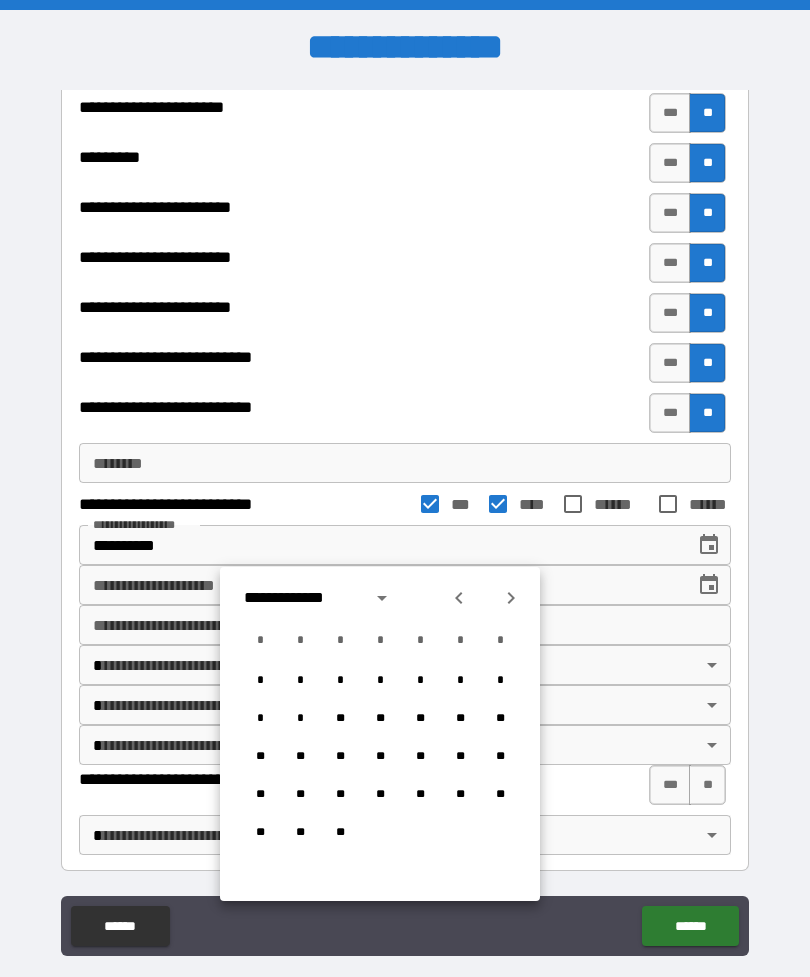 click 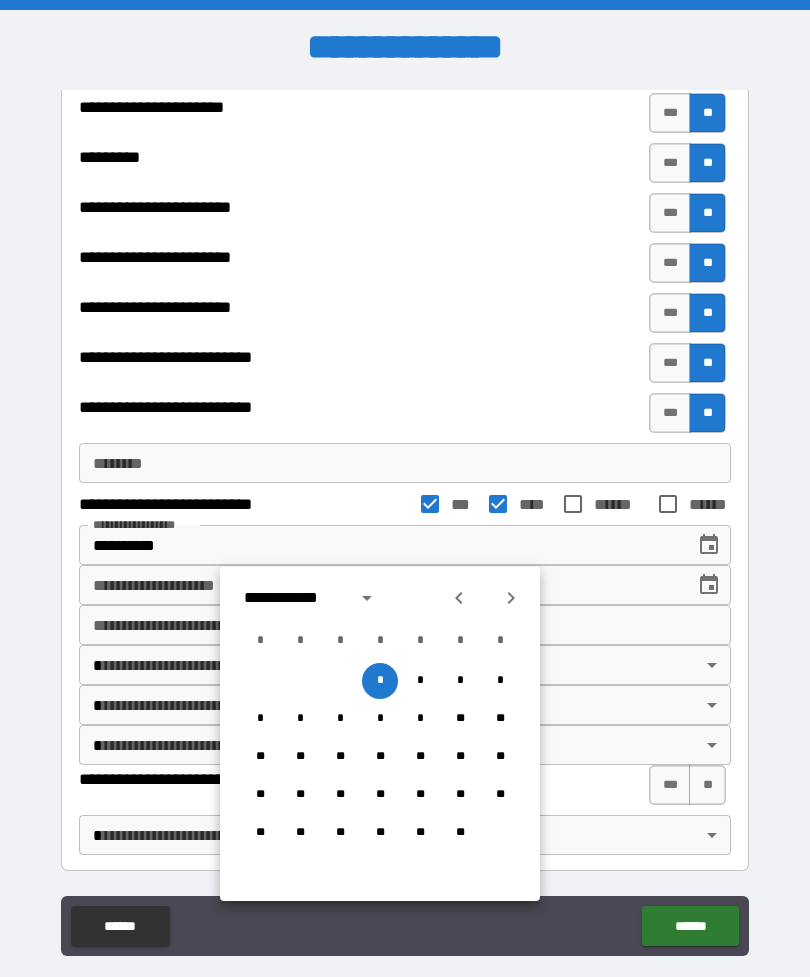 click 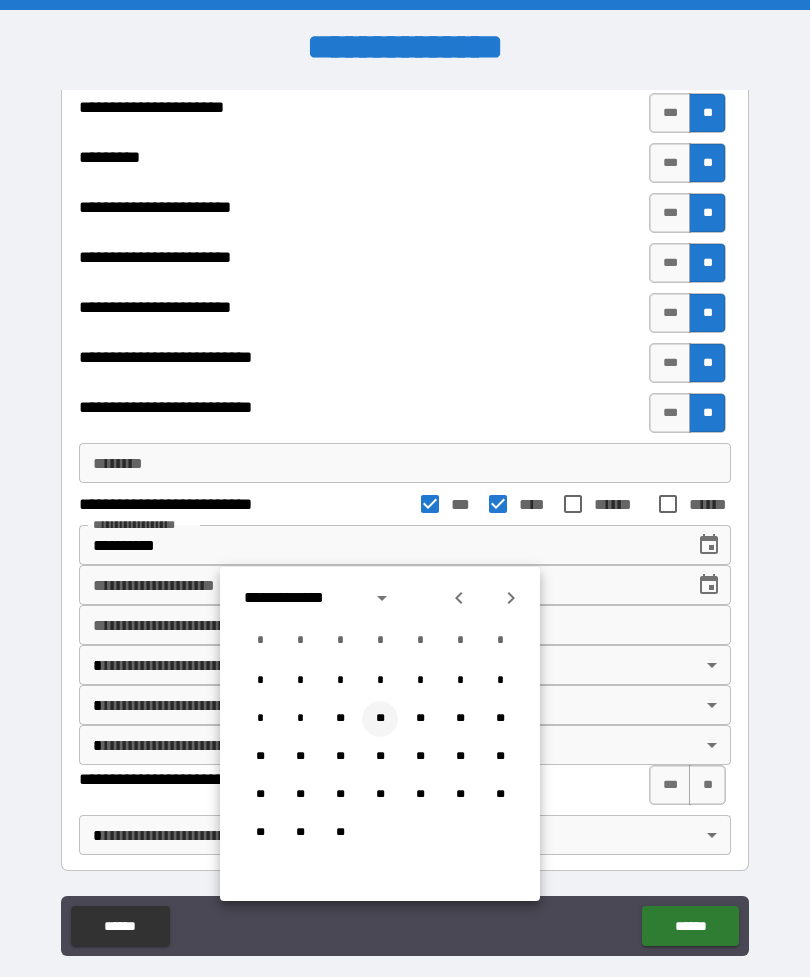 click on "**" at bounding box center [380, 719] 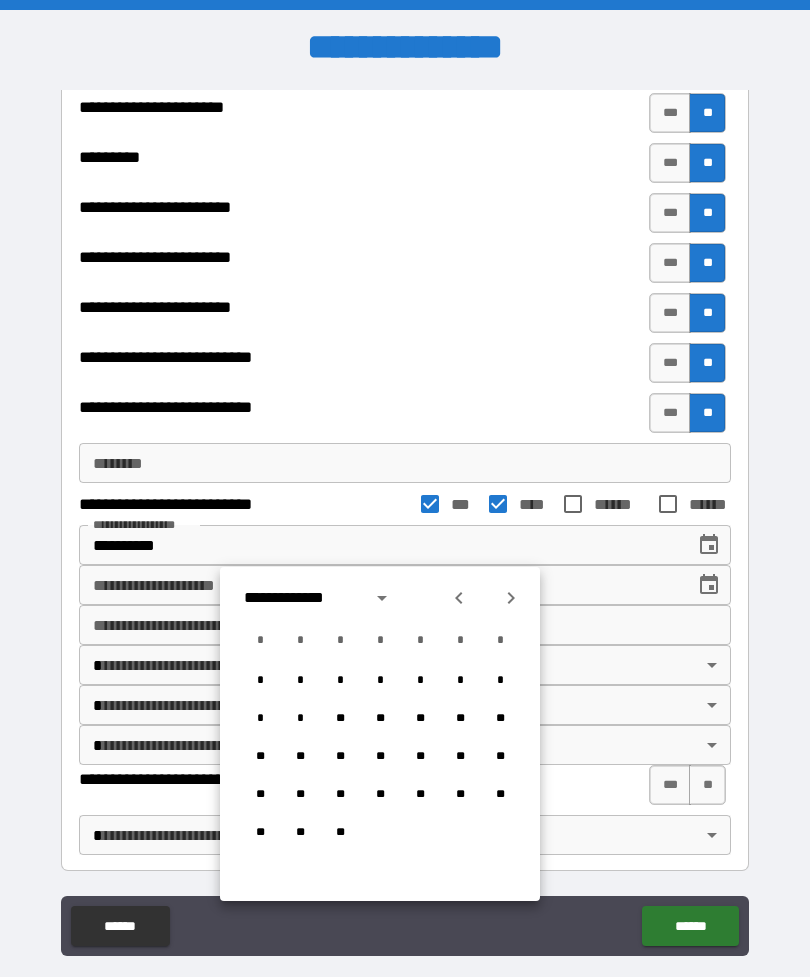 type on "**********" 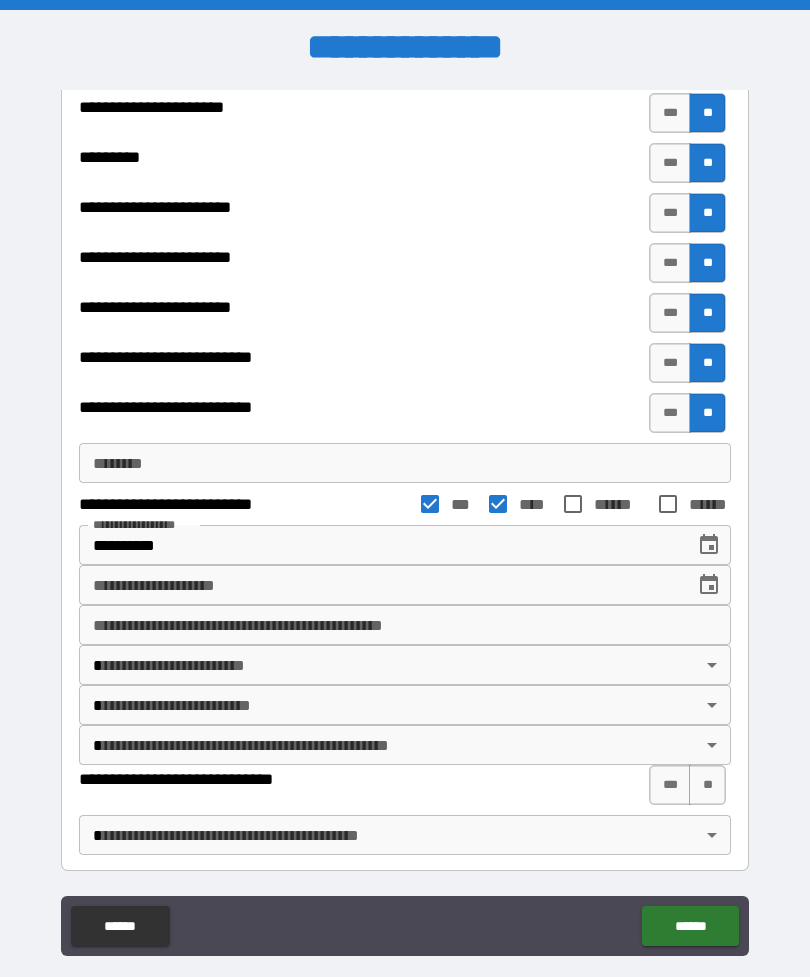 click on "**********" at bounding box center [380, 585] 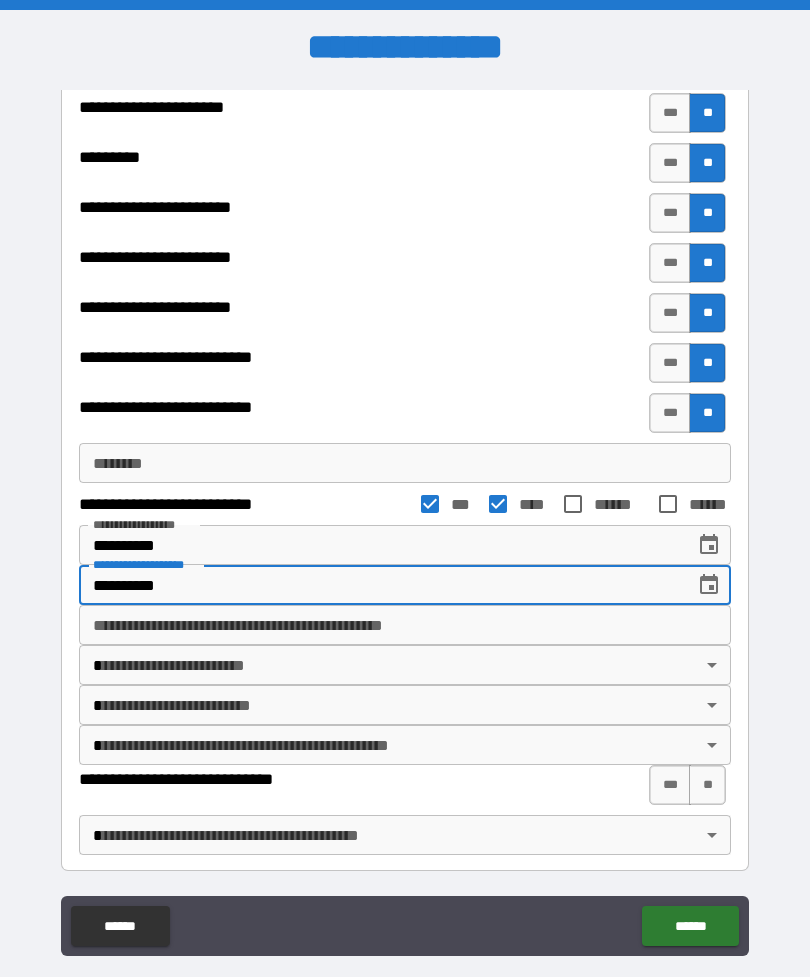 type on "**********" 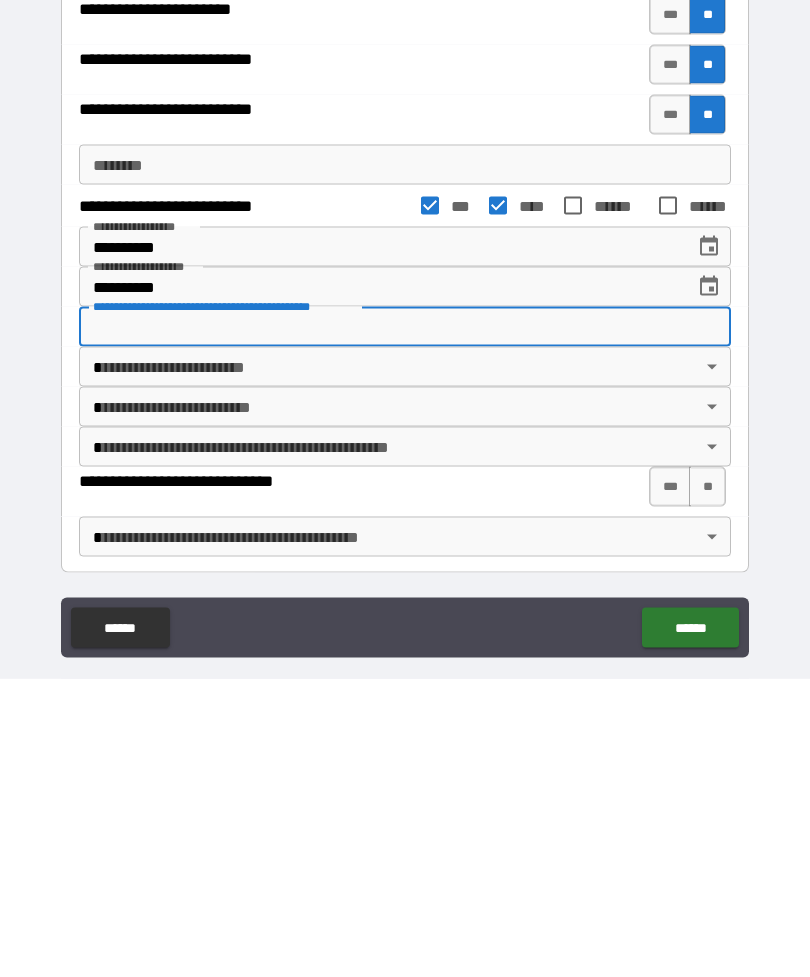 scroll, scrollTop: 64, scrollLeft: 0, axis: vertical 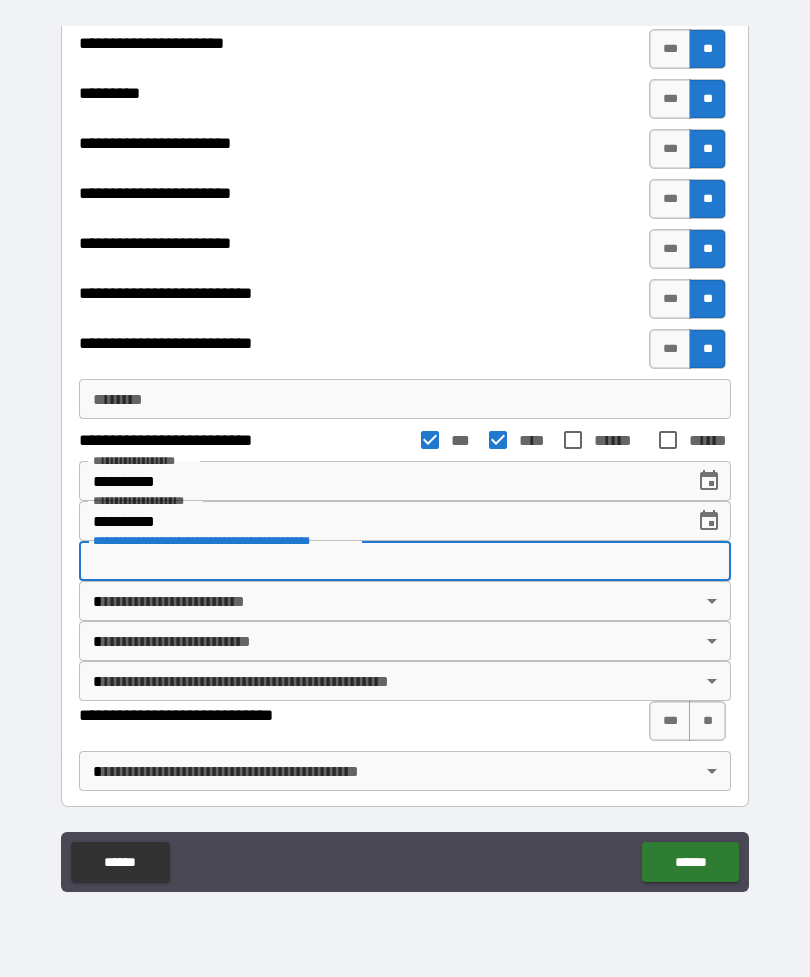 click on "**********" at bounding box center [405, 456] 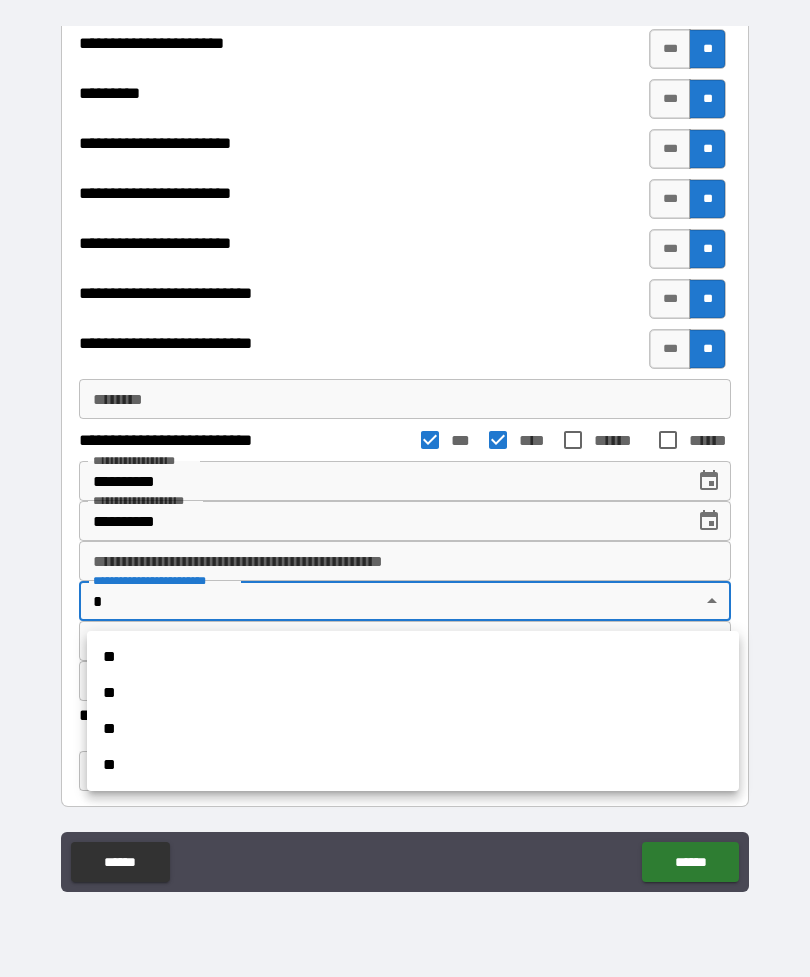 click on "**" at bounding box center [413, 693] 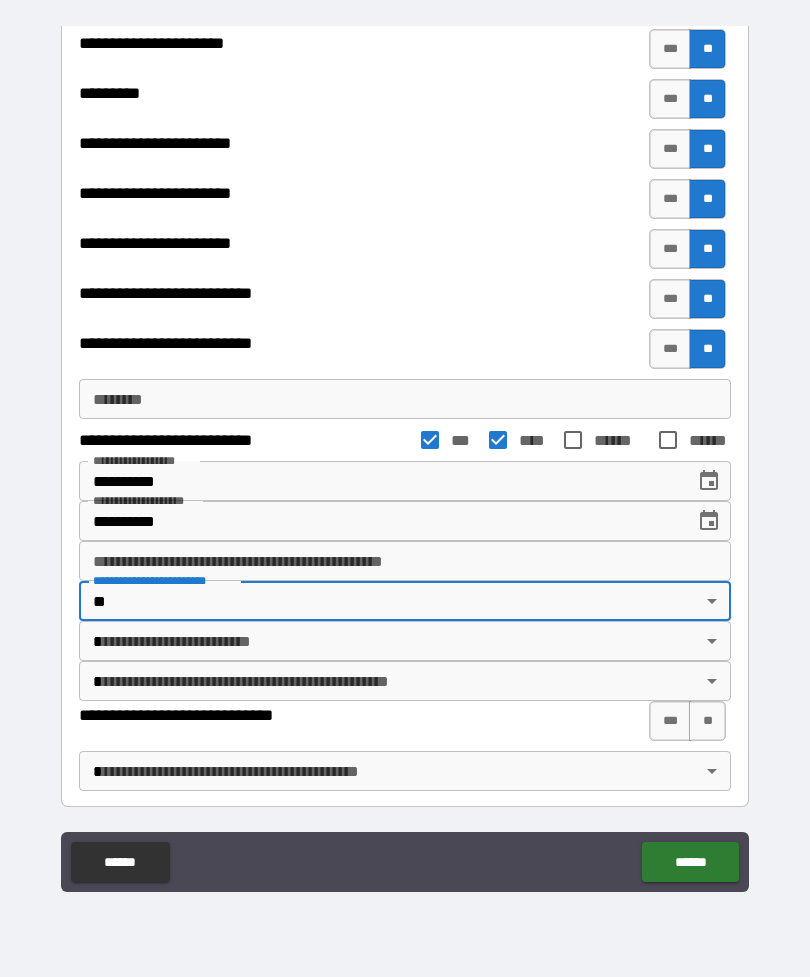 click on "**********" at bounding box center (405, 456) 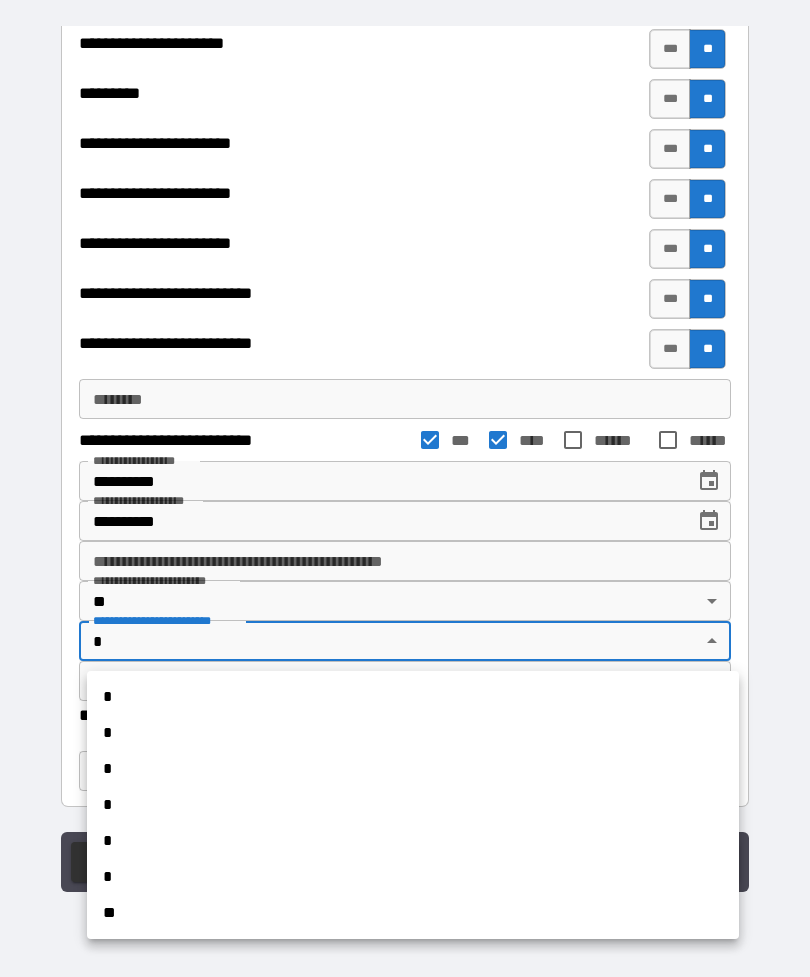 click on "*" at bounding box center (413, 841) 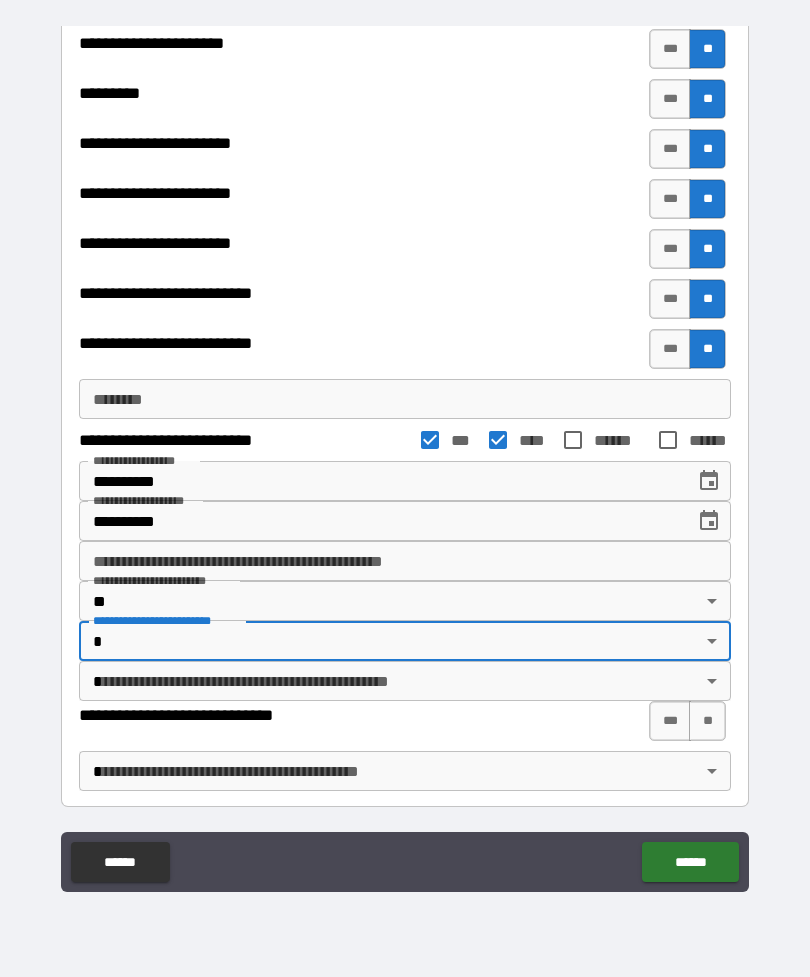 type on "*" 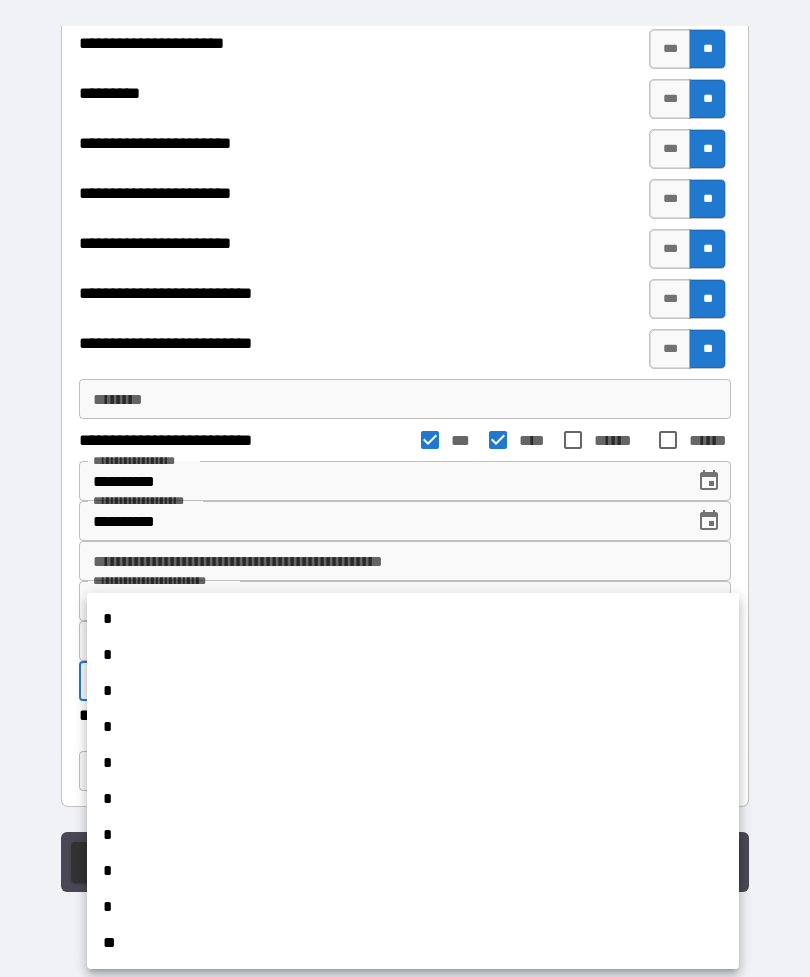 click on "*" at bounding box center (413, 799) 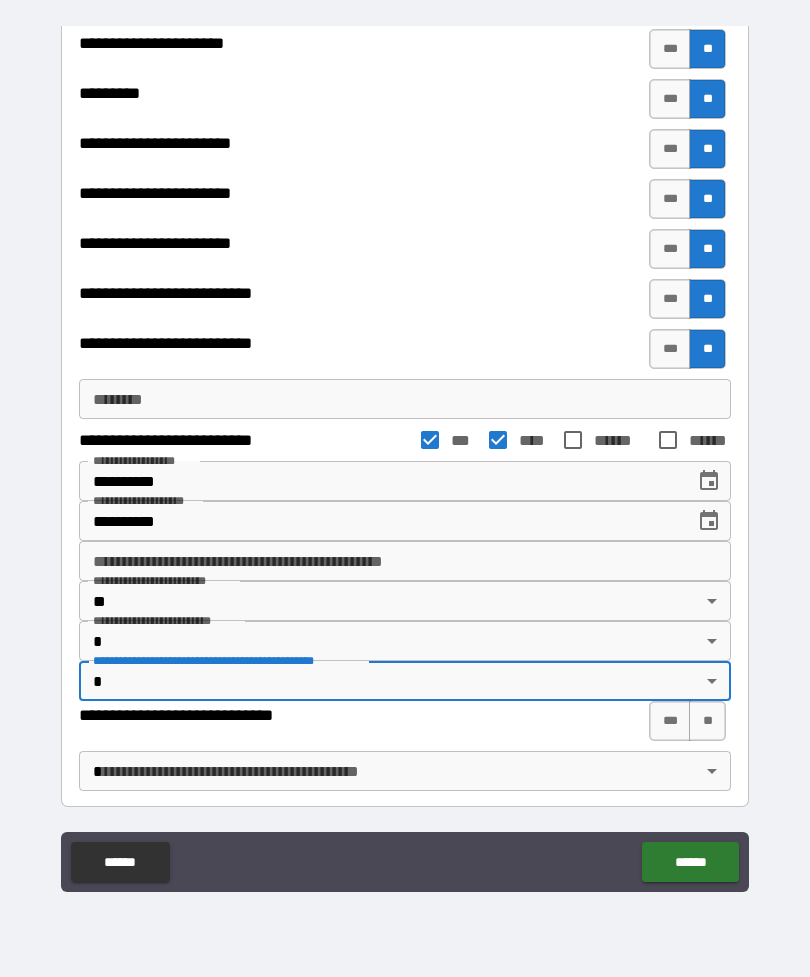 click on "***" at bounding box center (670, 721) 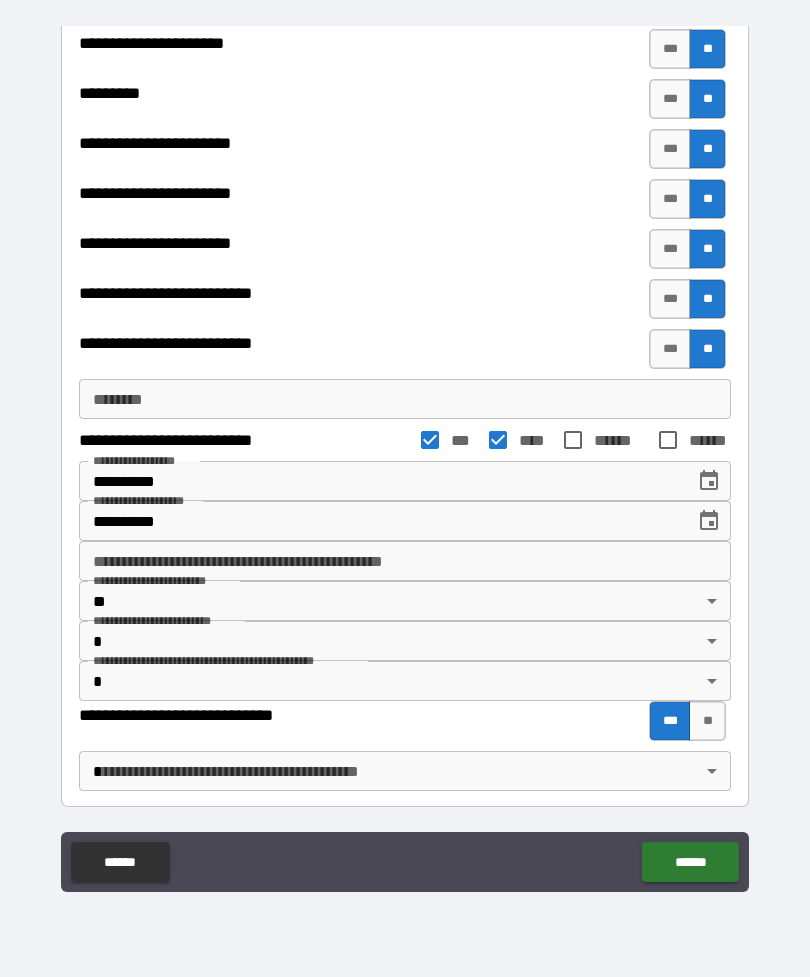 click on "**********" at bounding box center (405, 456) 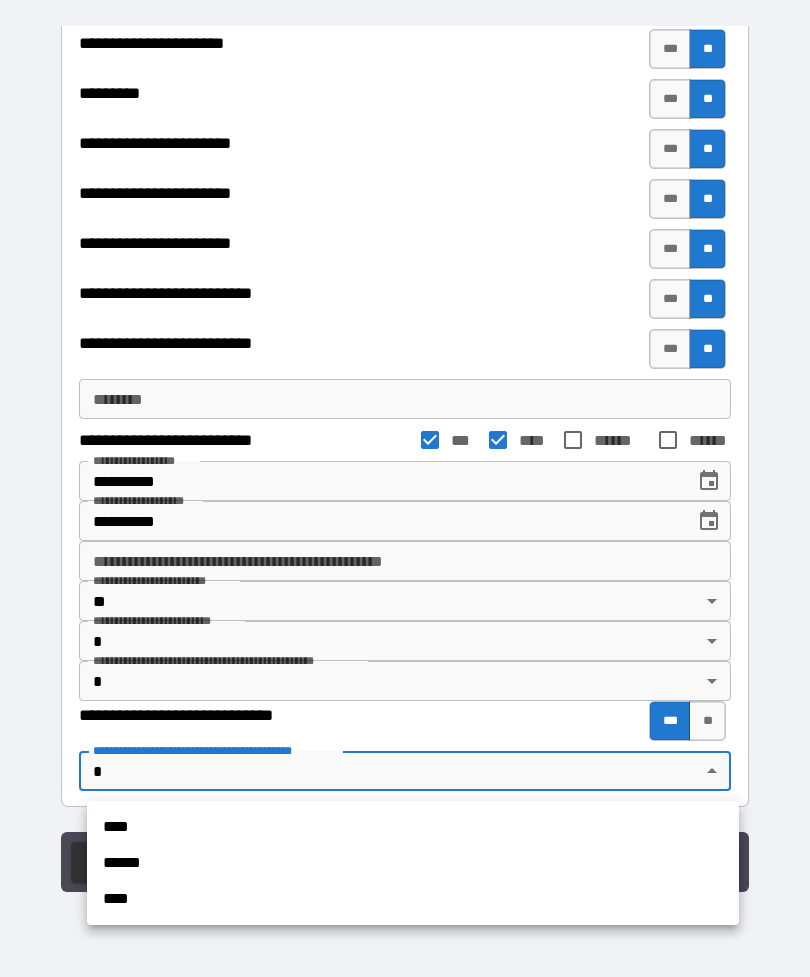 click on "******" at bounding box center (413, 863) 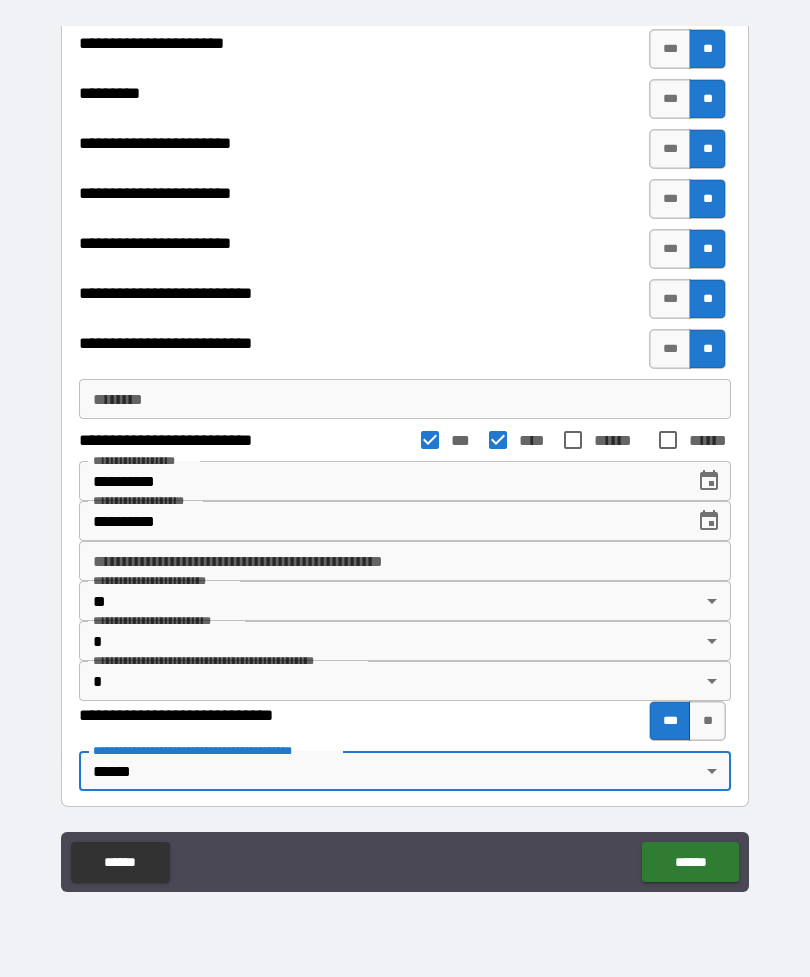 click on "******" at bounding box center (690, 862) 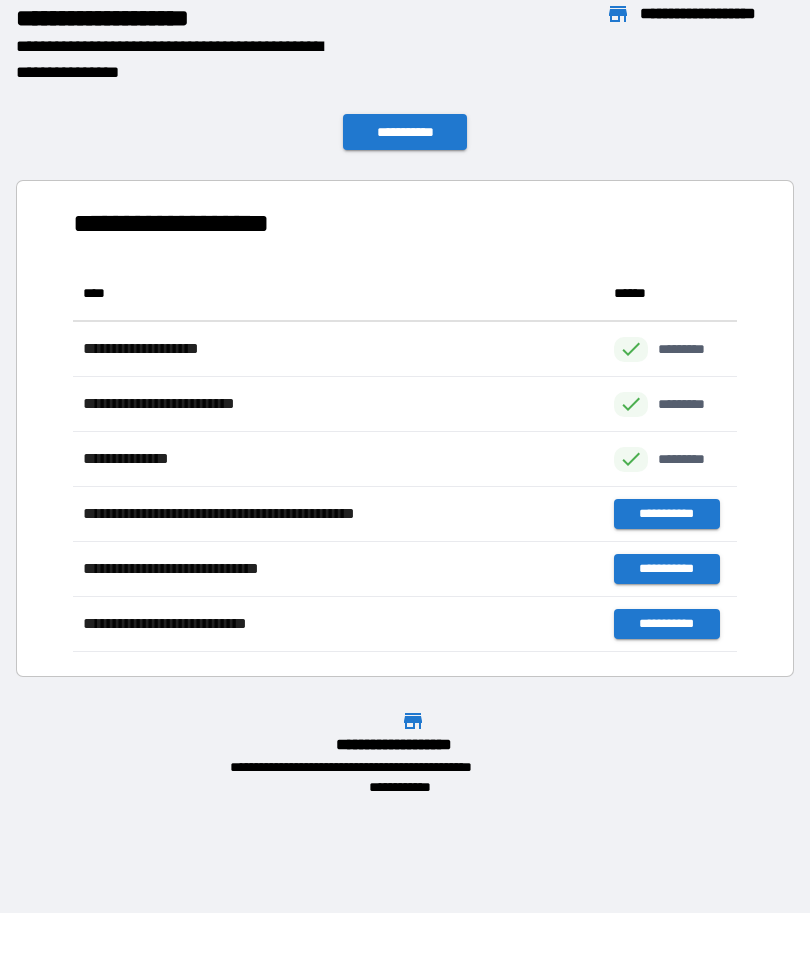 scroll, scrollTop: 1, scrollLeft: 1, axis: both 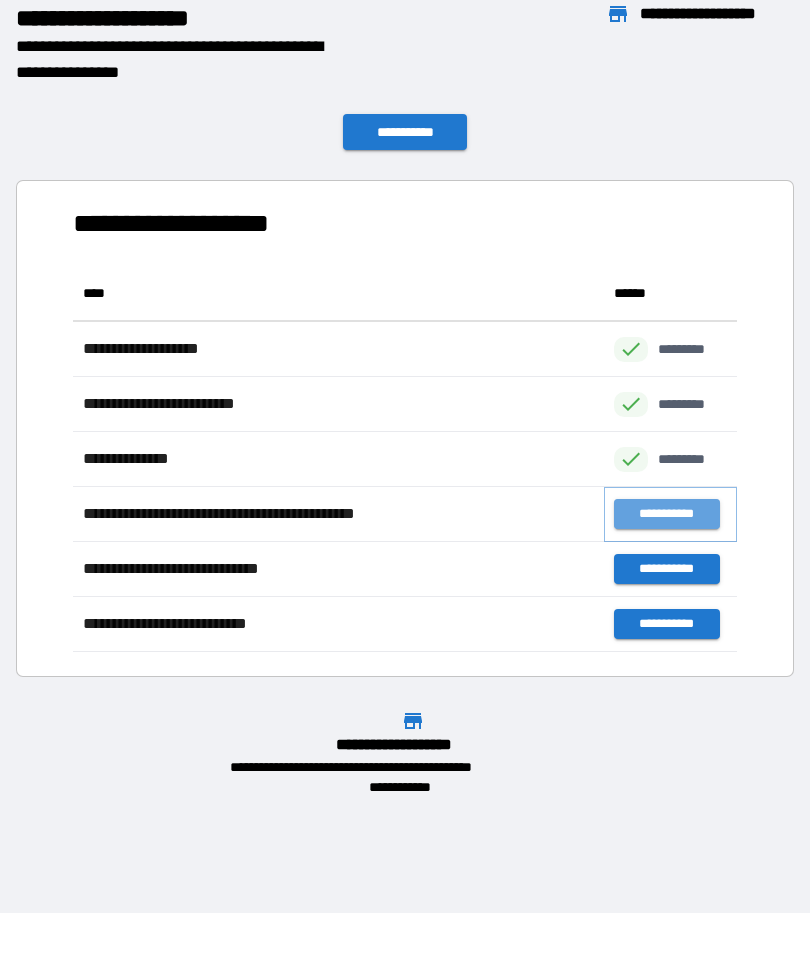 click on "**********" at bounding box center [666, 514] 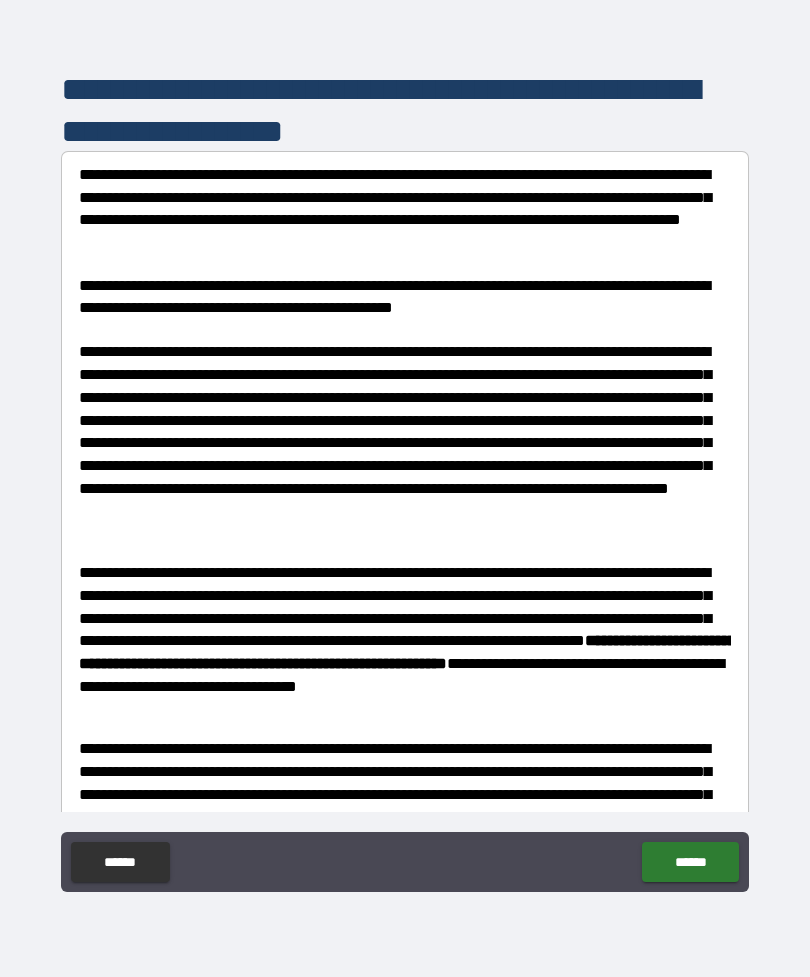 scroll, scrollTop: 10, scrollLeft: 0, axis: vertical 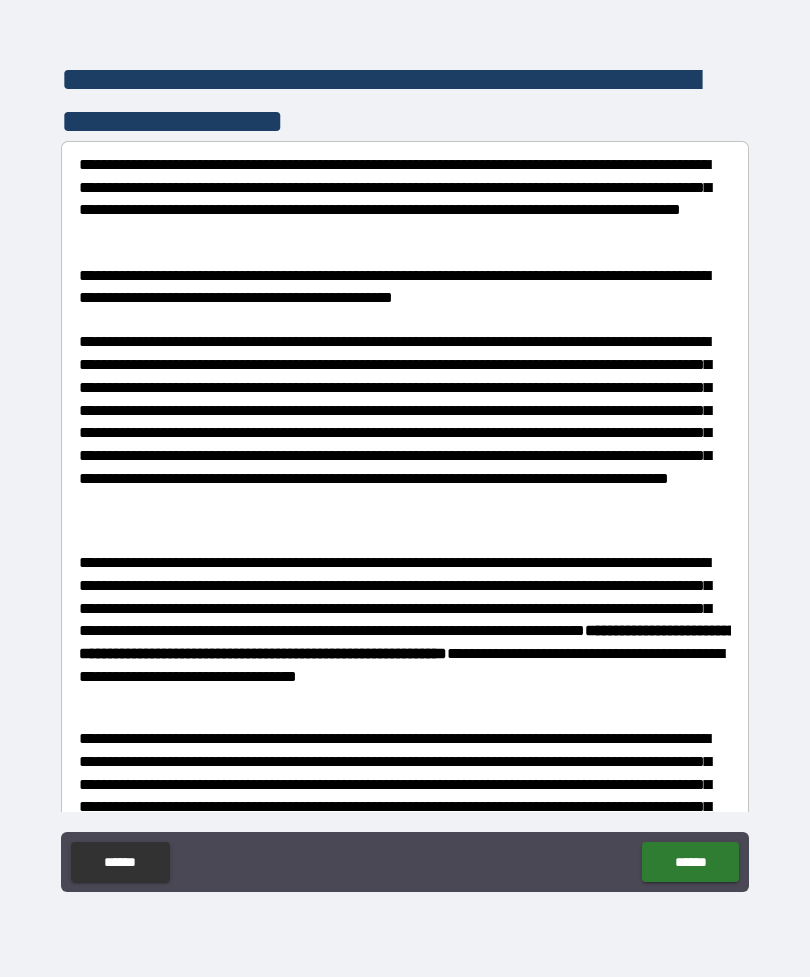 click on "**********" at bounding box center [405, 849] 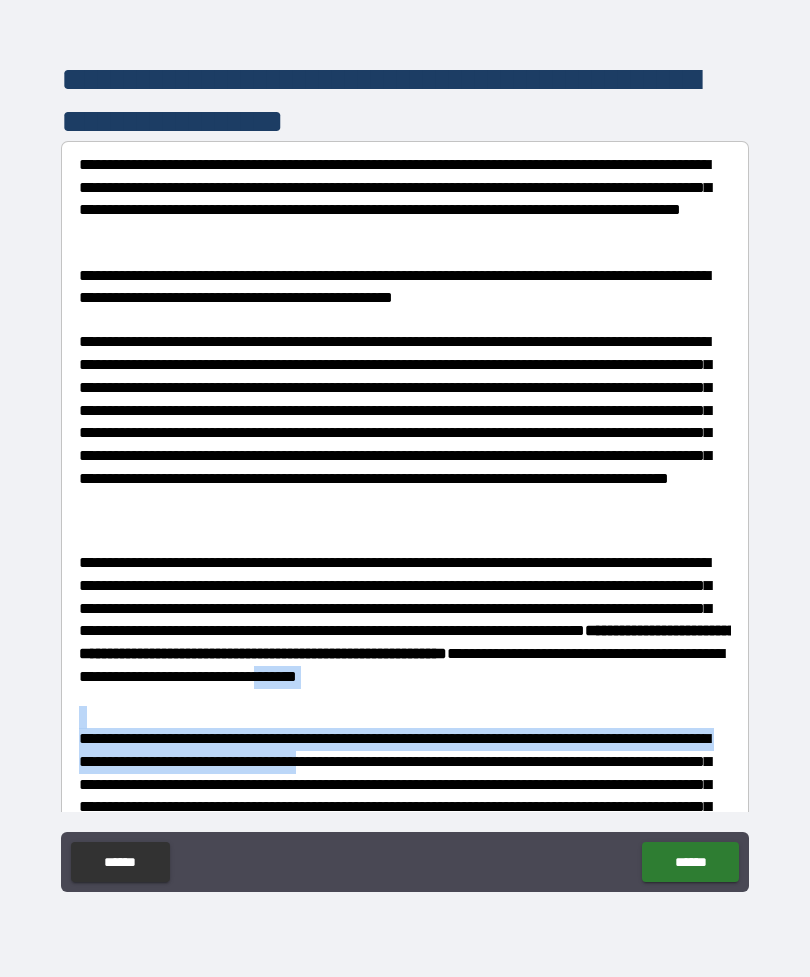 click on "**********" at bounding box center [405, 430] 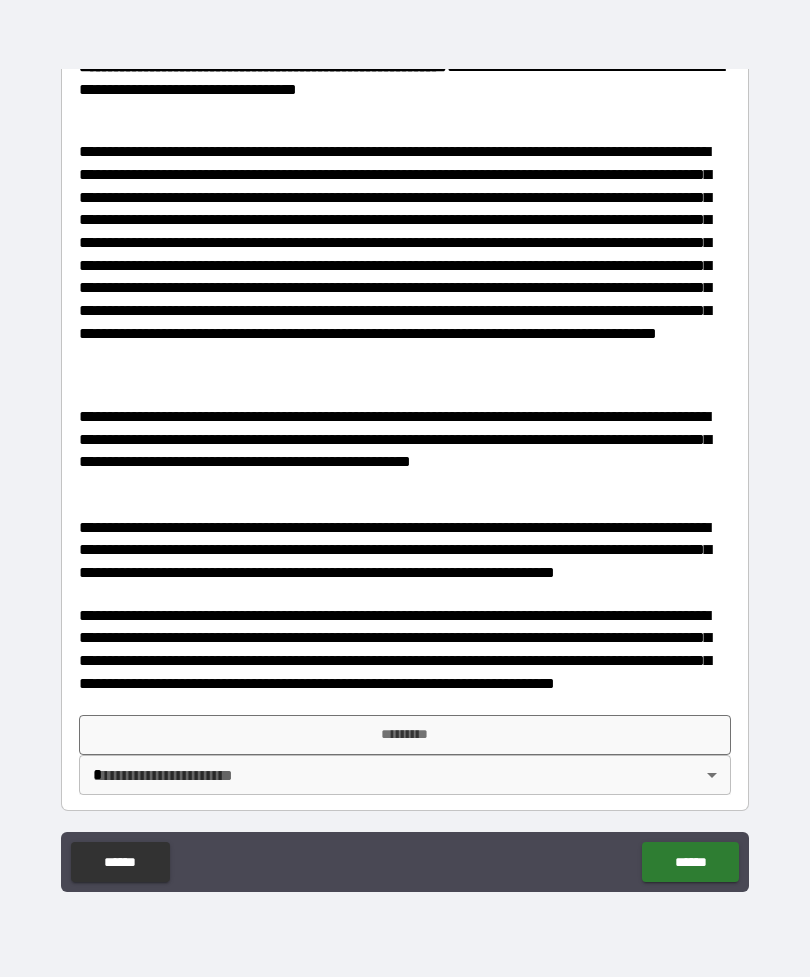 scroll, scrollTop: 597, scrollLeft: 0, axis: vertical 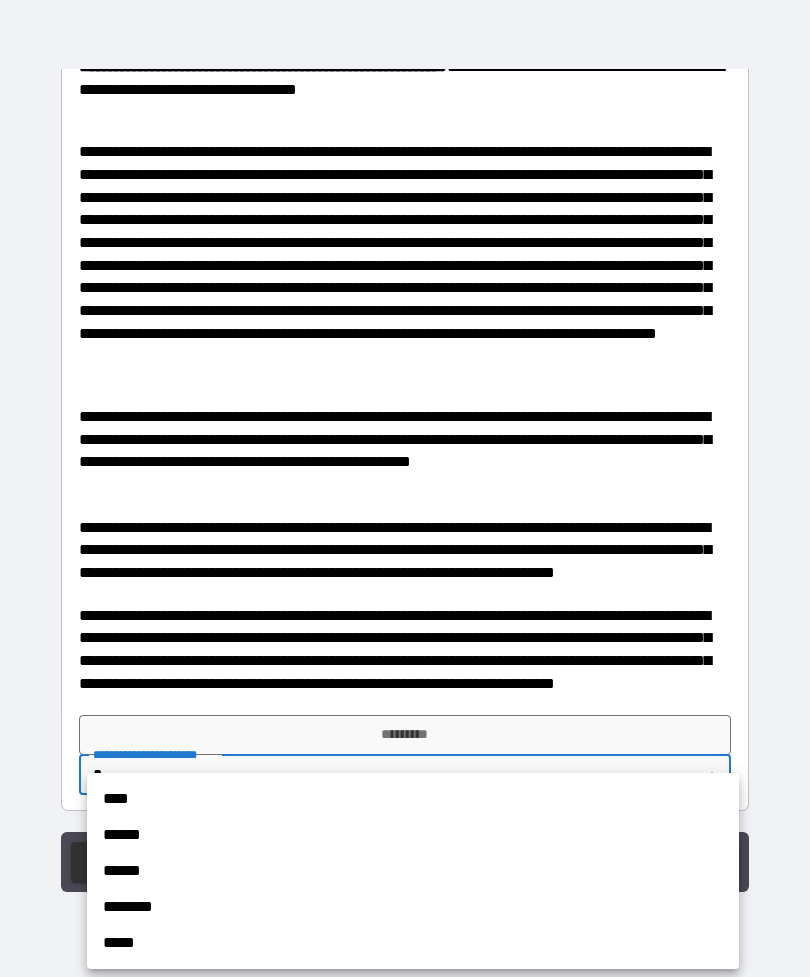 click on "****" at bounding box center [413, 799] 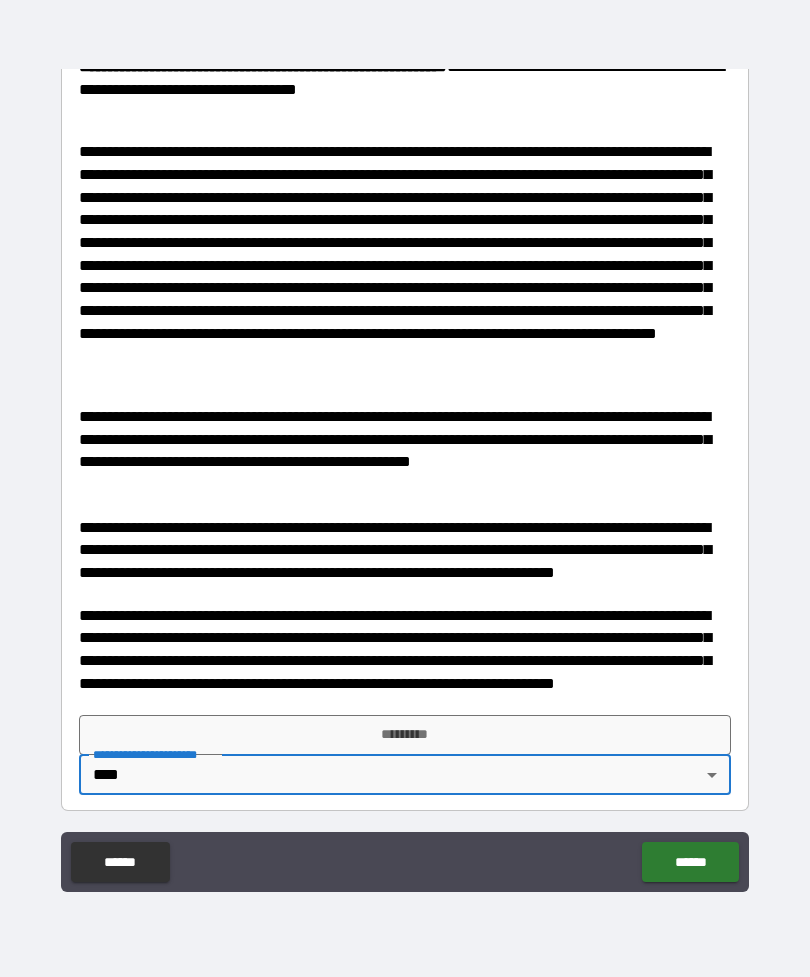 click on "*********" at bounding box center [405, 735] 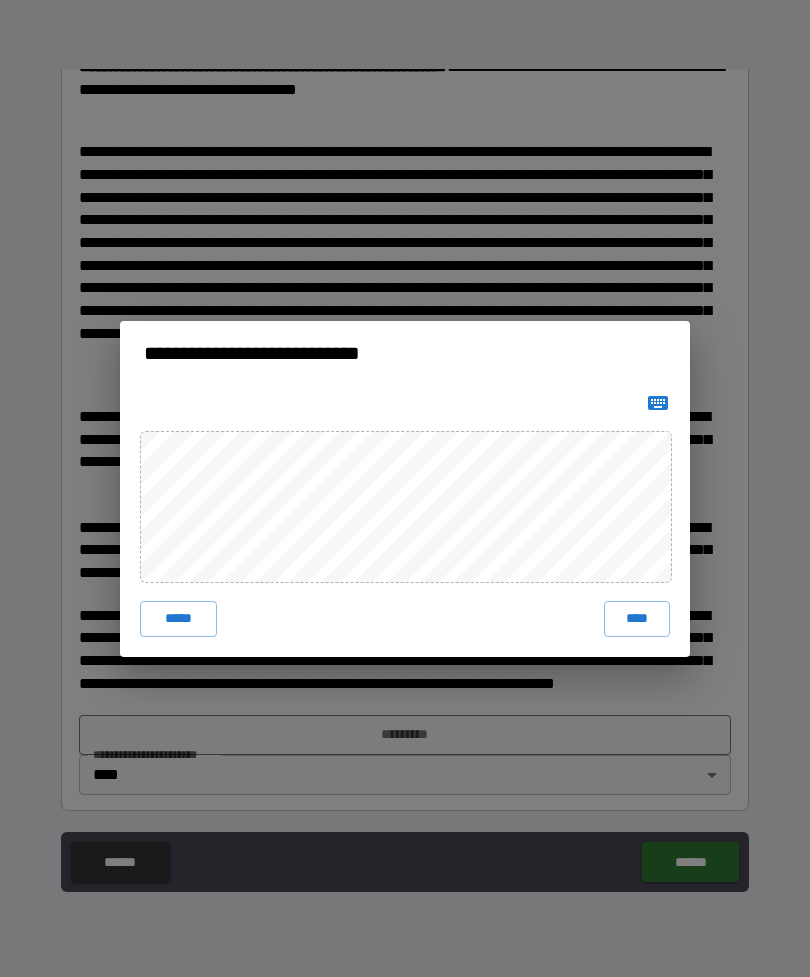 click on "****" at bounding box center (637, 619) 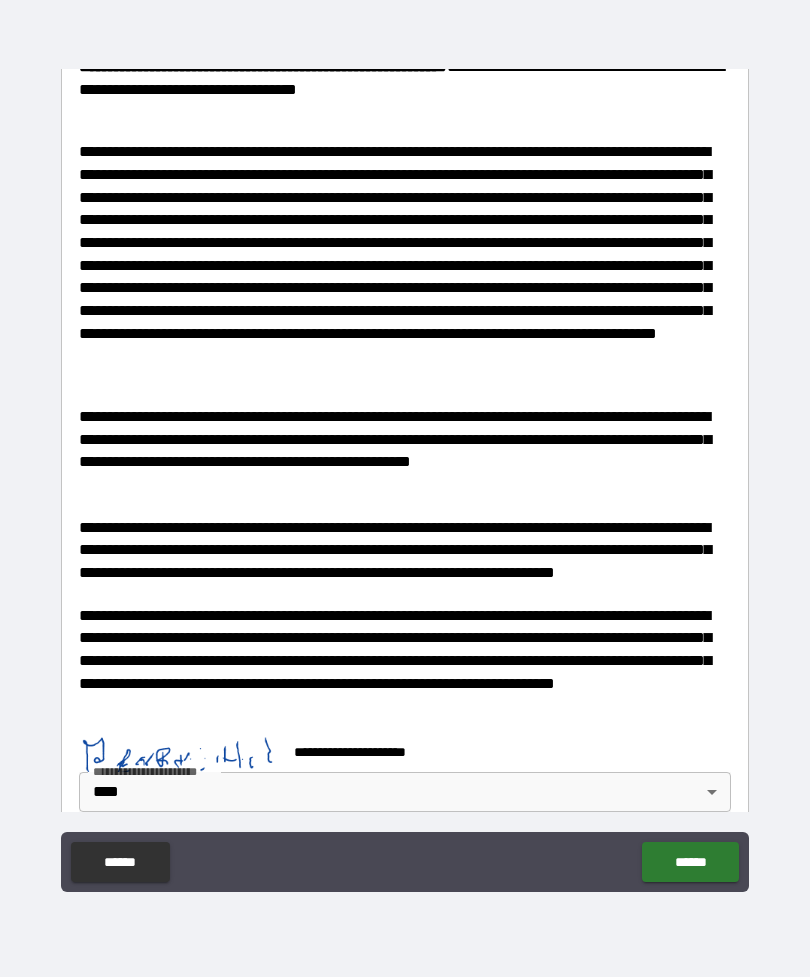 scroll, scrollTop: 587, scrollLeft: 0, axis: vertical 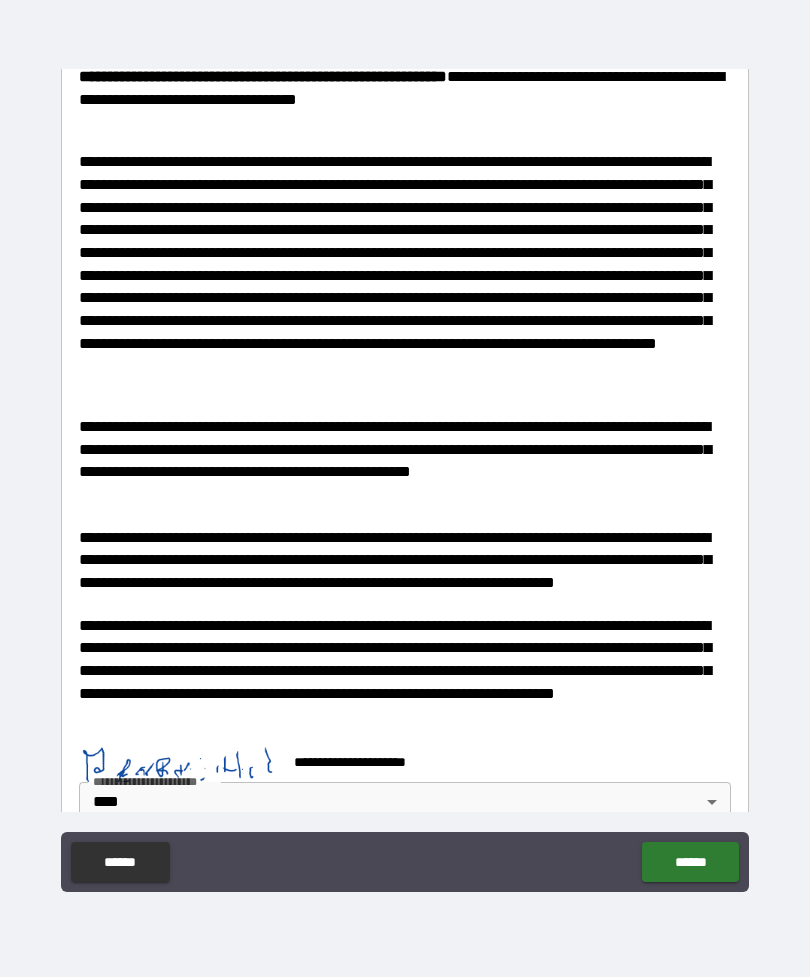 click on "******" at bounding box center [690, 862] 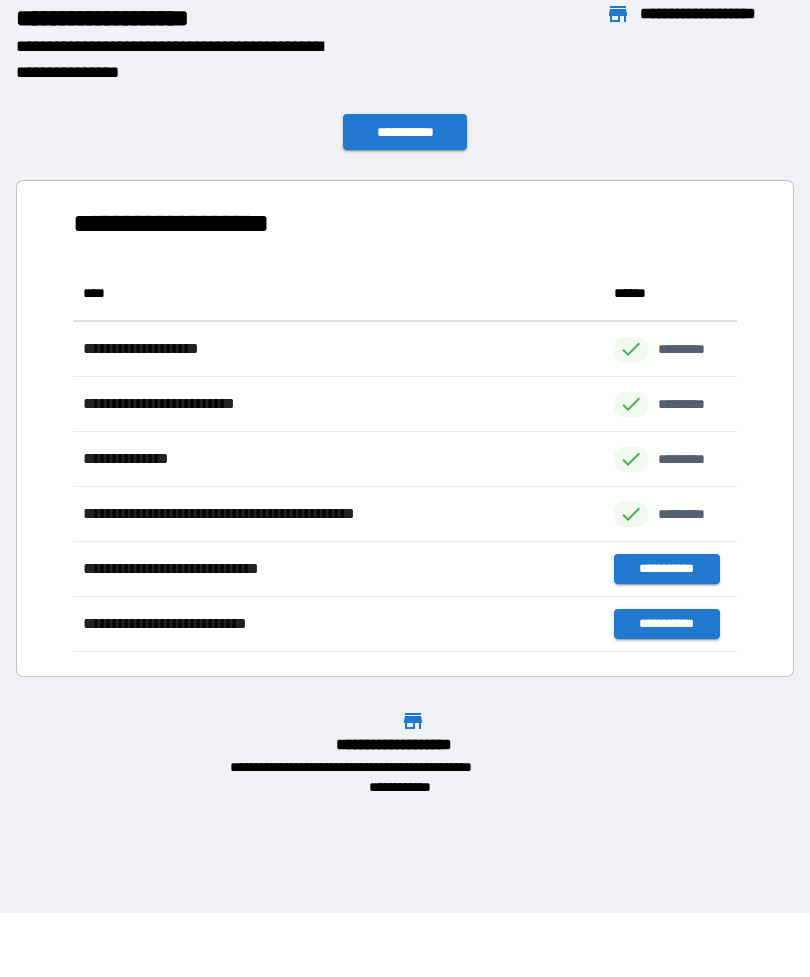 scroll, scrollTop: 1, scrollLeft: 1, axis: both 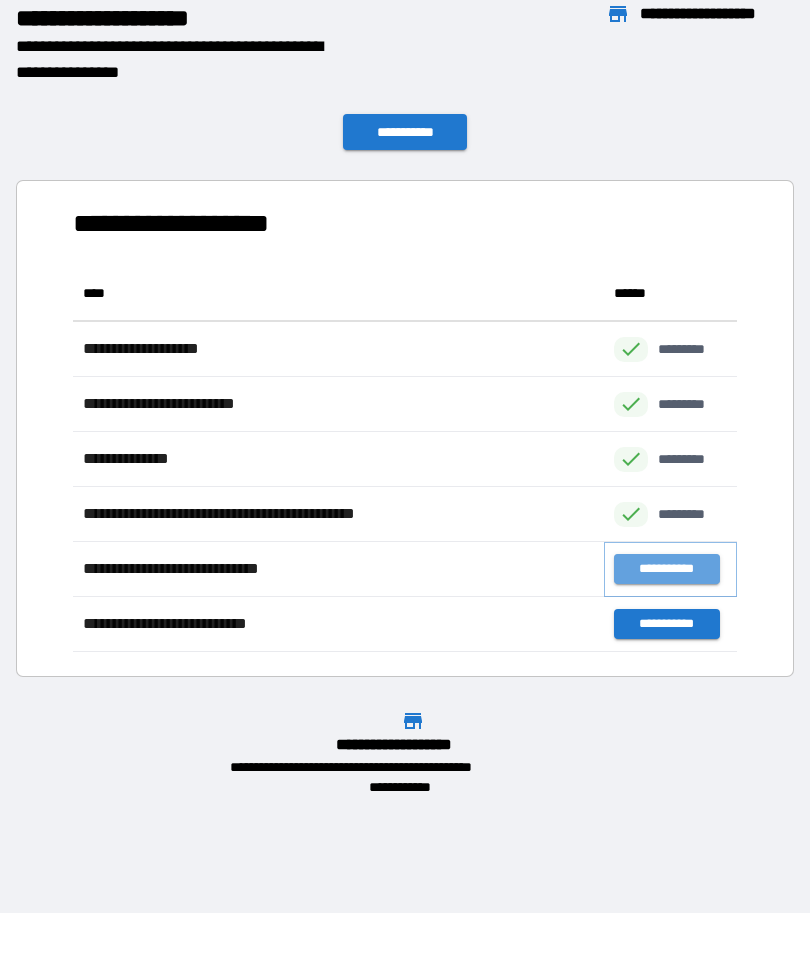 click on "**********" at bounding box center [666, 569] 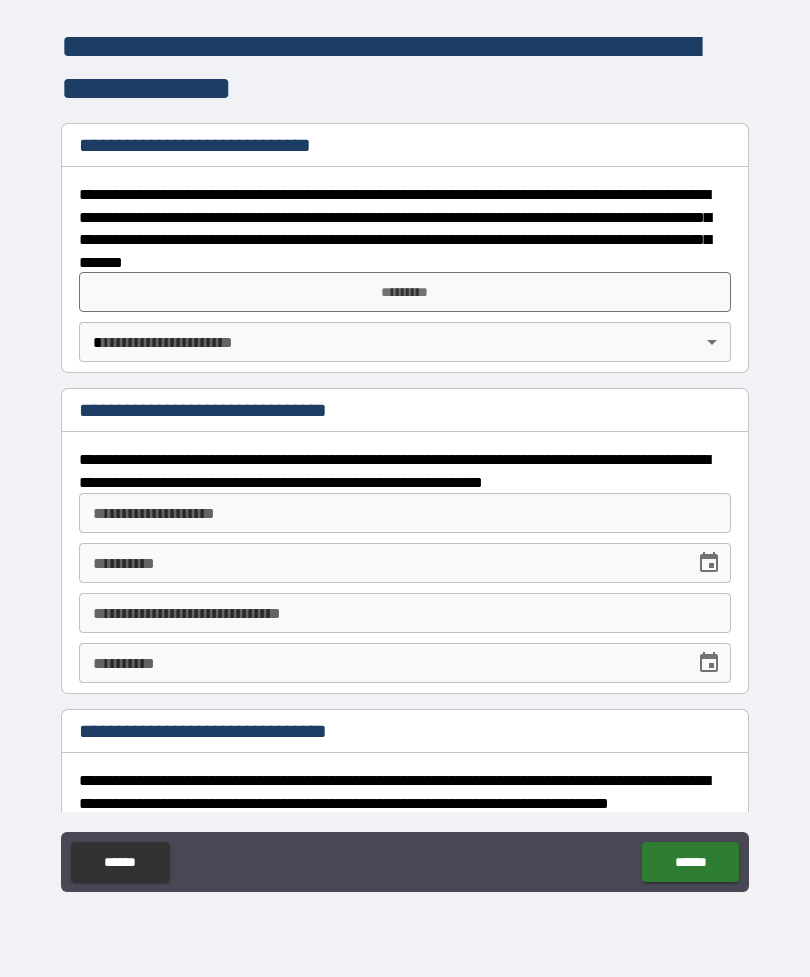 click on "**********" at bounding box center [405, 456] 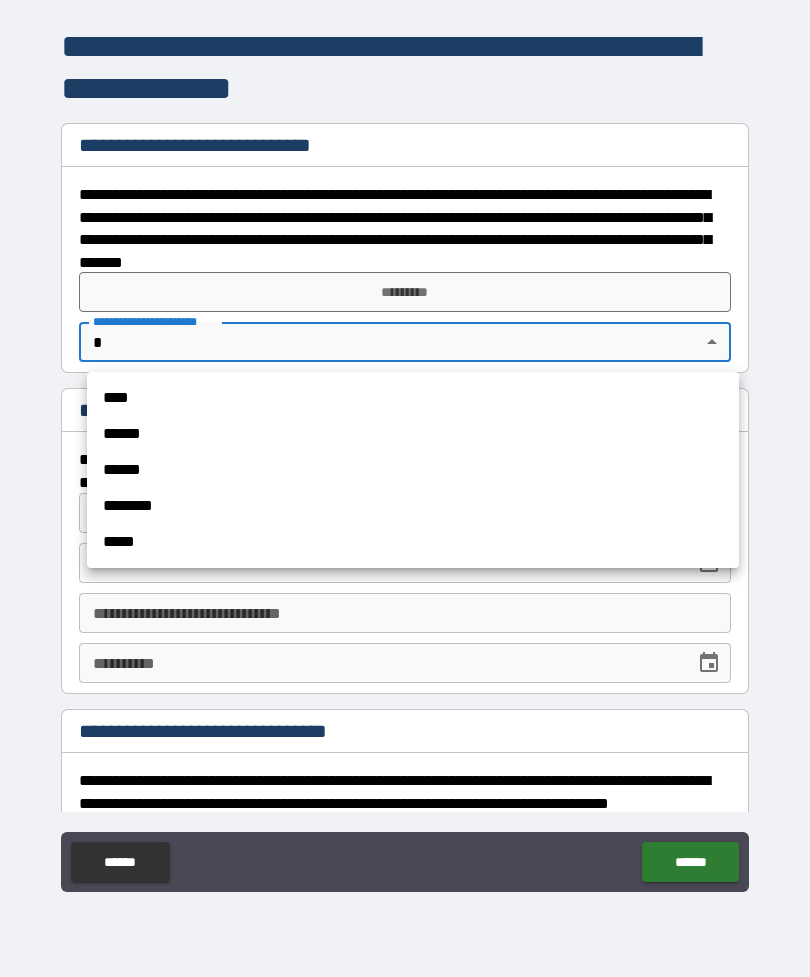 click on "****" at bounding box center (413, 398) 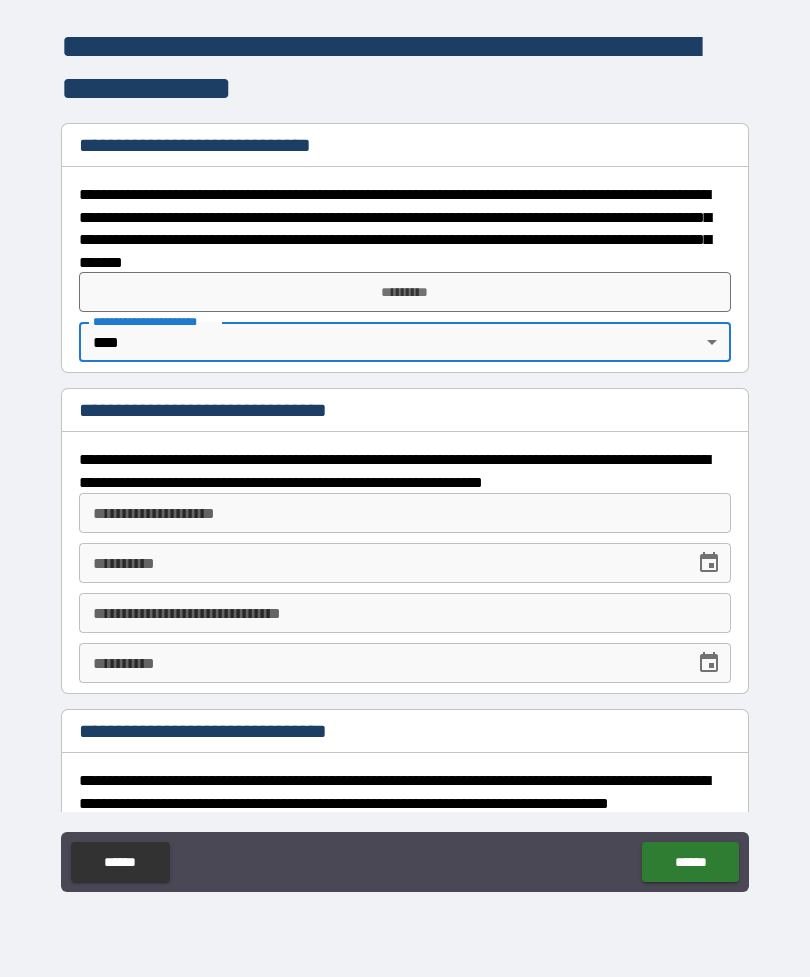 click on "*********" at bounding box center [405, 292] 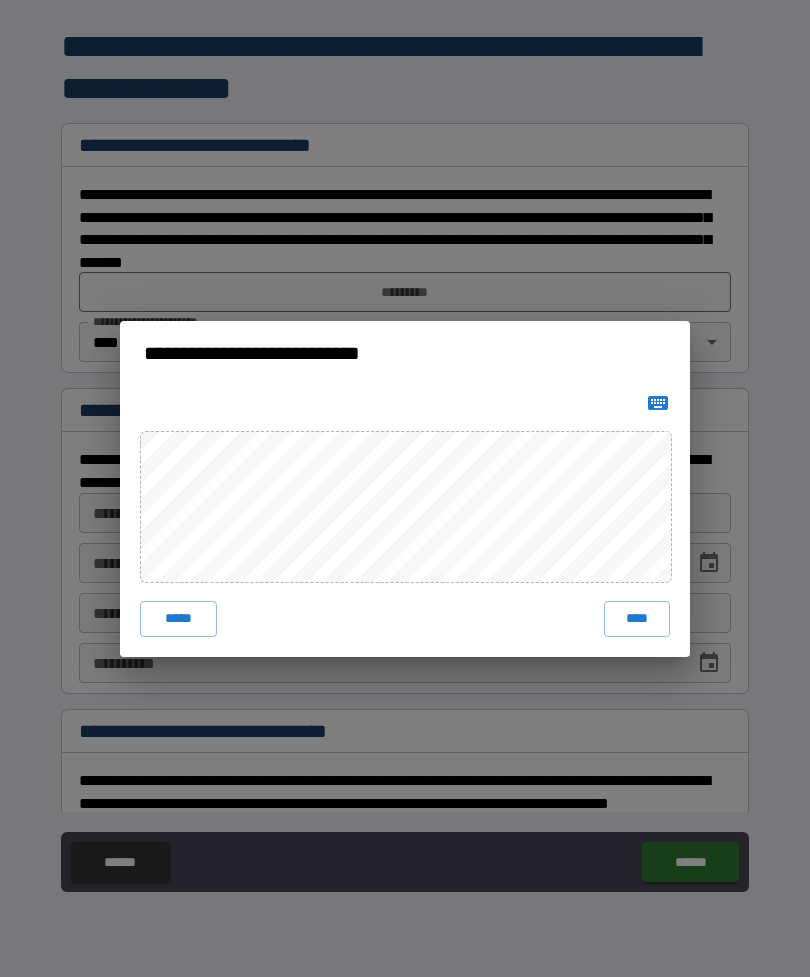 click on "***** ****" at bounding box center [405, 521] 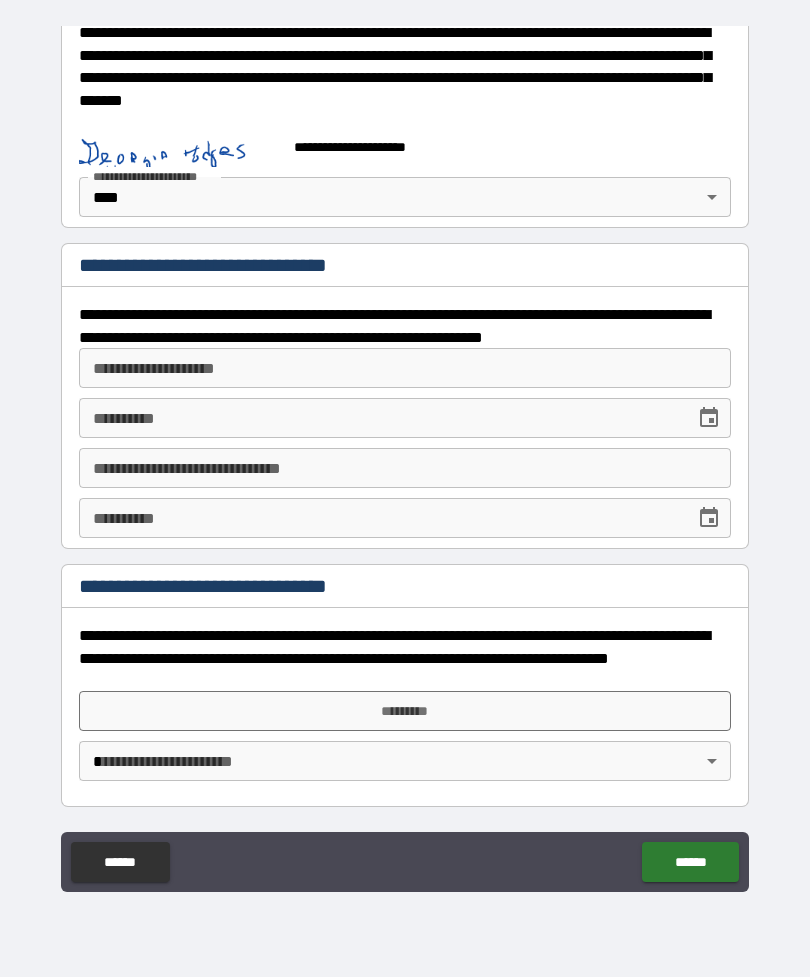 scroll, scrollTop: 162, scrollLeft: 0, axis: vertical 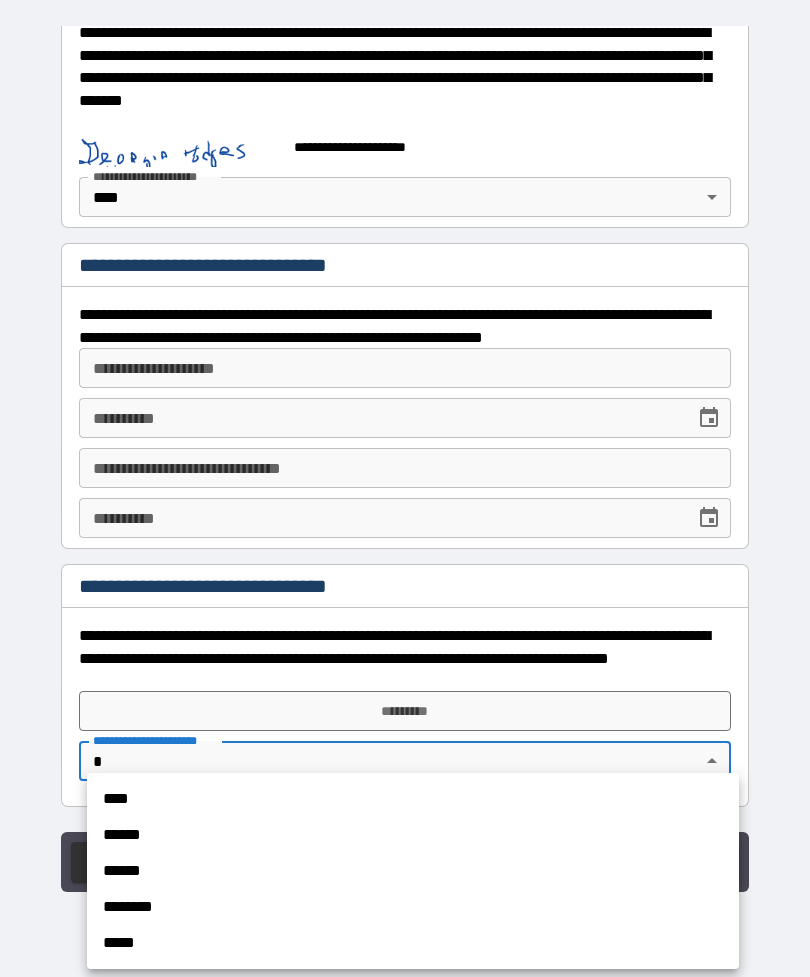 click on "****" at bounding box center (413, 799) 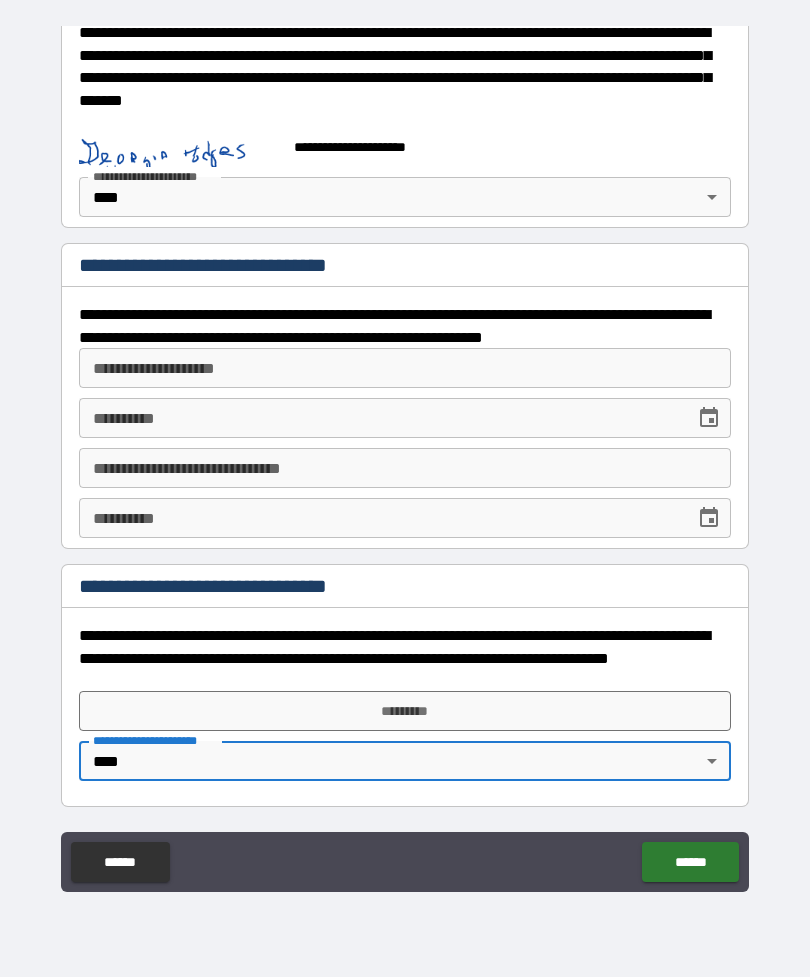 click on "*********" at bounding box center [405, 711] 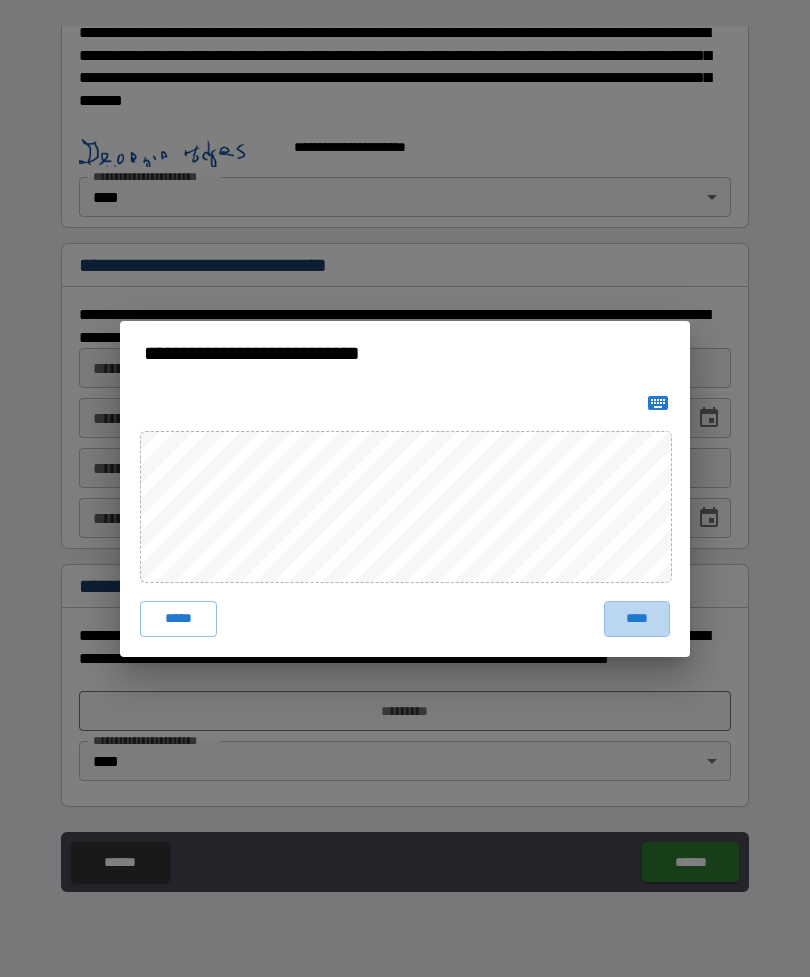 click on "****" at bounding box center (637, 619) 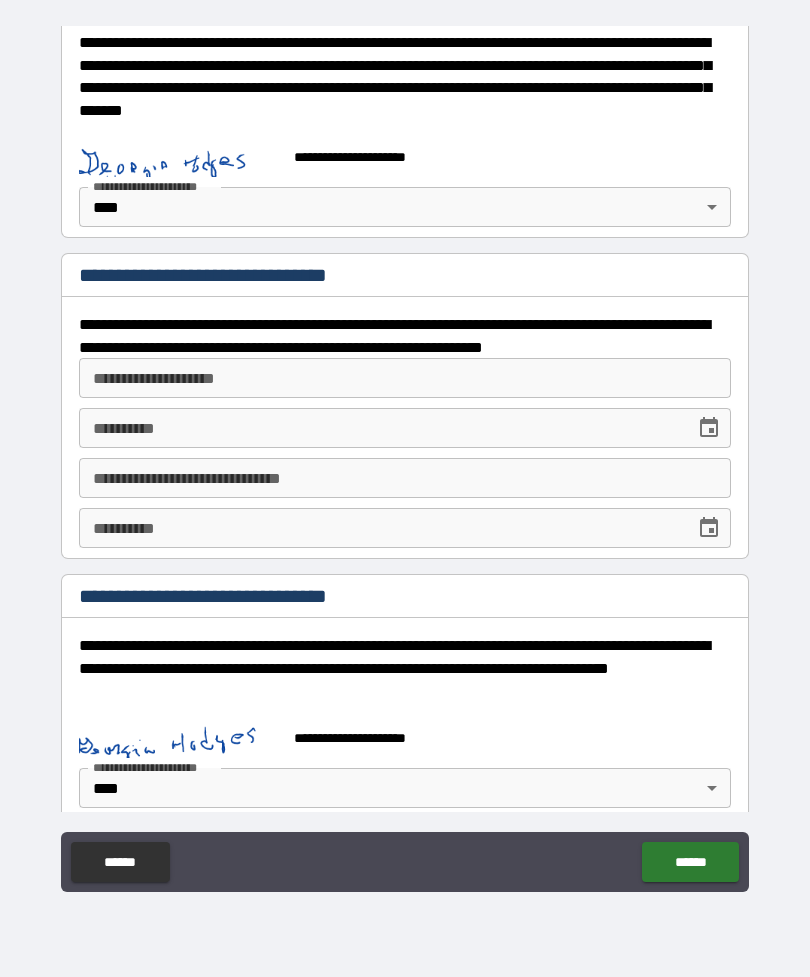 click on "******" at bounding box center [690, 862] 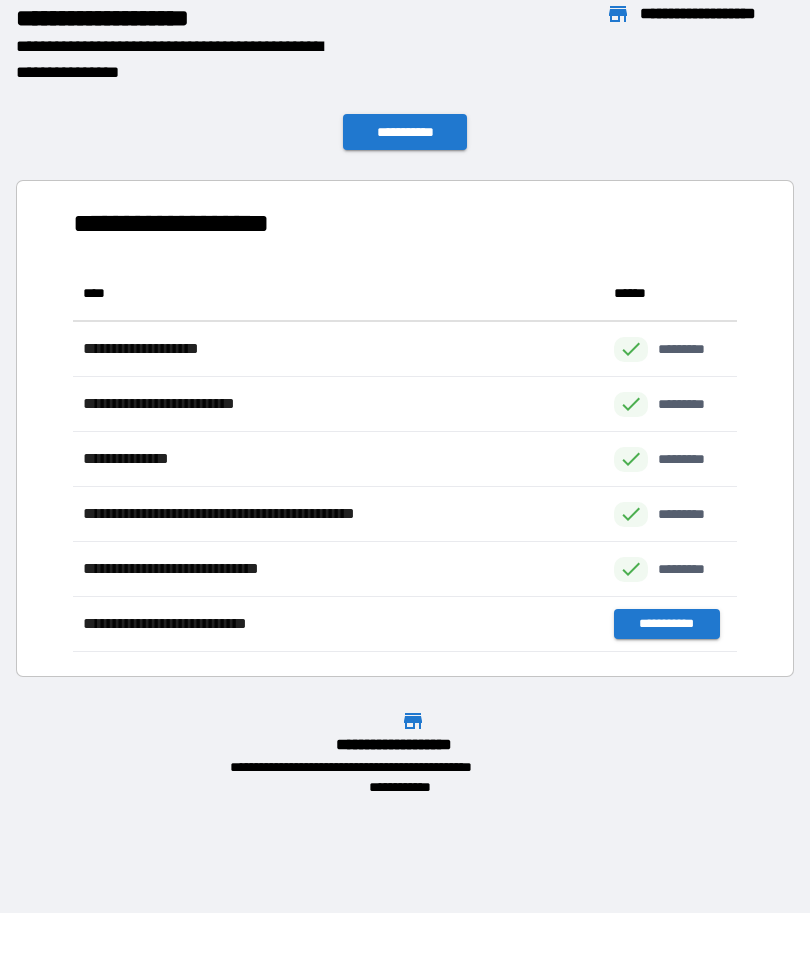 scroll, scrollTop: 1, scrollLeft: 1, axis: both 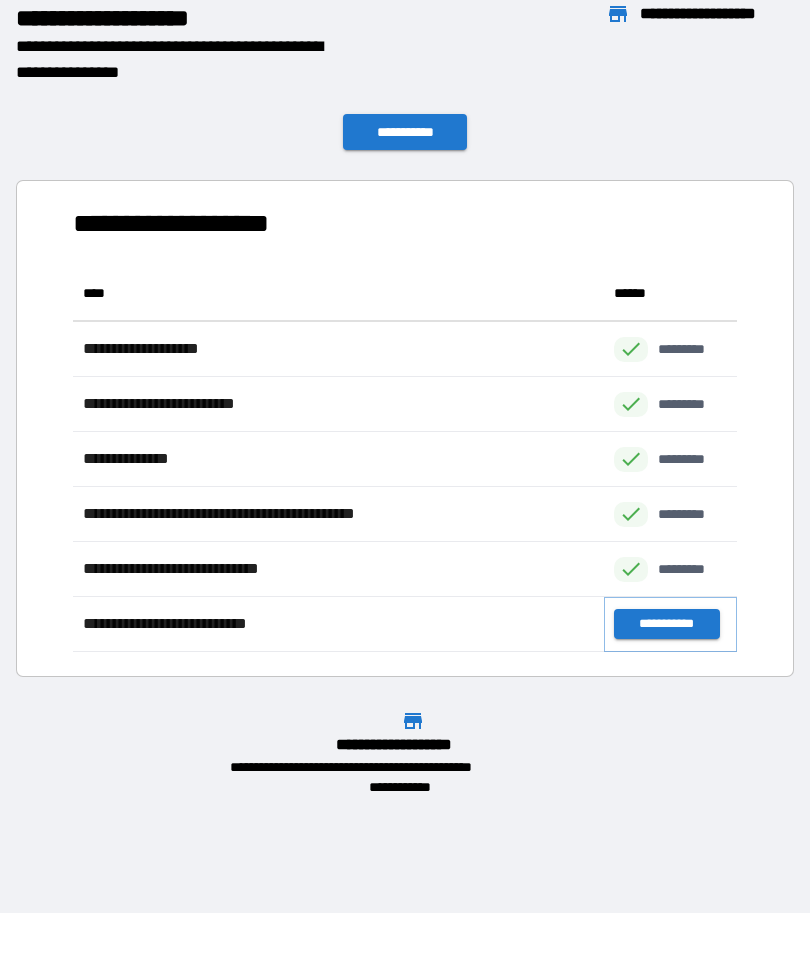 click on "**********" at bounding box center (666, 624) 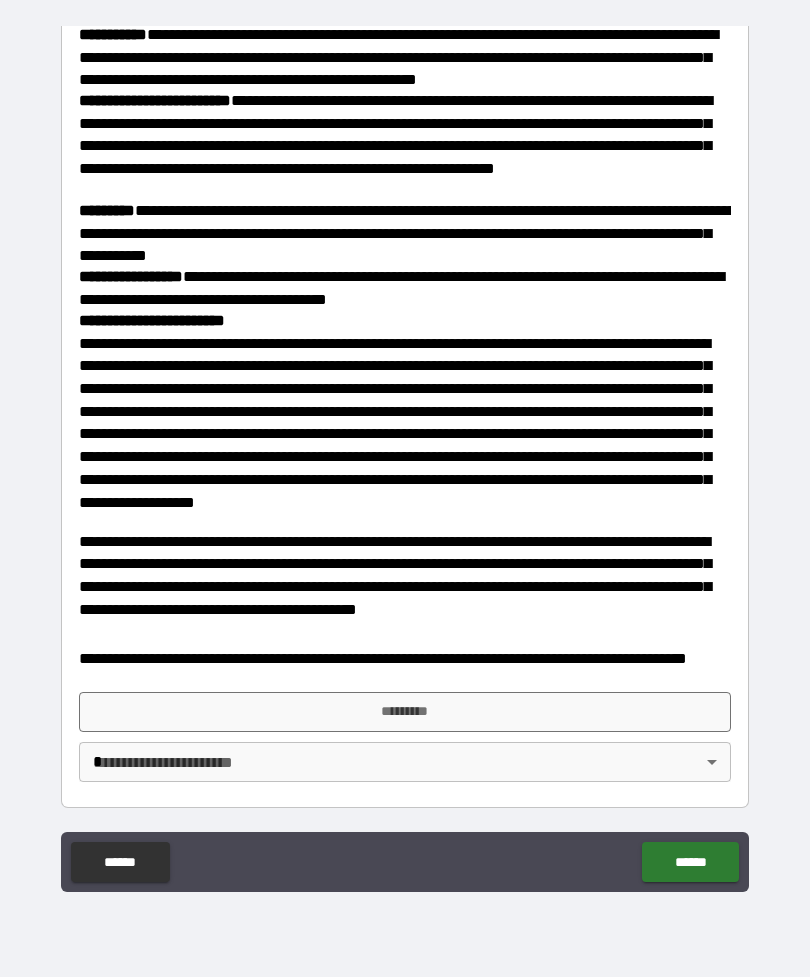scroll, scrollTop: 2036, scrollLeft: 0, axis: vertical 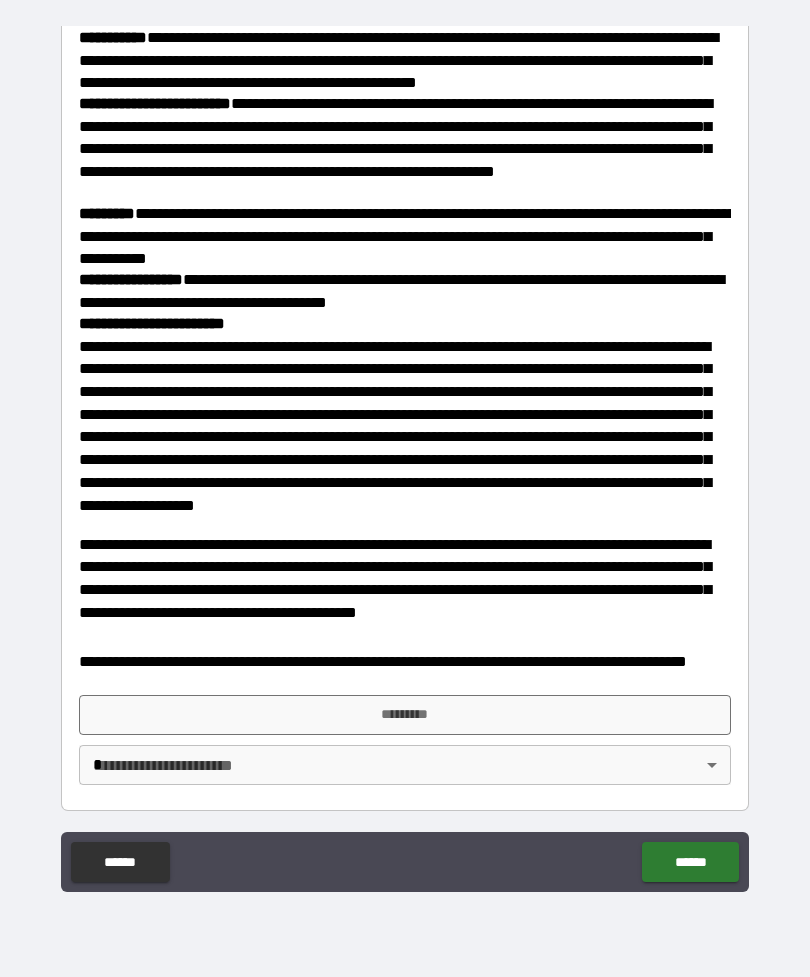 click on "**********" at bounding box center [405, 456] 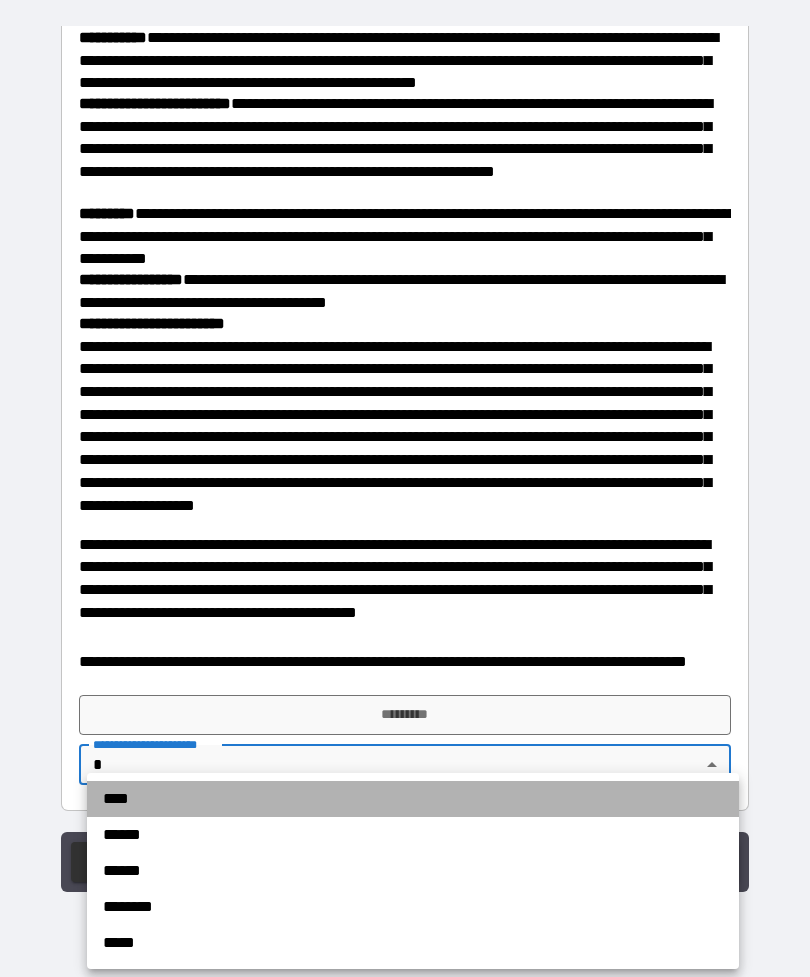 click on "****" at bounding box center [413, 799] 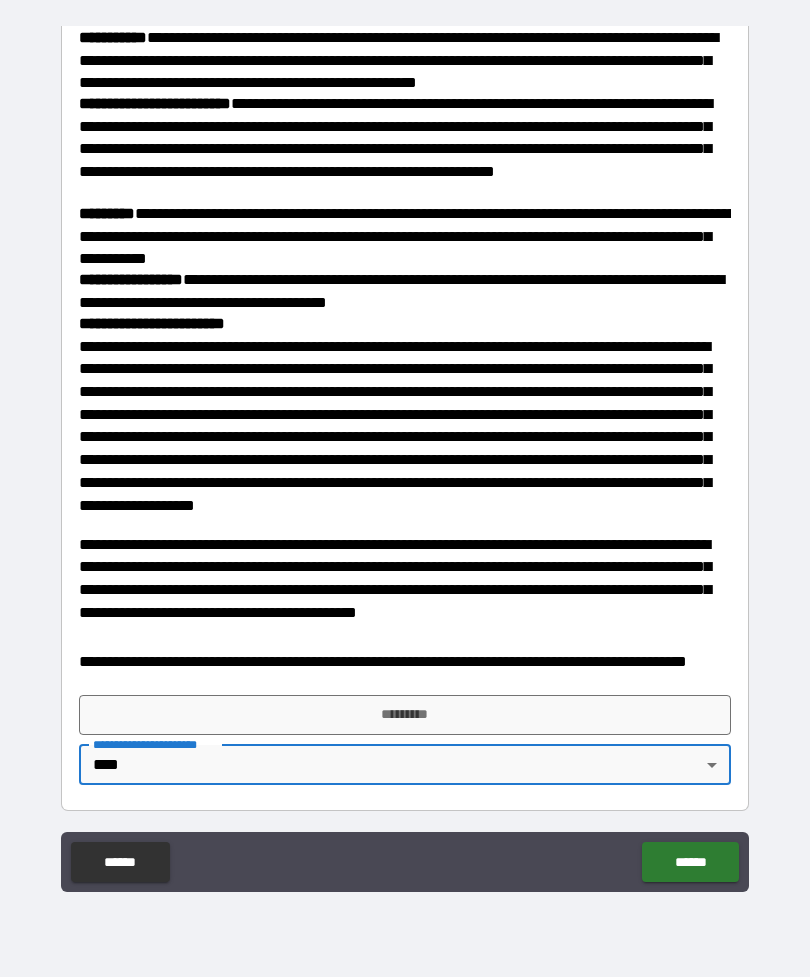 click on "*********" at bounding box center (405, 715) 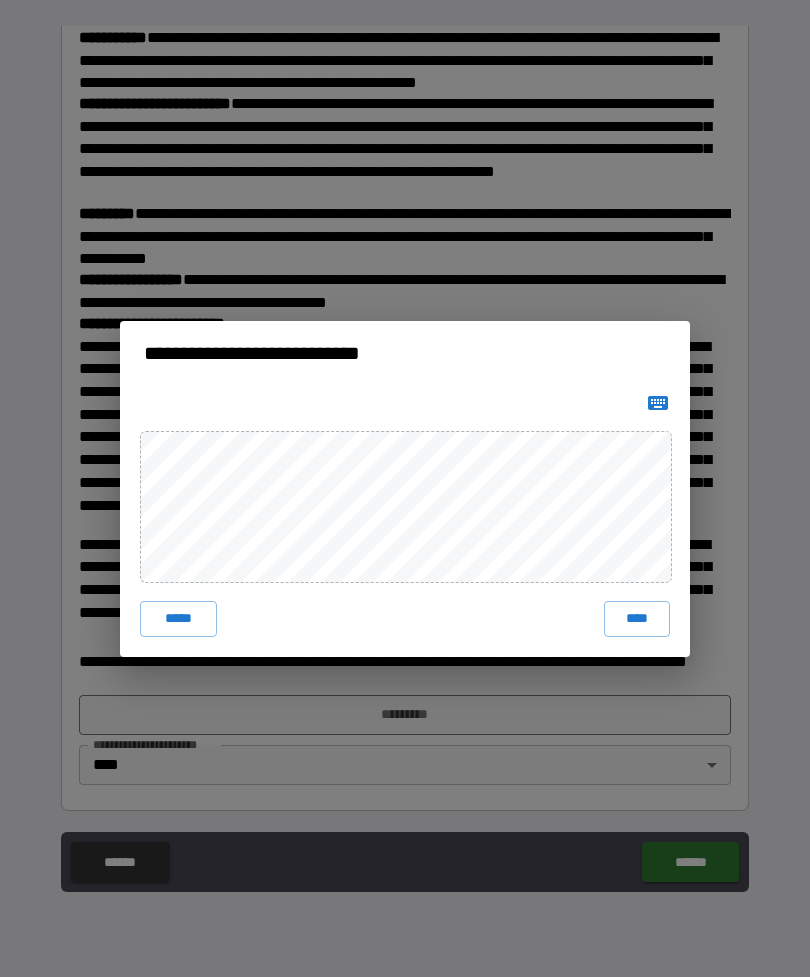 click on "****" at bounding box center (637, 619) 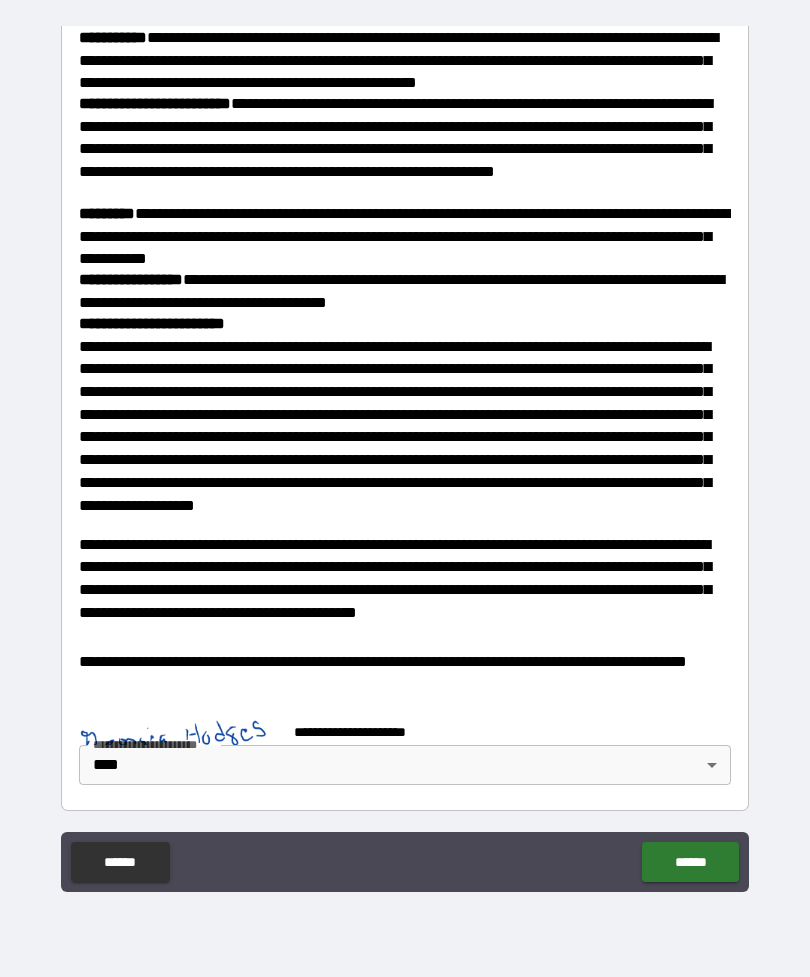 scroll, scrollTop: 2026, scrollLeft: 0, axis: vertical 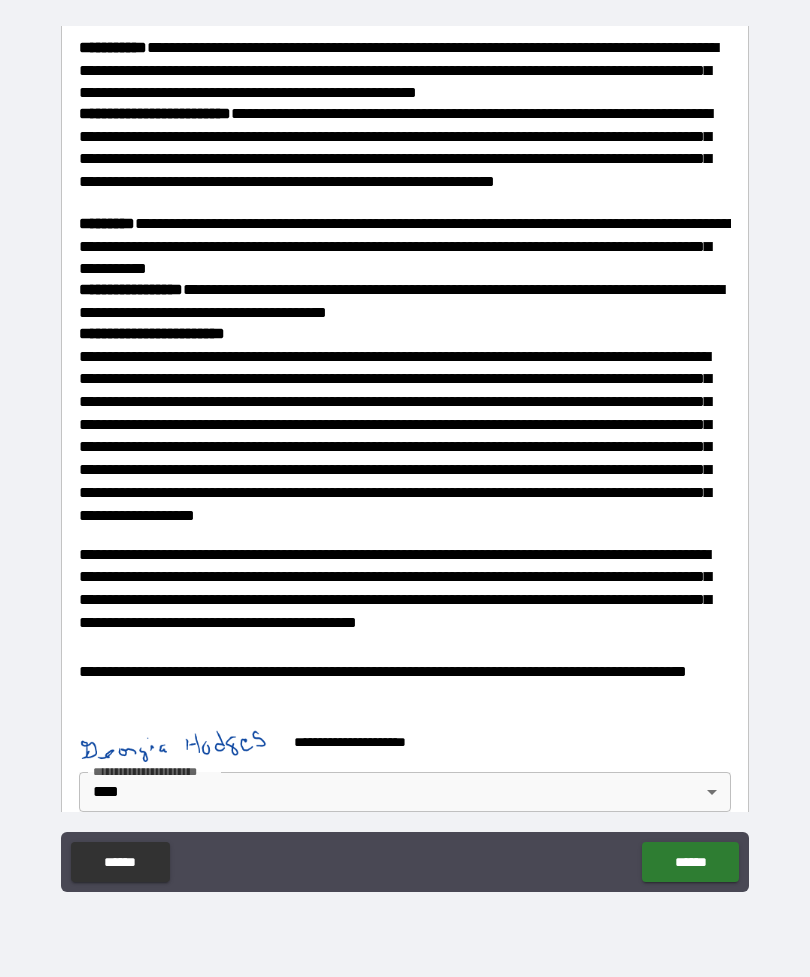 click on "******" at bounding box center (690, 862) 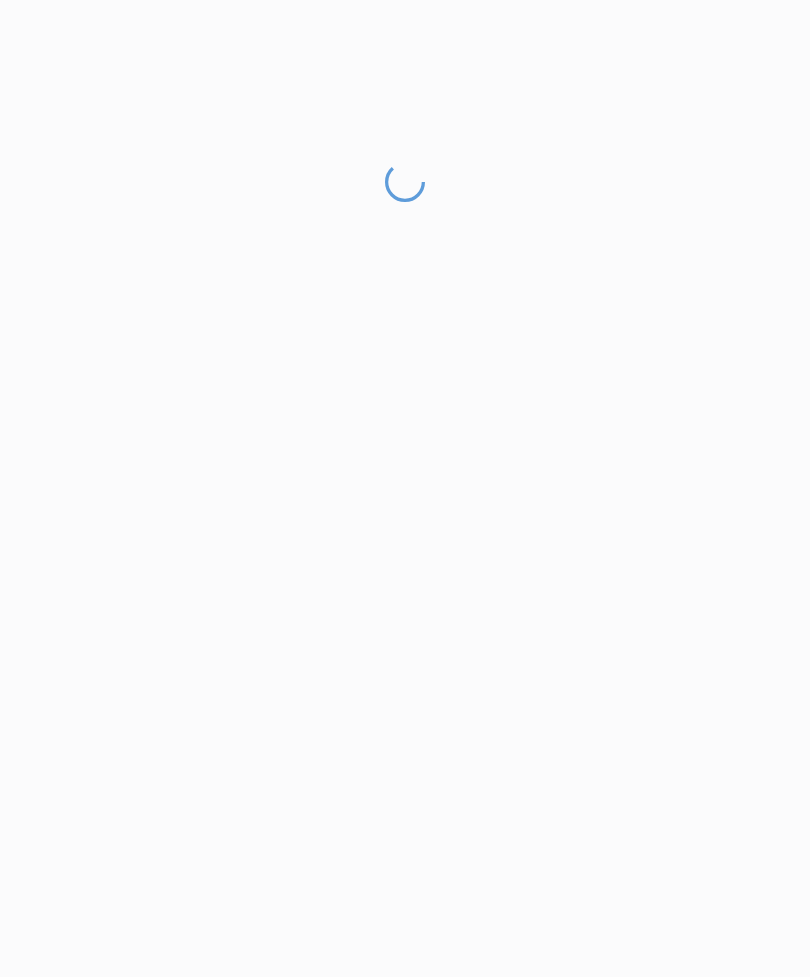 click at bounding box center (405, 569) 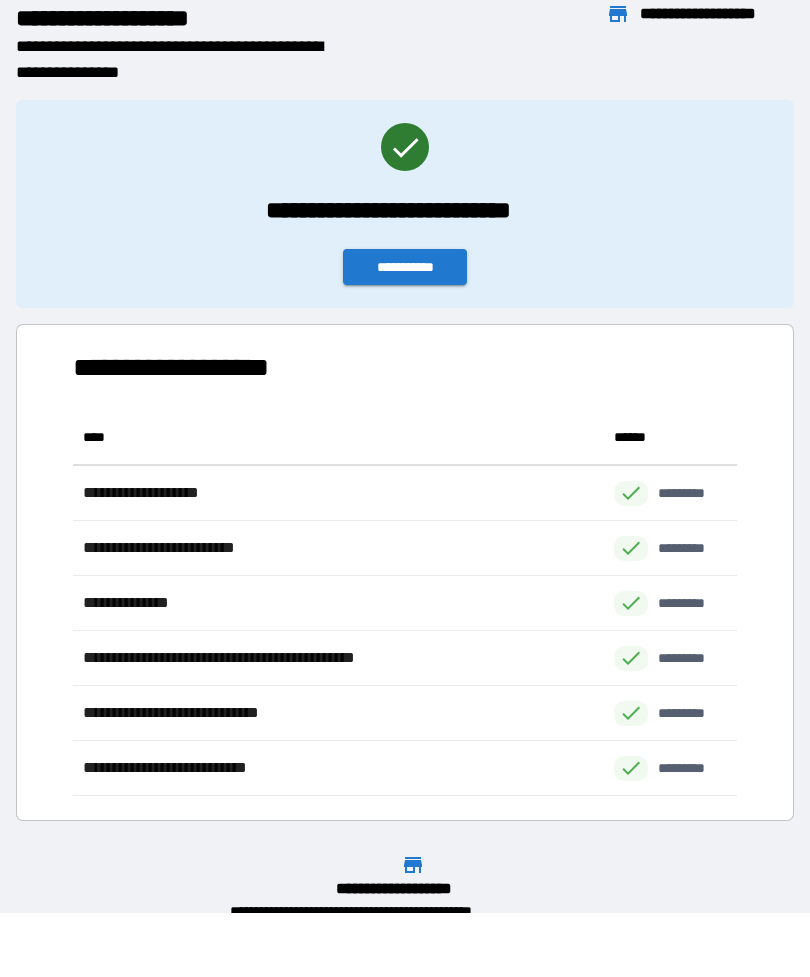 scroll, scrollTop: 1, scrollLeft: 1, axis: both 